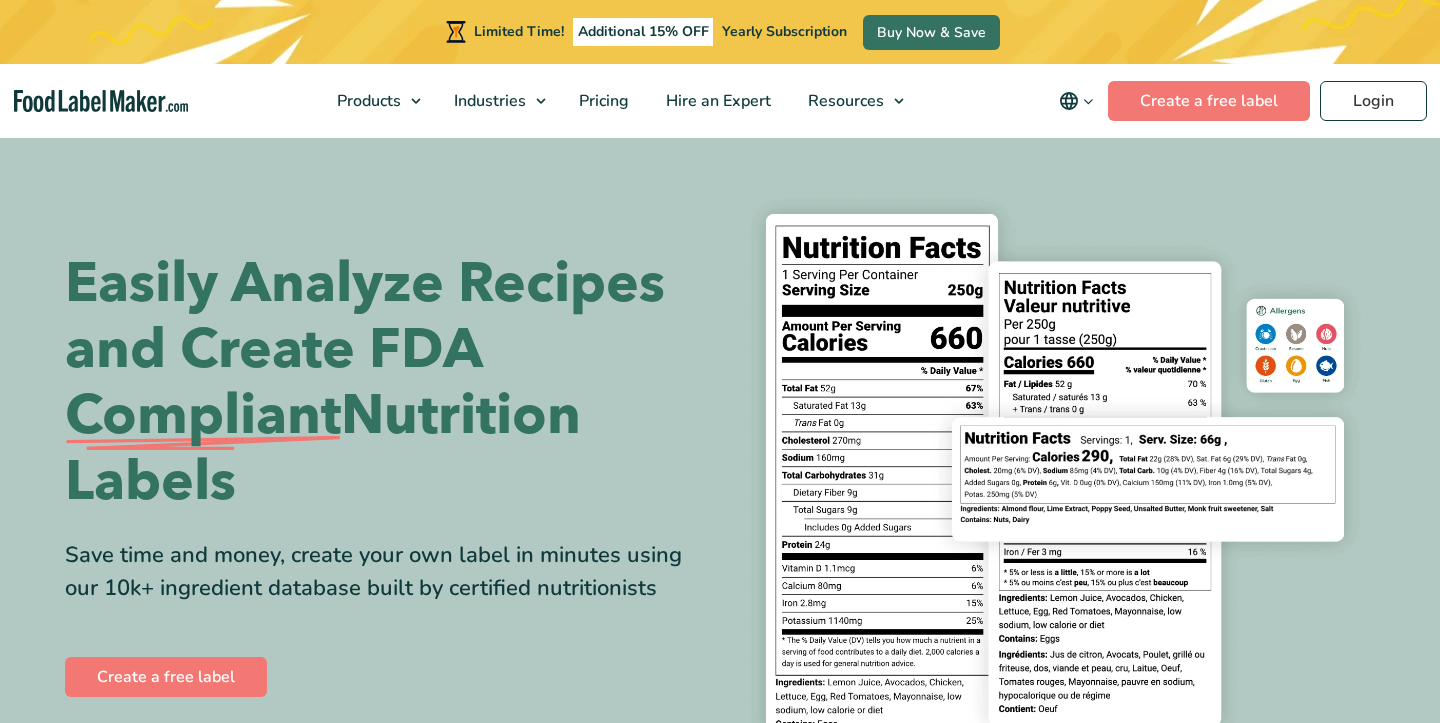 scroll, scrollTop: 0, scrollLeft: 0, axis: both 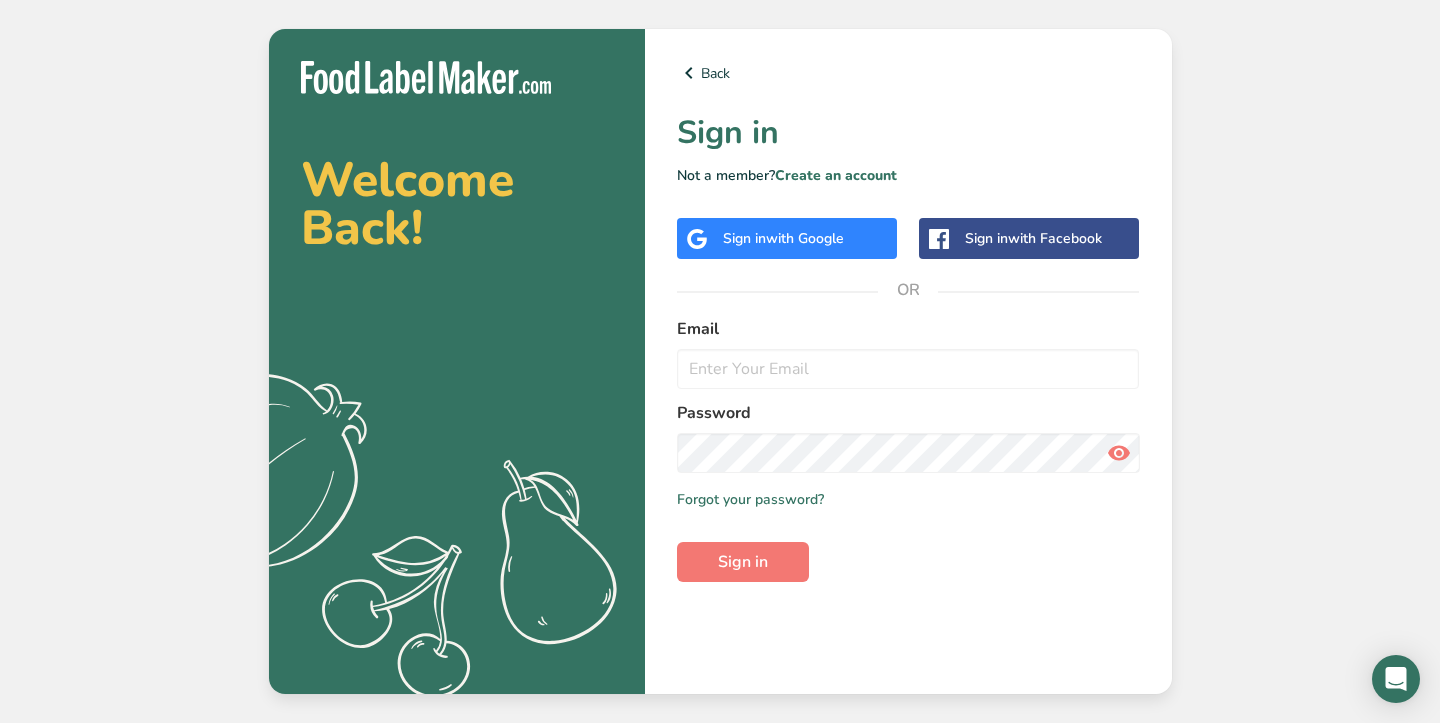click on "with Google" at bounding box center (805, 238) 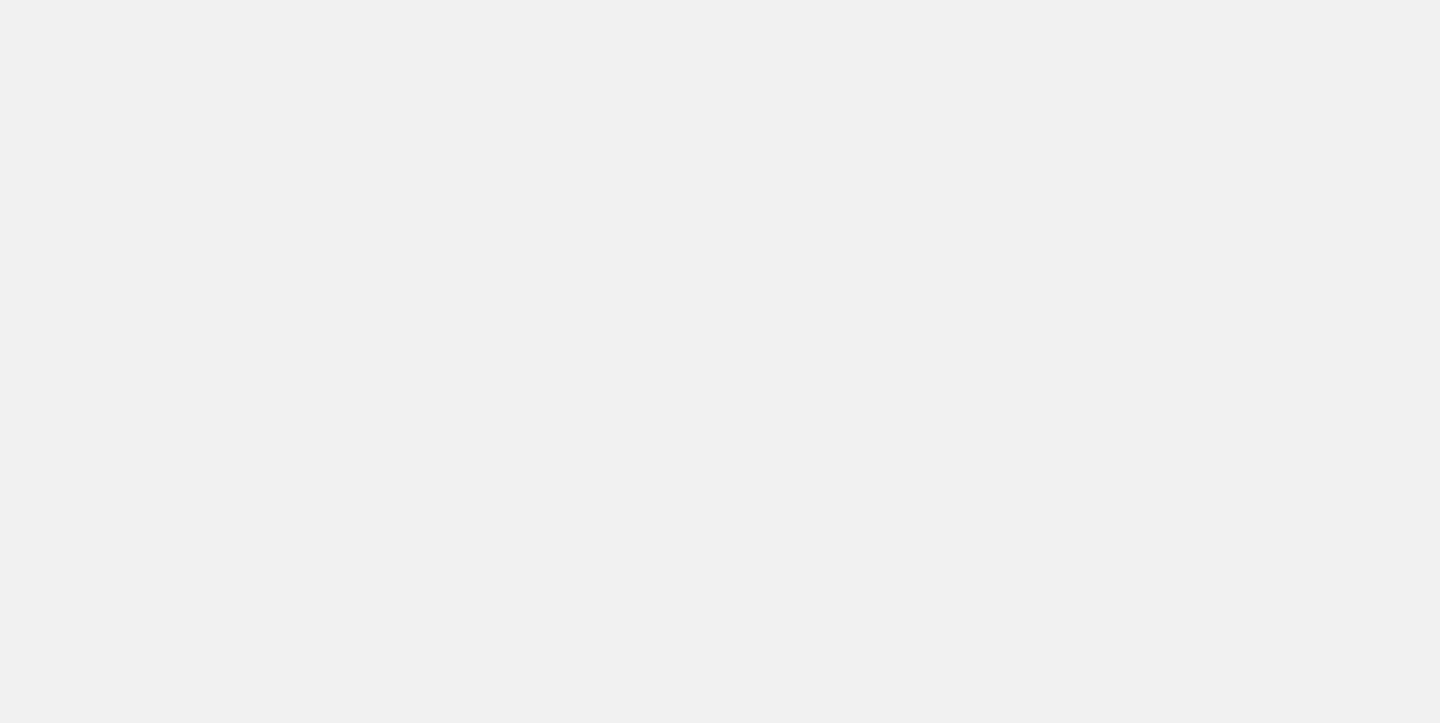 scroll, scrollTop: 0, scrollLeft: 0, axis: both 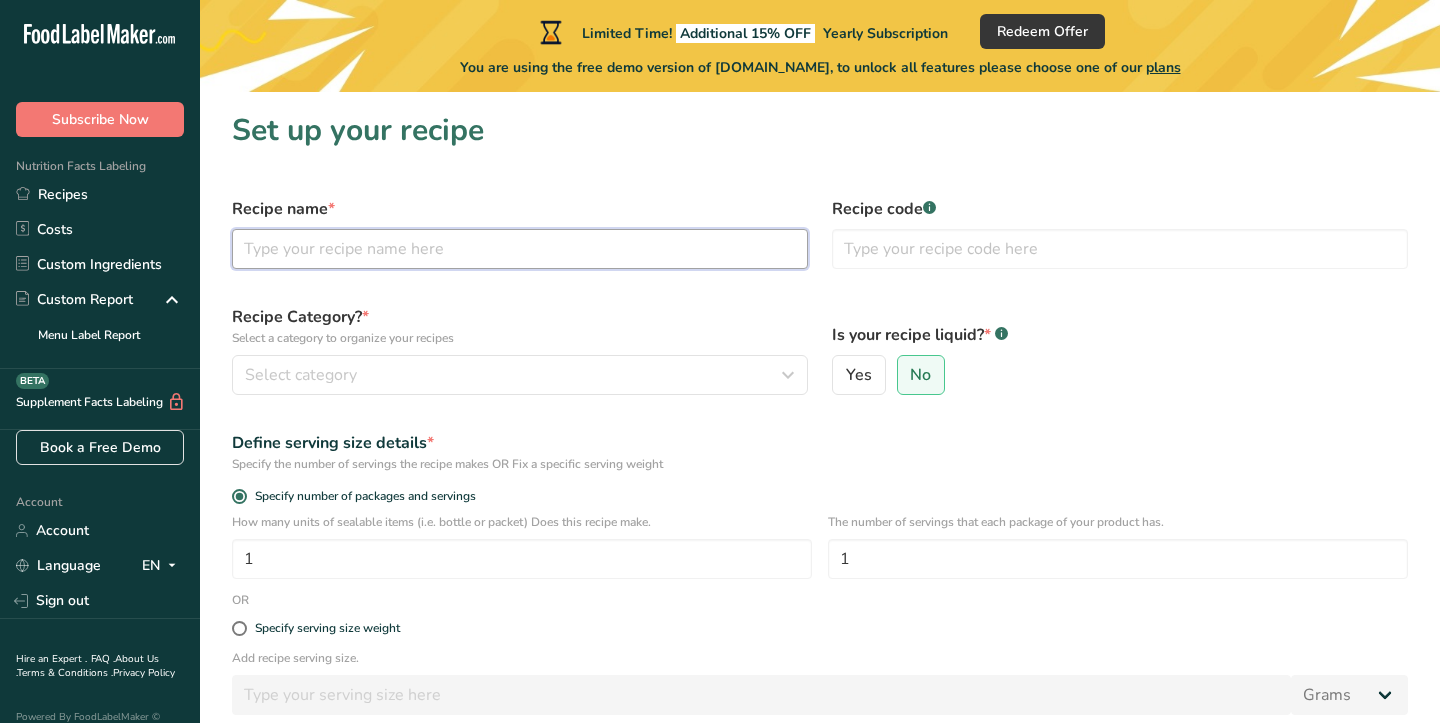 click at bounding box center (520, 249) 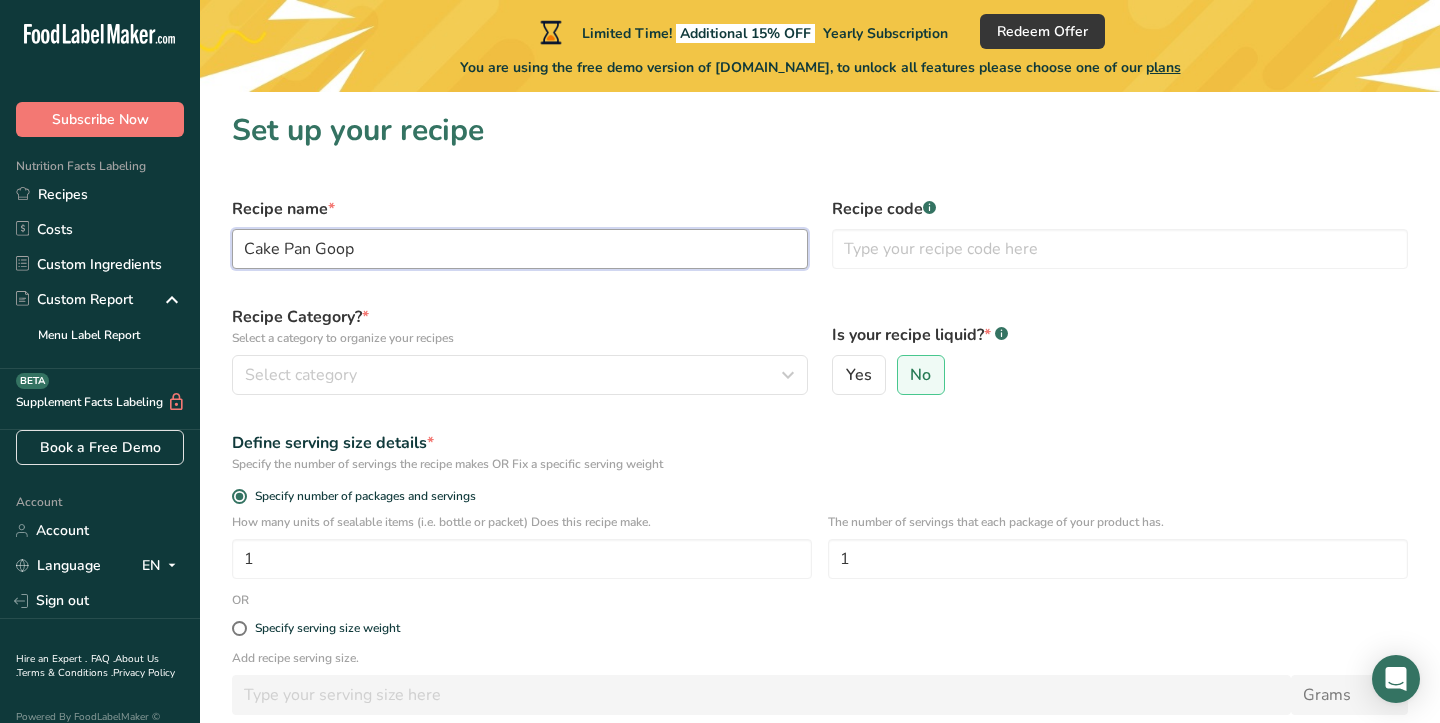 type on "Cake Pan Goop" 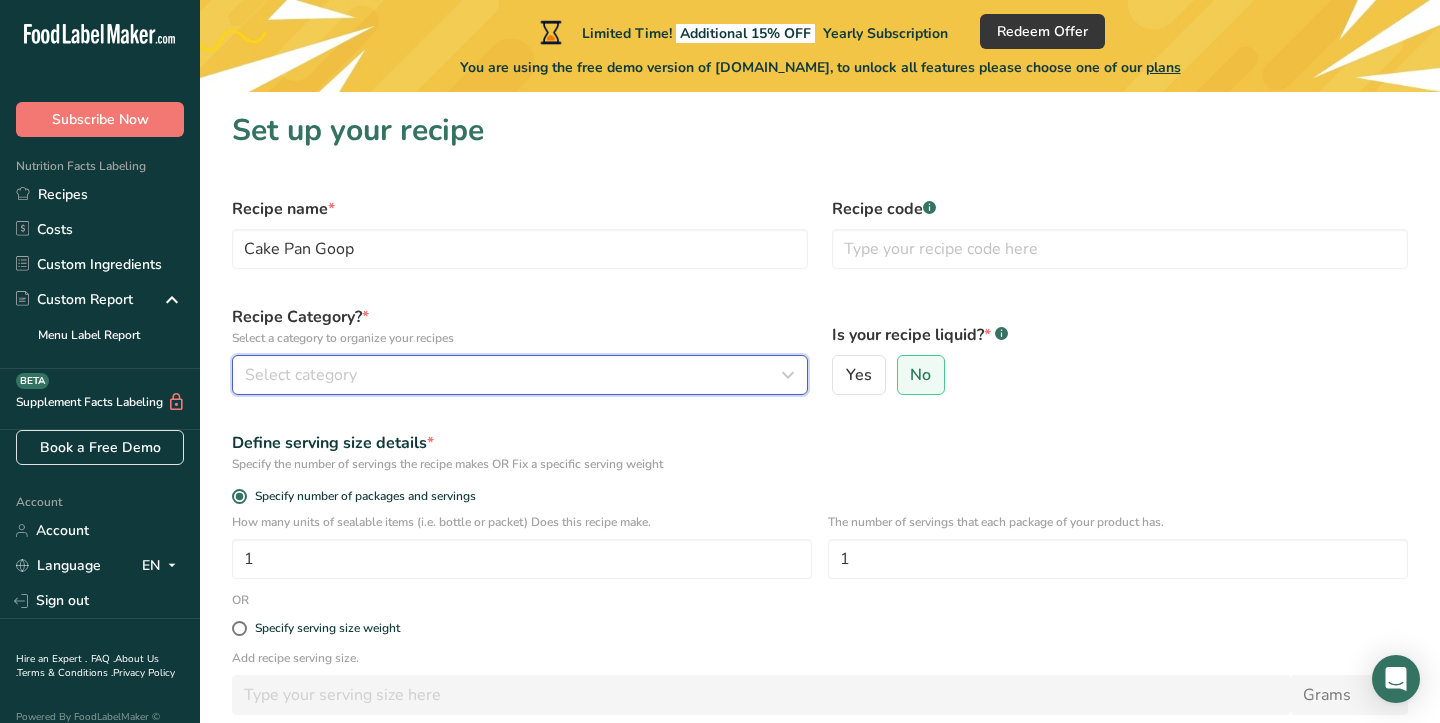 click on "Select category" at bounding box center [514, 375] 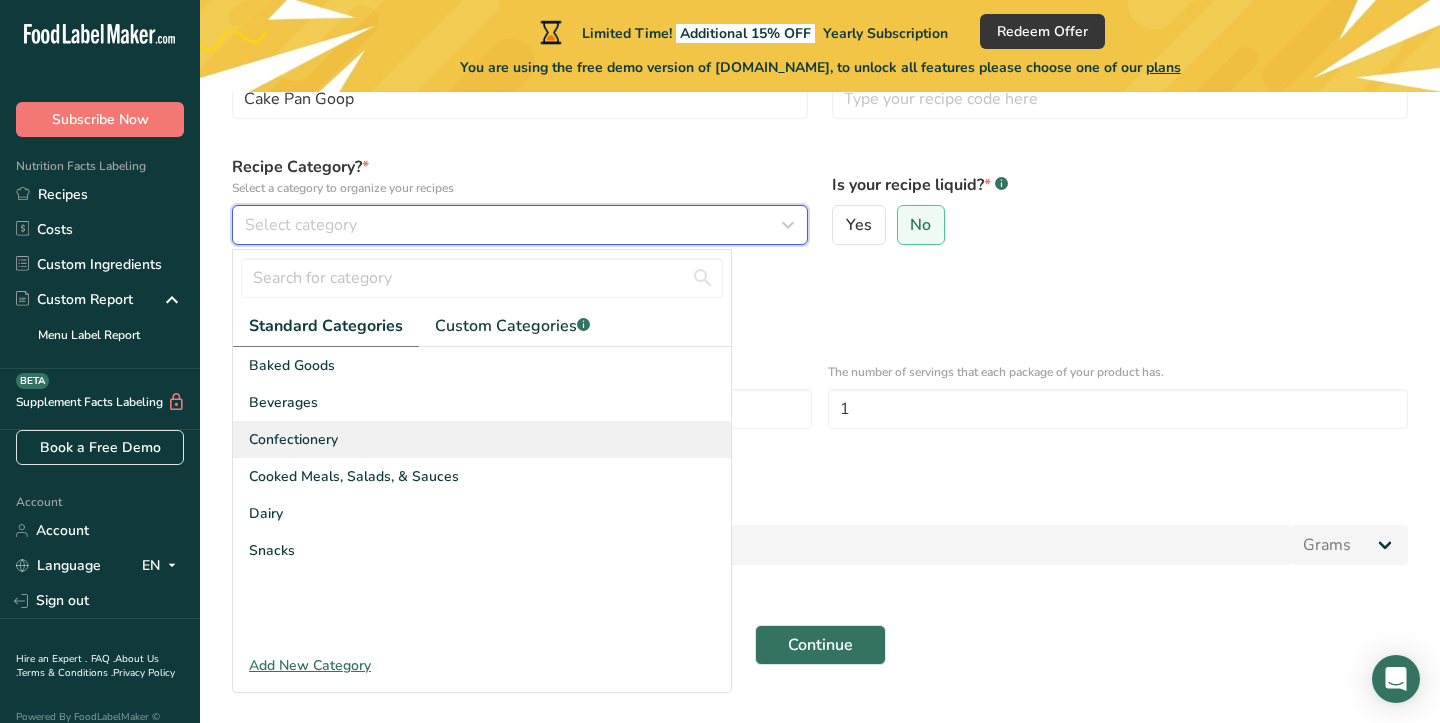scroll, scrollTop: 152, scrollLeft: 0, axis: vertical 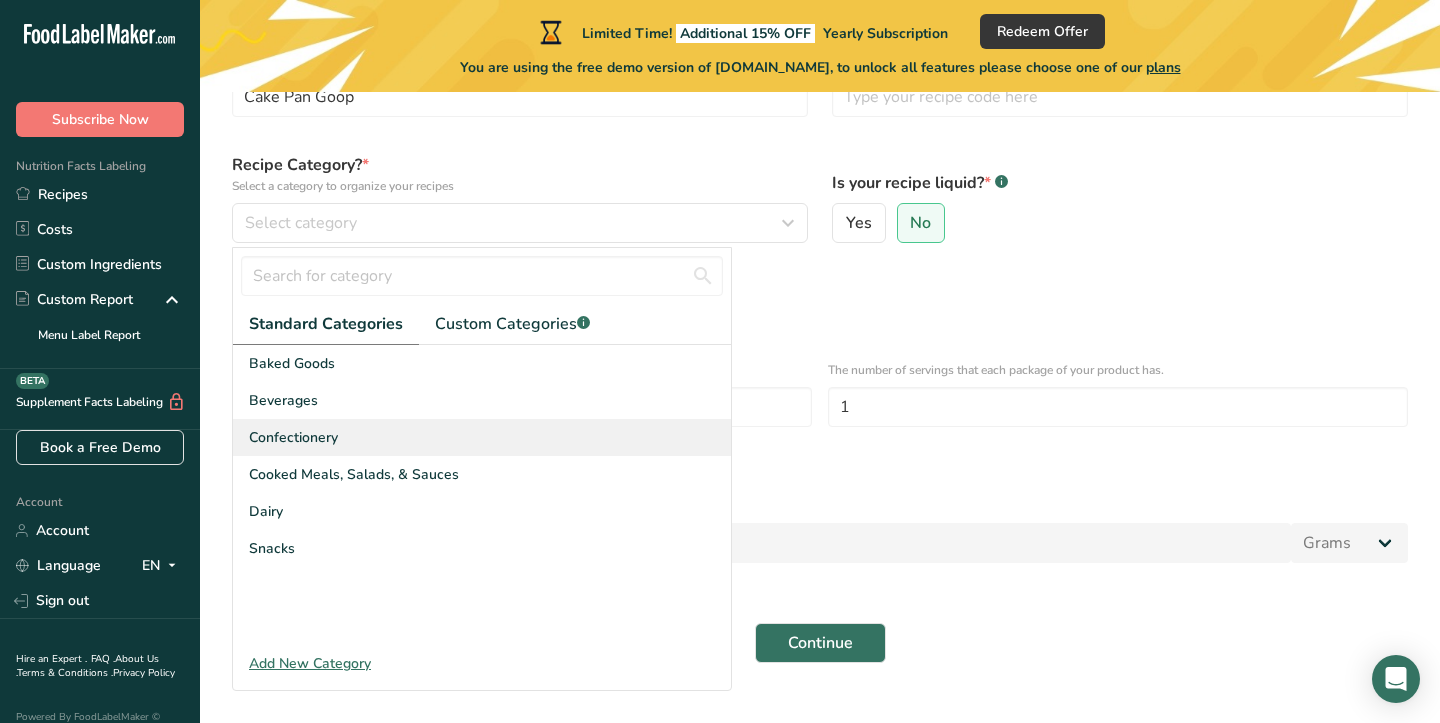 click on "Confectionery" at bounding box center [293, 437] 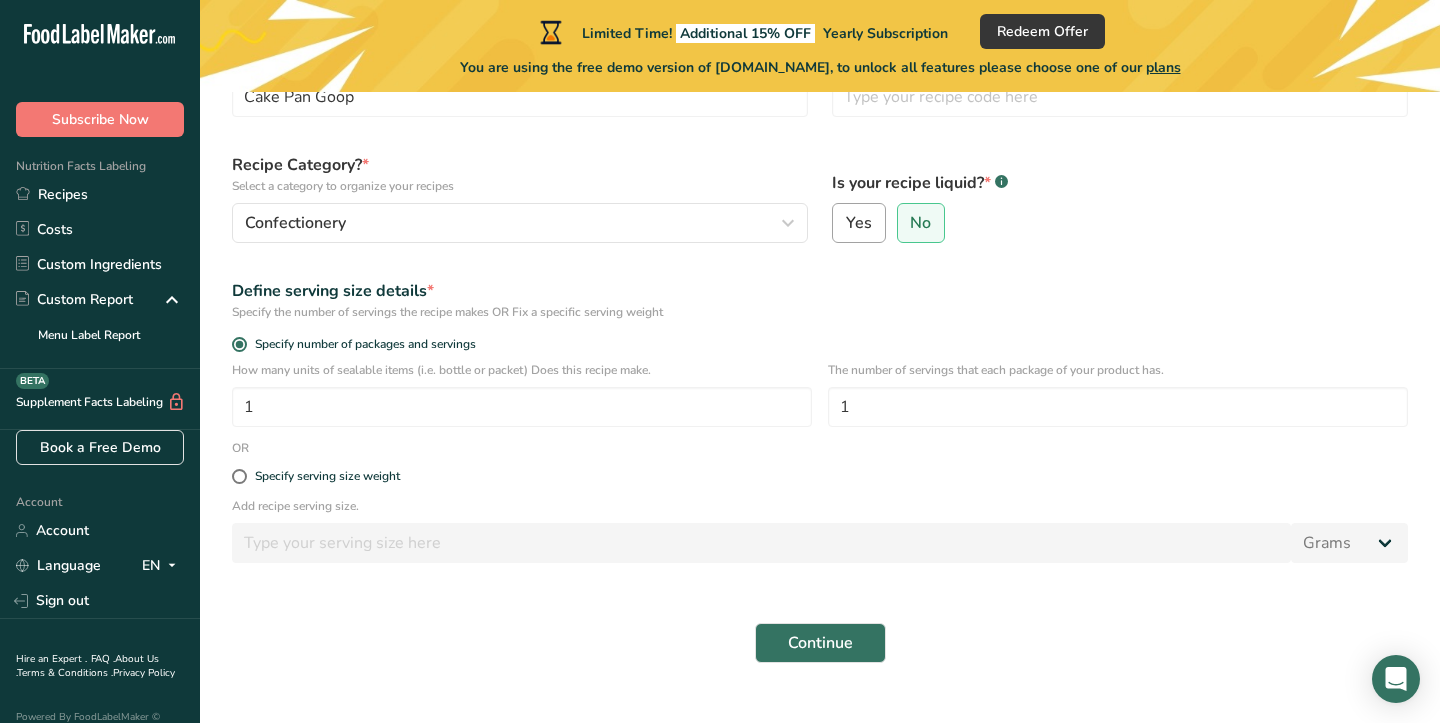 click on "Yes" at bounding box center [859, 223] 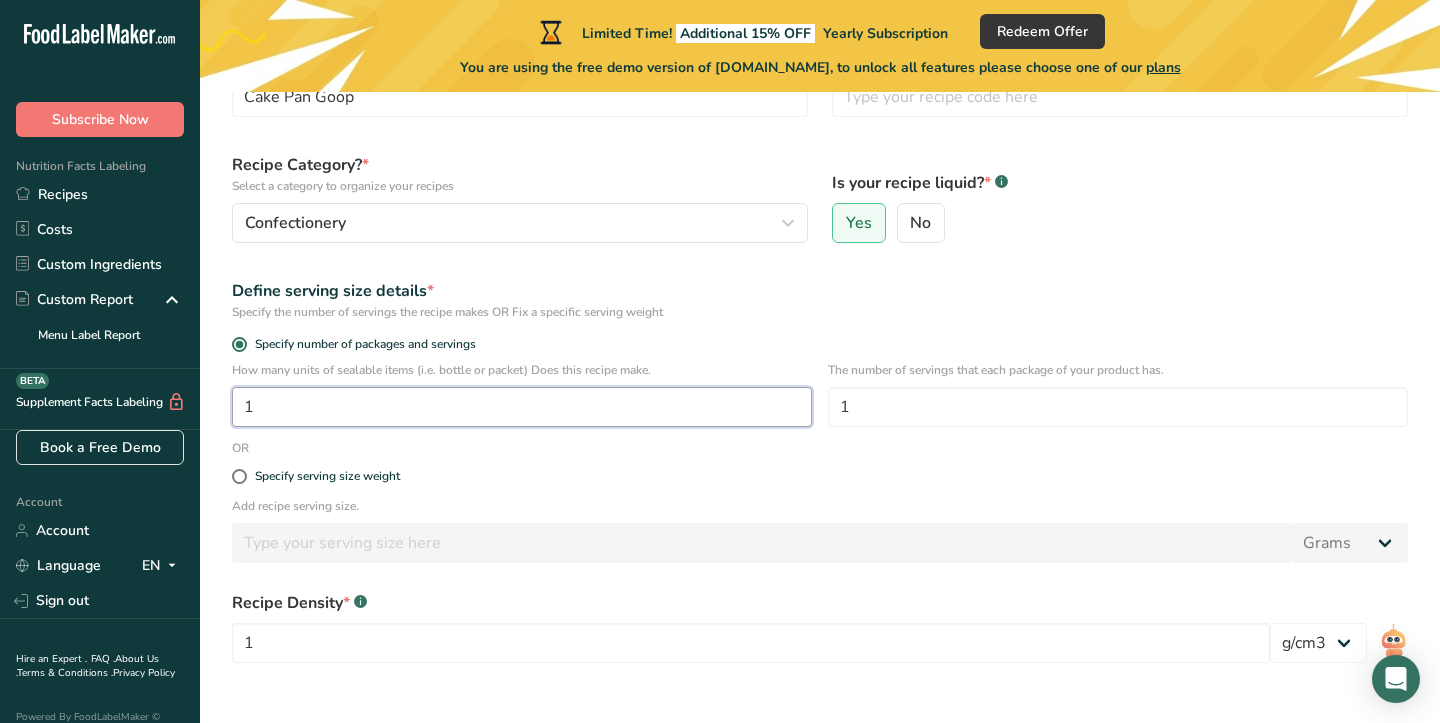 click on "1" at bounding box center [522, 407] 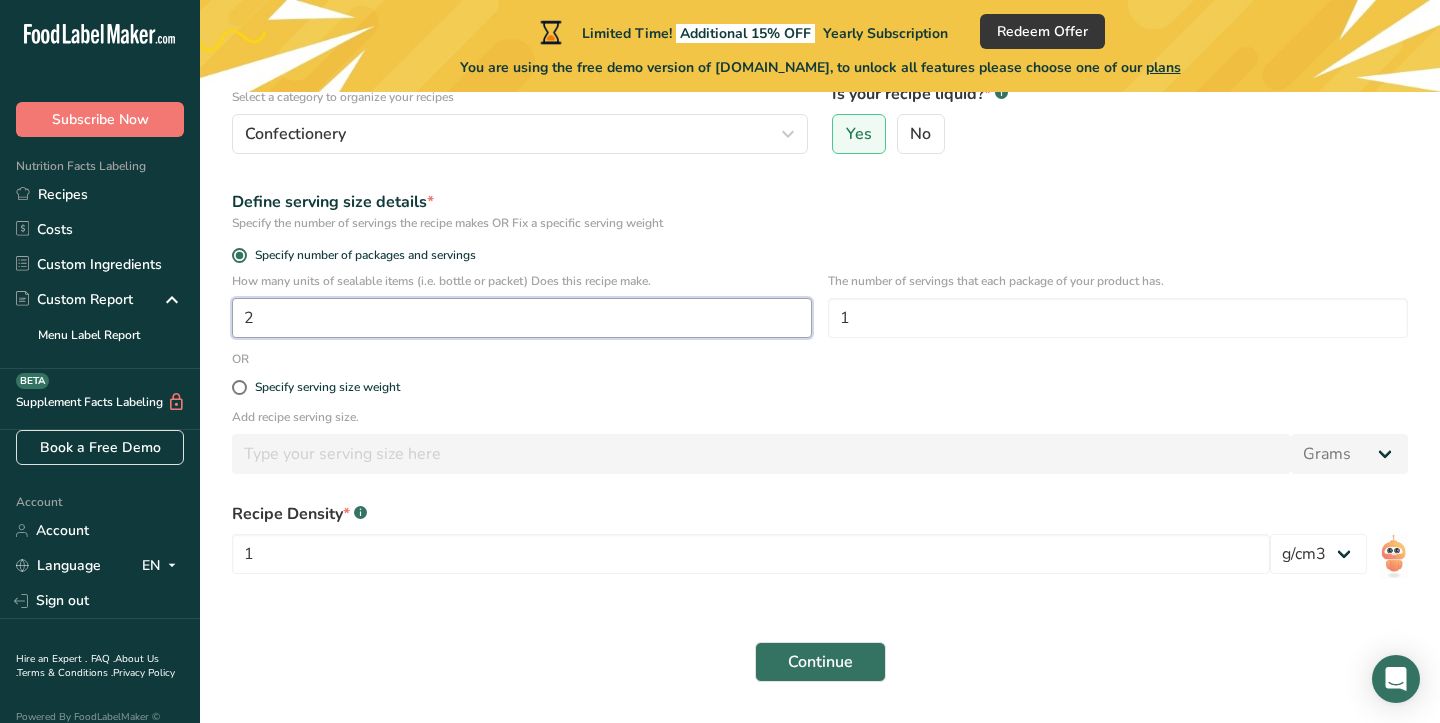scroll, scrollTop: 244, scrollLeft: 0, axis: vertical 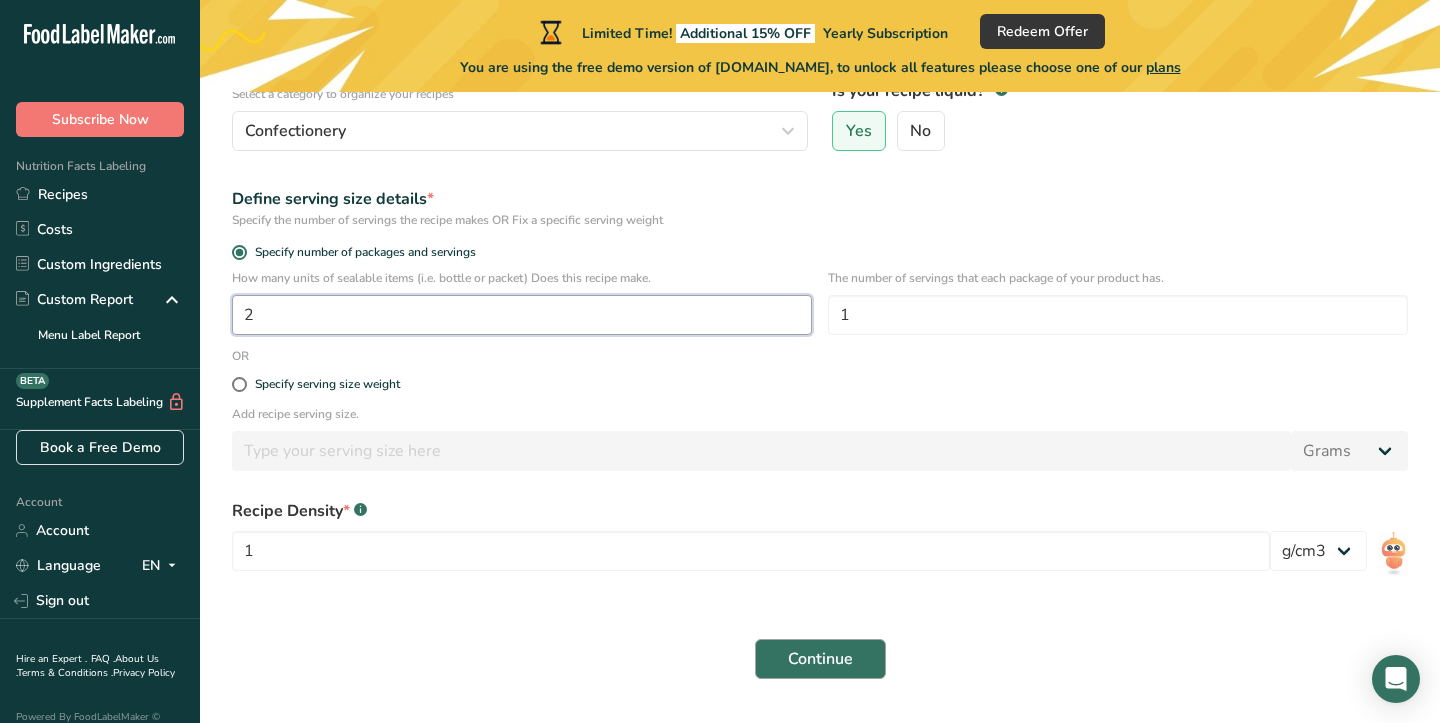 type on "2" 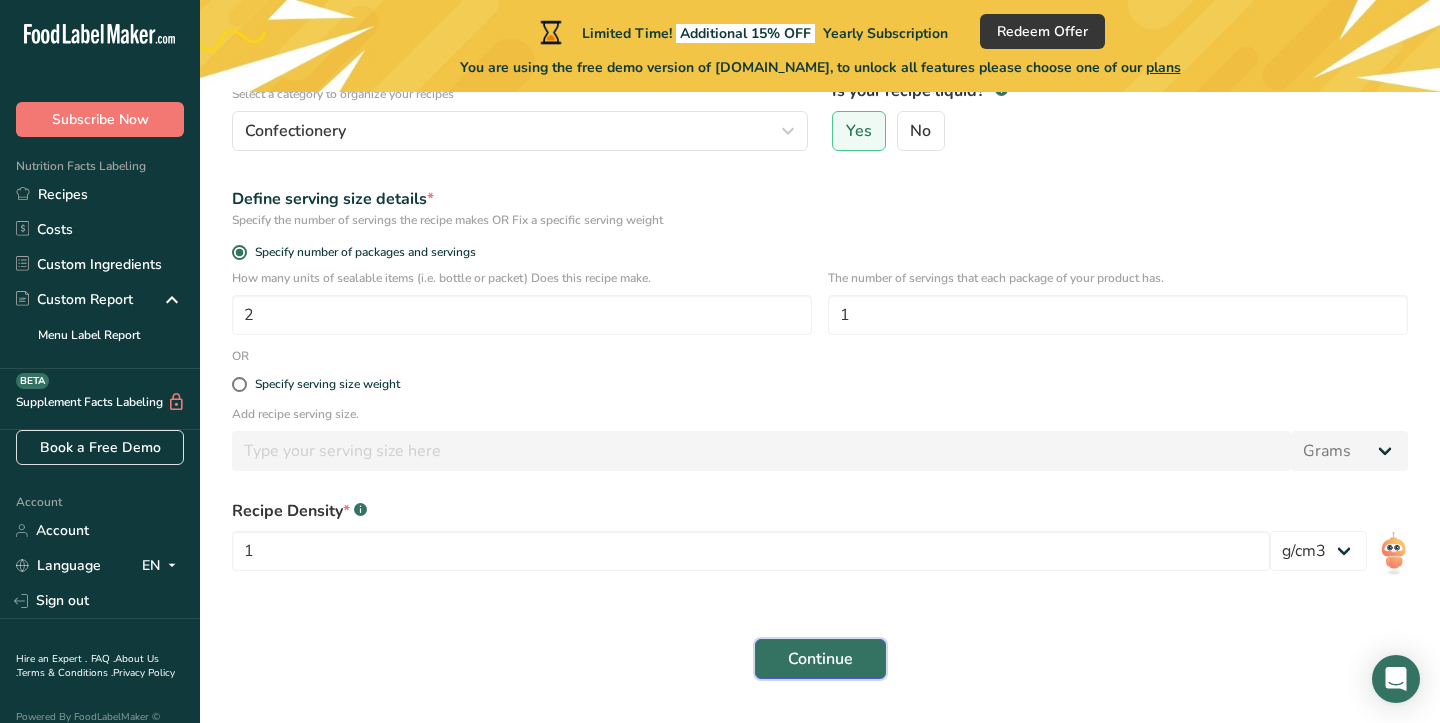 click on "Continue" at bounding box center (820, 659) 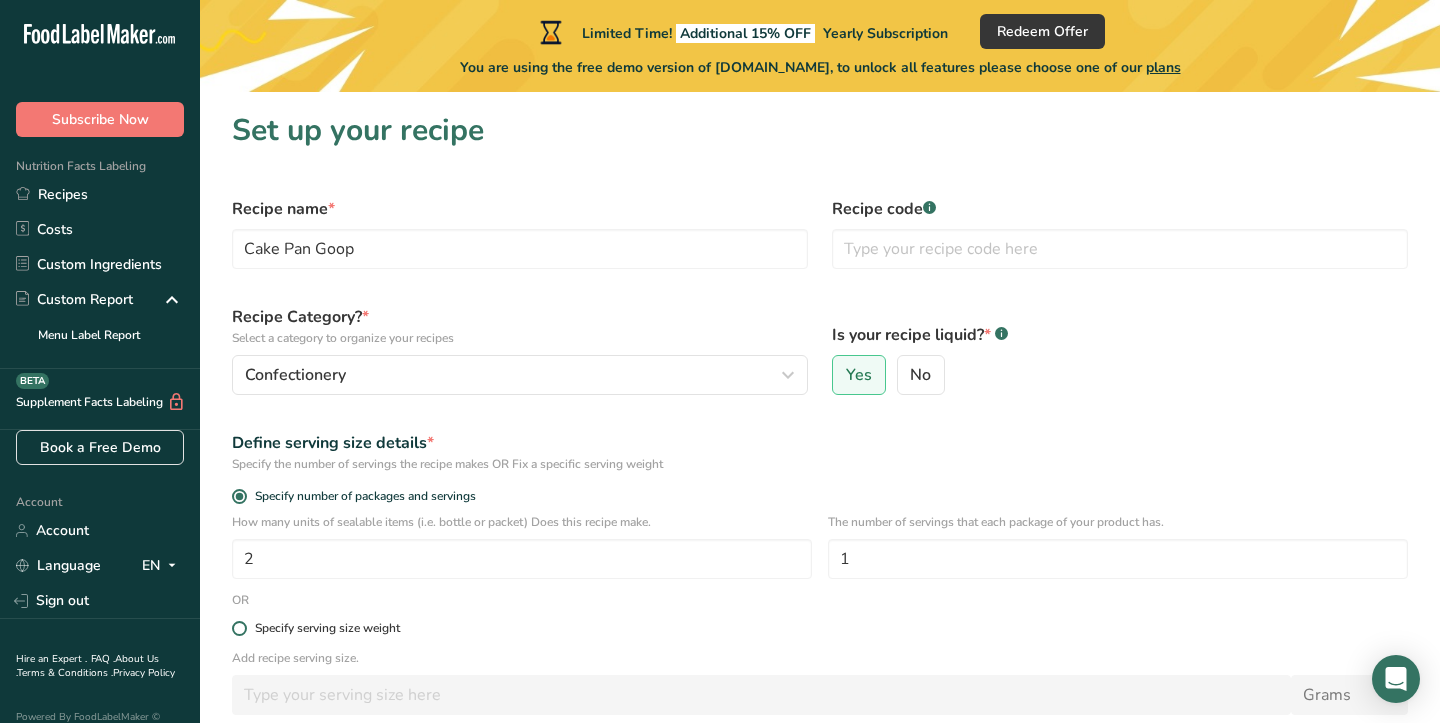 scroll, scrollTop: 296, scrollLeft: 0, axis: vertical 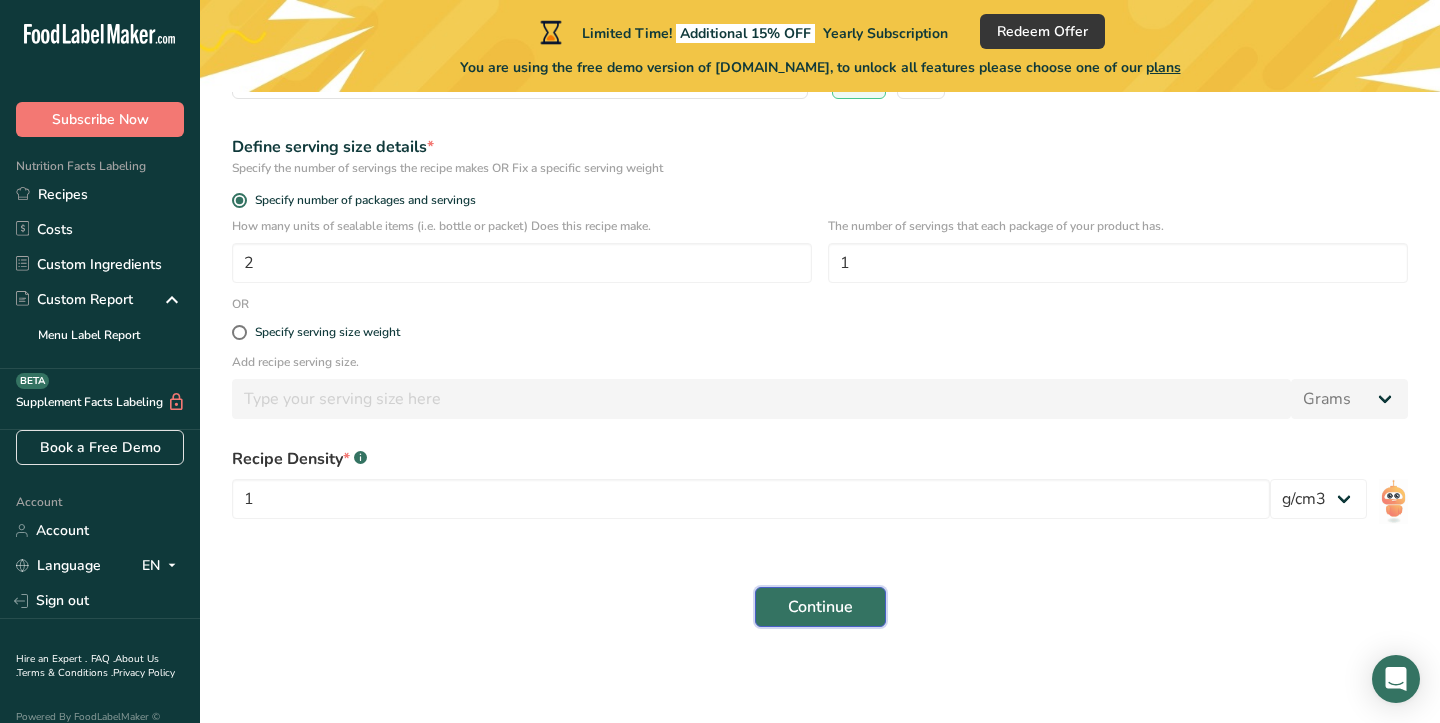 click on "Continue" at bounding box center (820, 607) 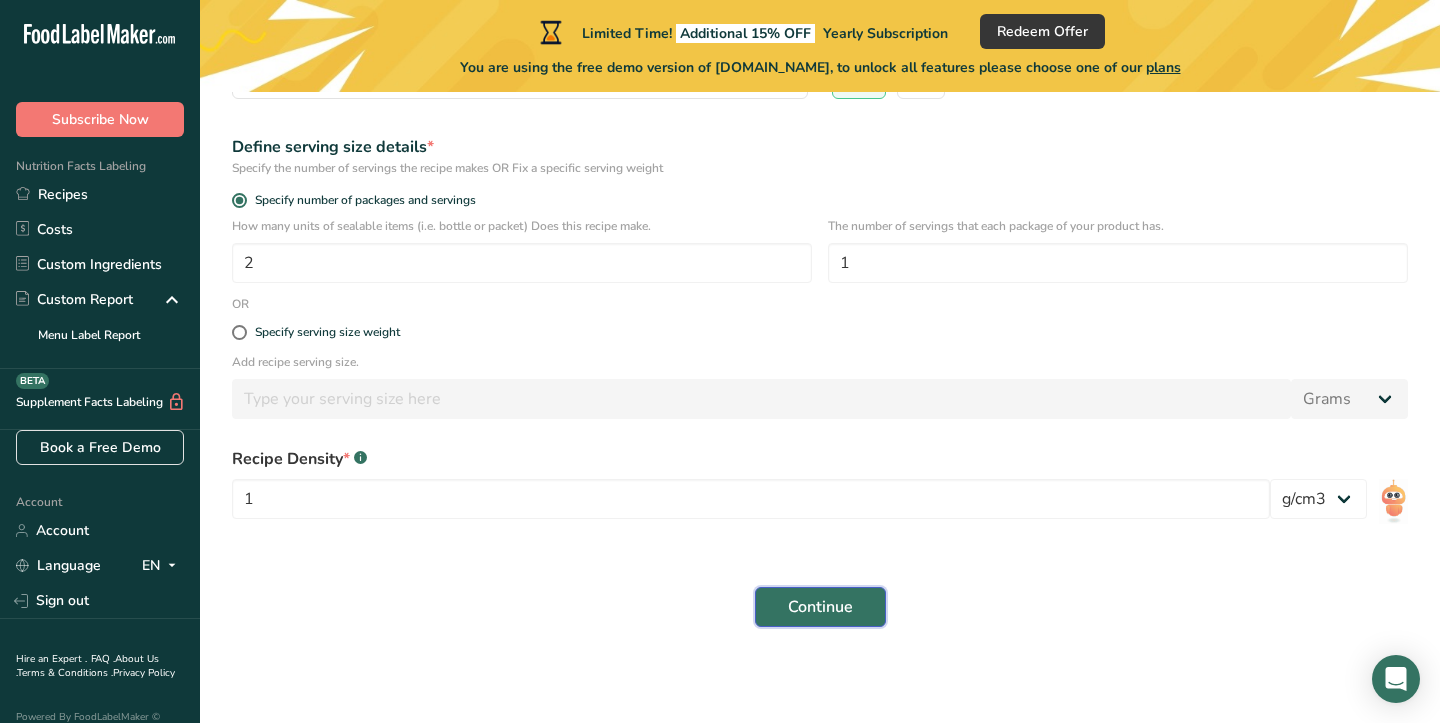 scroll, scrollTop: 296, scrollLeft: 0, axis: vertical 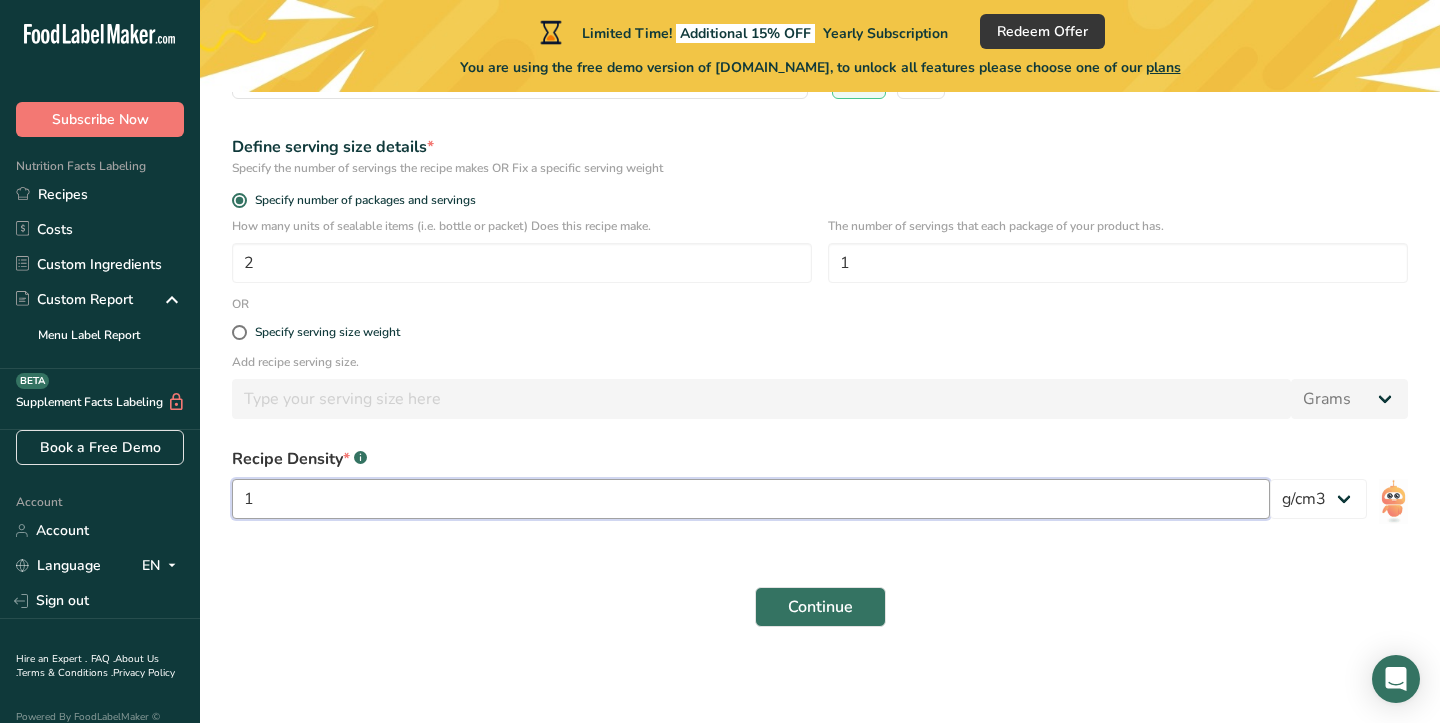 click on "1" at bounding box center [751, 499] 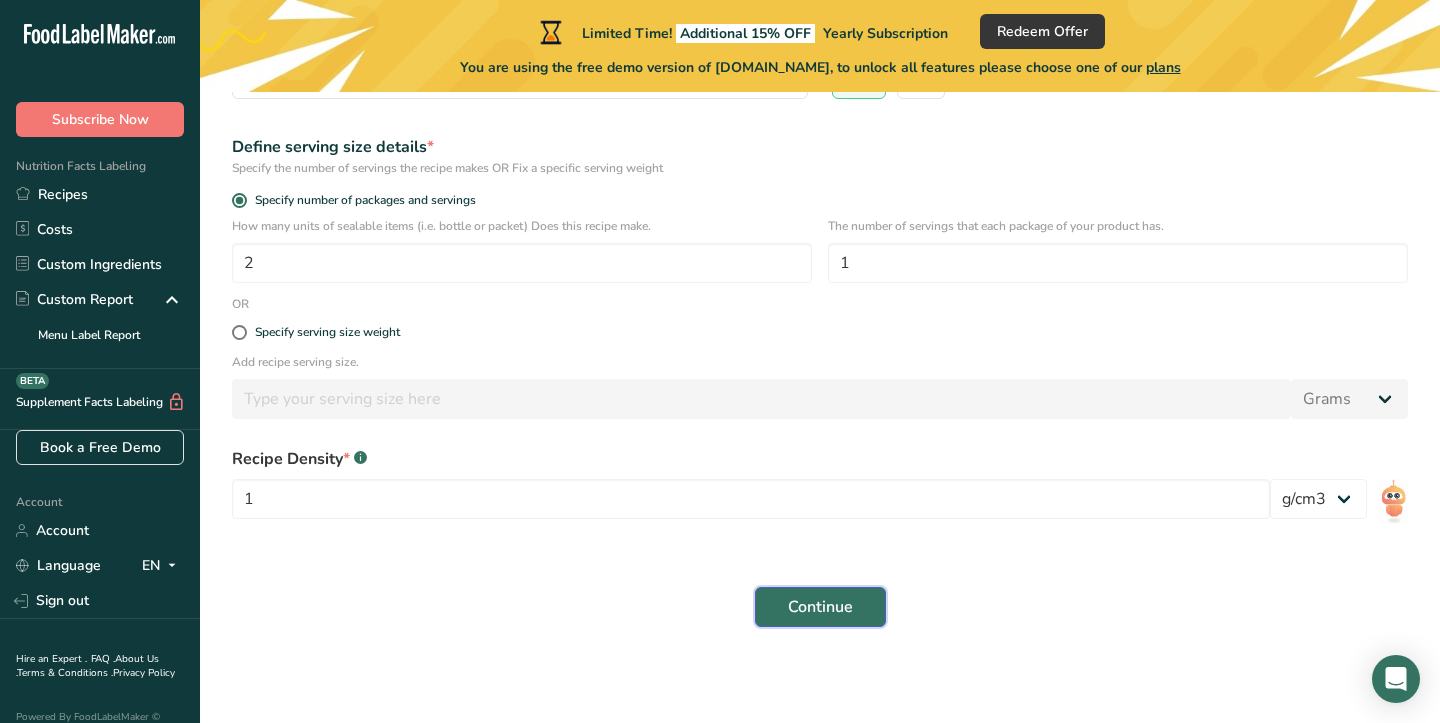 click on "Continue" at bounding box center (820, 607) 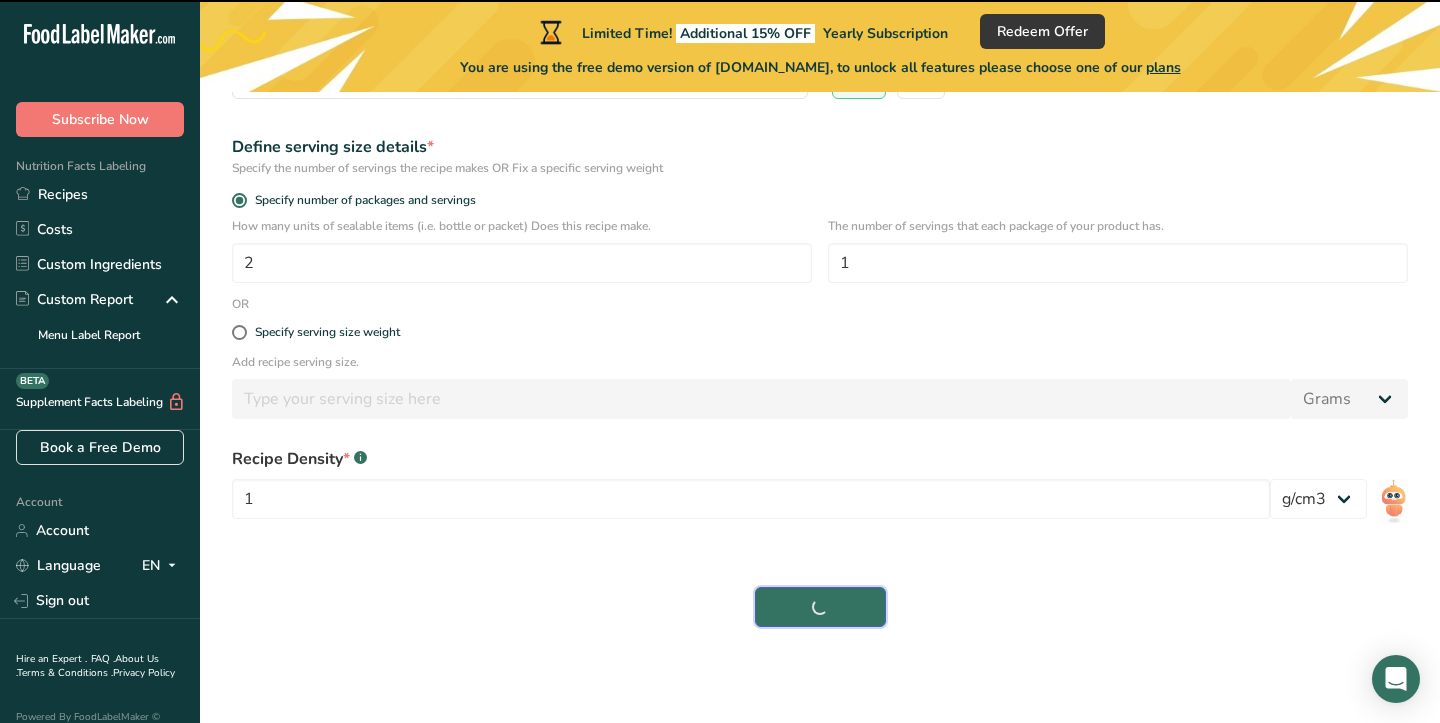 scroll, scrollTop: 0, scrollLeft: 0, axis: both 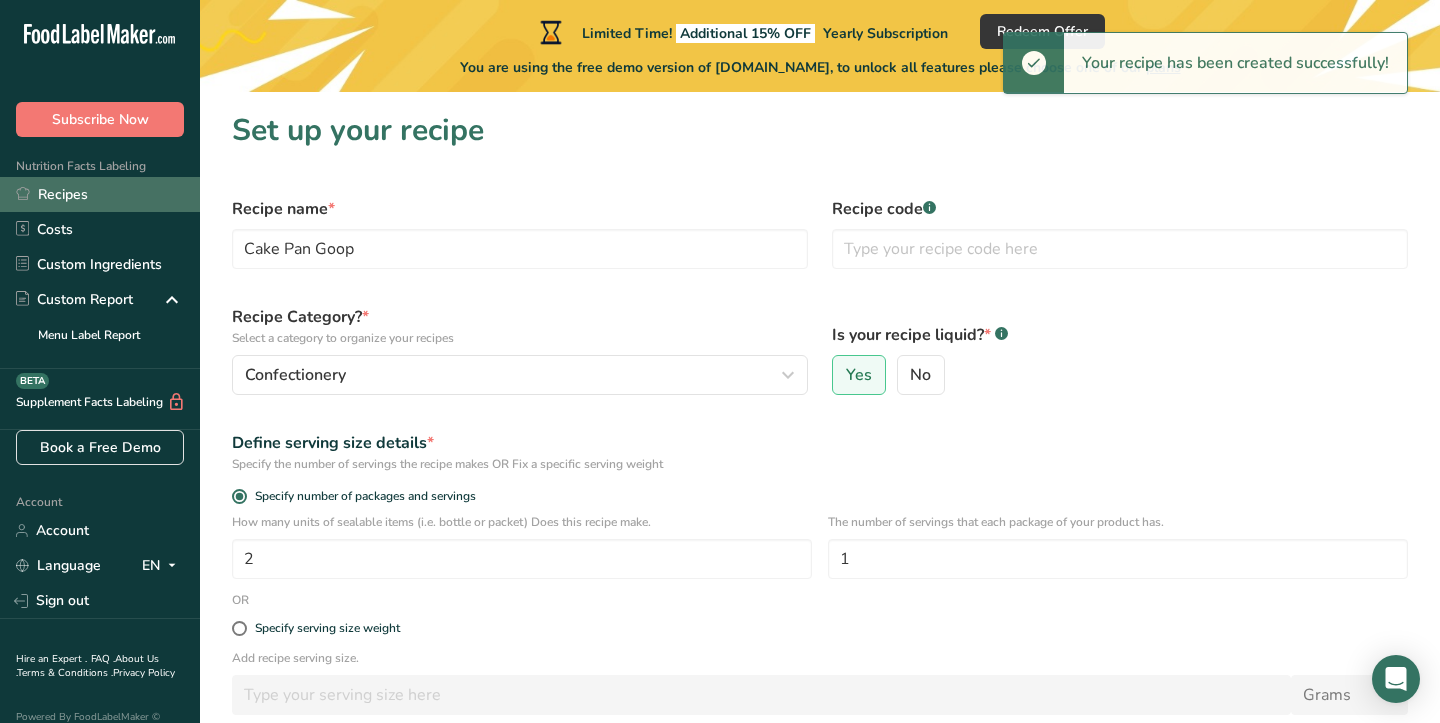 click on "Recipes" at bounding box center (100, 194) 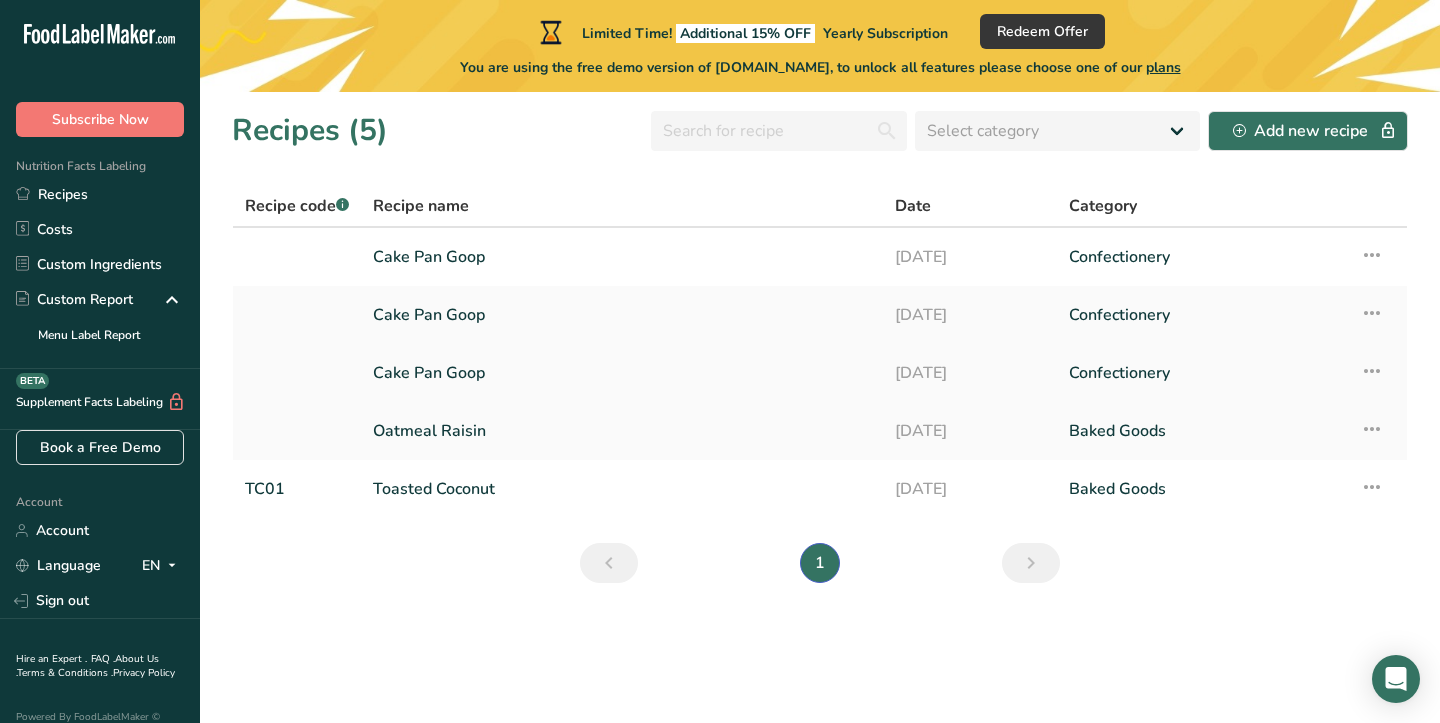 click on "Cake Pan Goop" at bounding box center [622, 373] 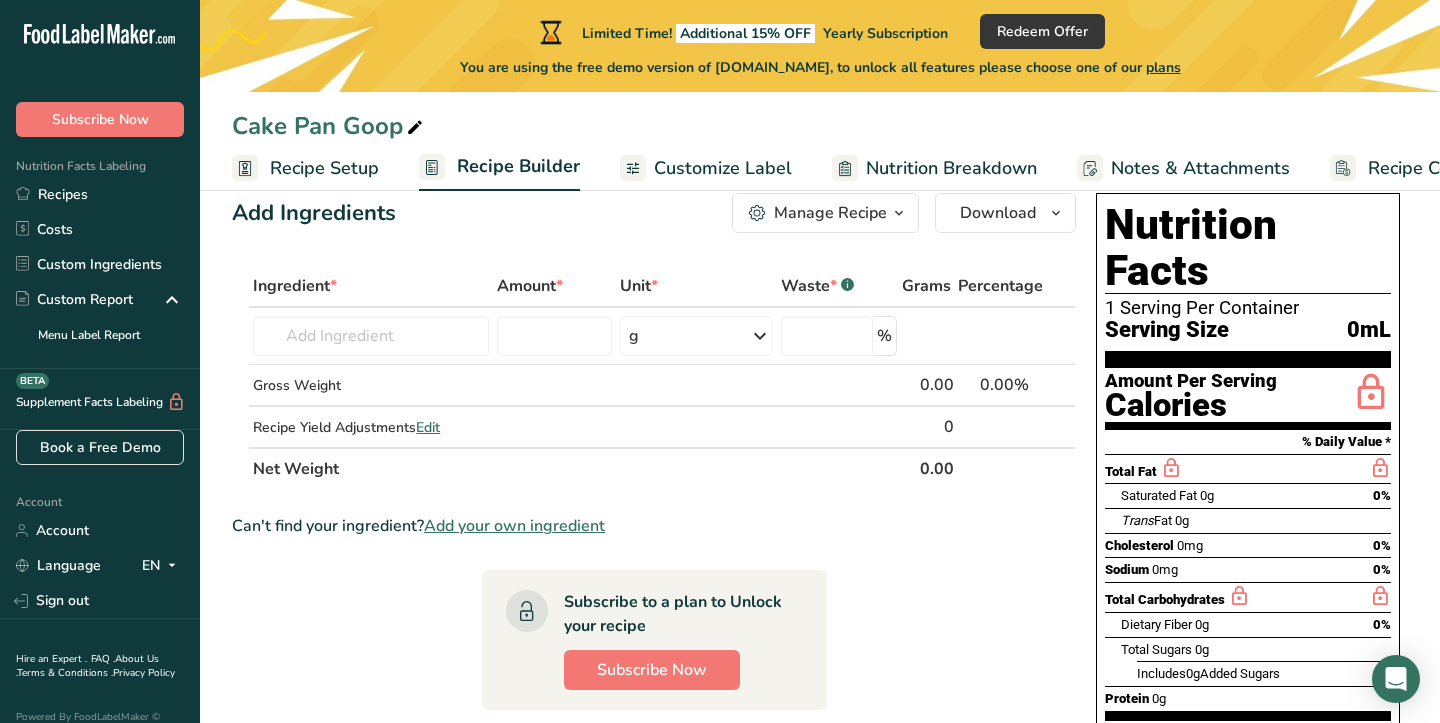scroll, scrollTop: 0, scrollLeft: 0, axis: both 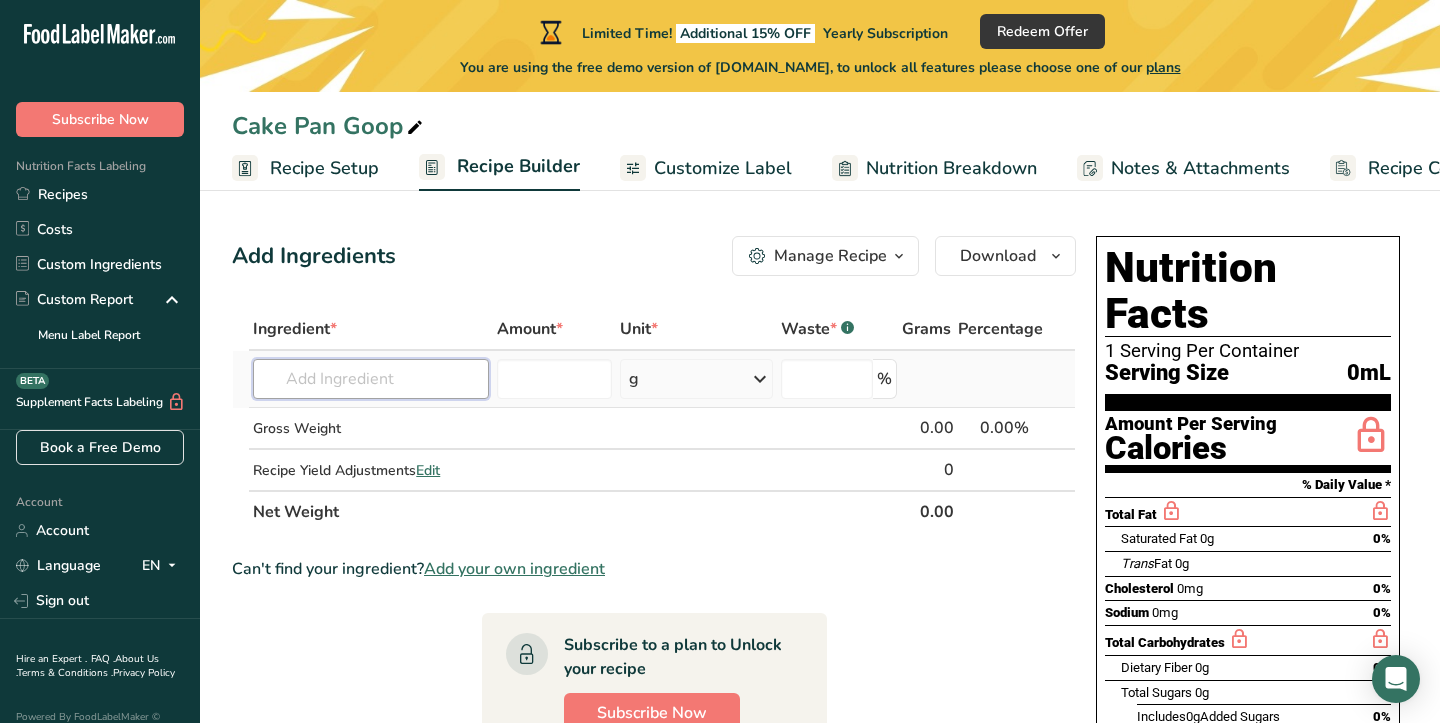 click at bounding box center [371, 379] 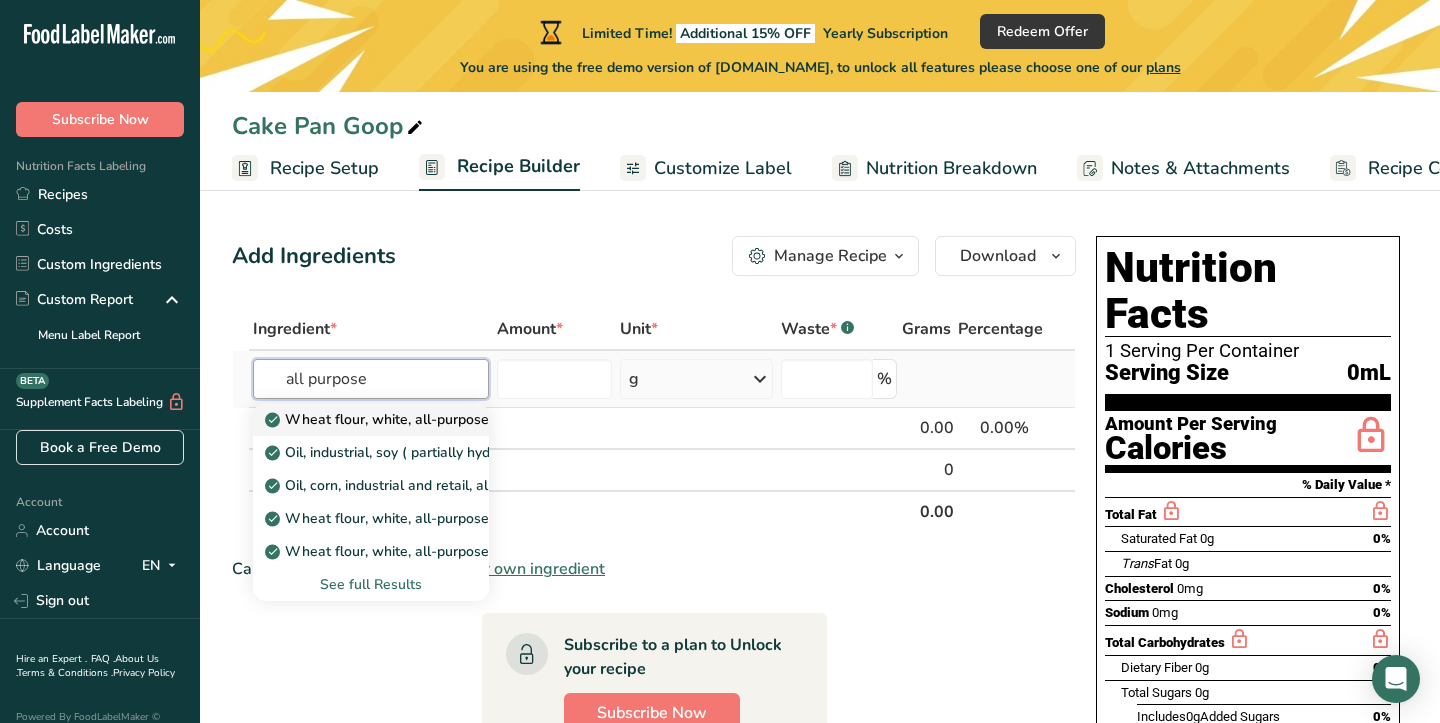 type on "all purpose" 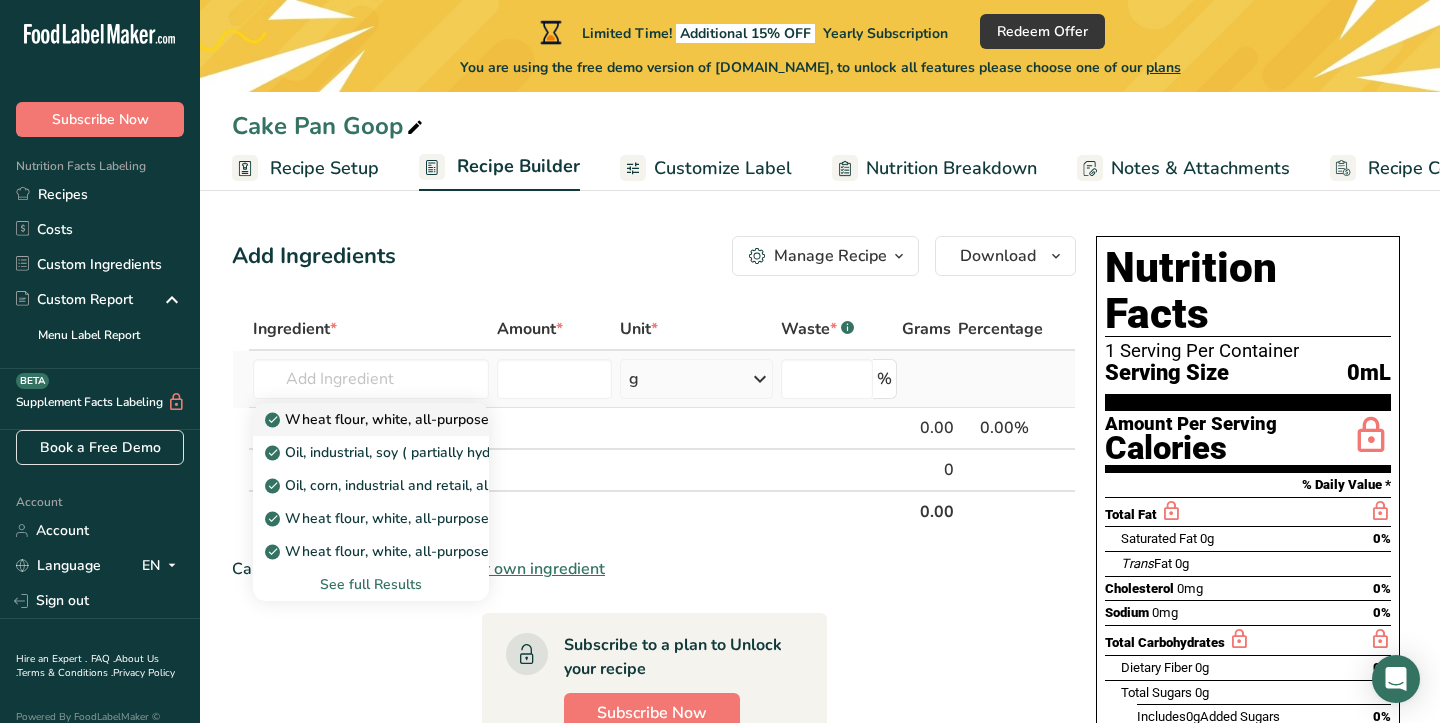 click on "Wheat flour, white, all-purpose, self-rising, enriched" at bounding box center [445, 419] 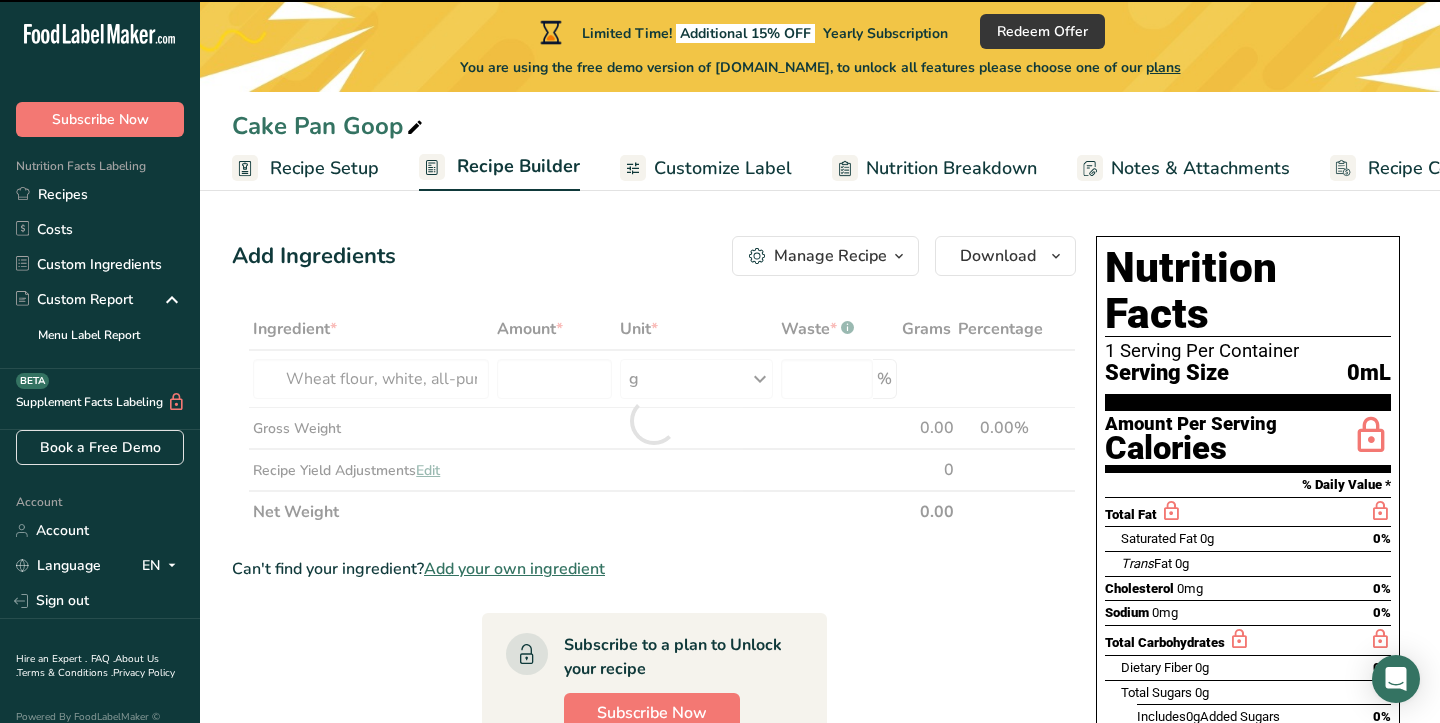 type on "0" 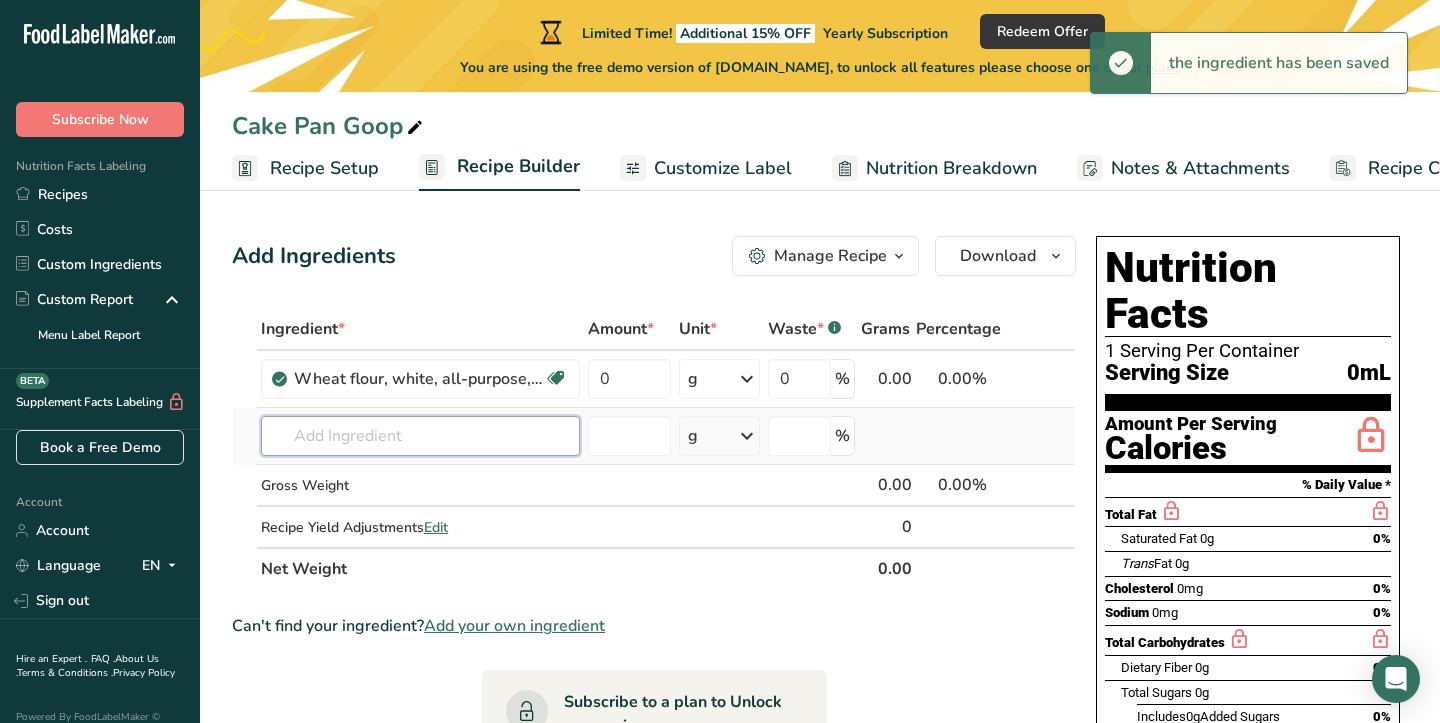 click at bounding box center (420, 436) 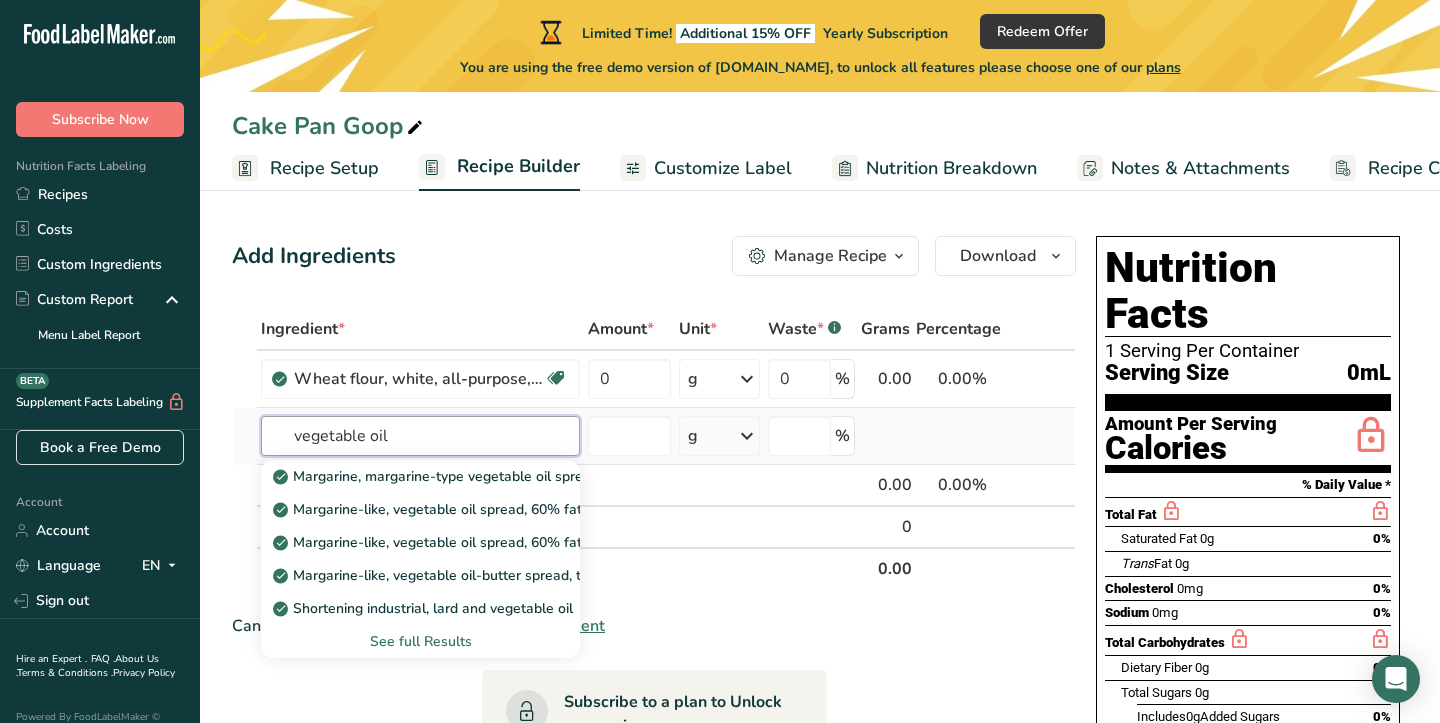 type on "vegetable oil" 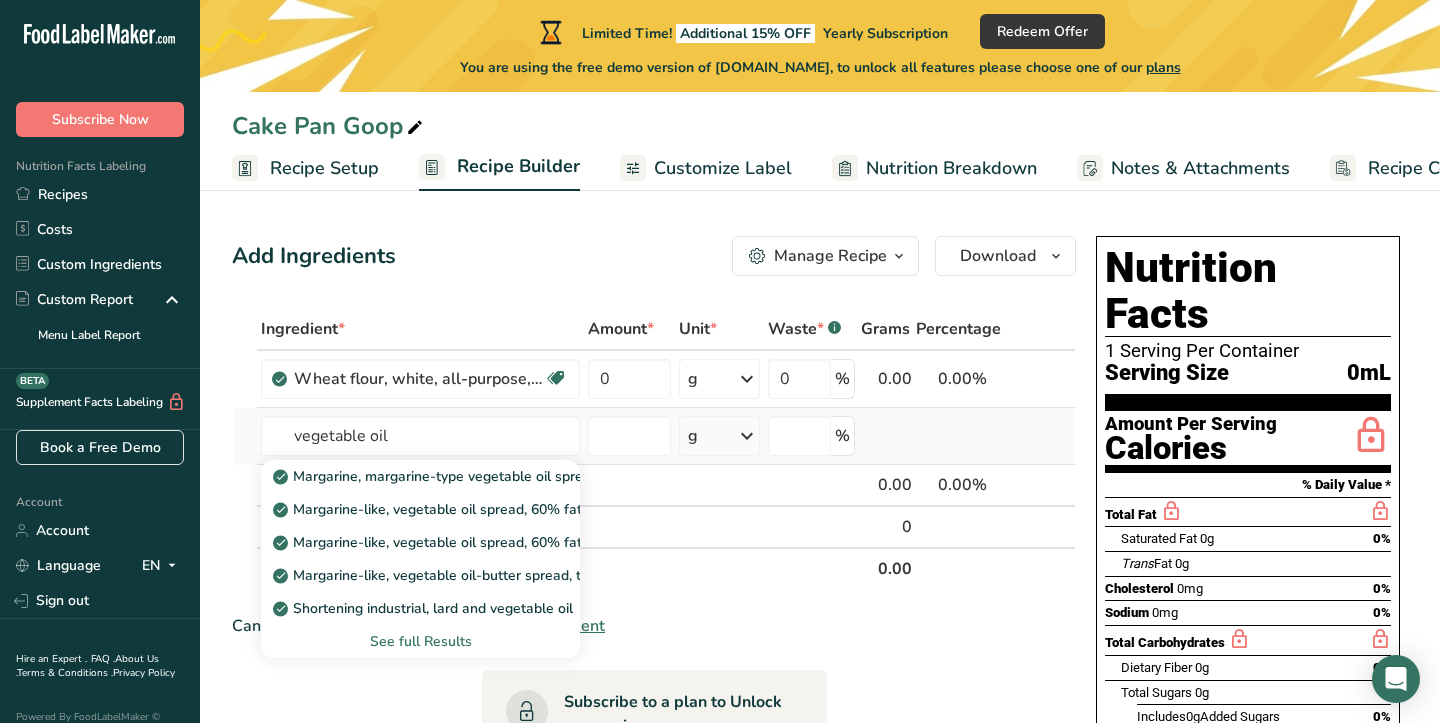 type 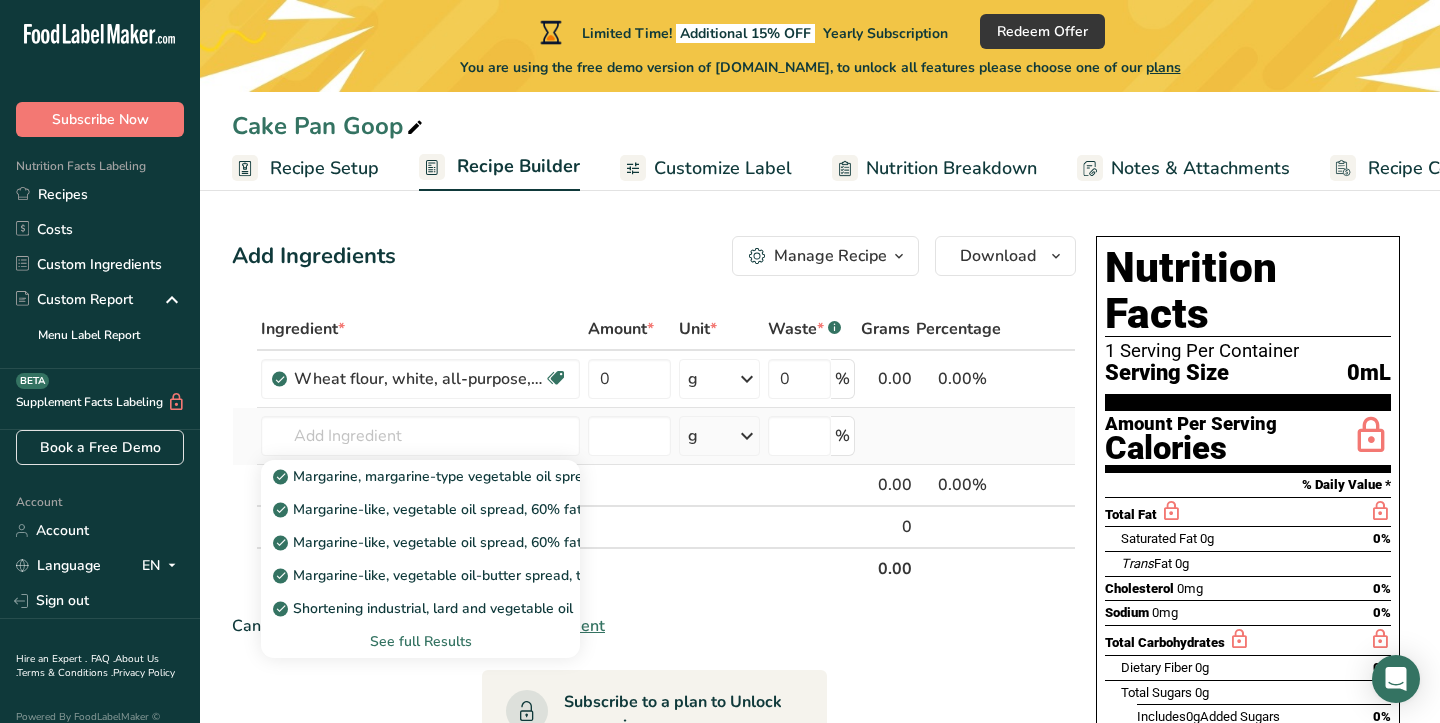 click on "See full Results" at bounding box center [420, 641] 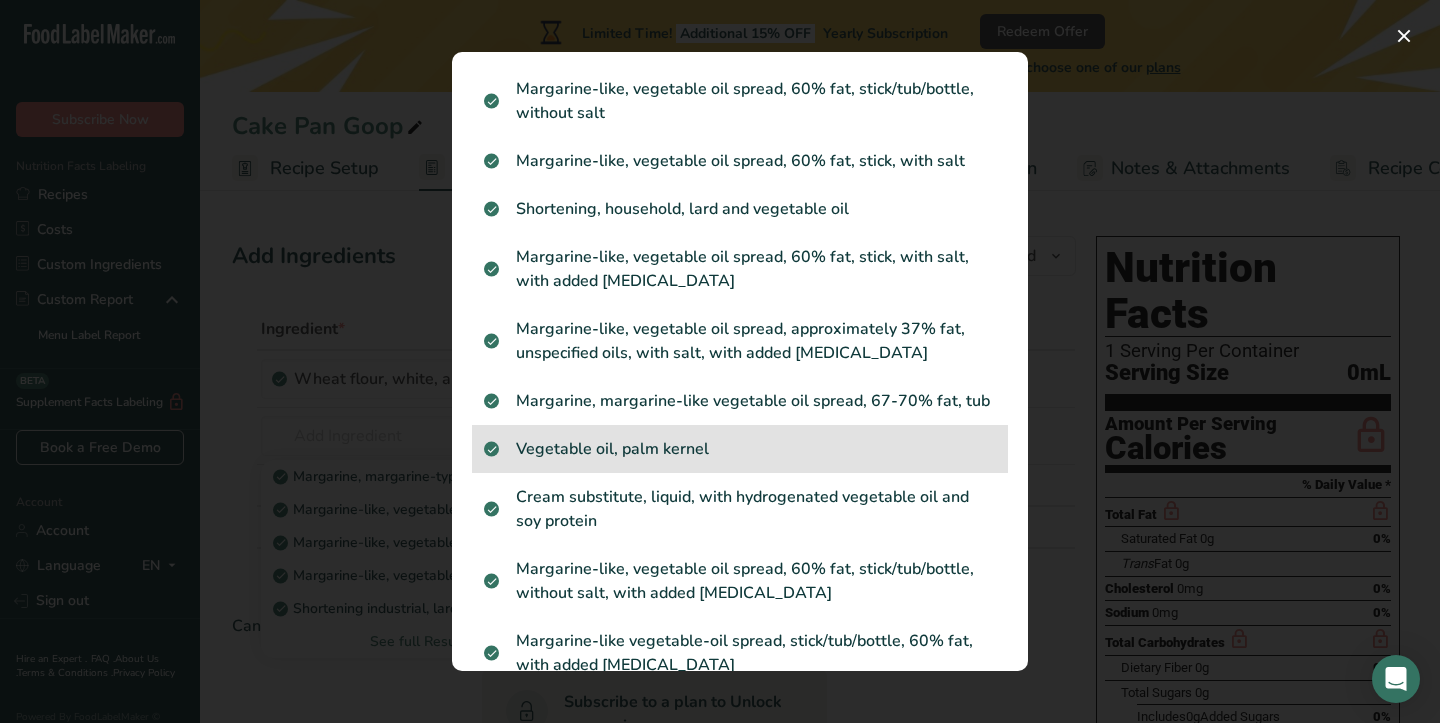 scroll, scrollTop: 529, scrollLeft: 0, axis: vertical 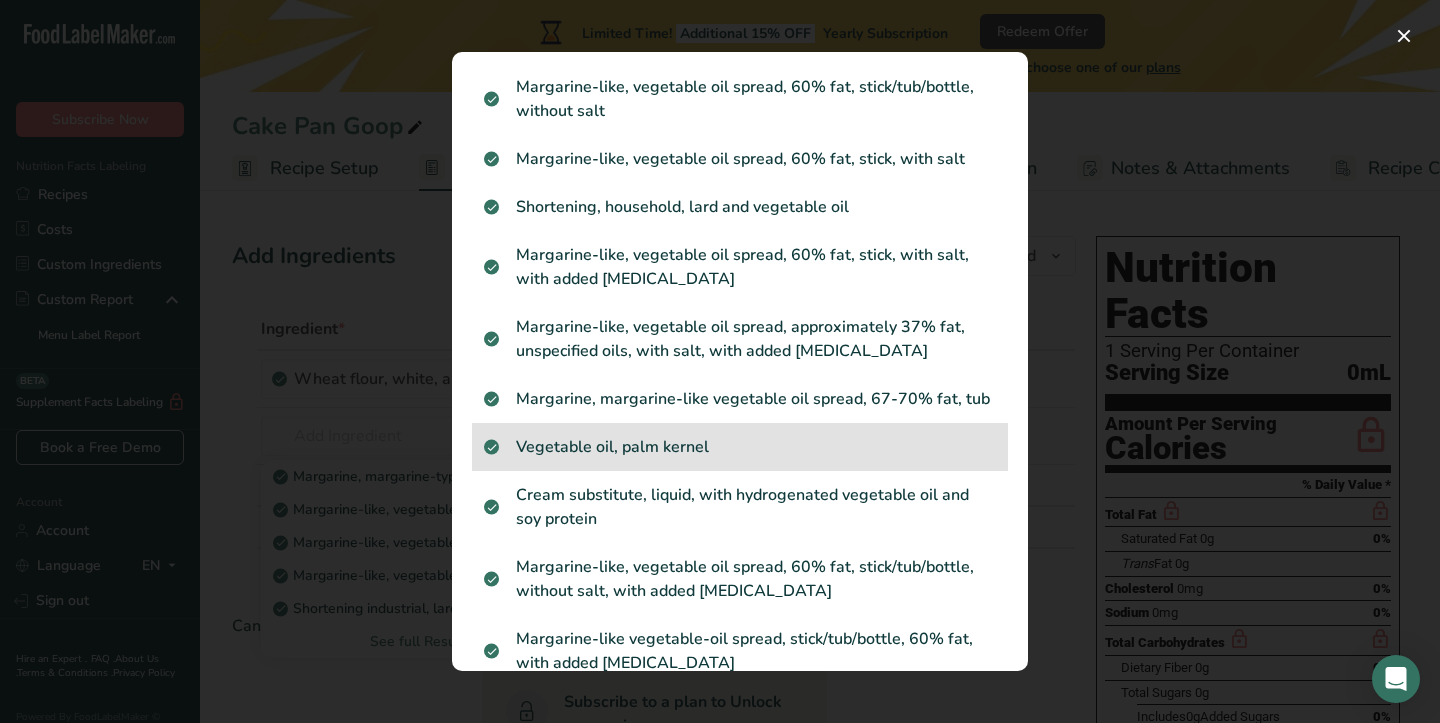 click on "Vegetable oil, palm kernel" at bounding box center [740, 447] 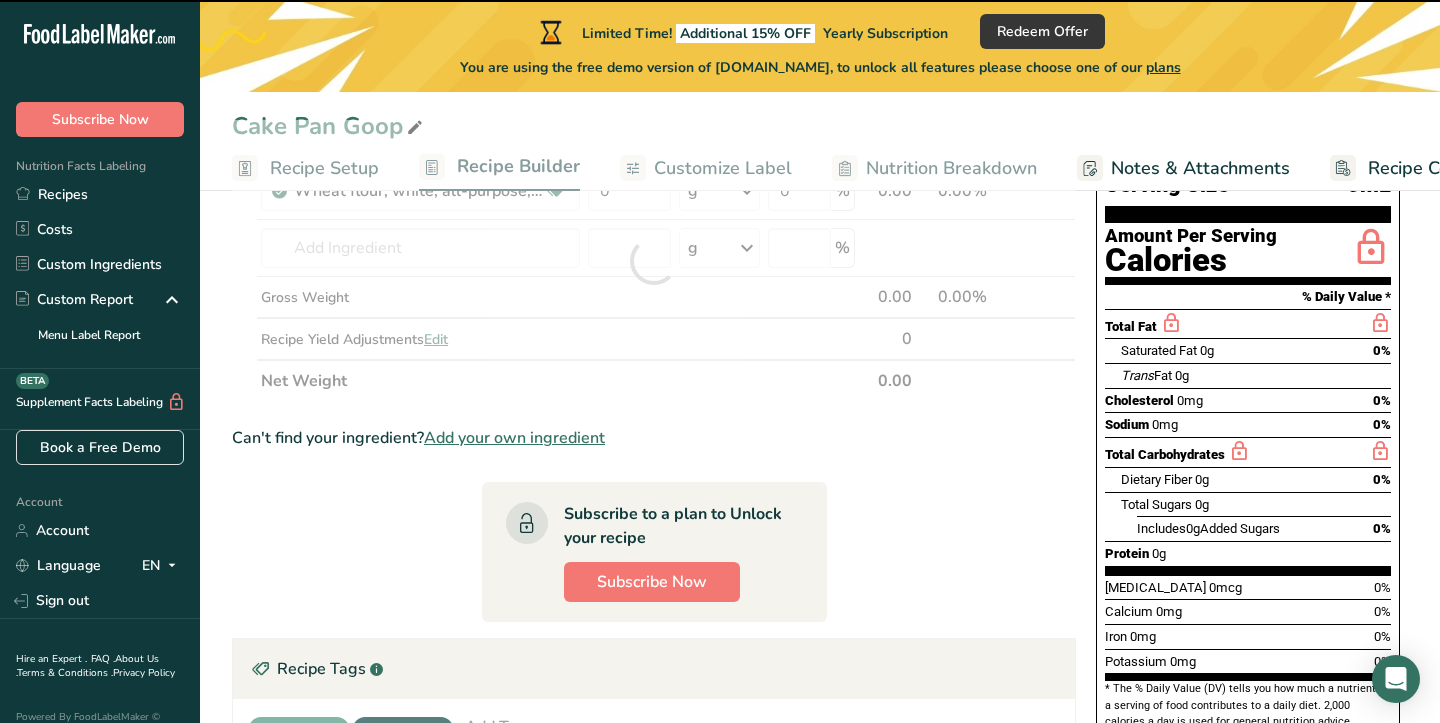type on "0" 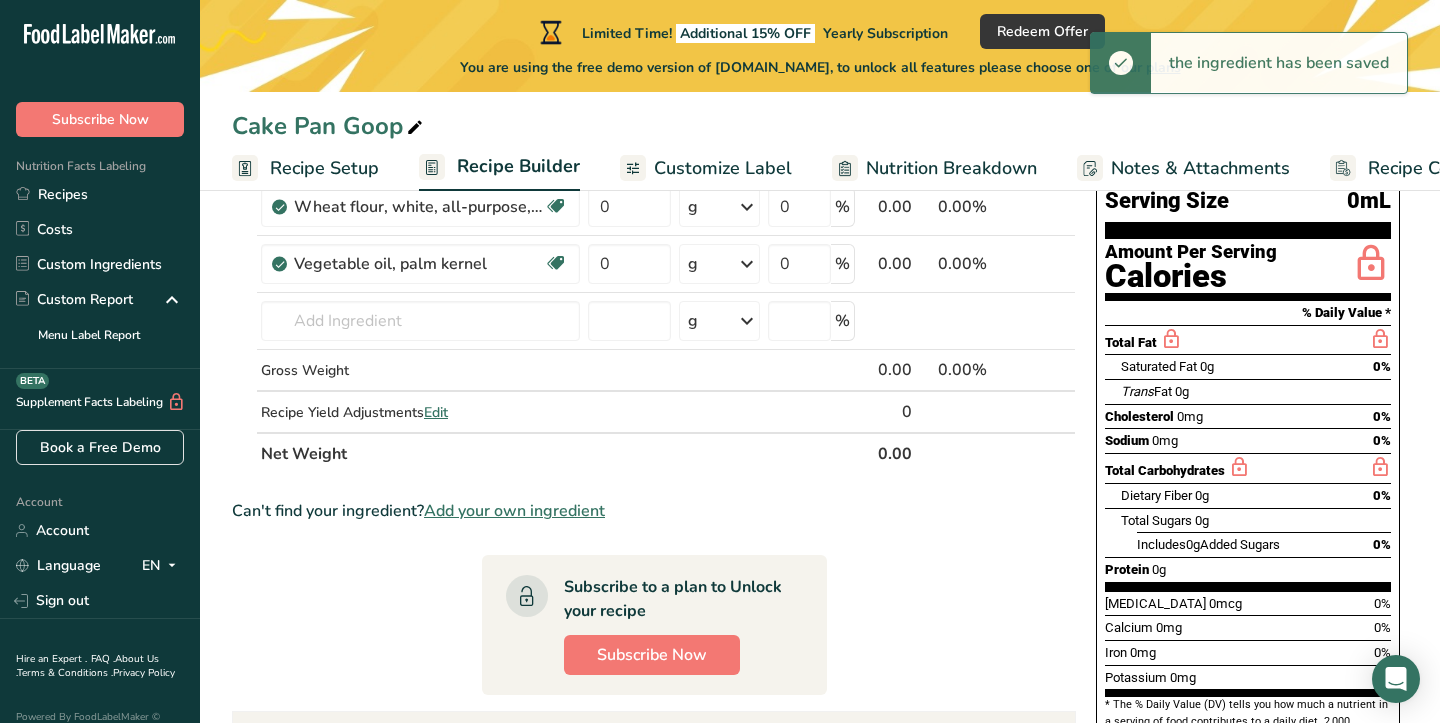 scroll, scrollTop: 163, scrollLeft: 0, axis: vertical 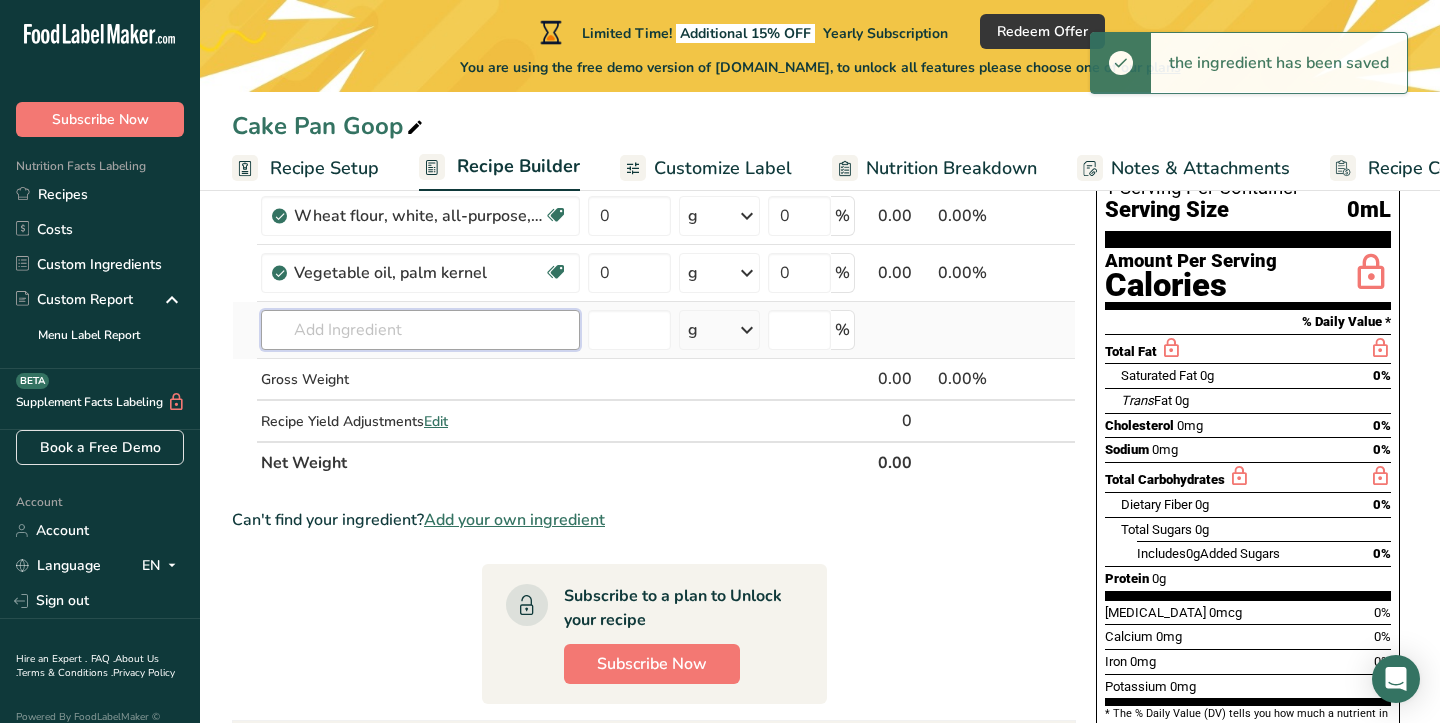click at bounding box center (420, 330) 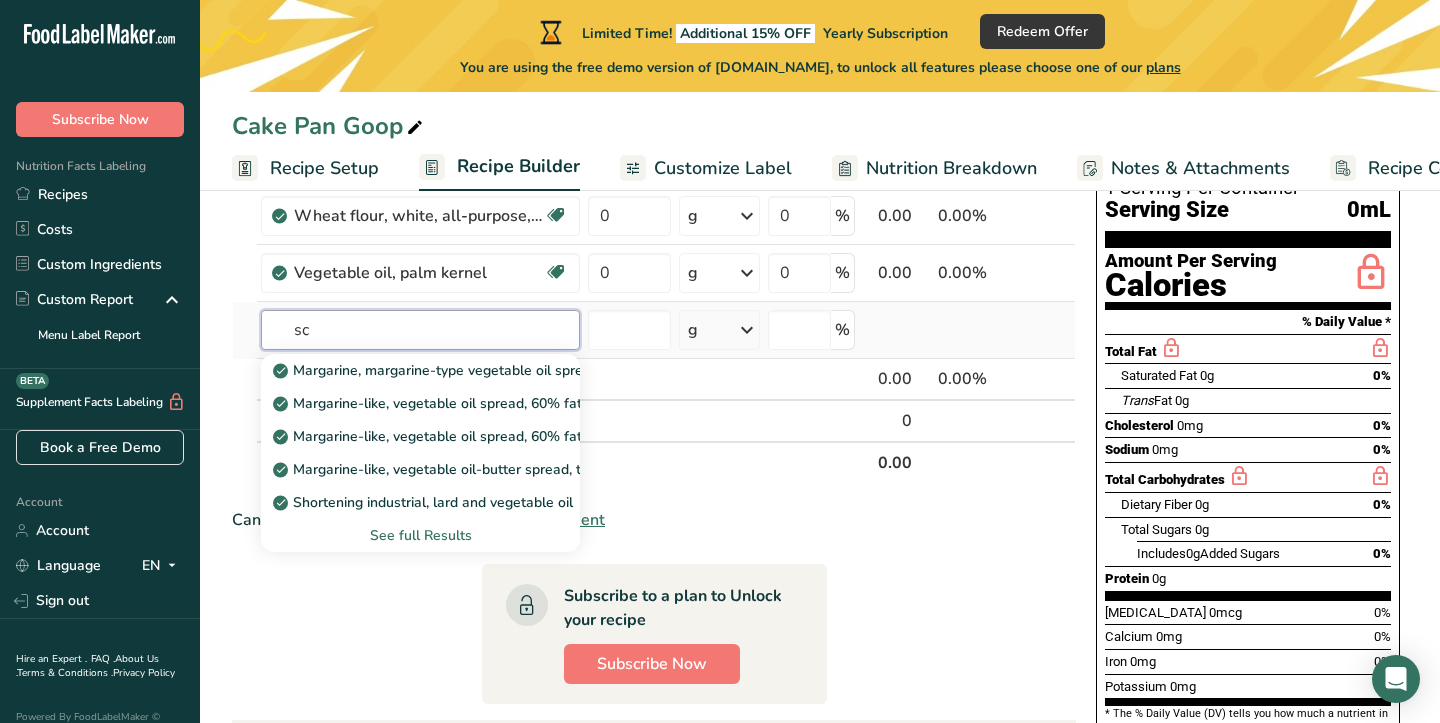 type on "s" 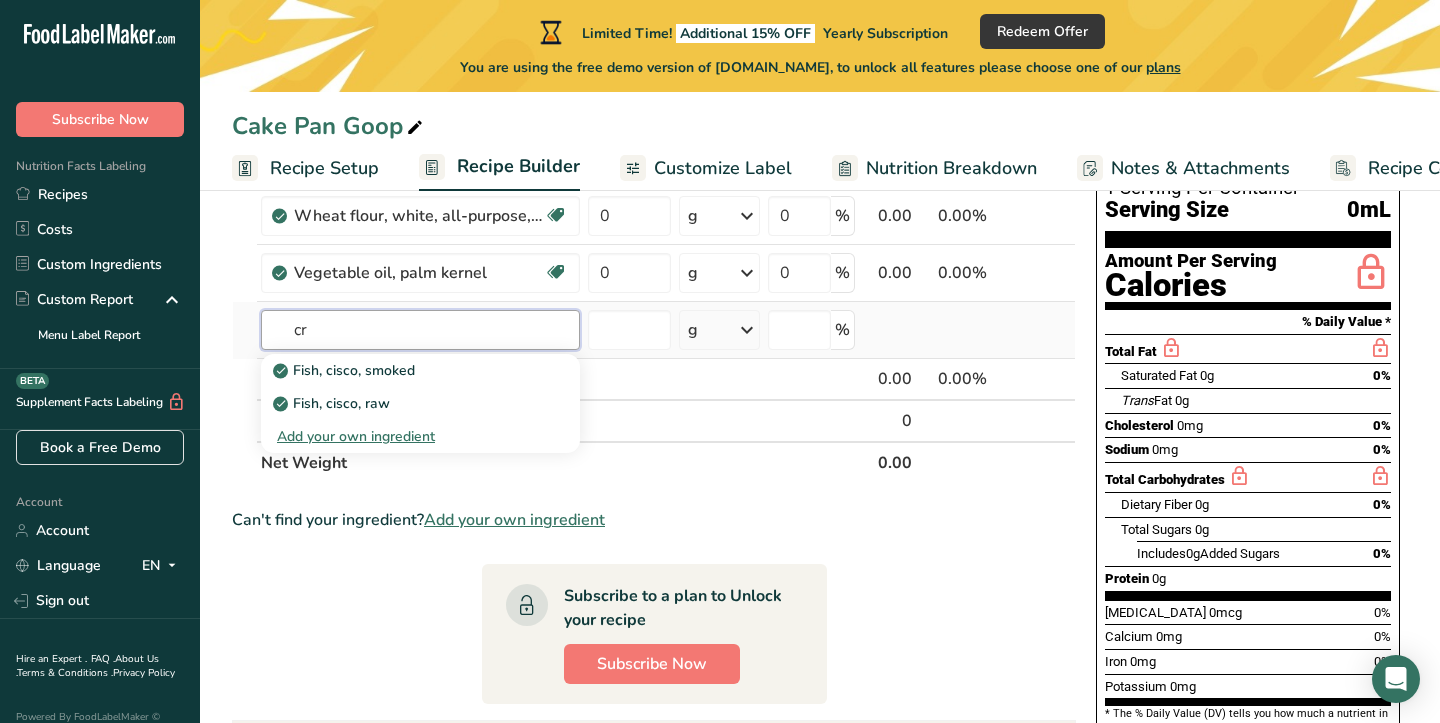 type on "c" 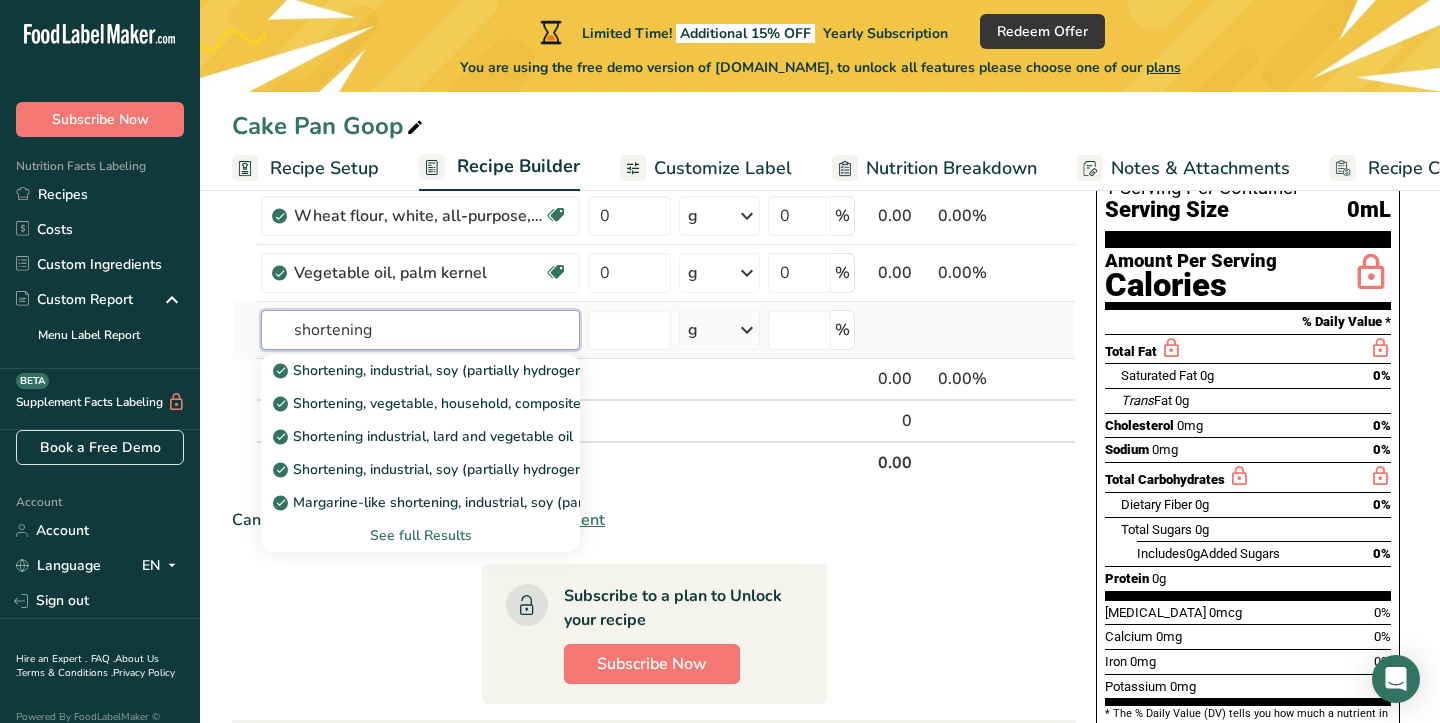 type on "shortening" 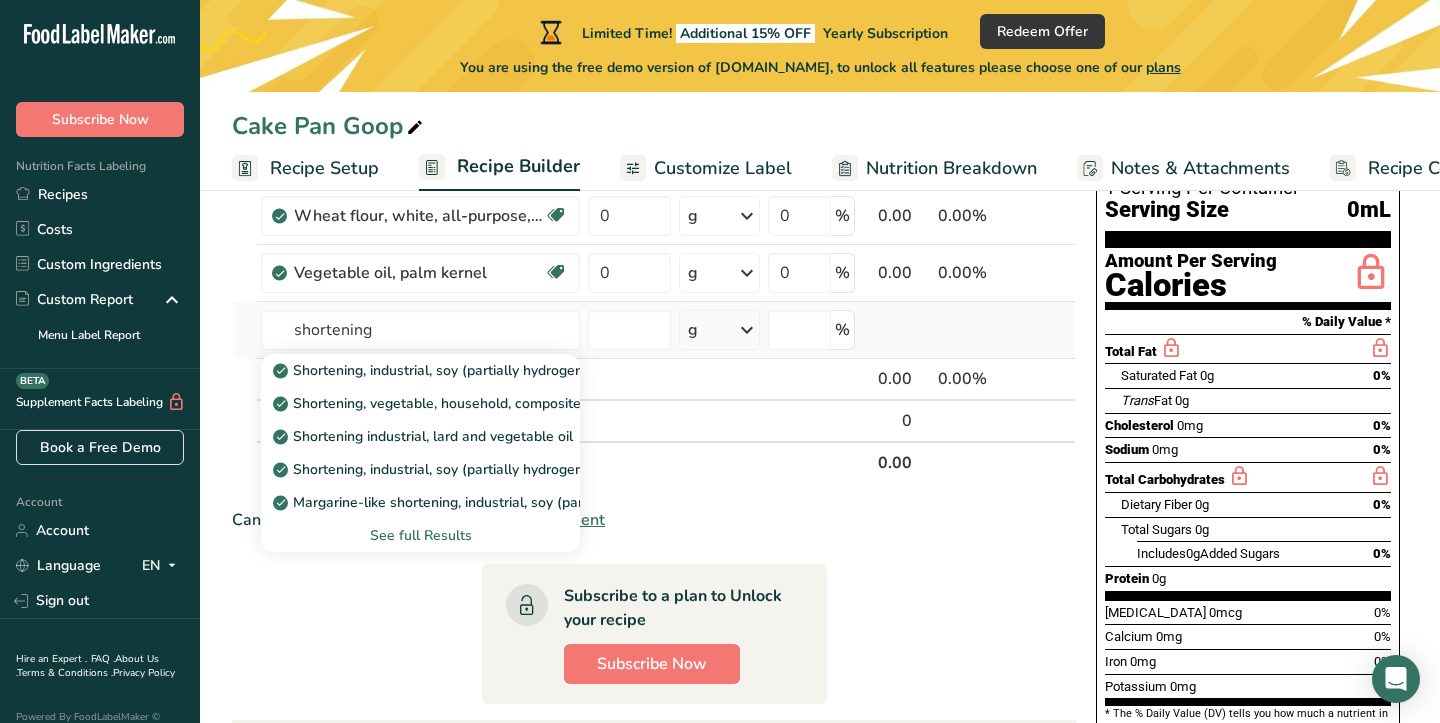 type 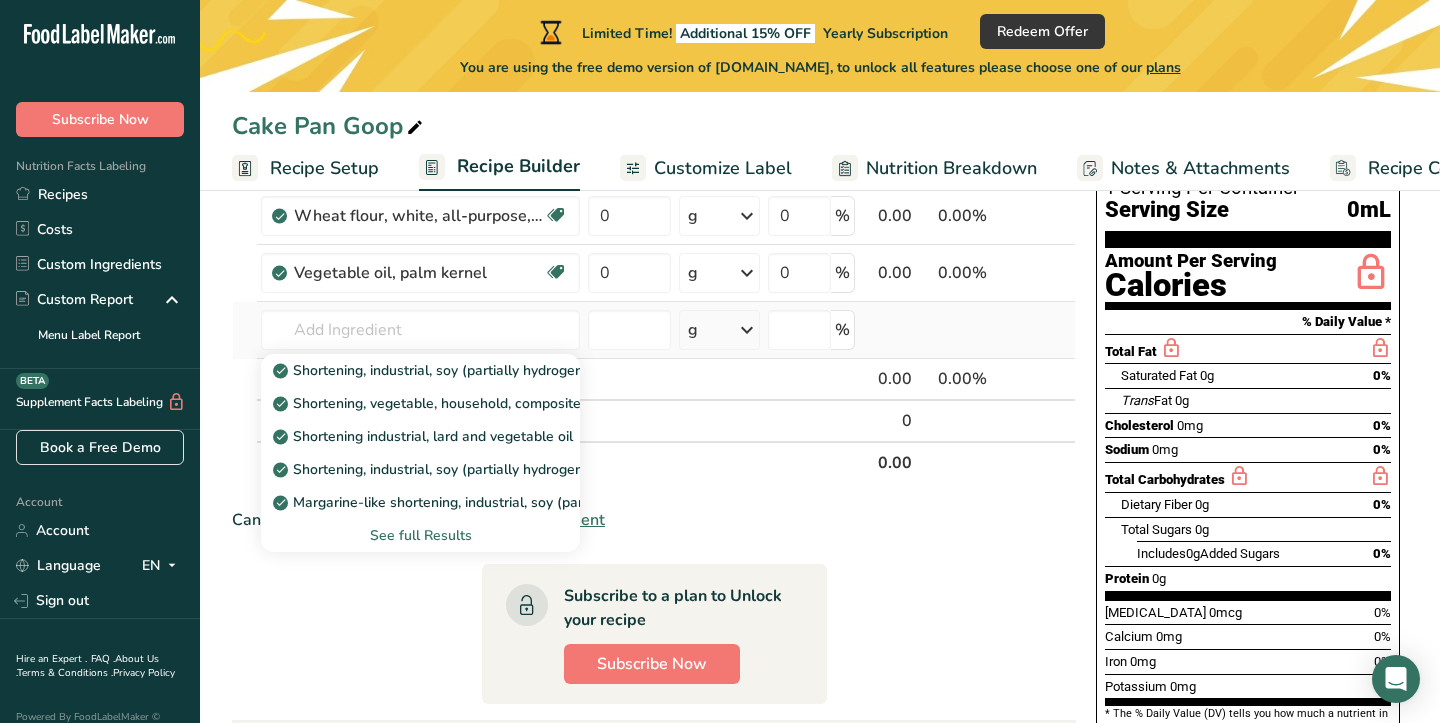 click on "See full Results" at bounding box center (420, 535) 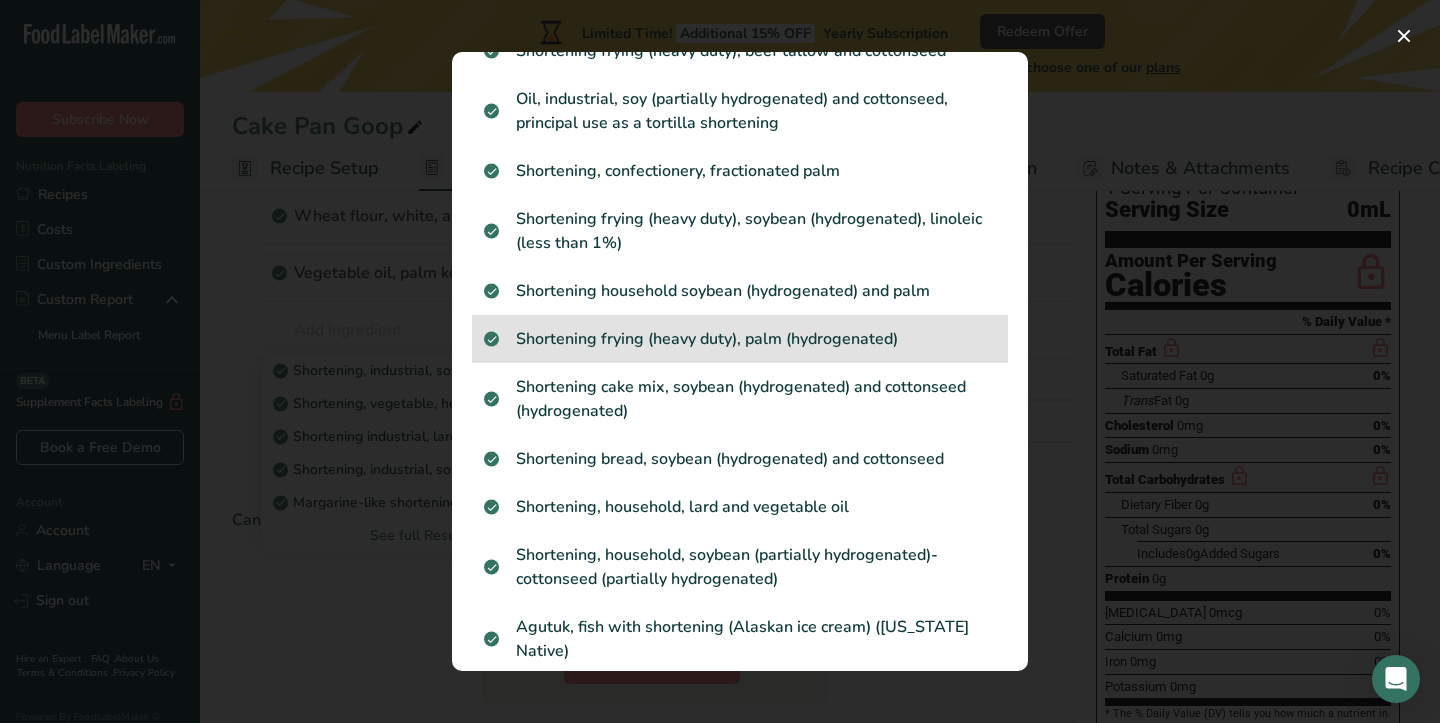 scroll, scrollTop: 0, scrollLeft: 0, axis: both 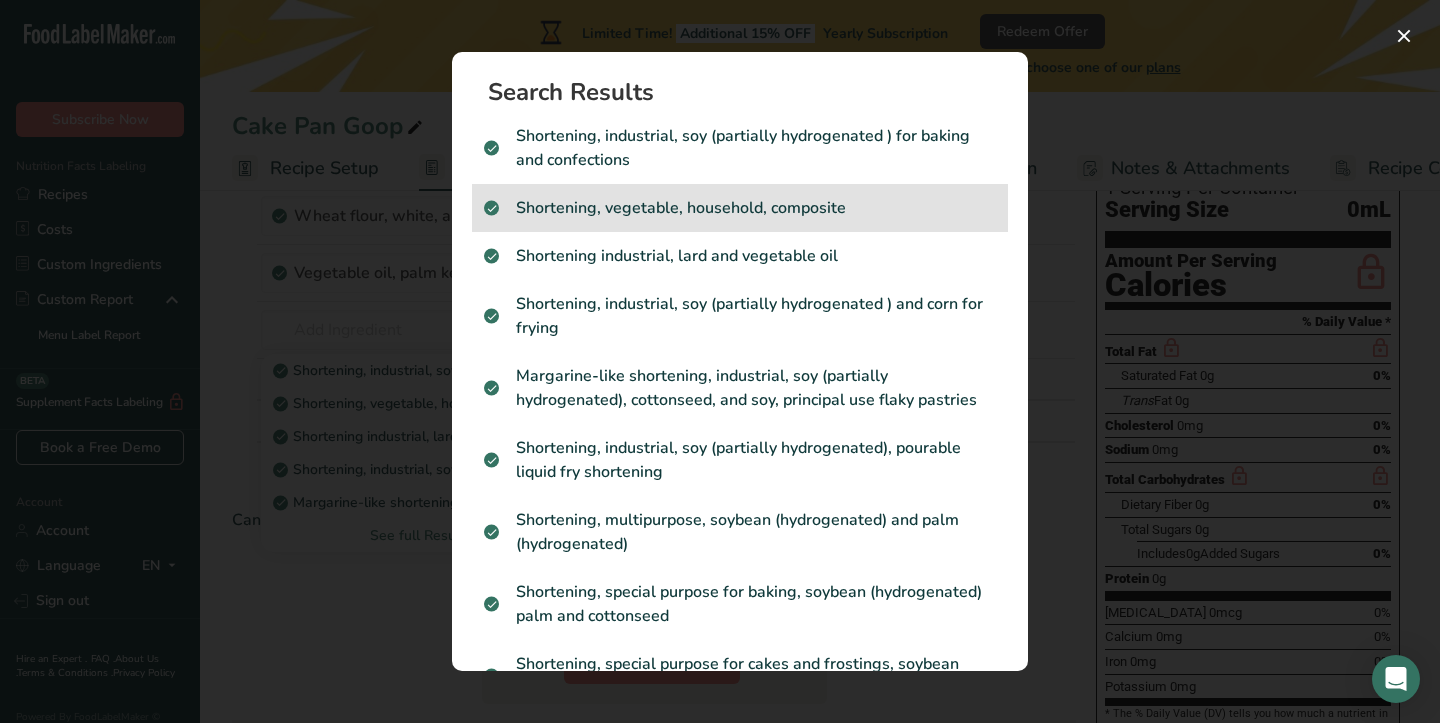 click on "Shortening, vegetable, household, composite" at bounding box center (740, 208) 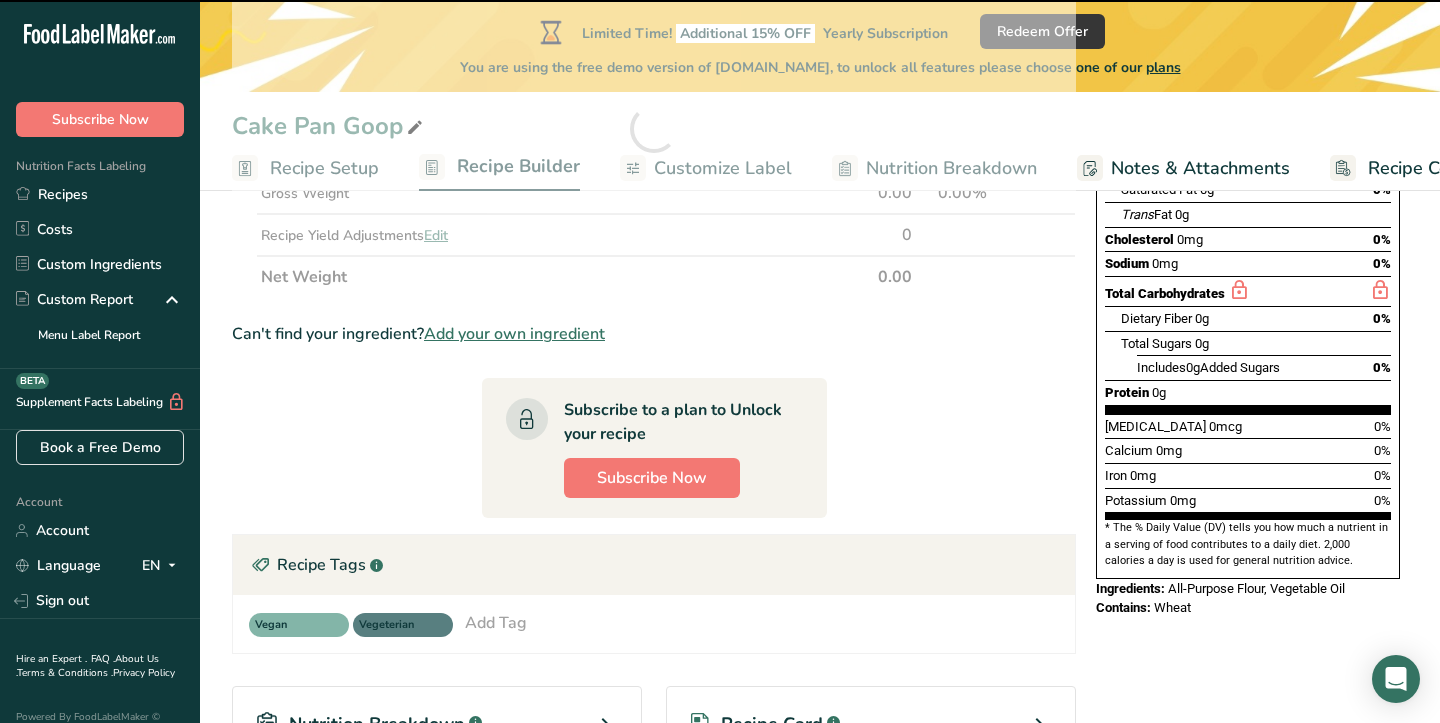 scroll, scrollTop: 348, scrollLeft: 0, axis: vertical 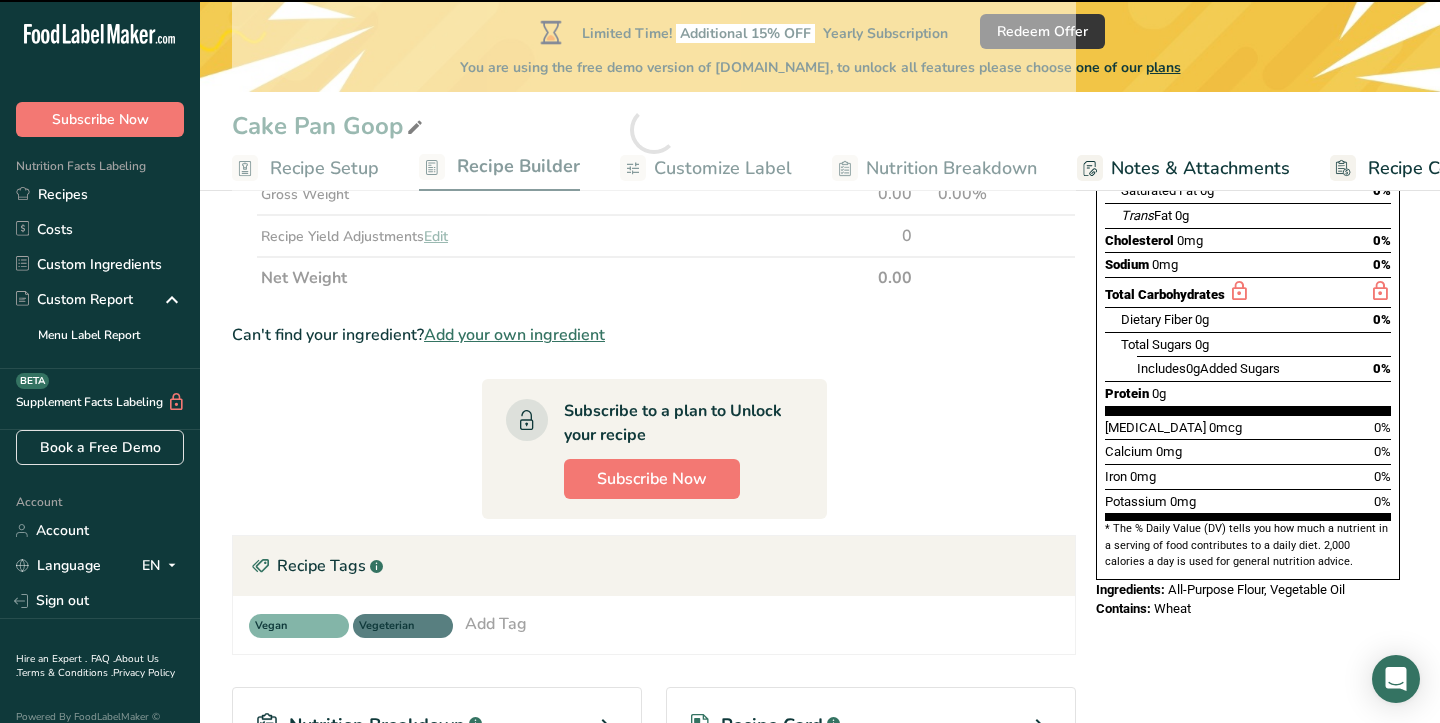 type on "0" 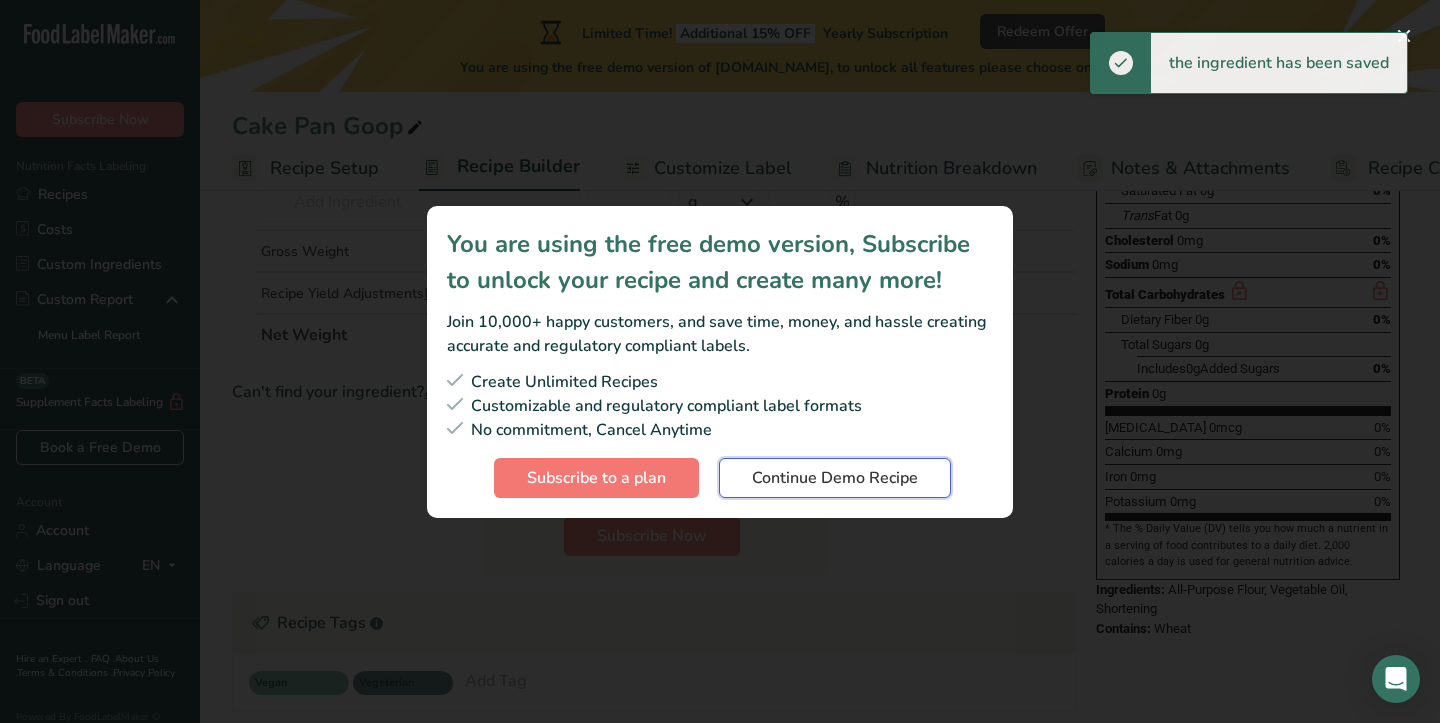 click on "Continue Demo Recipe" at bounding box center (835, 478) 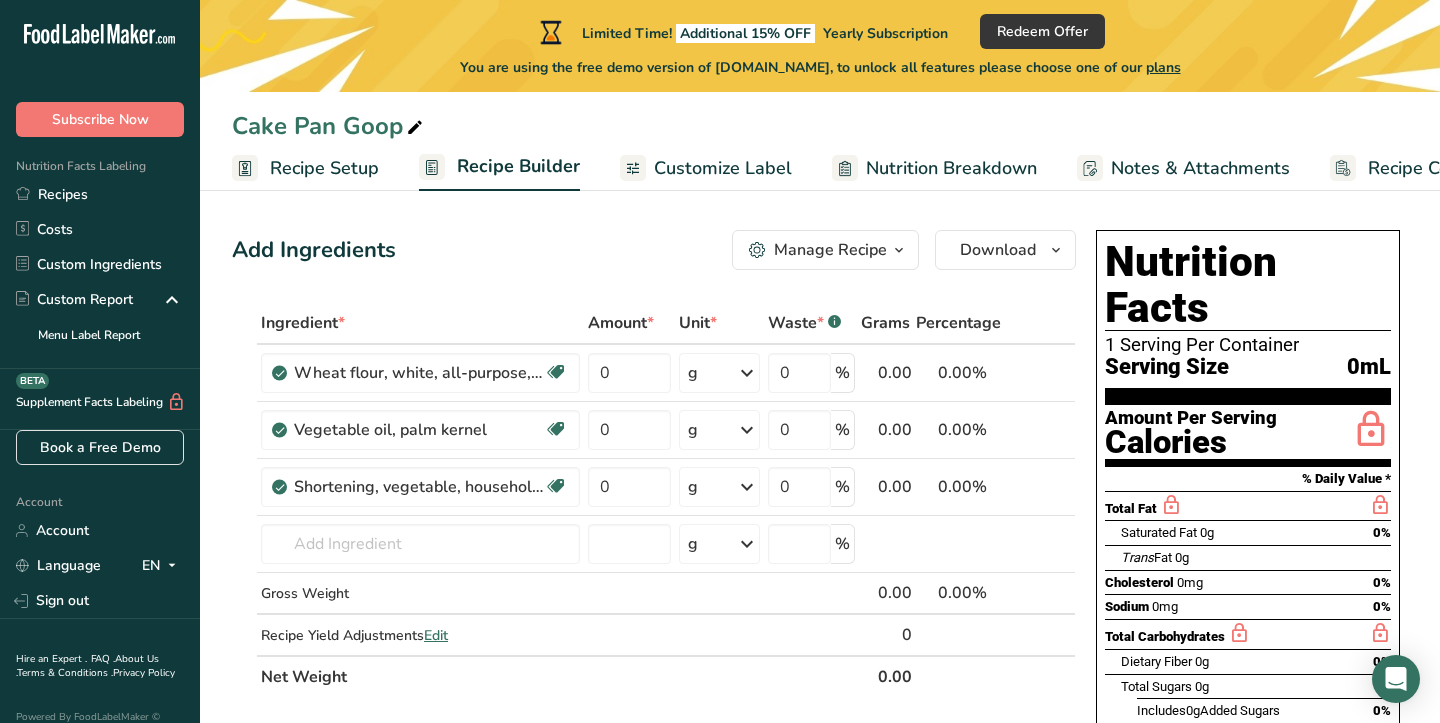 scroll, scrollTop: 0, scrollLeft: 0, axis: both 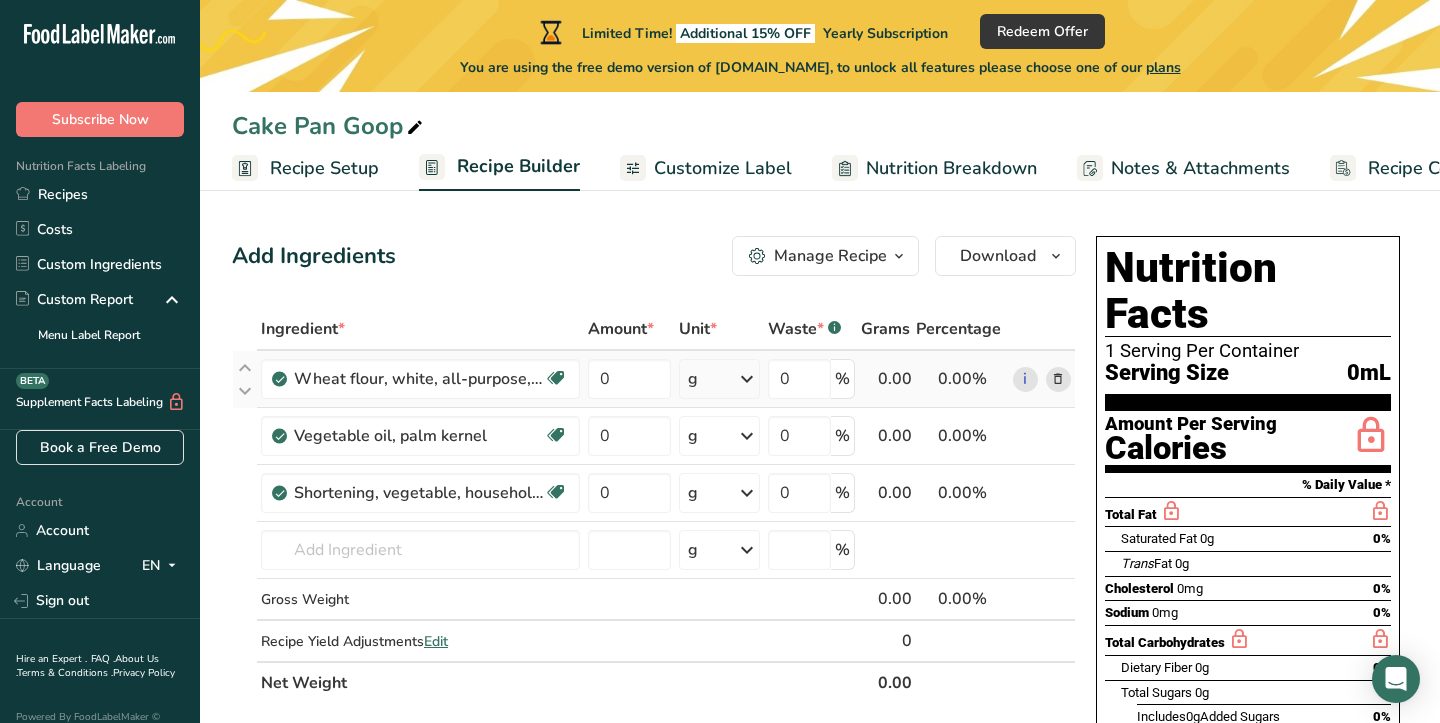 click on "g" at bounding box center (719, 379) 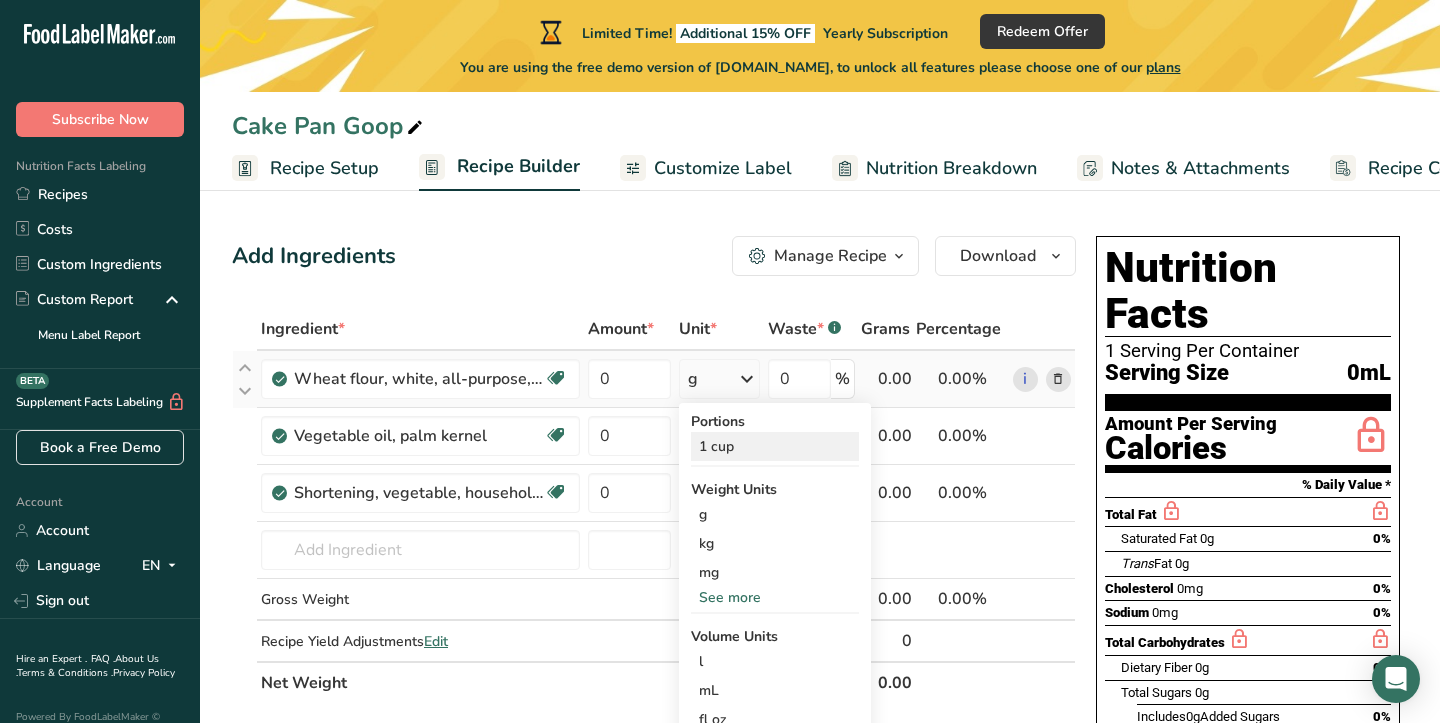 click on "1 cup" at bounding box center [775, 446] 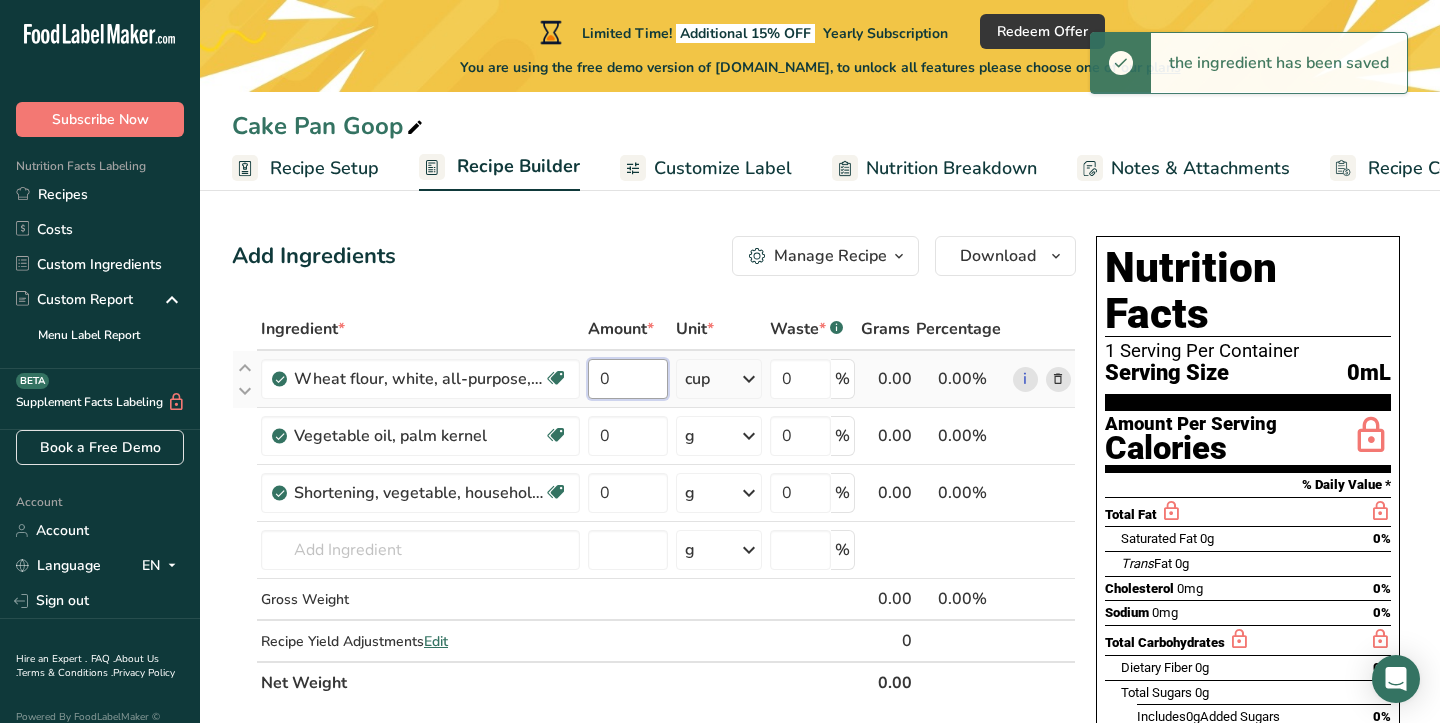 click on "0" at bounding box center [628, 379] 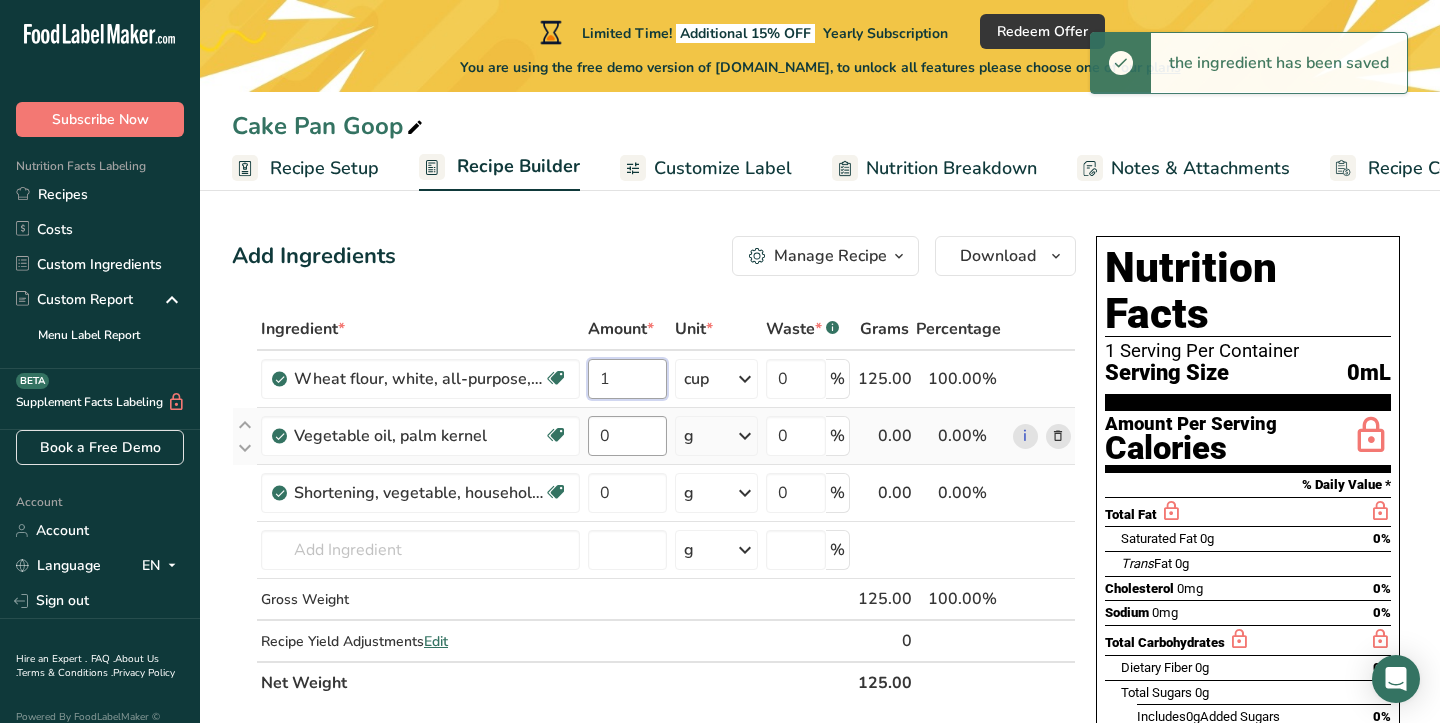 type on "1" 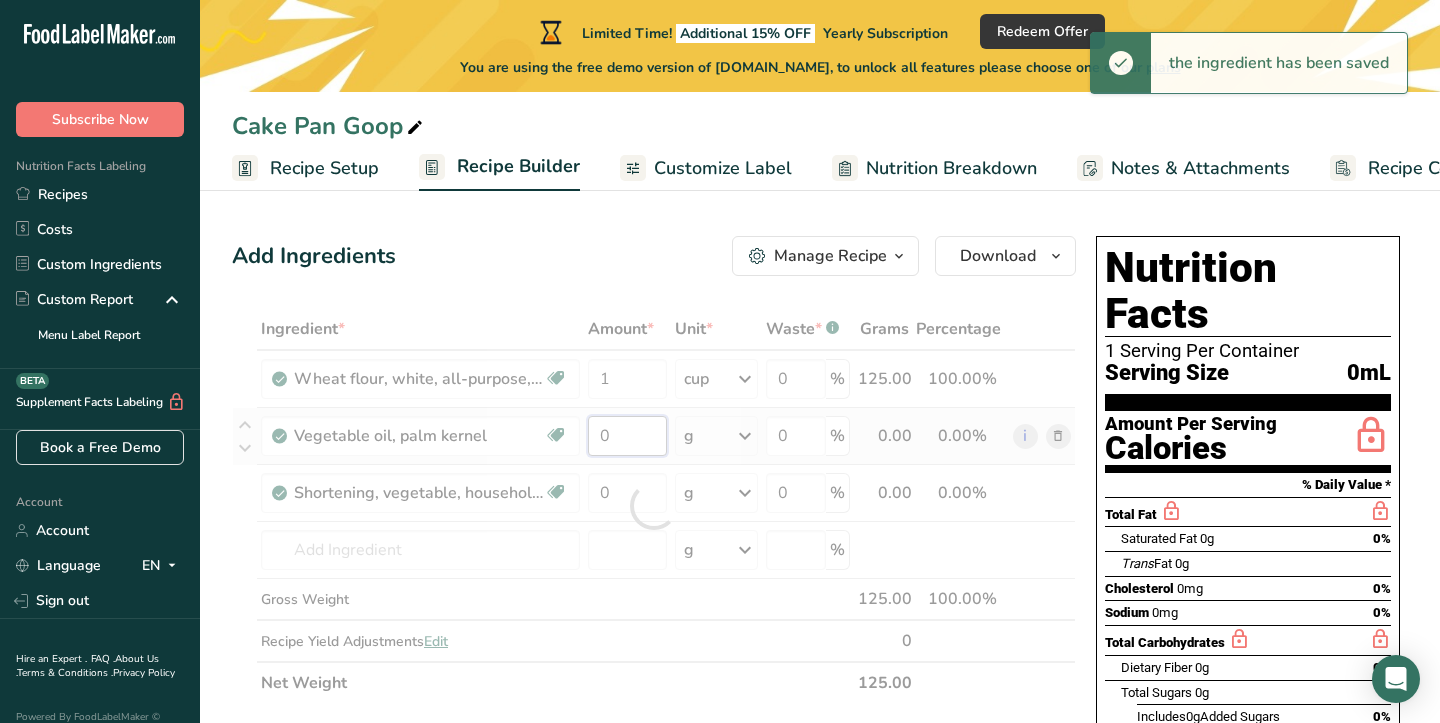 click on "Ingredient *
Amount *
Unit *
Waste *   .a-a{fill:#347362;}.b-a{fill:#fff;}          Grams
Percentage
Wheat flour, white, all-purpose, self-rising, enriched
Dairy free
Vegan
Vegetarian
Soy free
1
cup
Portions
1 cup
Weight Units
g
kg
mg
See more
Volume Units
l
Volume units require a density conversion. If you know your ingredient's density enter it below. Otherwise, click on "RIA" our AI Regulatory bot - she will be able to help you
lb/ft3
g/cm3
Confirm
mL
lb/ft3
fl oz" at bounding box center (654, 506) 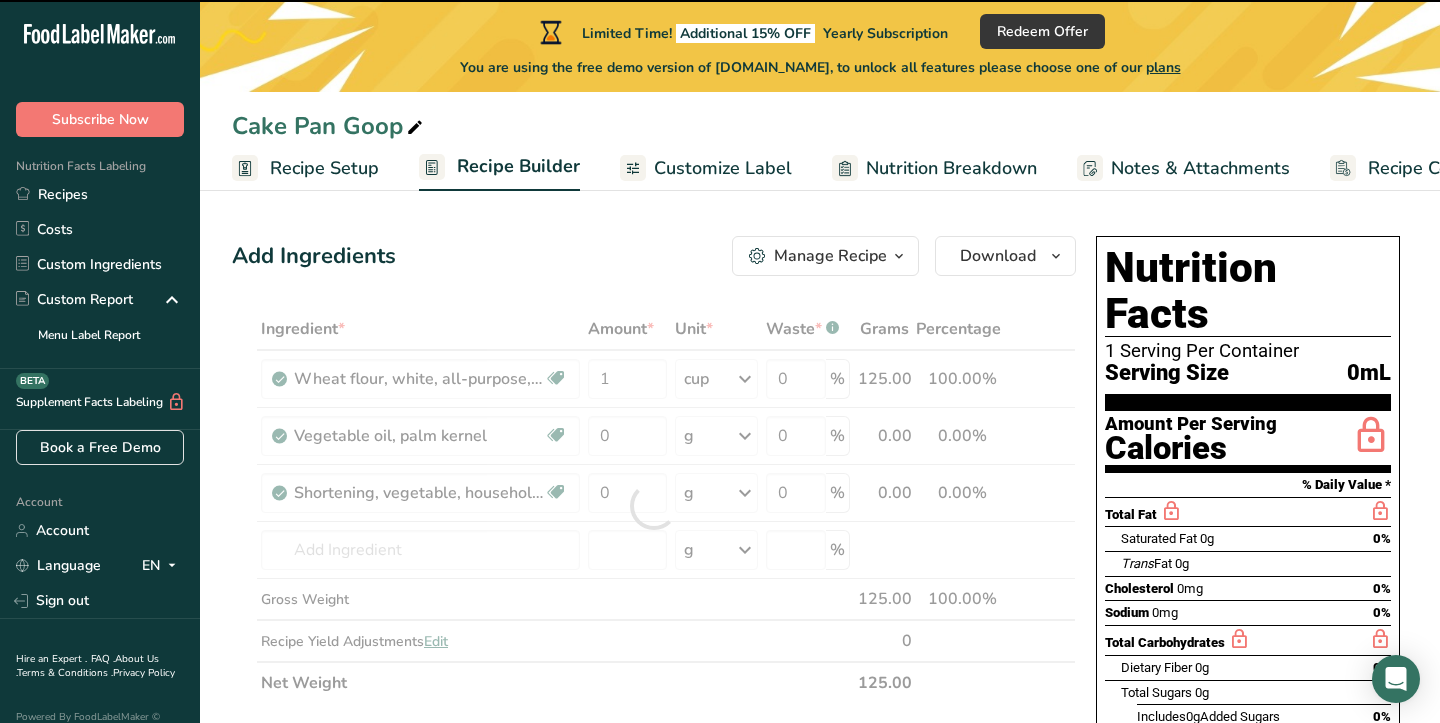 click at bounding box center [654, 506] 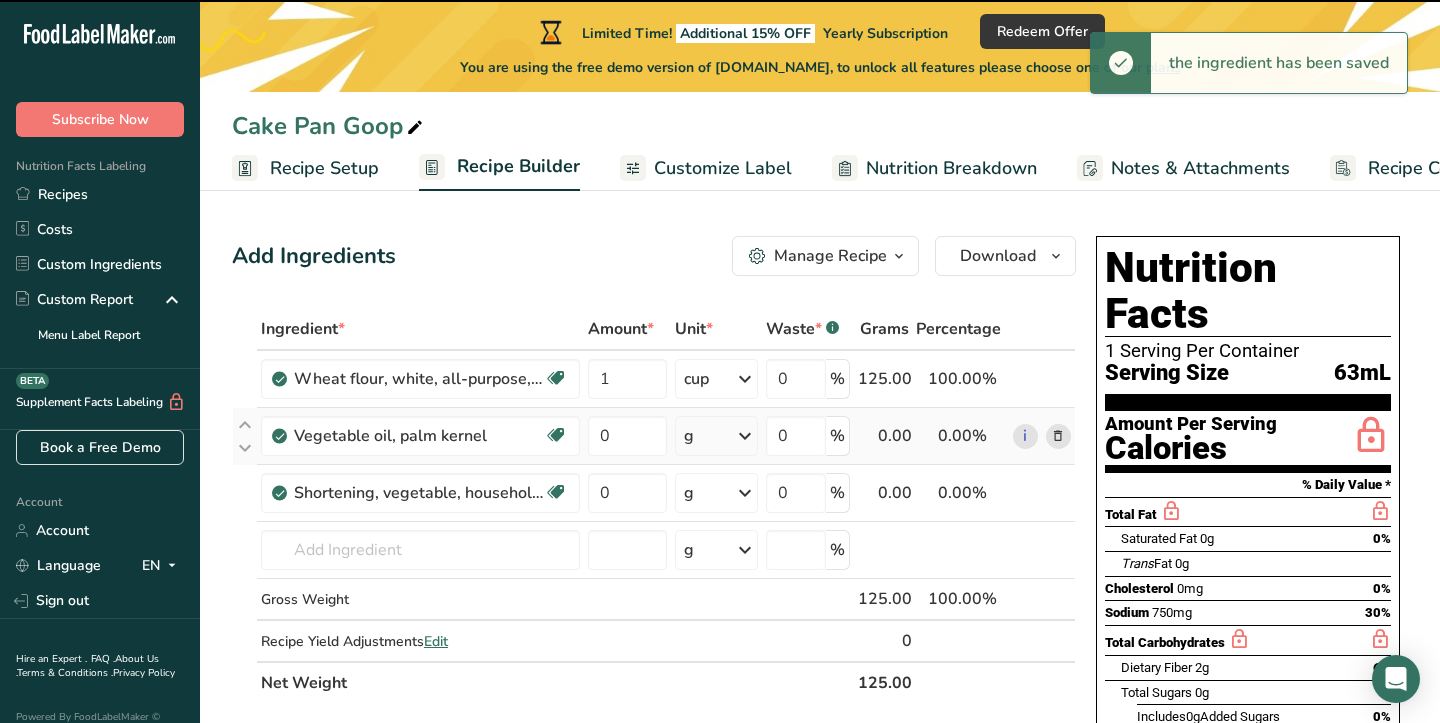 click at bounding box center (745, 436) 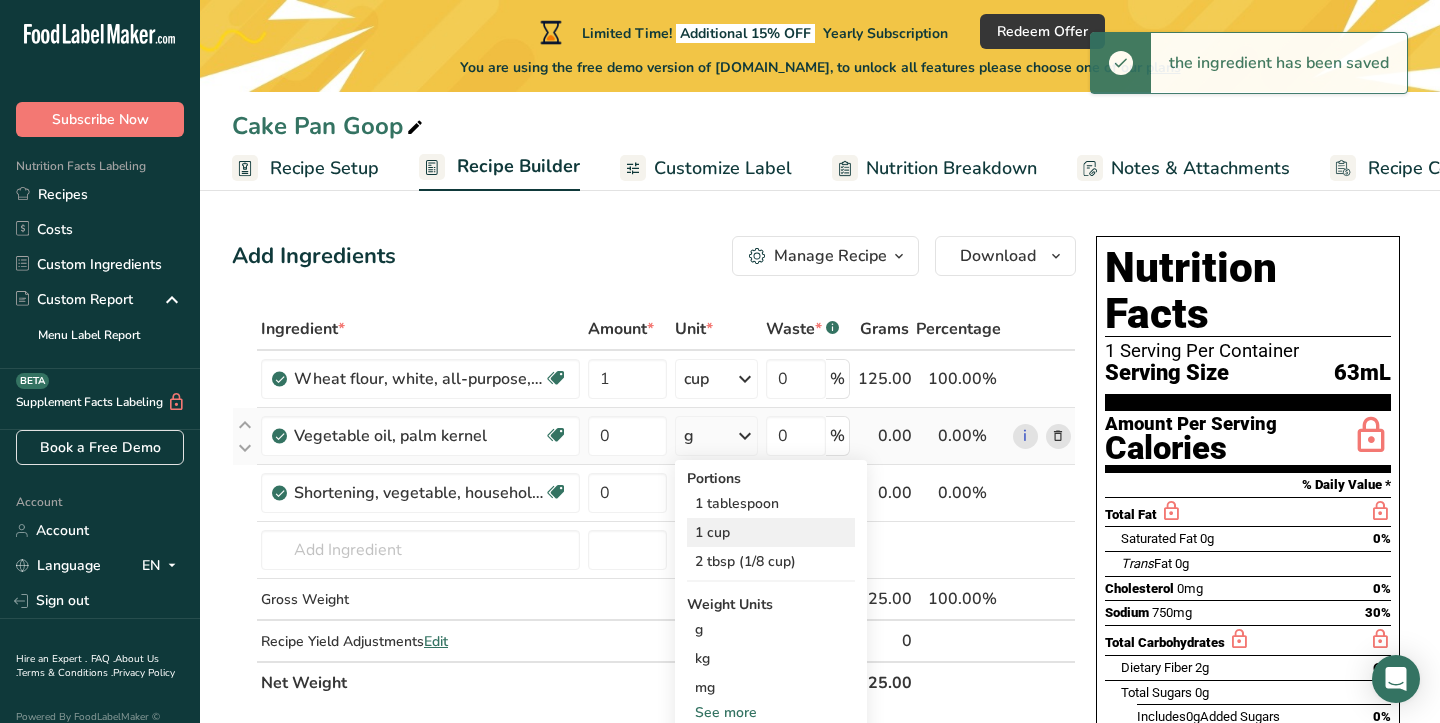 click on "1 cup" at bounding box center (771, 532) 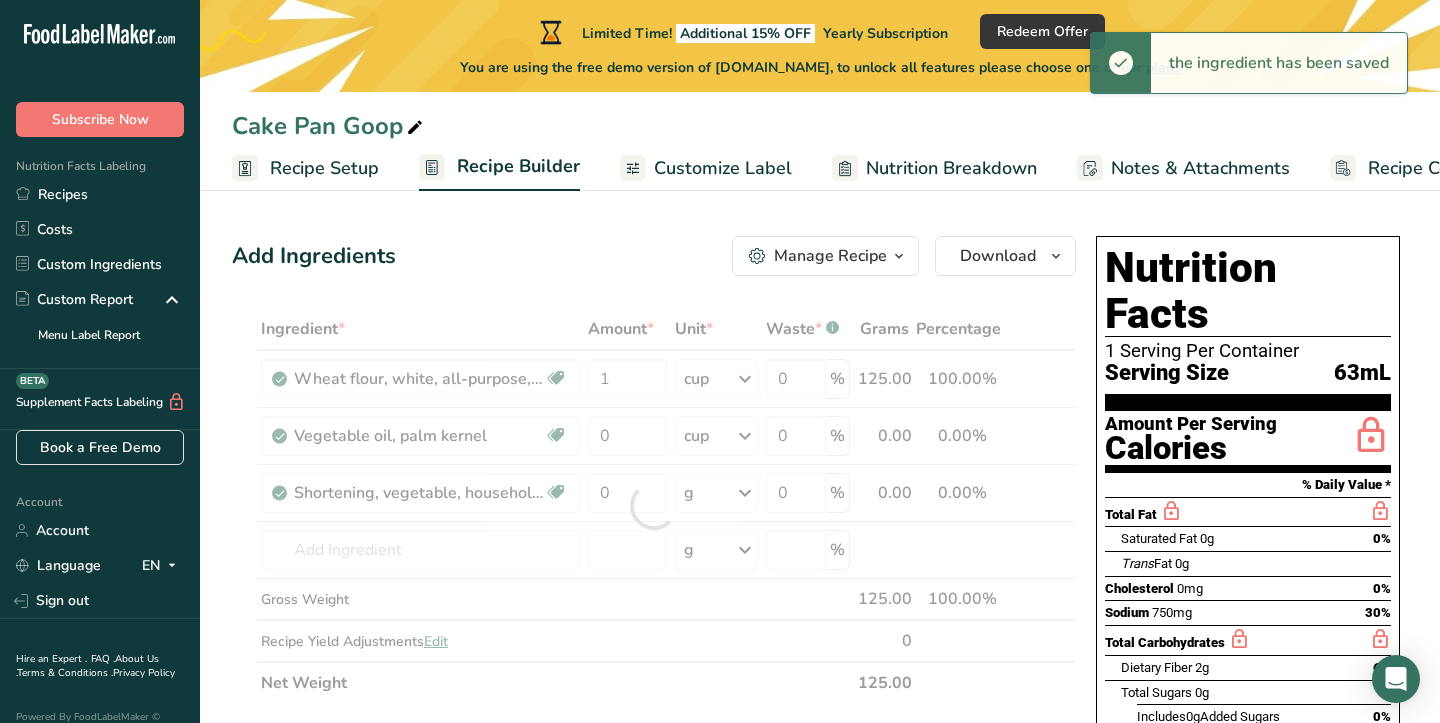 click at bounding box center [654, 506] 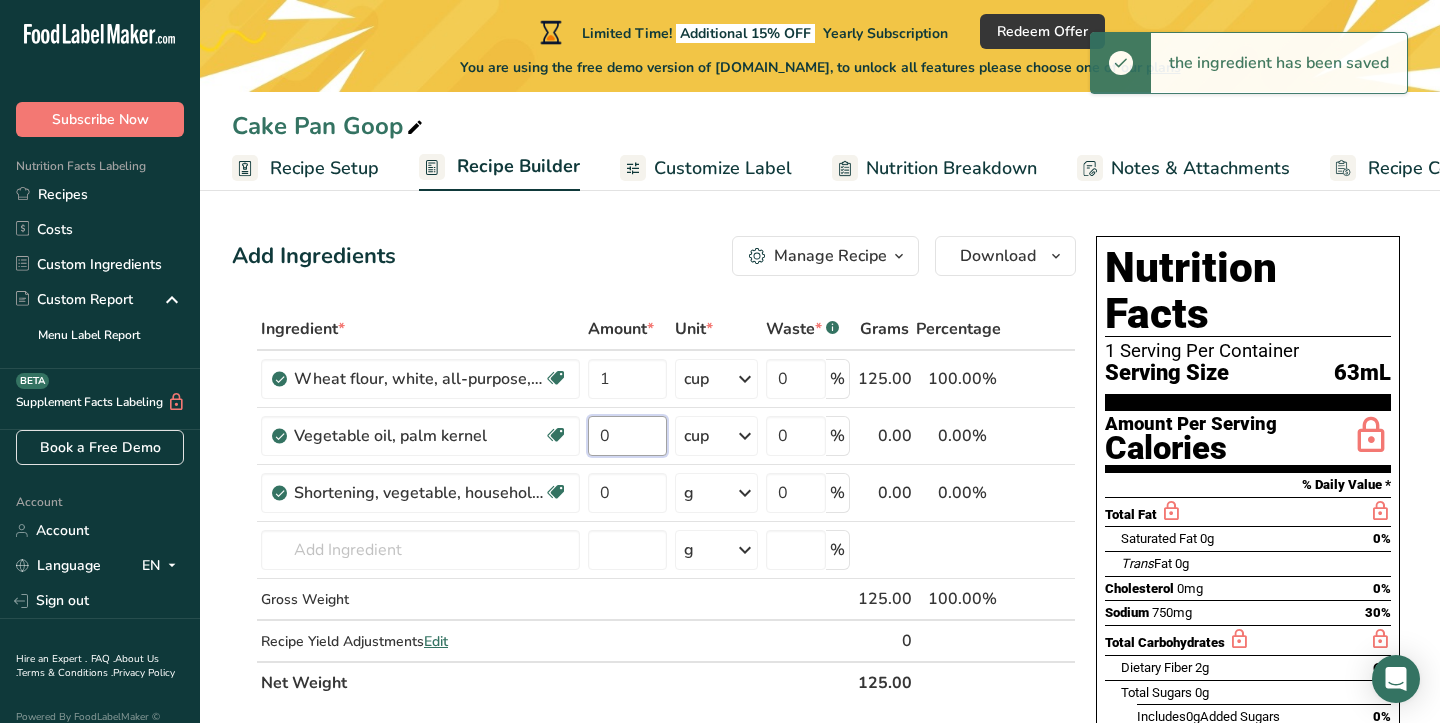 click on "0" at bounding box center (627, 436) 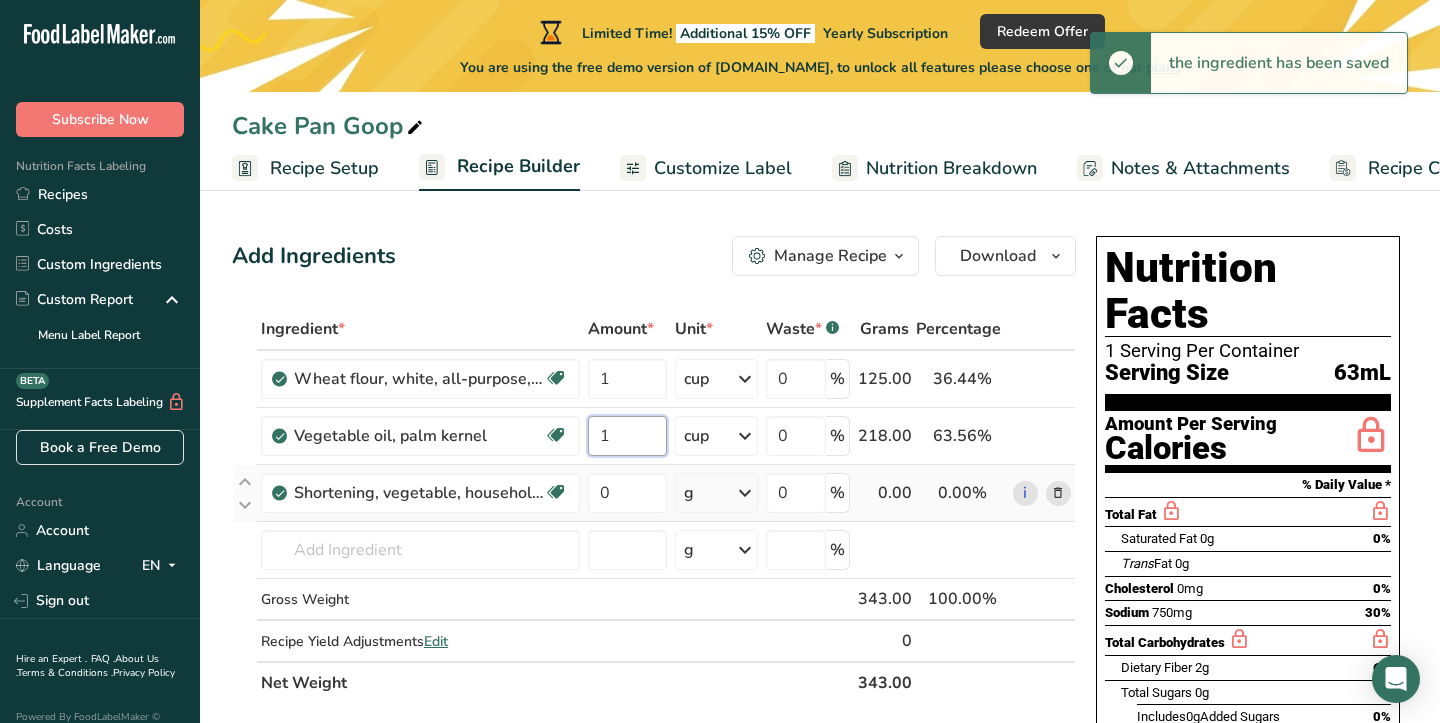 type on "1" 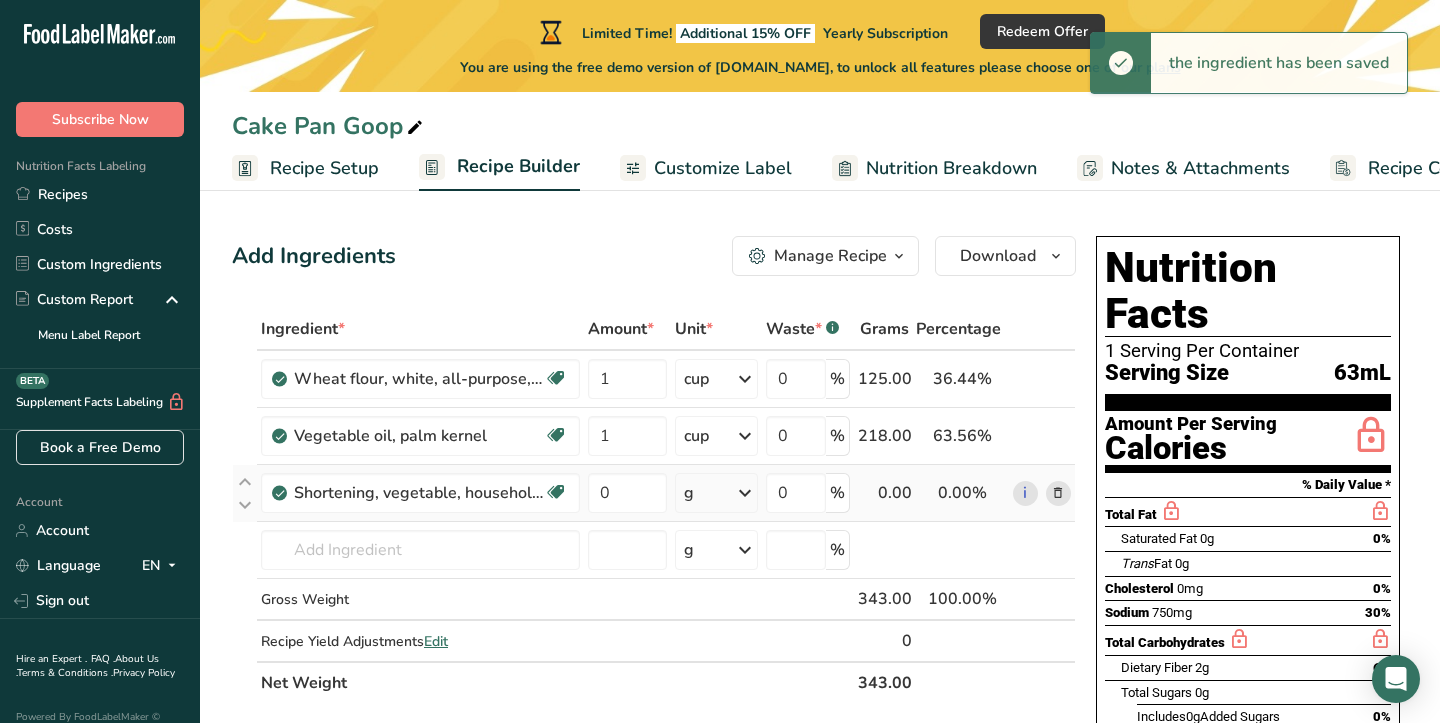 click on "Ingredient *
Amount *
Unit *
Waste *   .a-a{fill:#347362;}.b-a{fill:#fff;}          Grams
Percentage
Wheat flour, white, all-purpose, self-rising, enriched
Dairy free
Vegan
Vegetarian
Soy free
1
cup
Portions
1 cup
Weight Units
g
kg
mg
See more
Volume Units
l
Volume units require a density conversion. If you know your ingredient's density enter it below. Otherwise, click on "RIA" our AI Regulatory bot - she will be able to help you
lb/ft3
g/cm3
Confirm
mL
lb/ft3
fl oz" at bounding box center [654, 506] 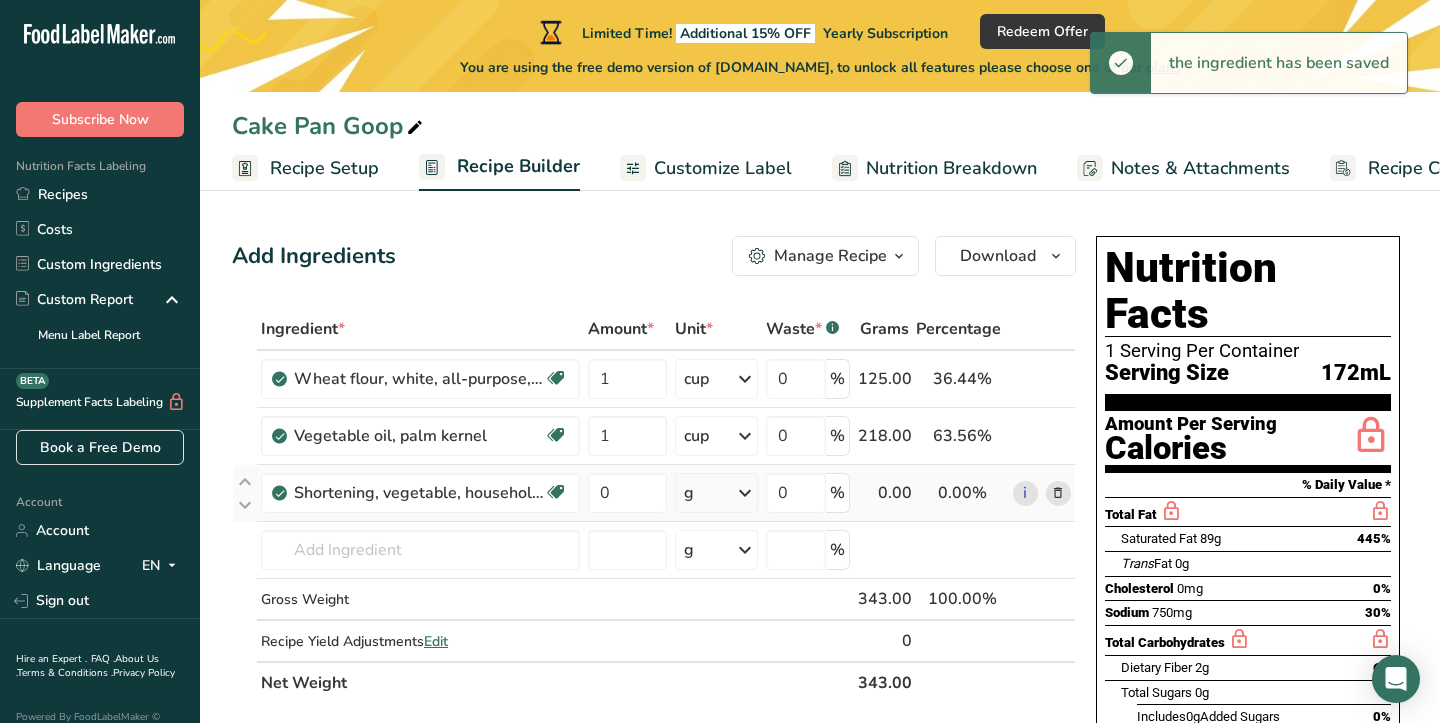 click at bounding box center (745, 493) 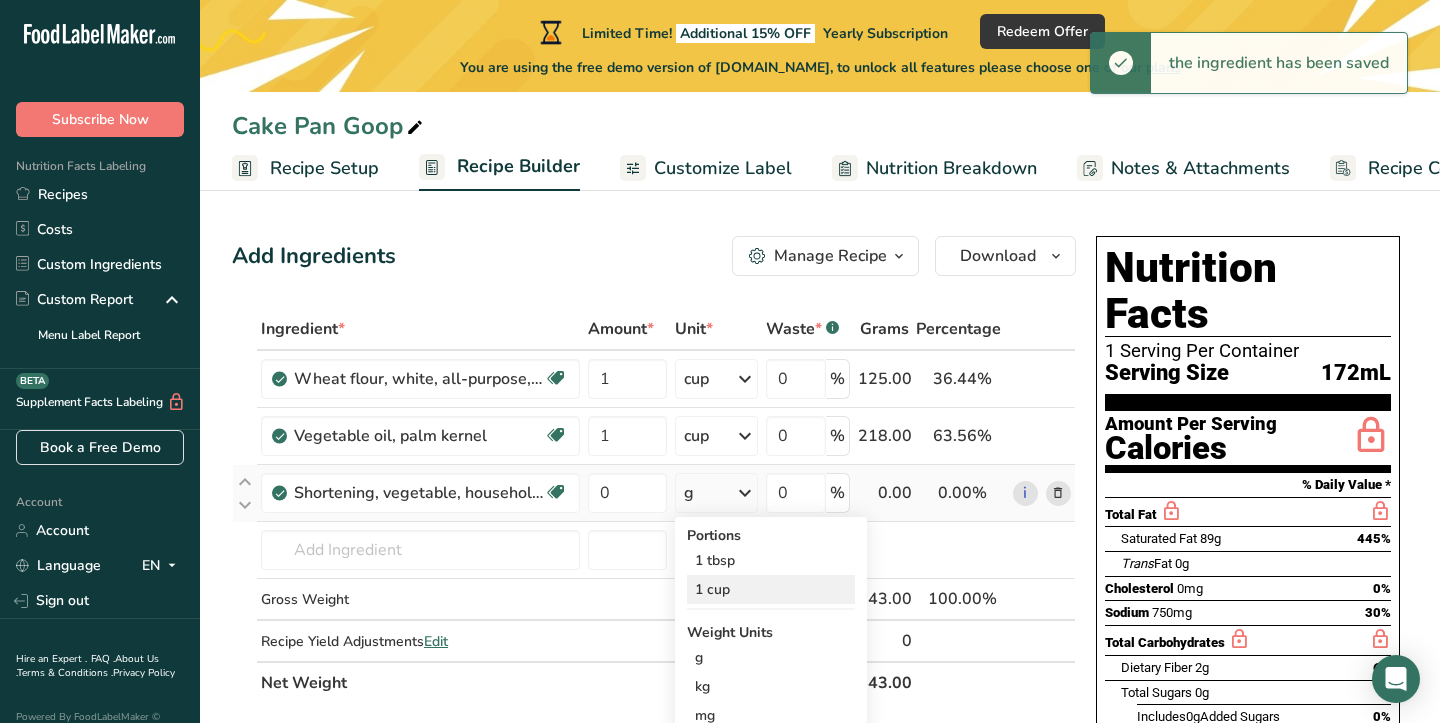 click on "1 cup" at bounding box center (771, 589) 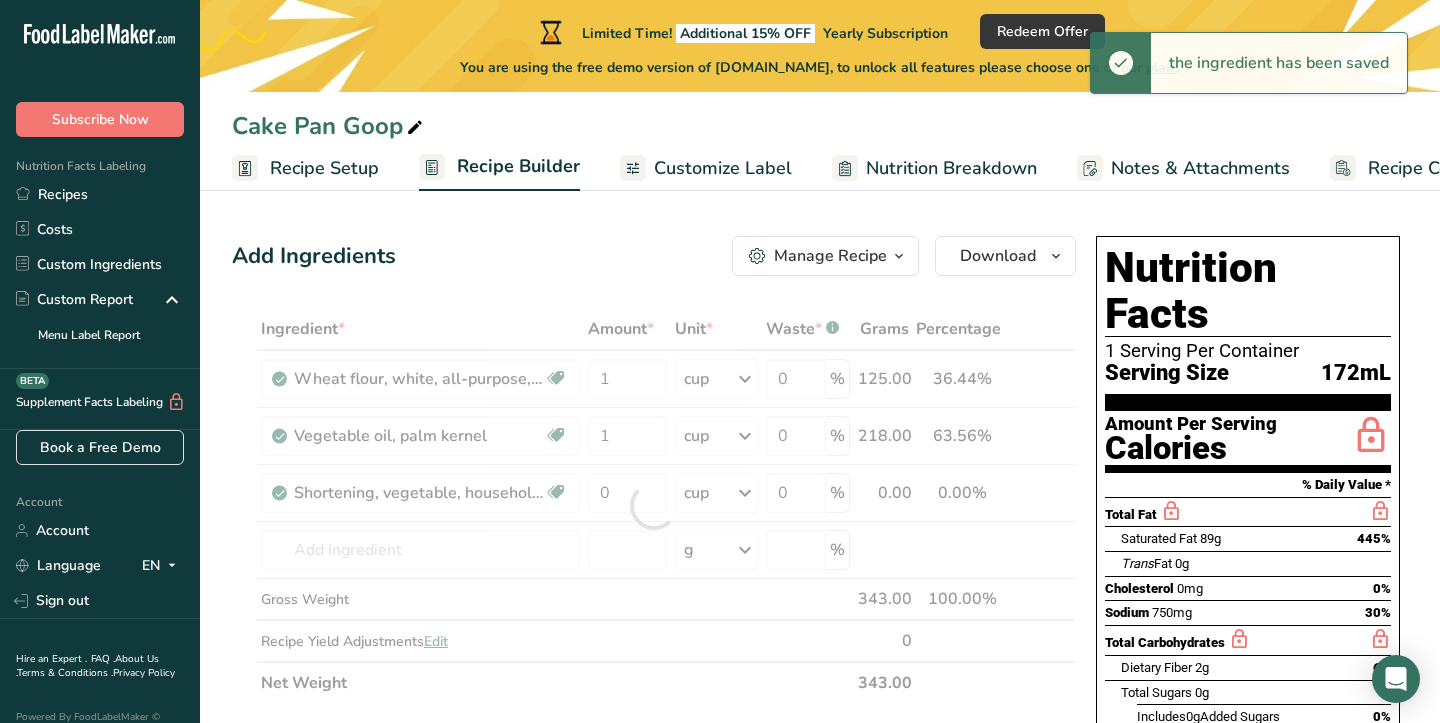 click at bounding box center (654, 506) 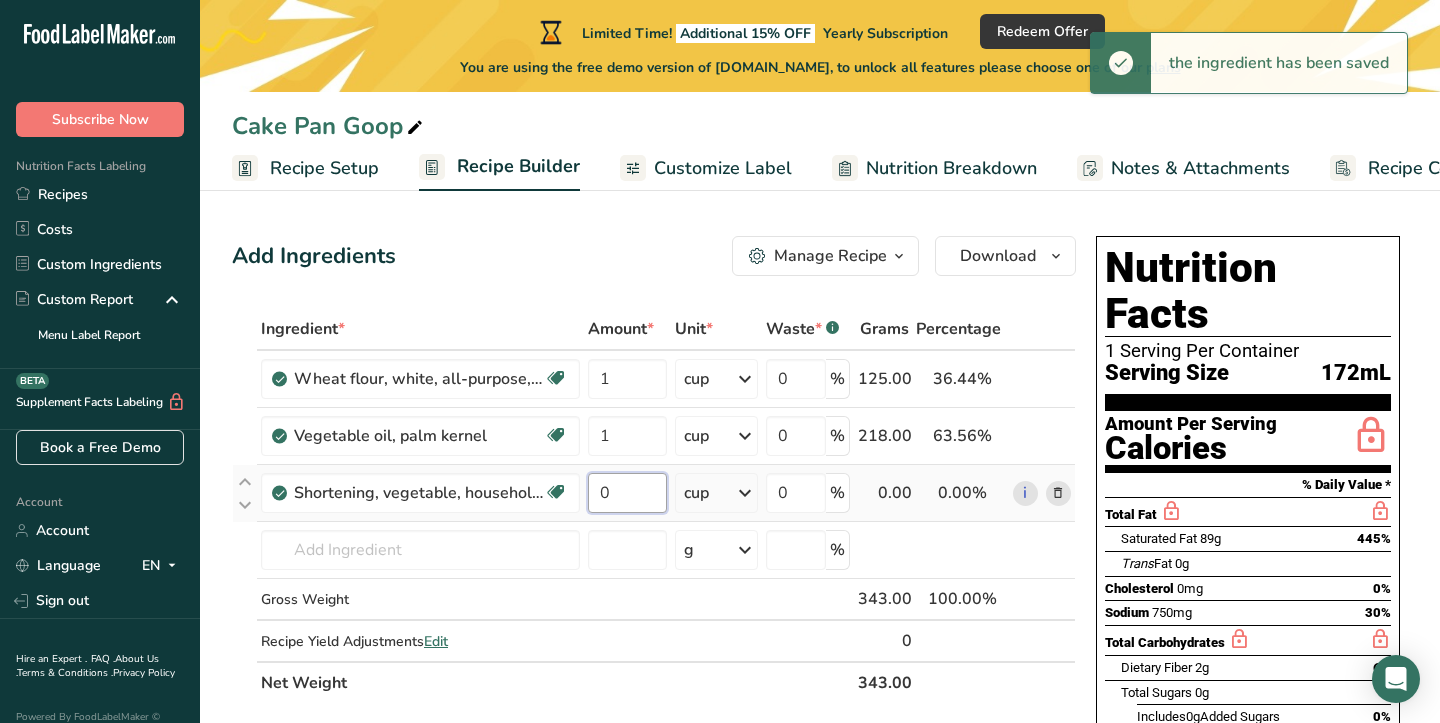 click on "0" at bounding box center [627, 493] 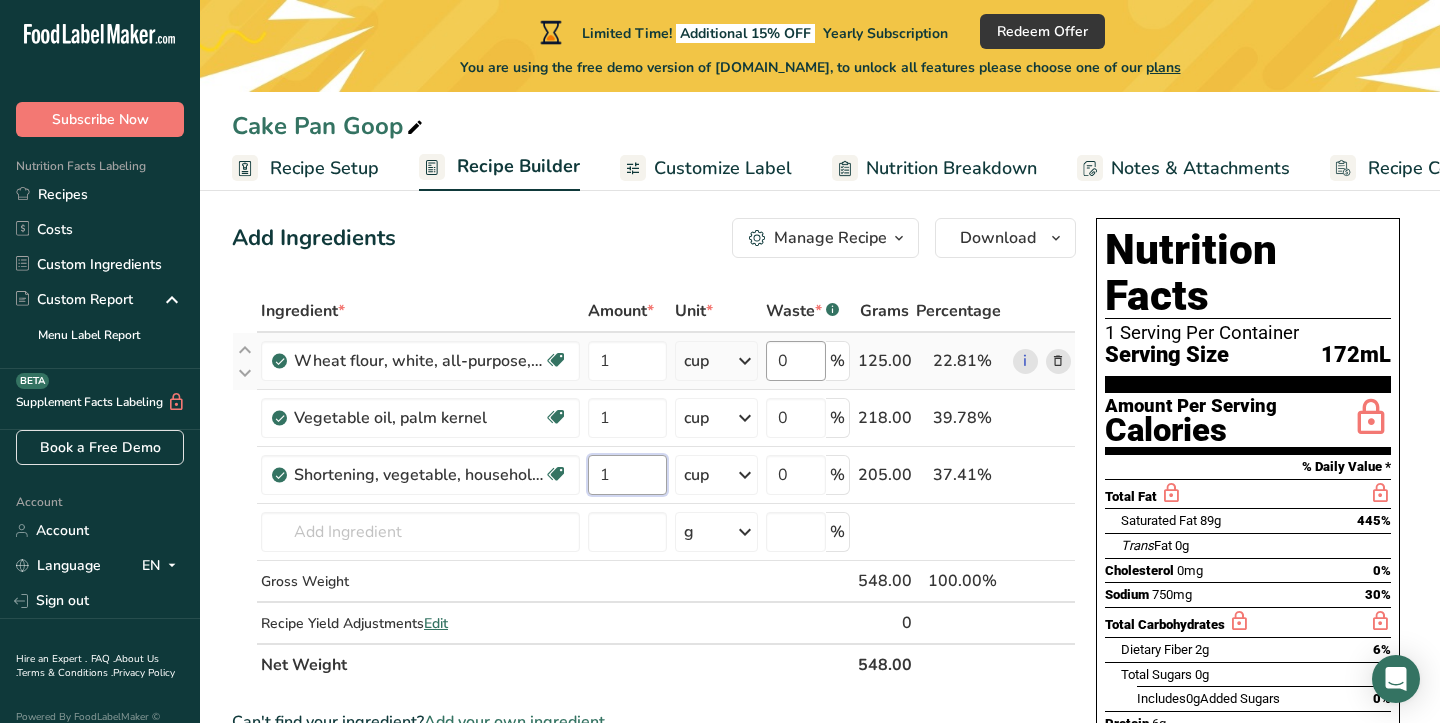 scroll, scrollTop: 12, scrollLeft: 0, axis: vertical 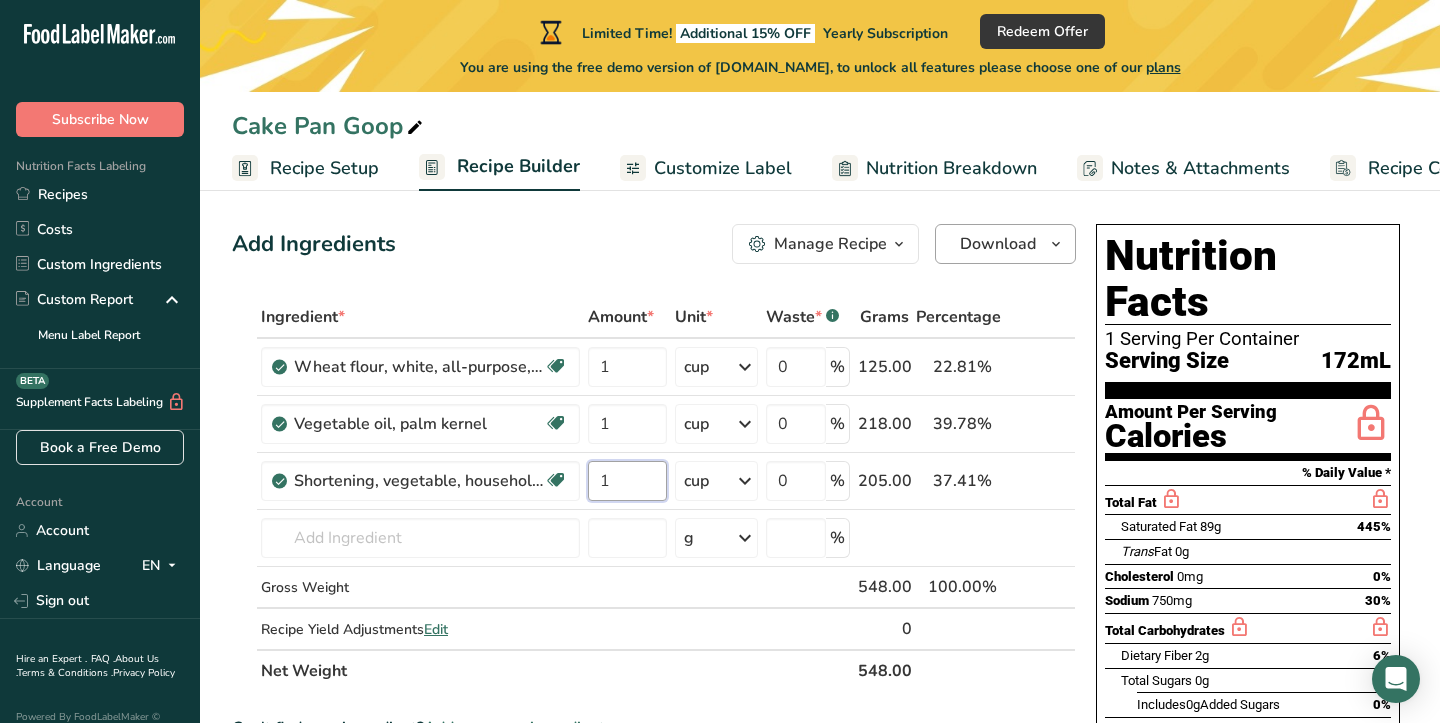 type on "1" 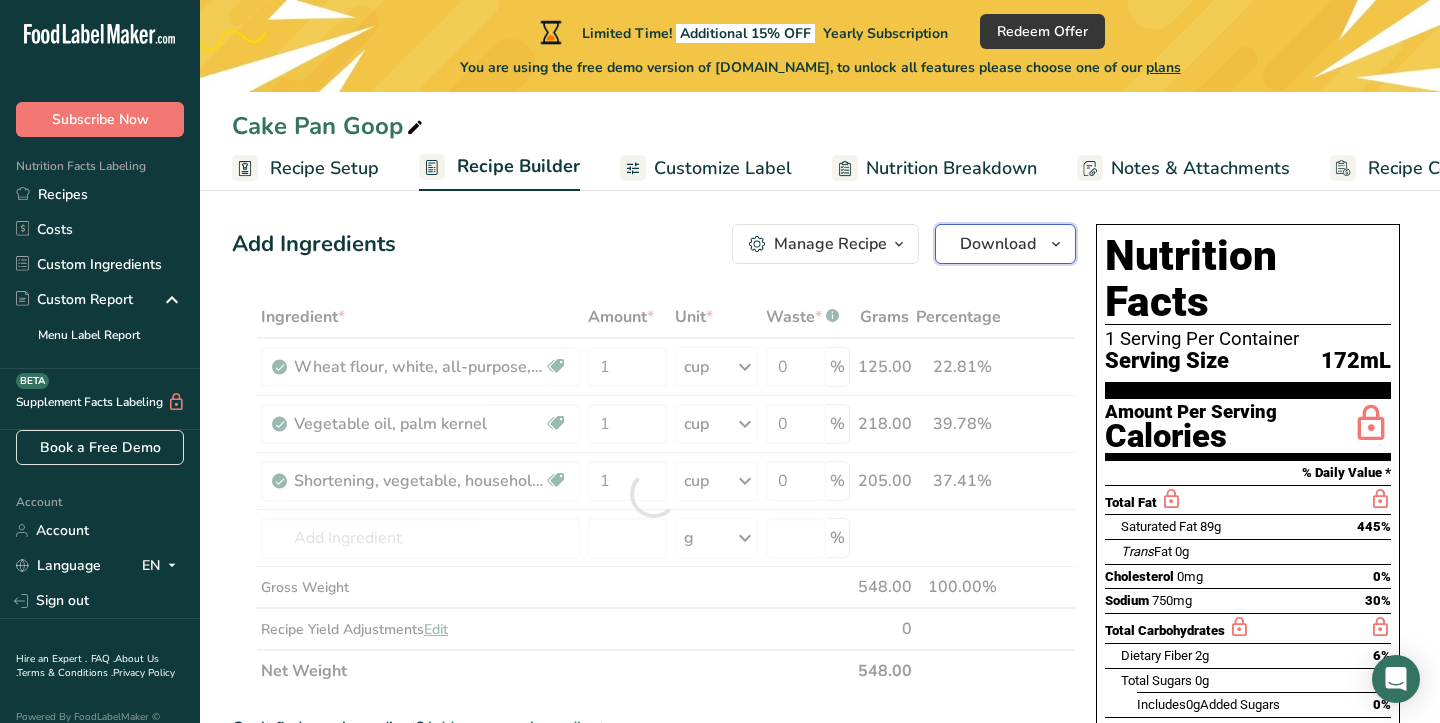 click on "Download" at bounding box center [998, 244] 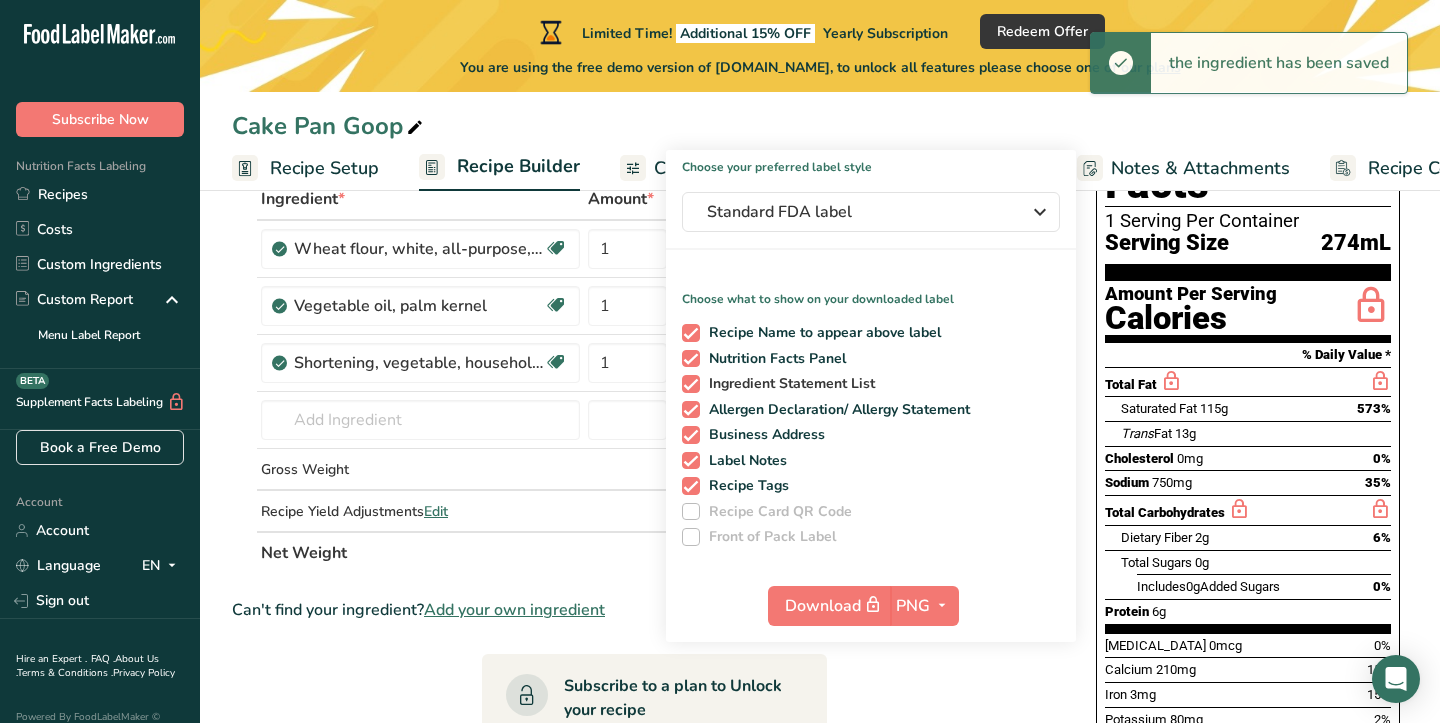 scroll, scrollTop: 137, scrollLeft: 0, axis: vertical 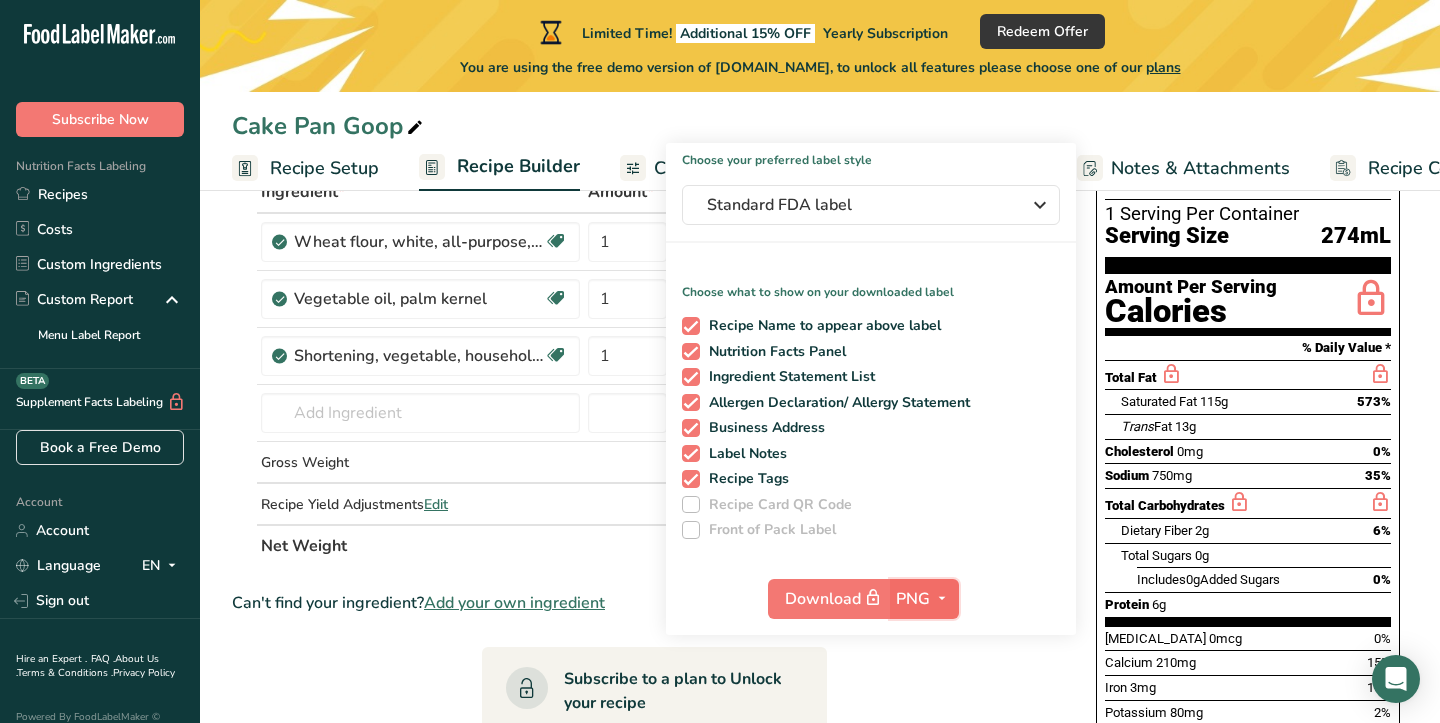 click on "PNG" at bounding box center [913, 599] 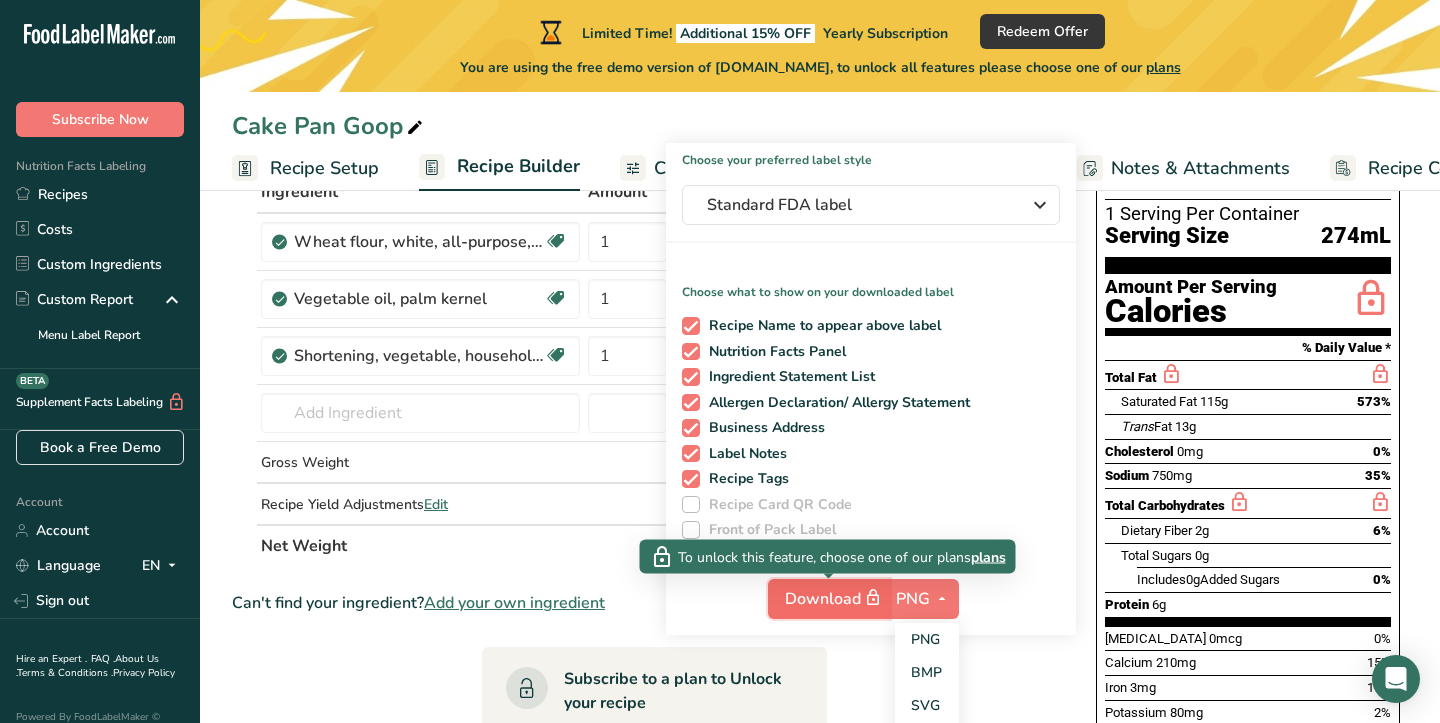 click on "Download" at bounding box center [835, 598] 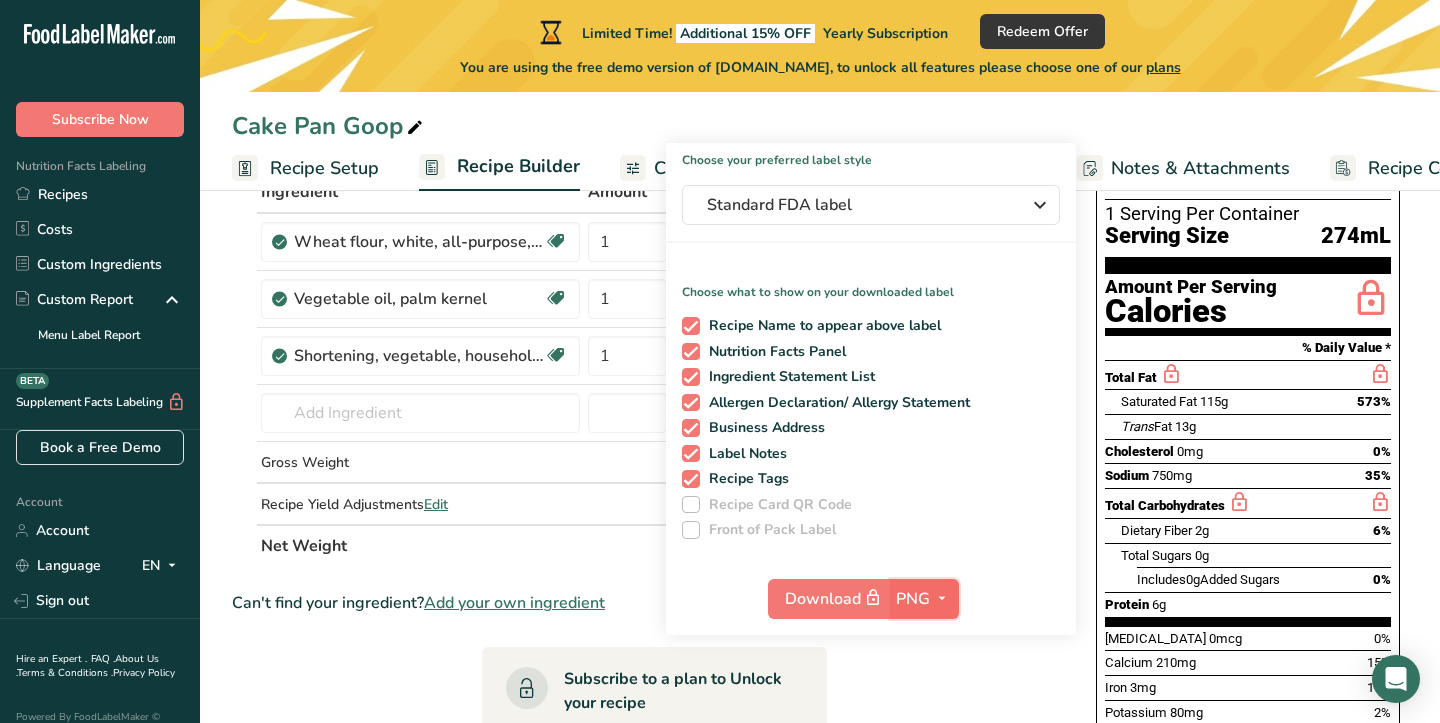 click on "PNG" at bounding box center [913, 599] 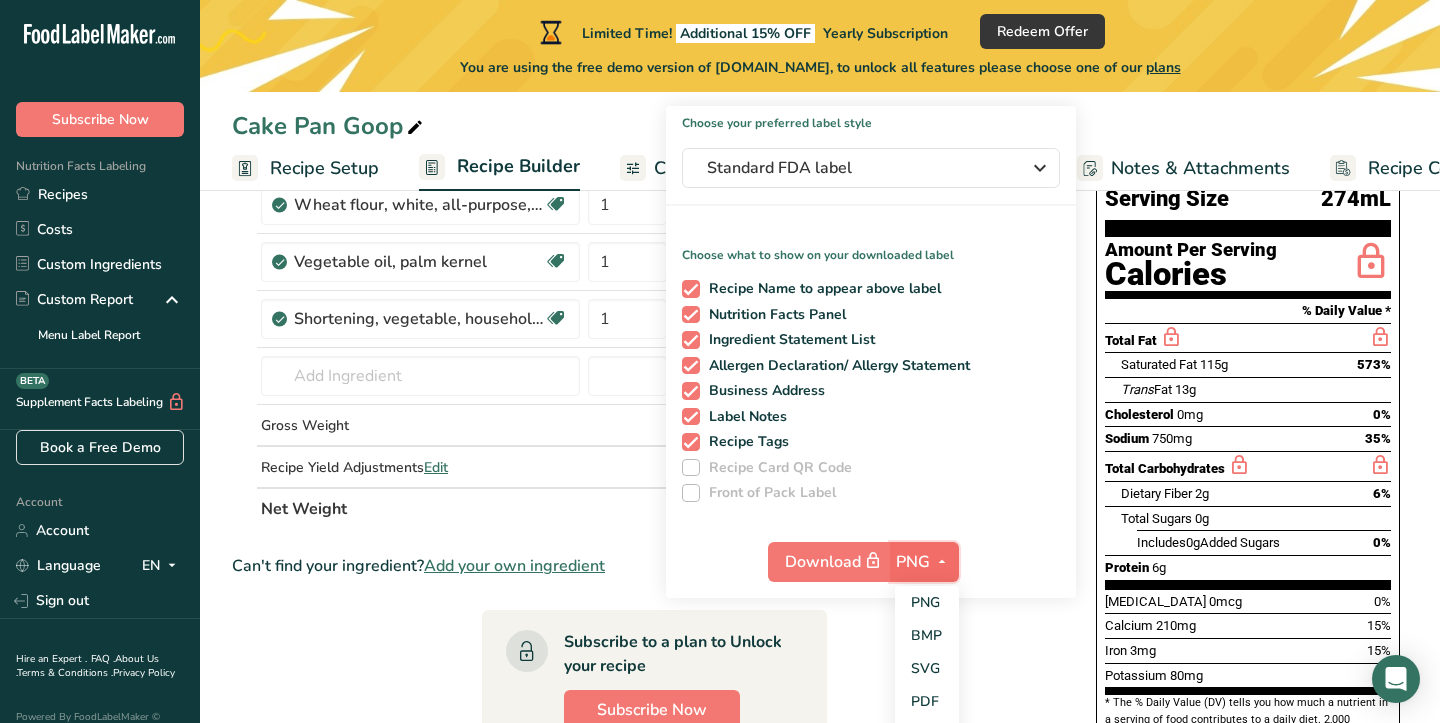 scroll, scrollTop: 180, scrollLeft: 0, axis: vertical 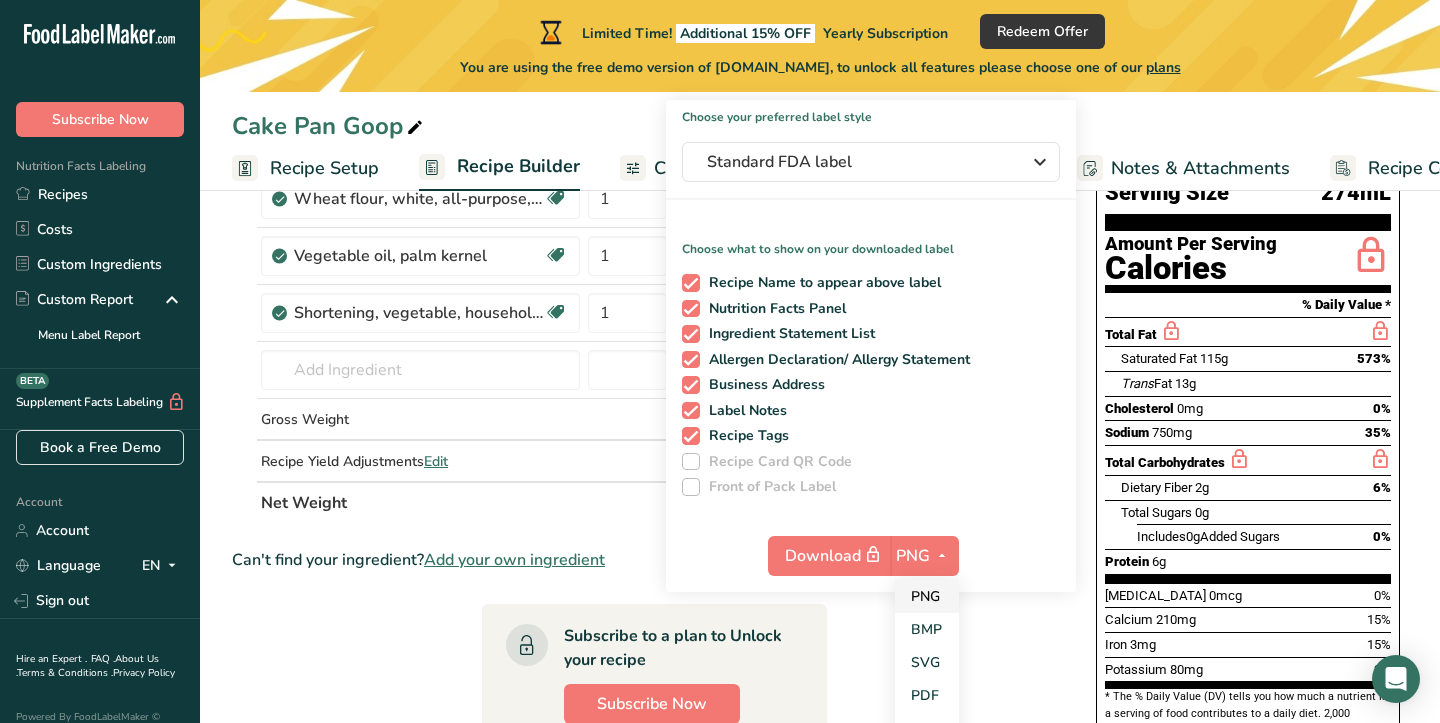click on "PNG" at bounding box center (927, 596) 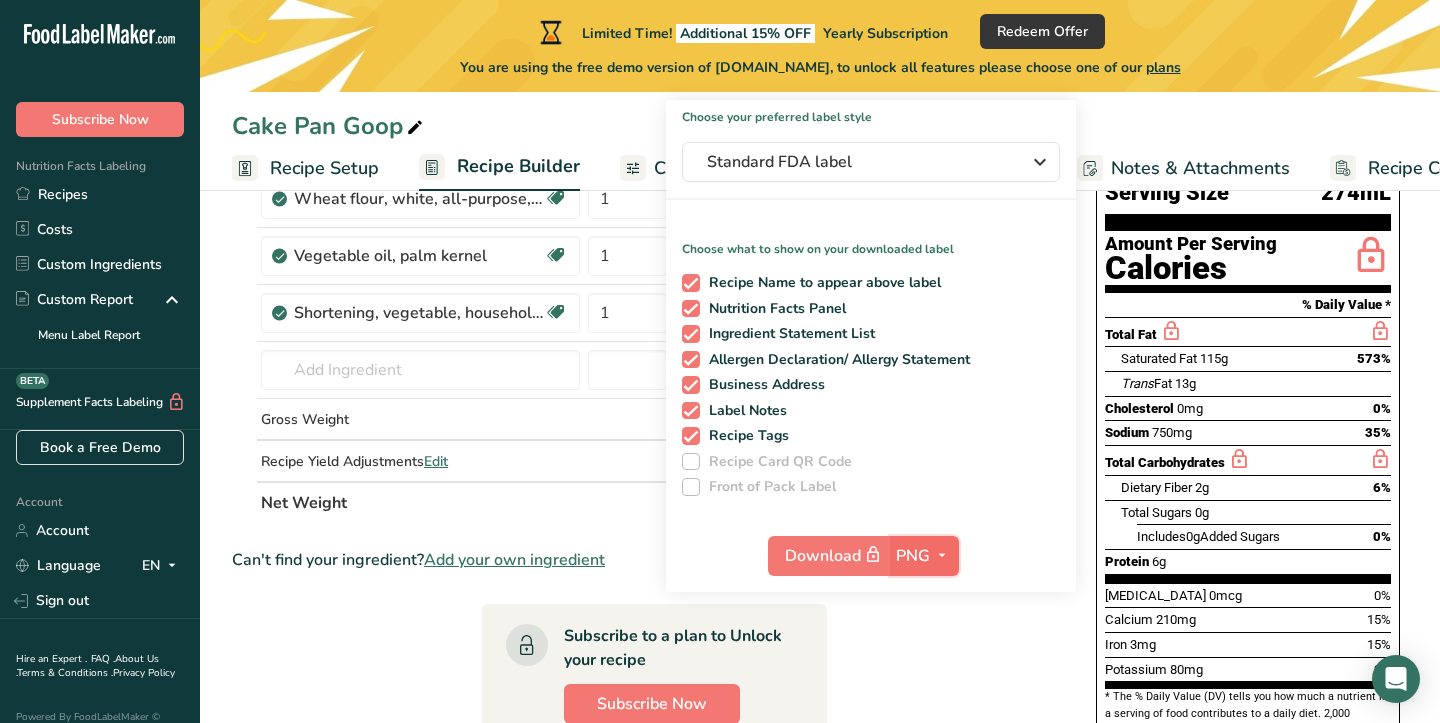 click on "PNG" at bounding box center [913, 556] 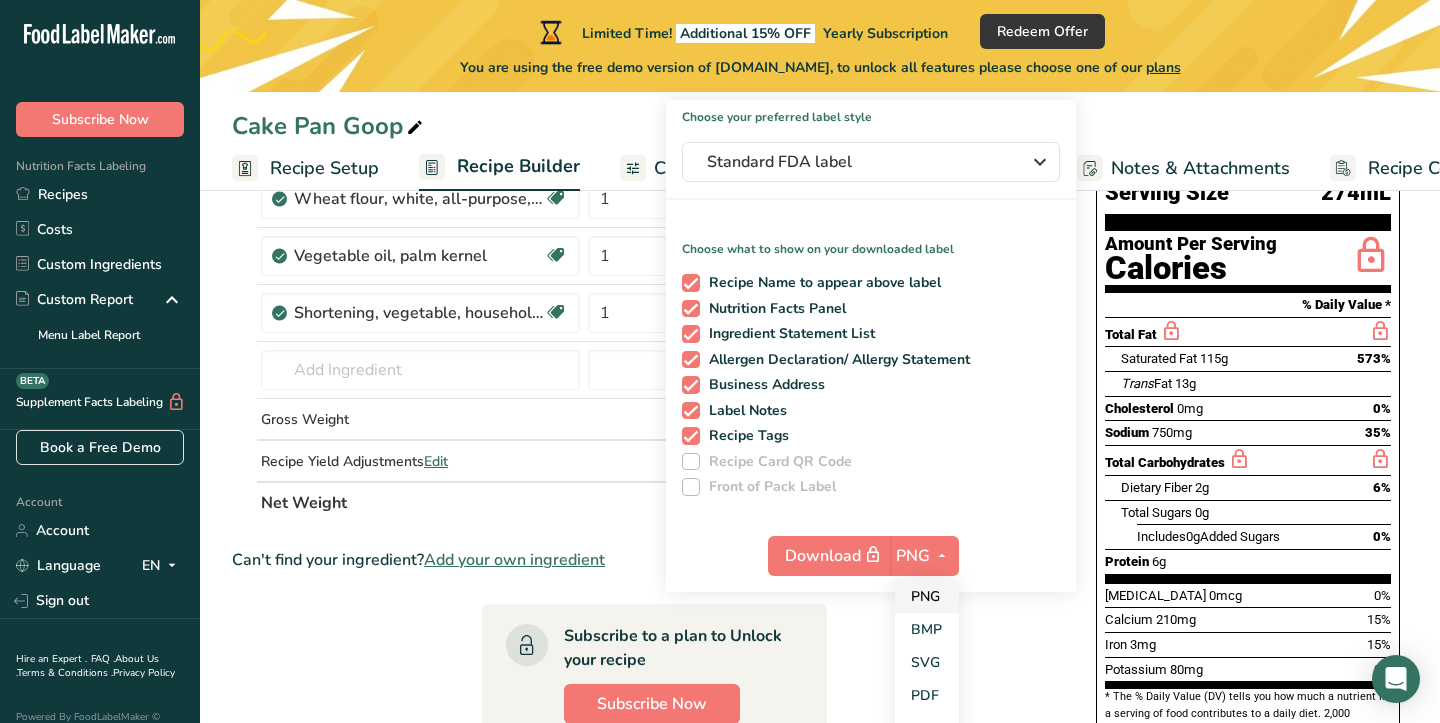 click on "PNG" at bounding box center [927, 596] 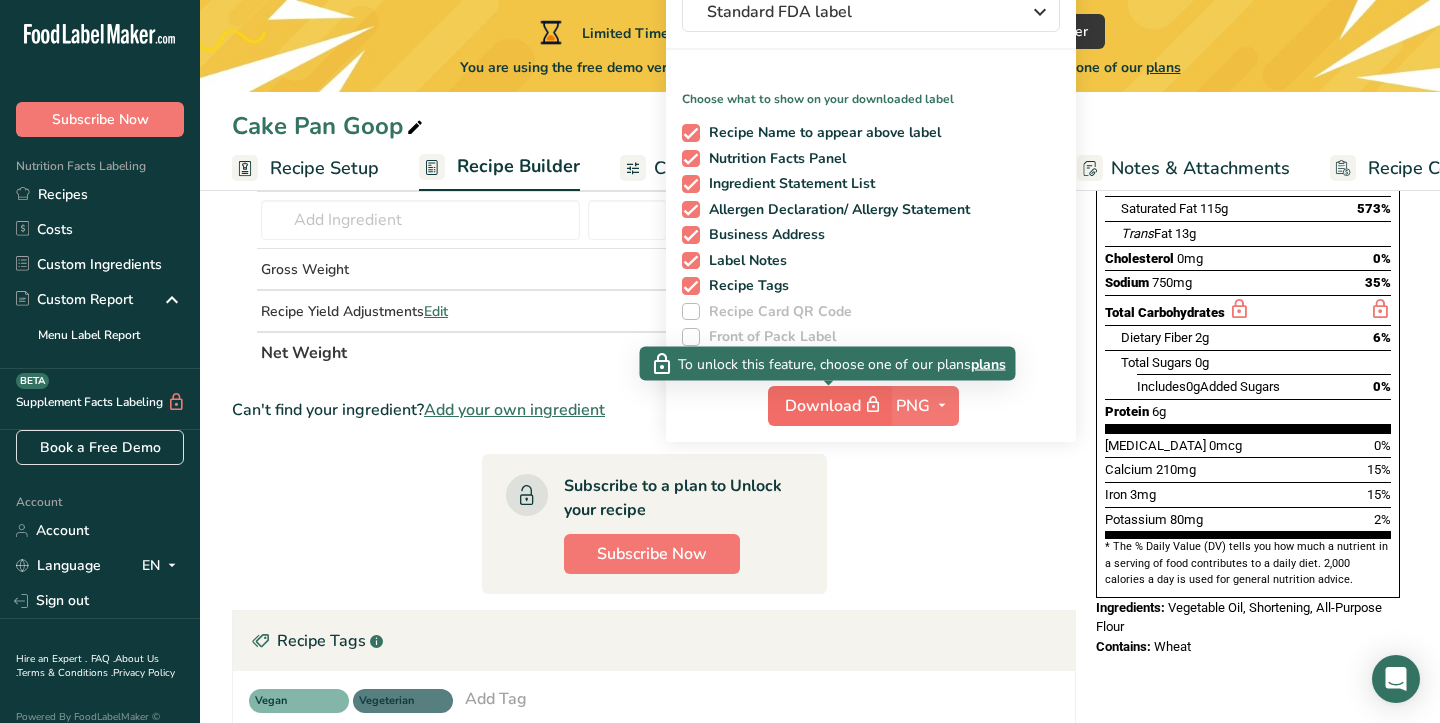 scroll, scrollTop: 334, scrollLeft: 0, axis: vertical 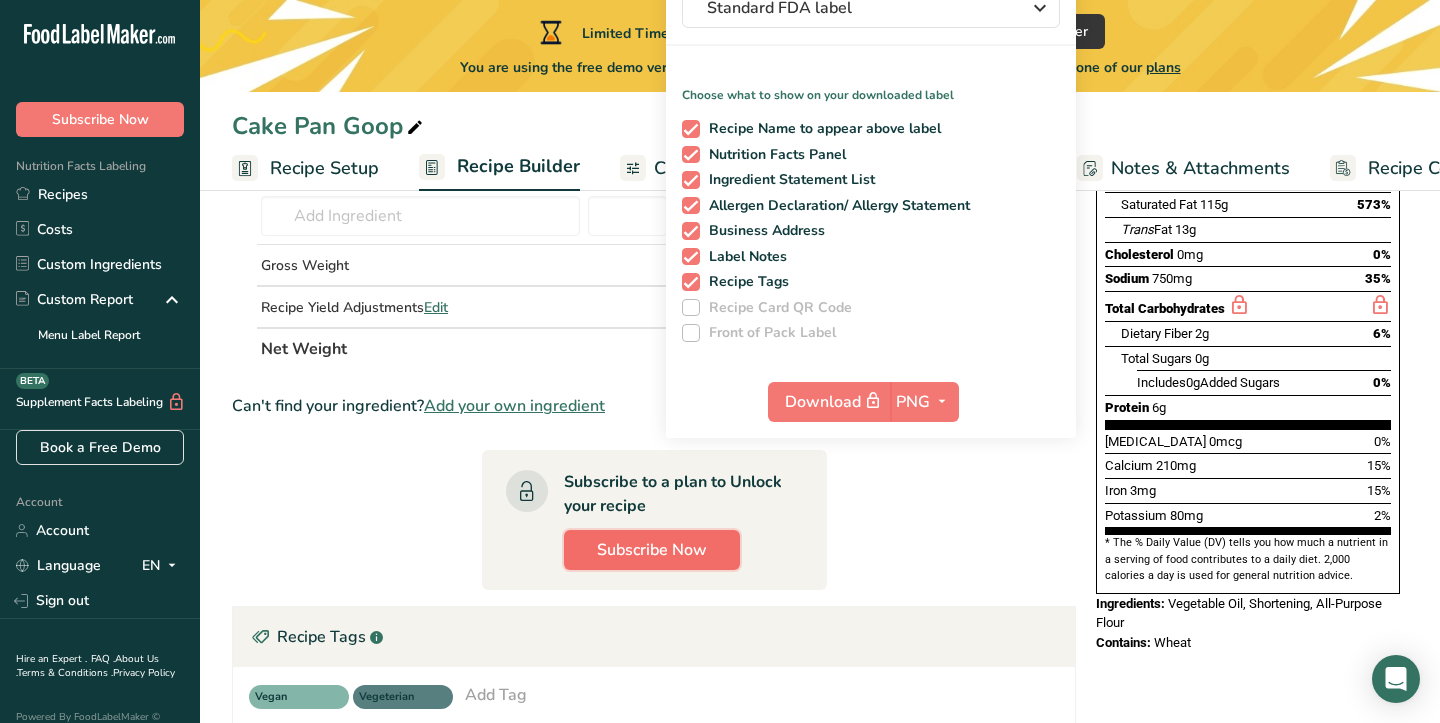 click on "Subscribe Now" at bounding box center (652, 550) 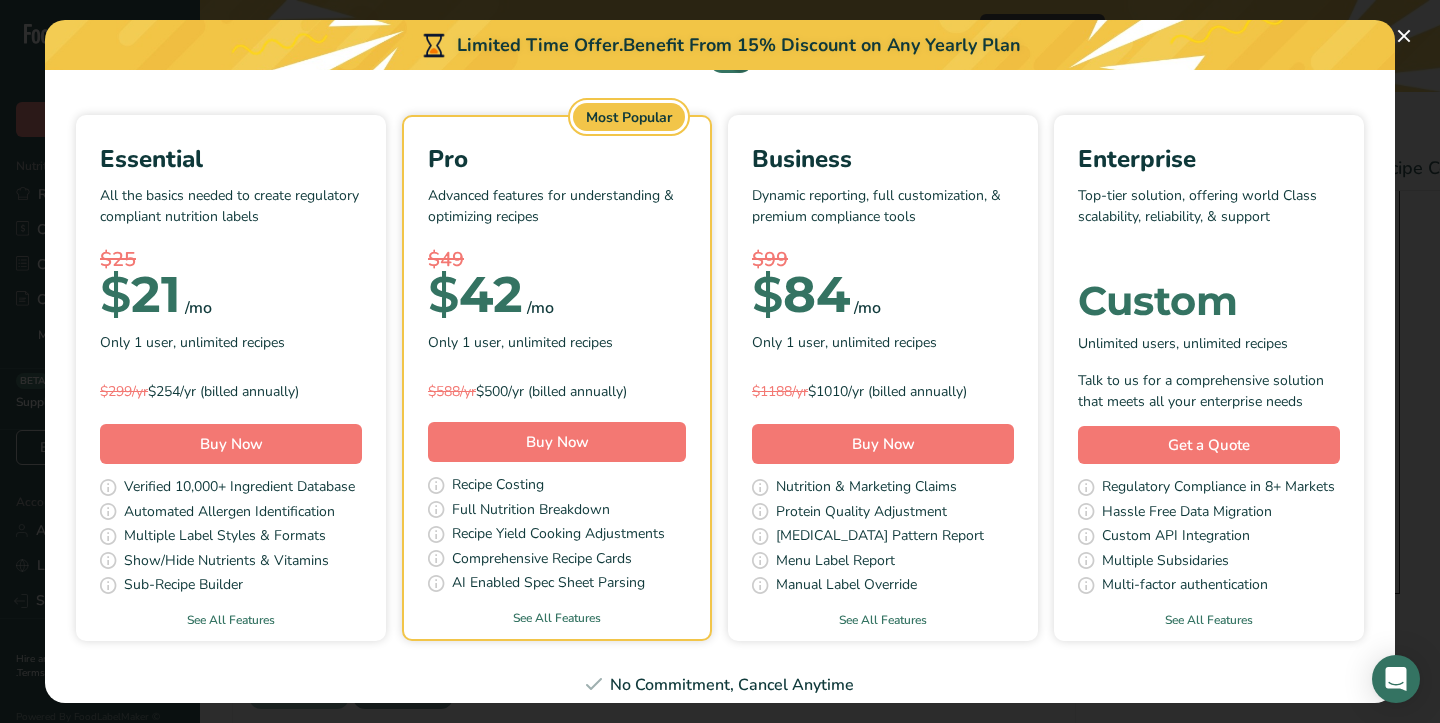 scroll, scrollTop: 113, scrollLeft: 0, axis: vertical 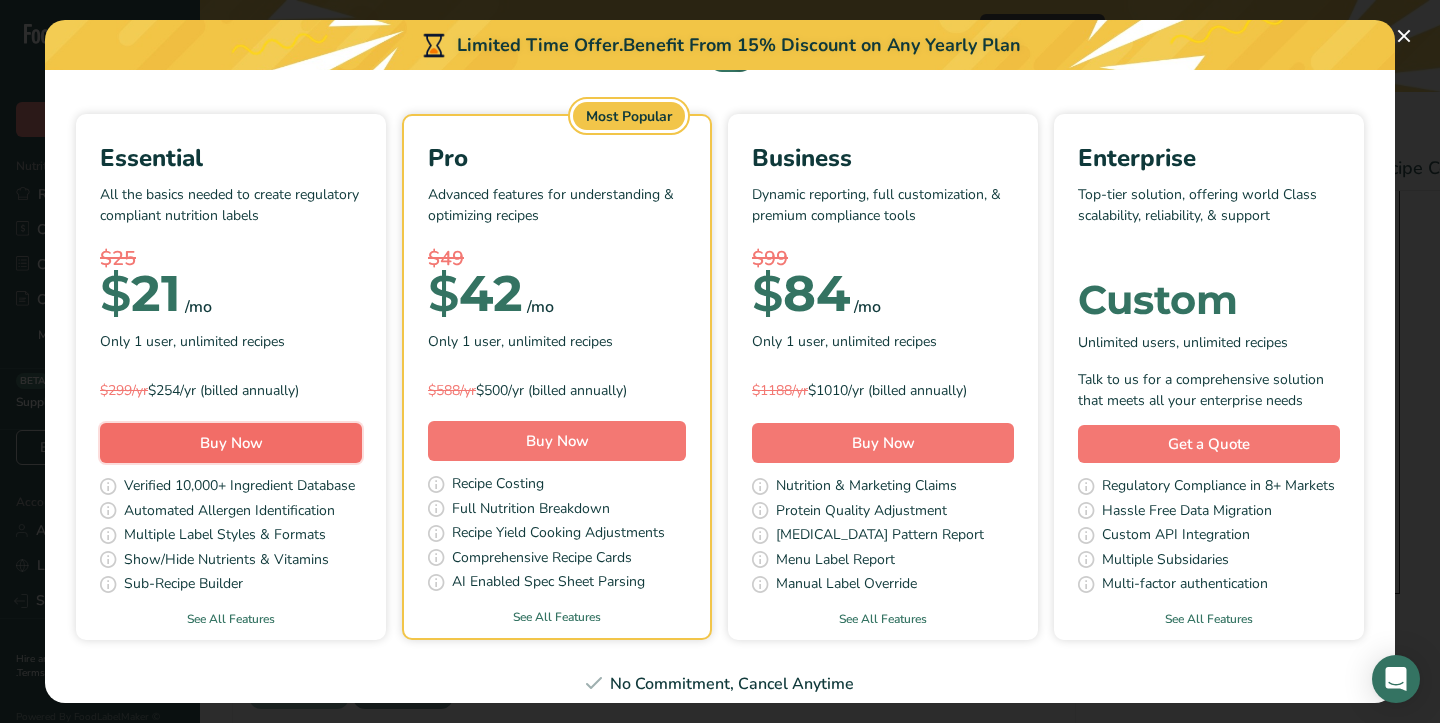 click on "Buy Now" at bounding box center [231, 443] 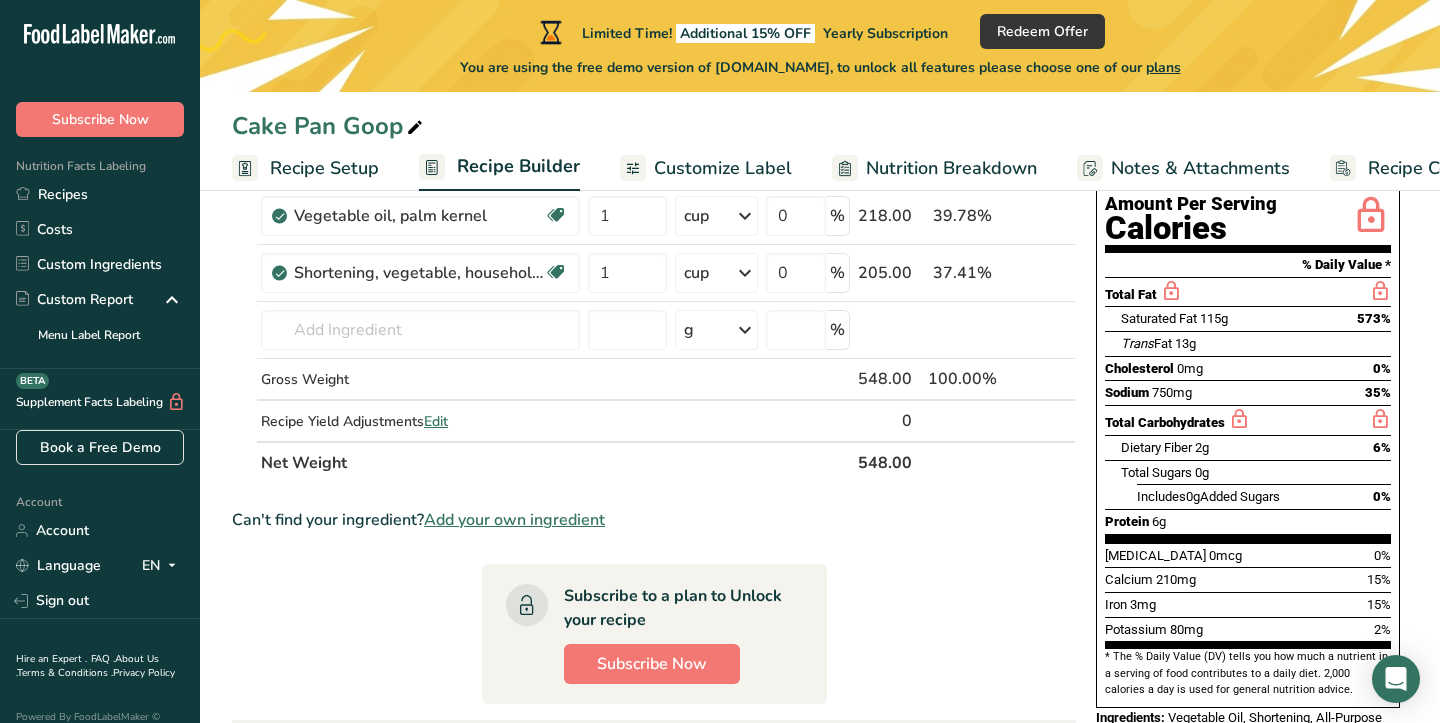 scroll, scrollTop: 0, scrollLeft: 0, axis: both 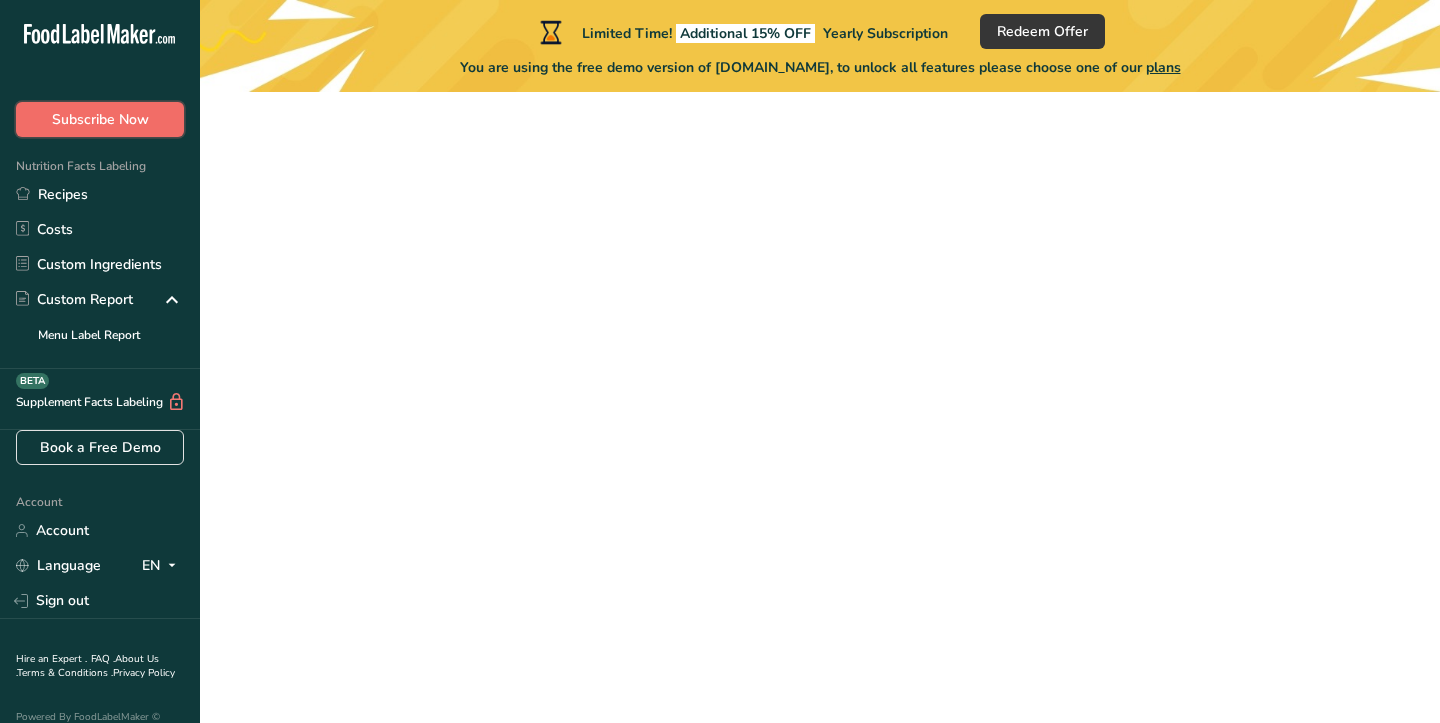 click on "Subscribe Now" at bounding box center [100, 119] 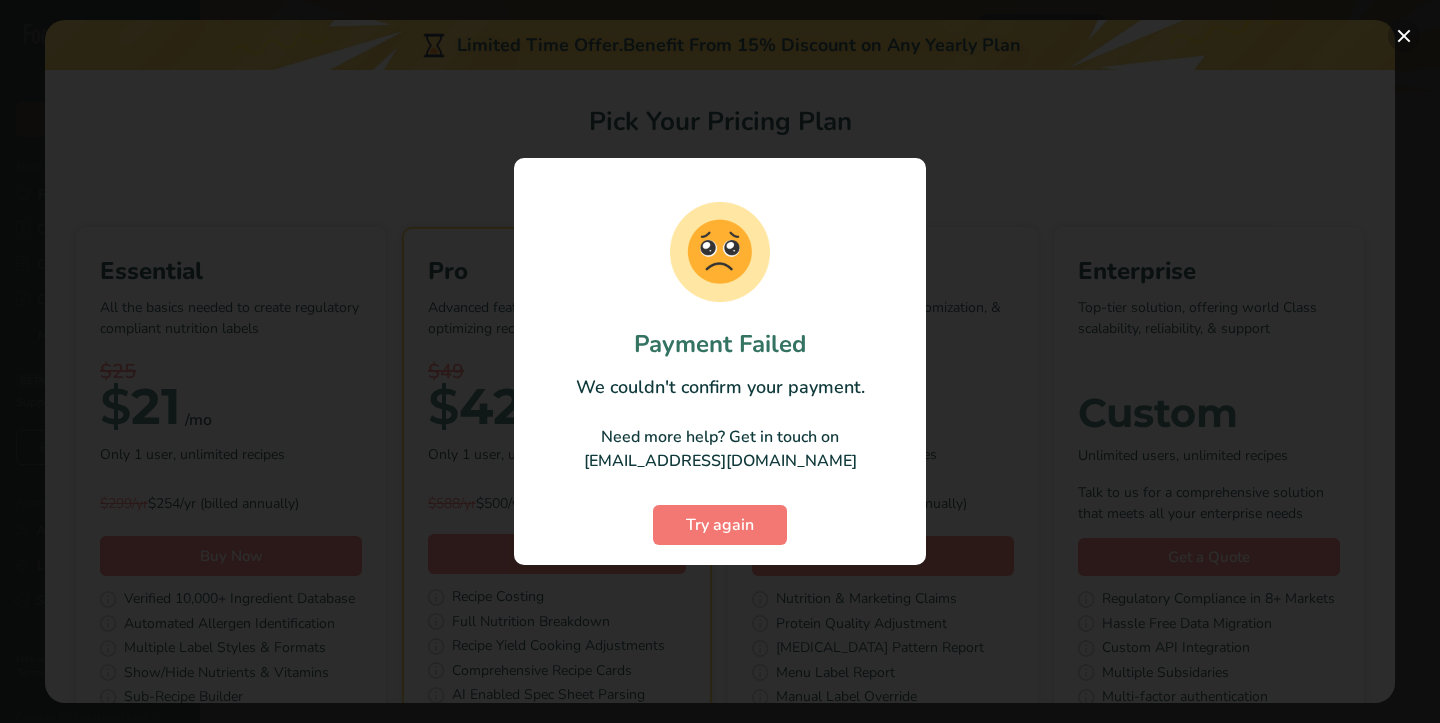 click at bounding box center (1404, 36) 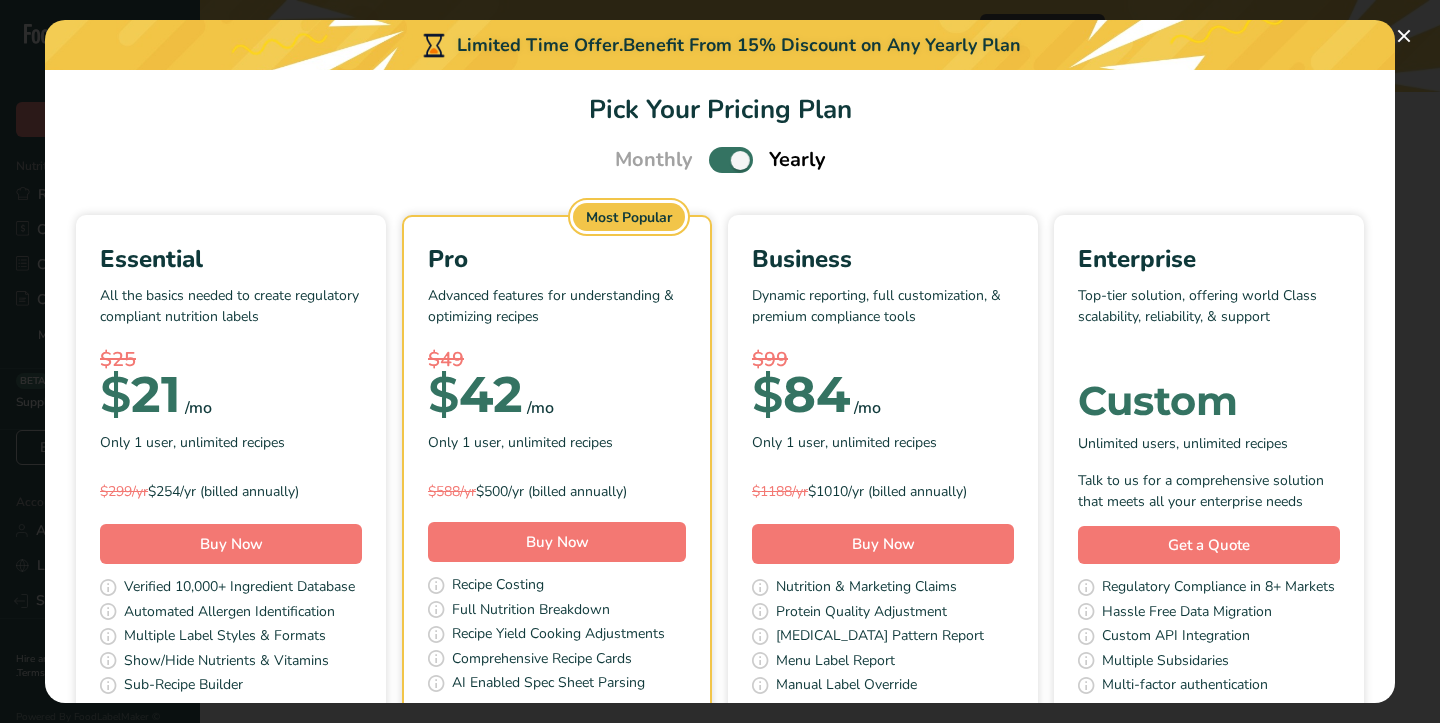 scroll, scrollTop: 0, scrollLeft: 0, axis: both 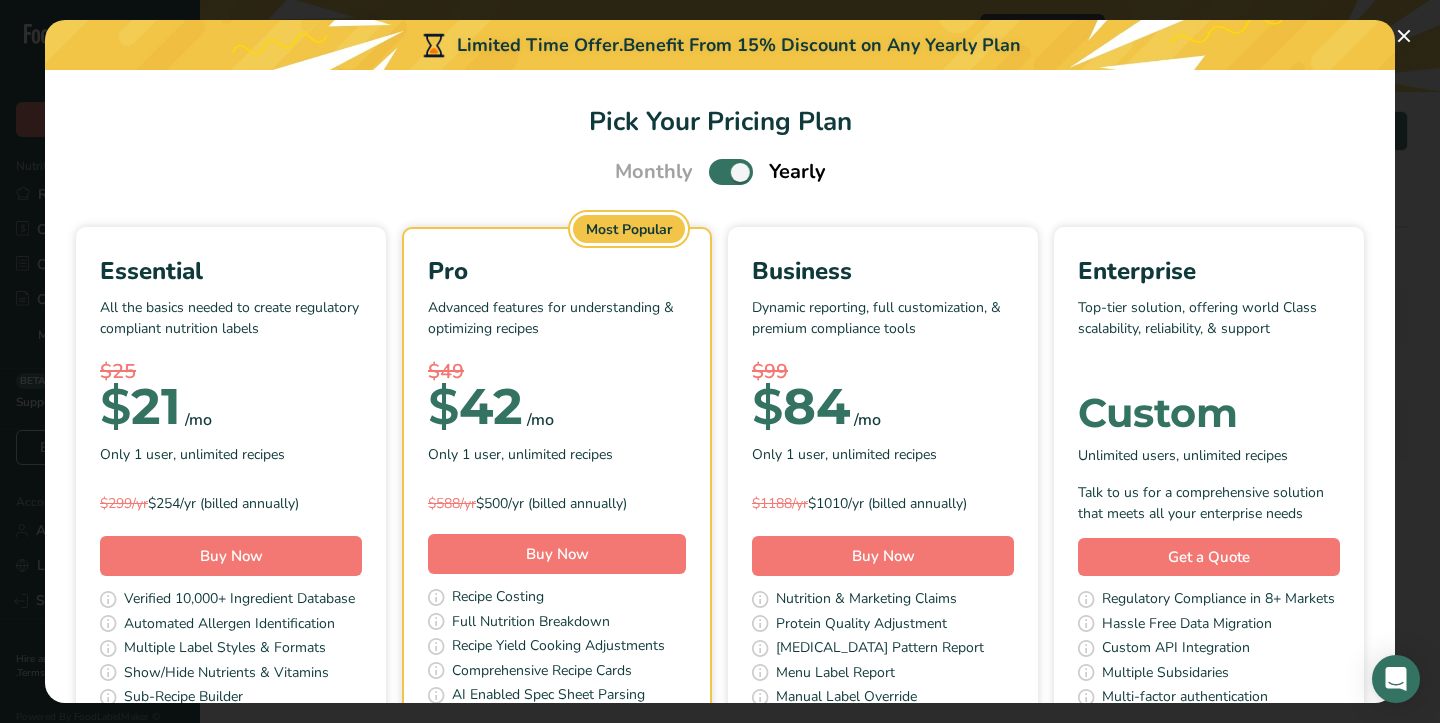 click at bounding box center [731, 171] 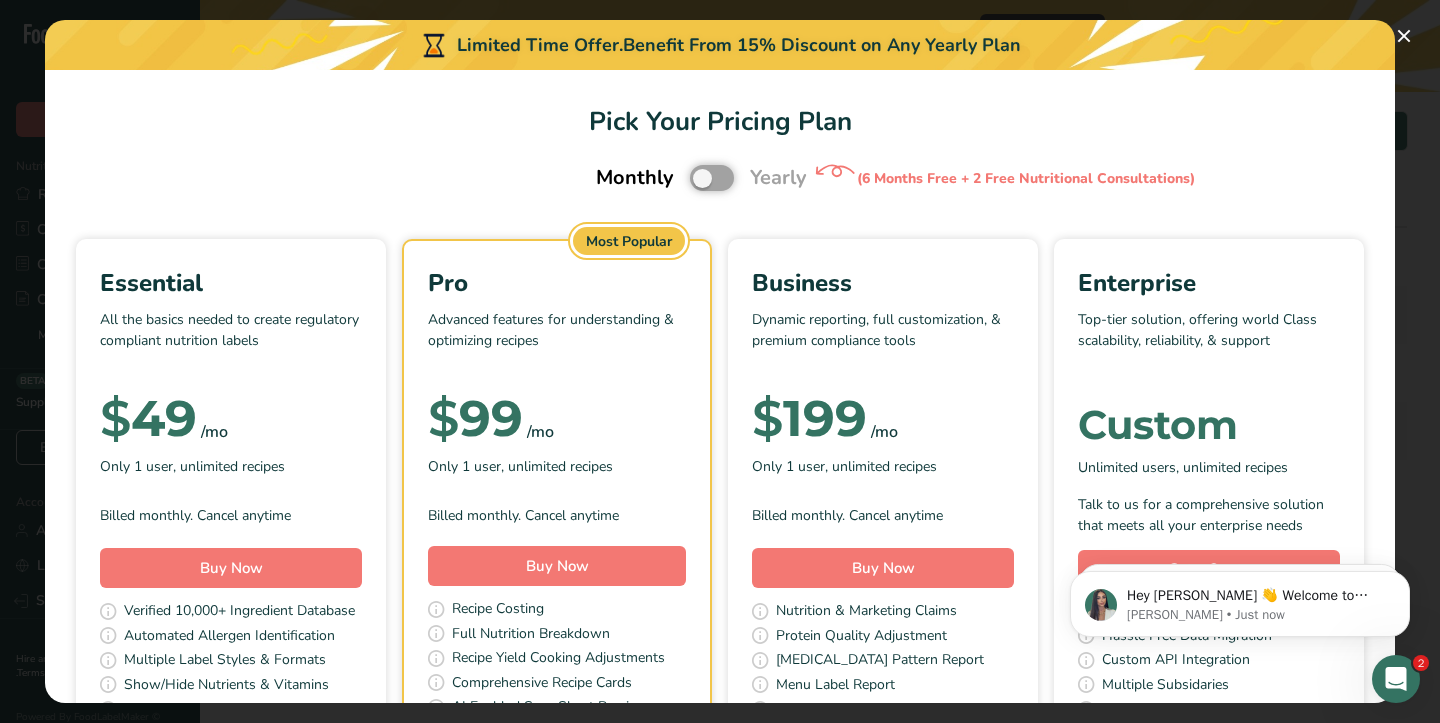 scroll, scrollTop: 0, scrollLeft: 0, axis: both 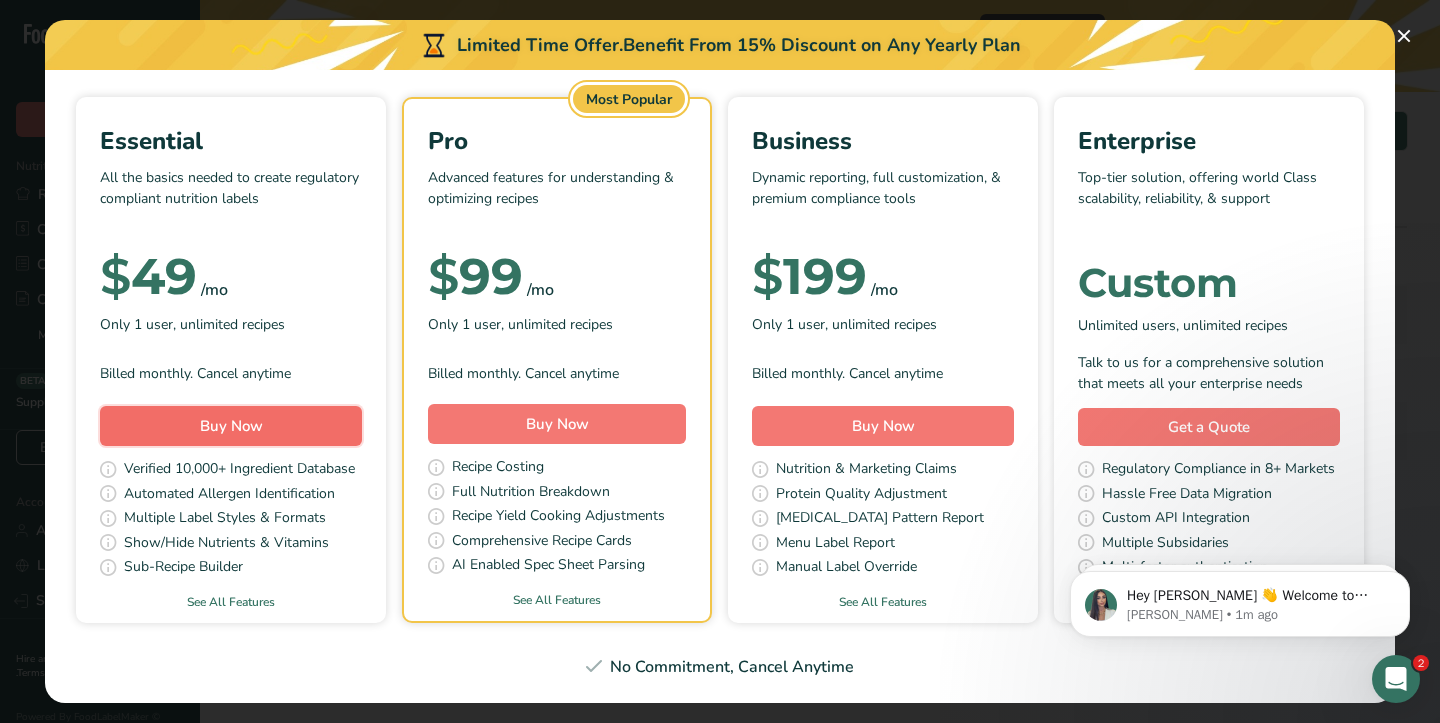 click on "Buy Now" at bounding box center [231, 426] 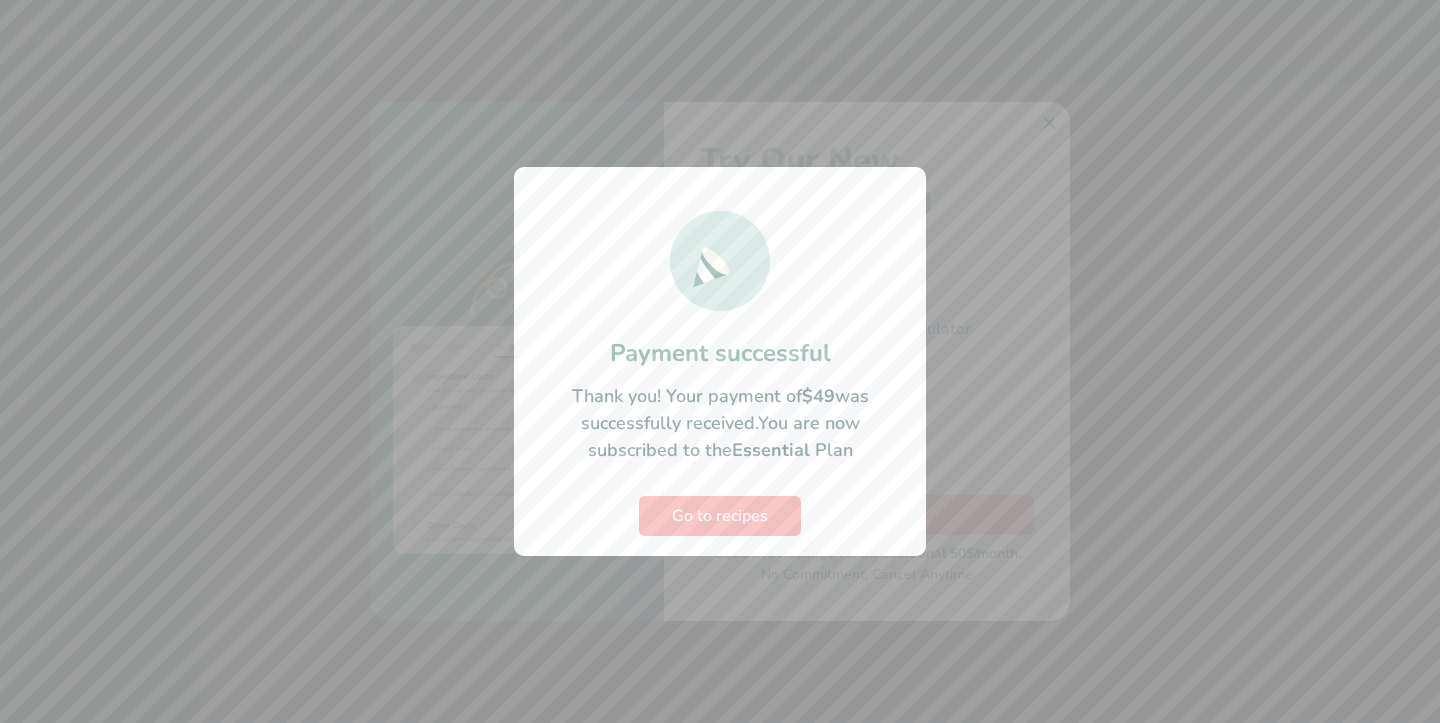 scroll, scrollTop: 0, scrollLeft: 0, axis: both 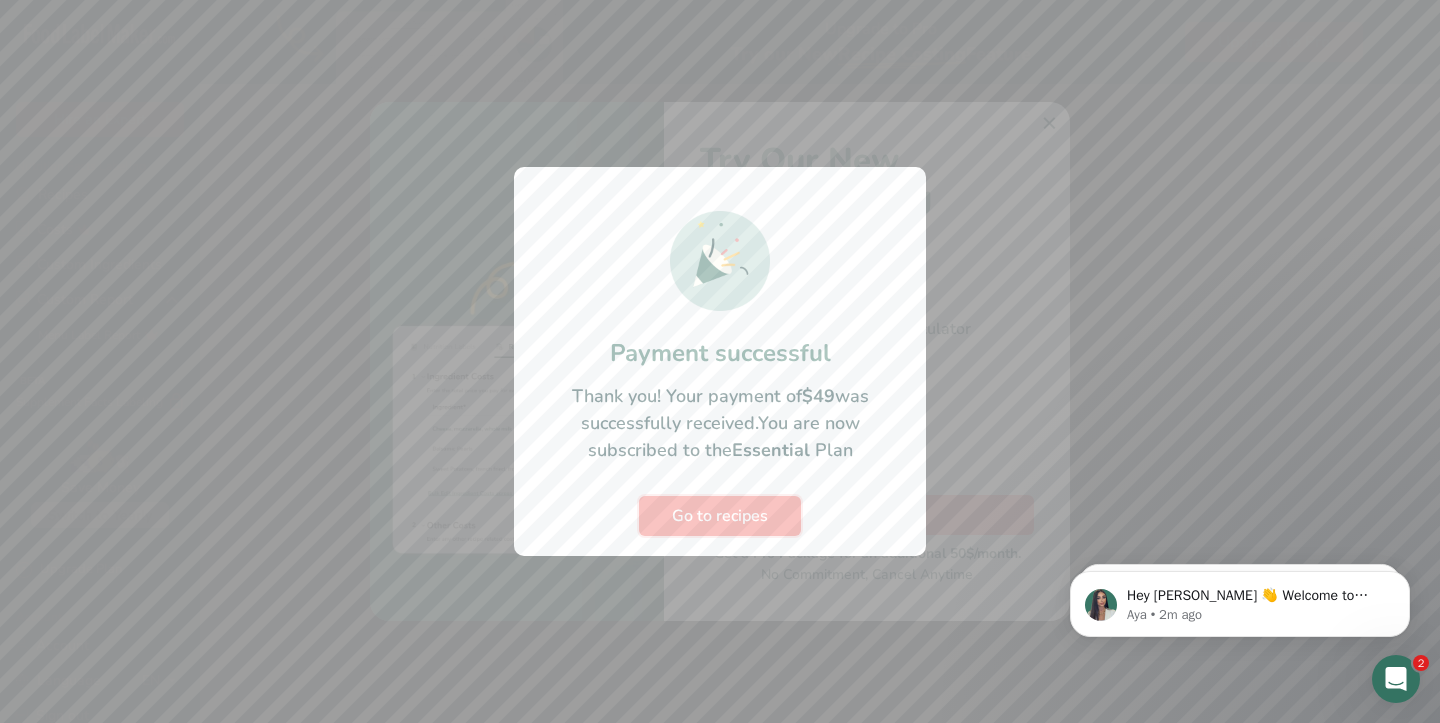 click on "Go to recipes" at bounding box center [720, 516] 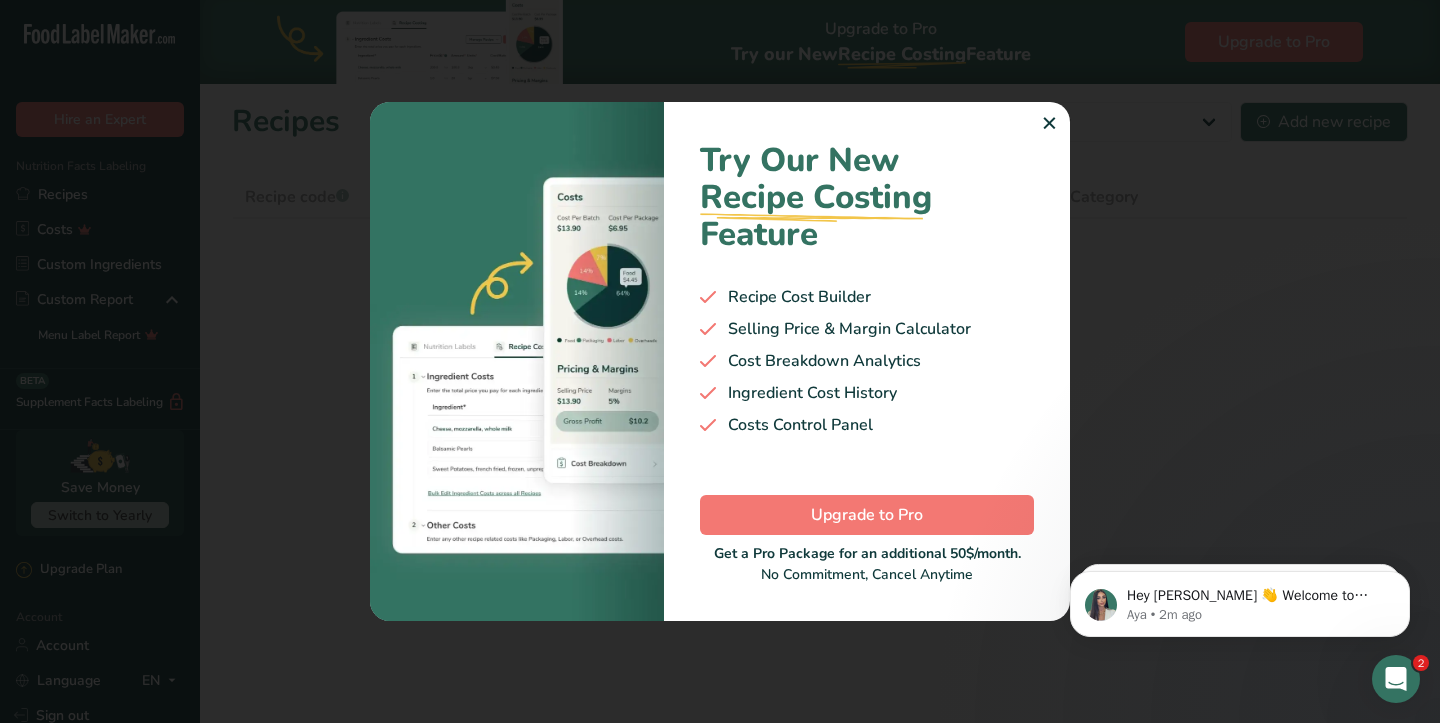 click on "✕" at bounding box center [1049, 124] 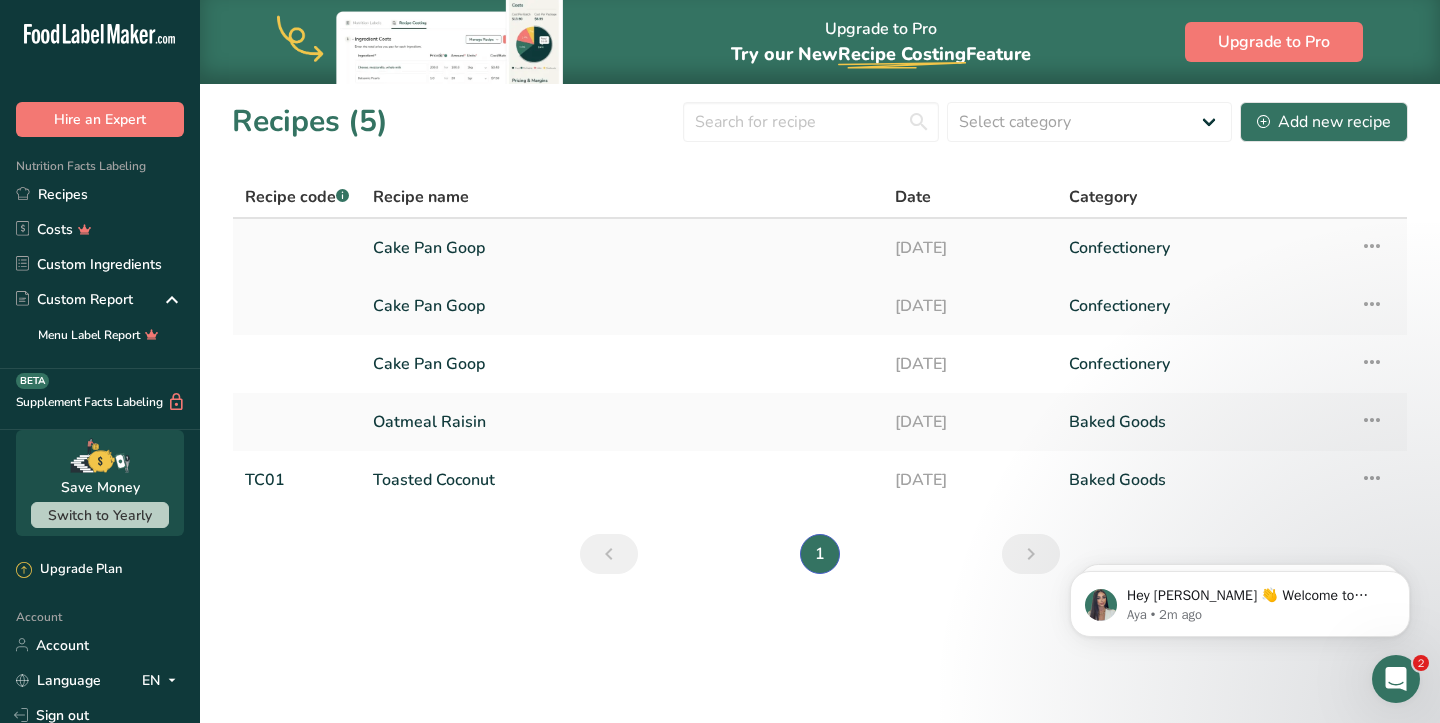 click on "Cake Pan Goop" at bounding box center (622, 248) 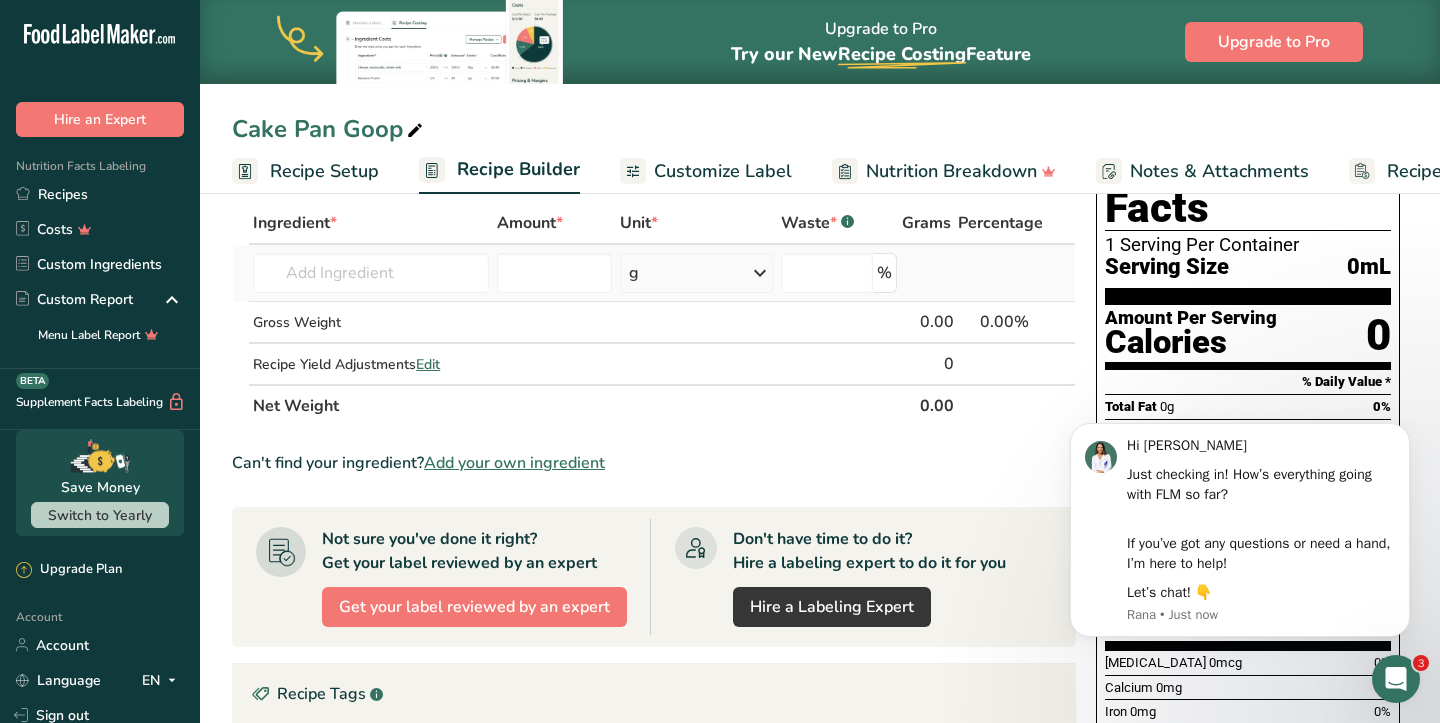 scroll, scrollTop: 0, scrollLeft: 0, axis: both 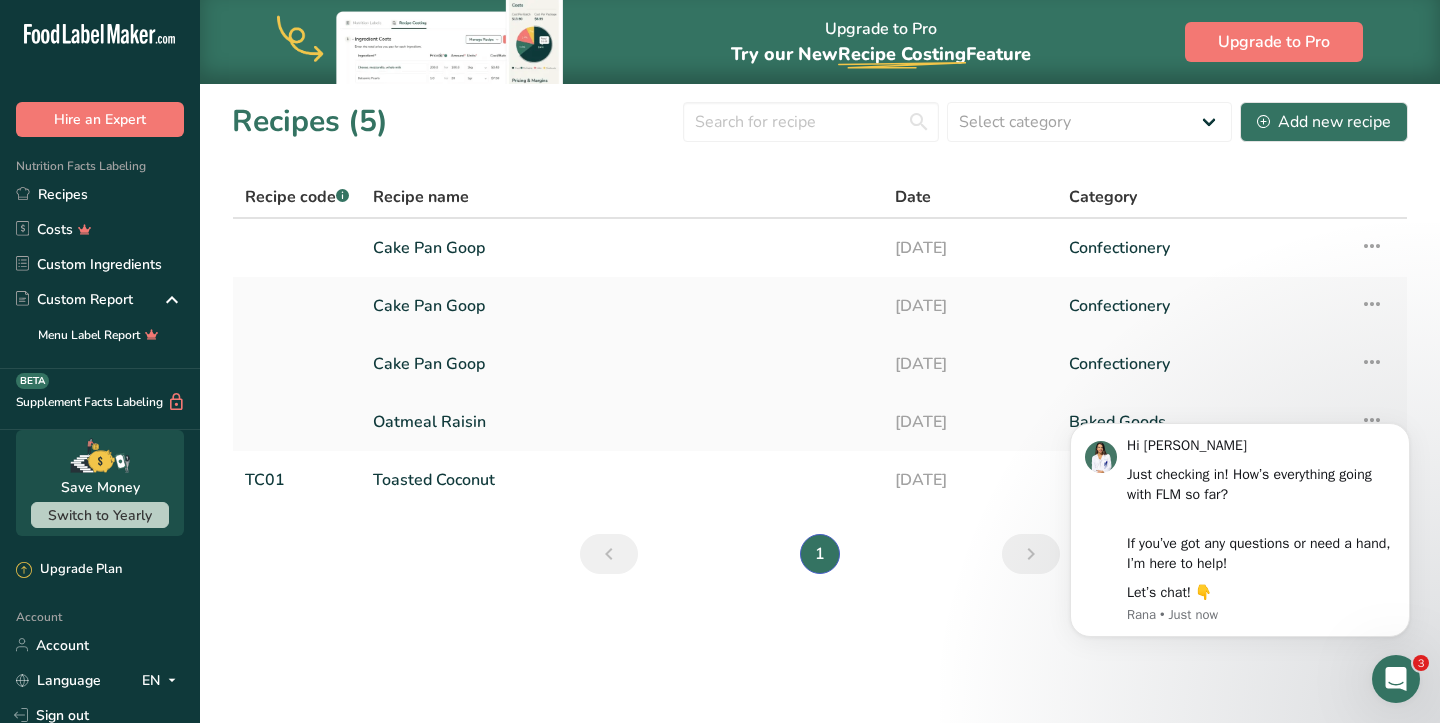 click on "Cake Pan Goop" at bounding box center (622, 364) 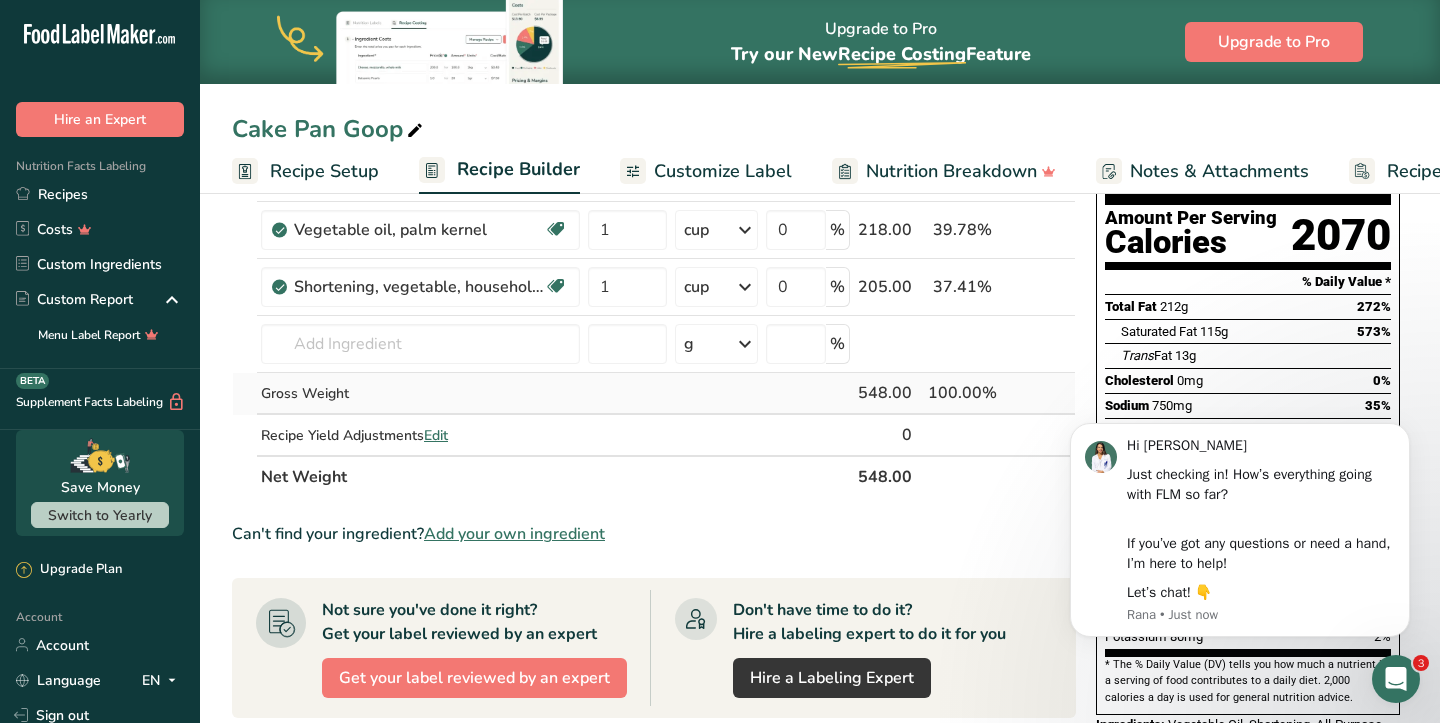 scroll, scrollTop: 213, scrollLeft: 0, axis: vertical 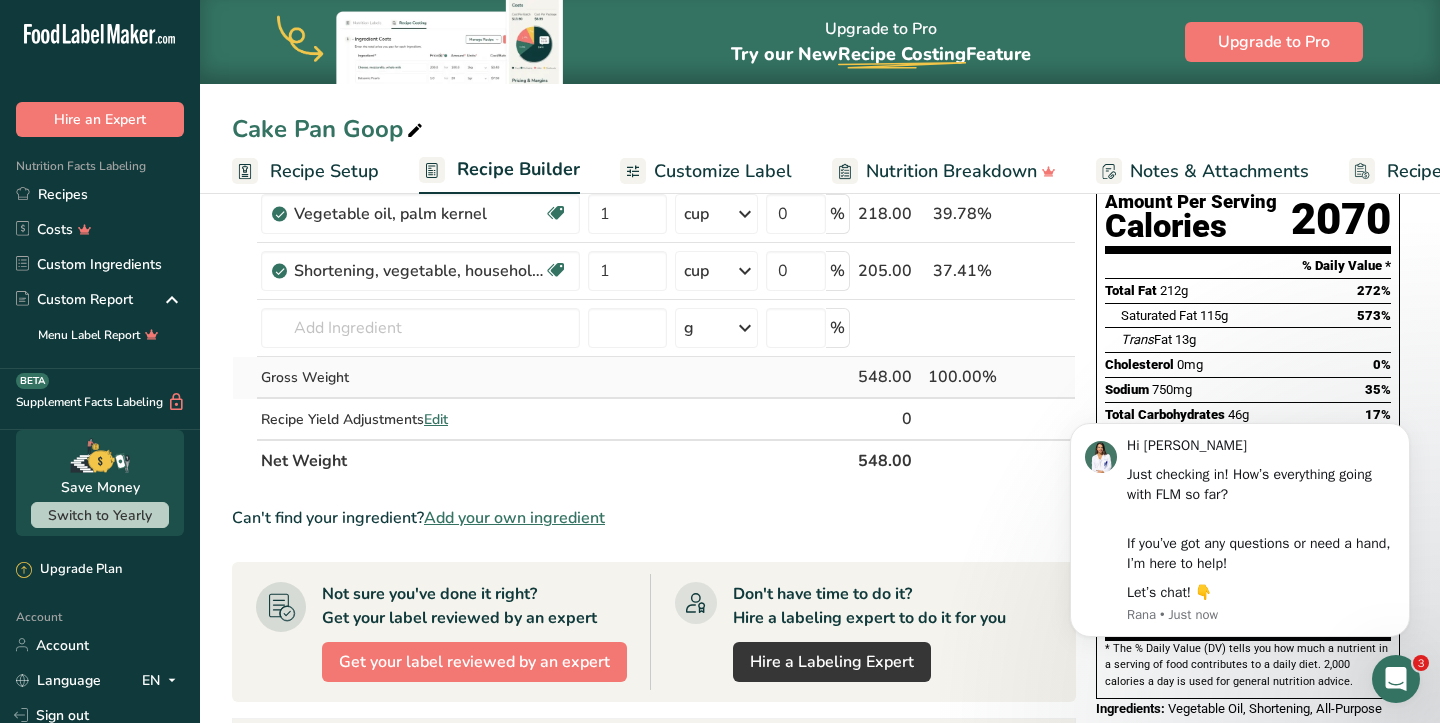 click on "548.00" at bounding box center (885, 377) 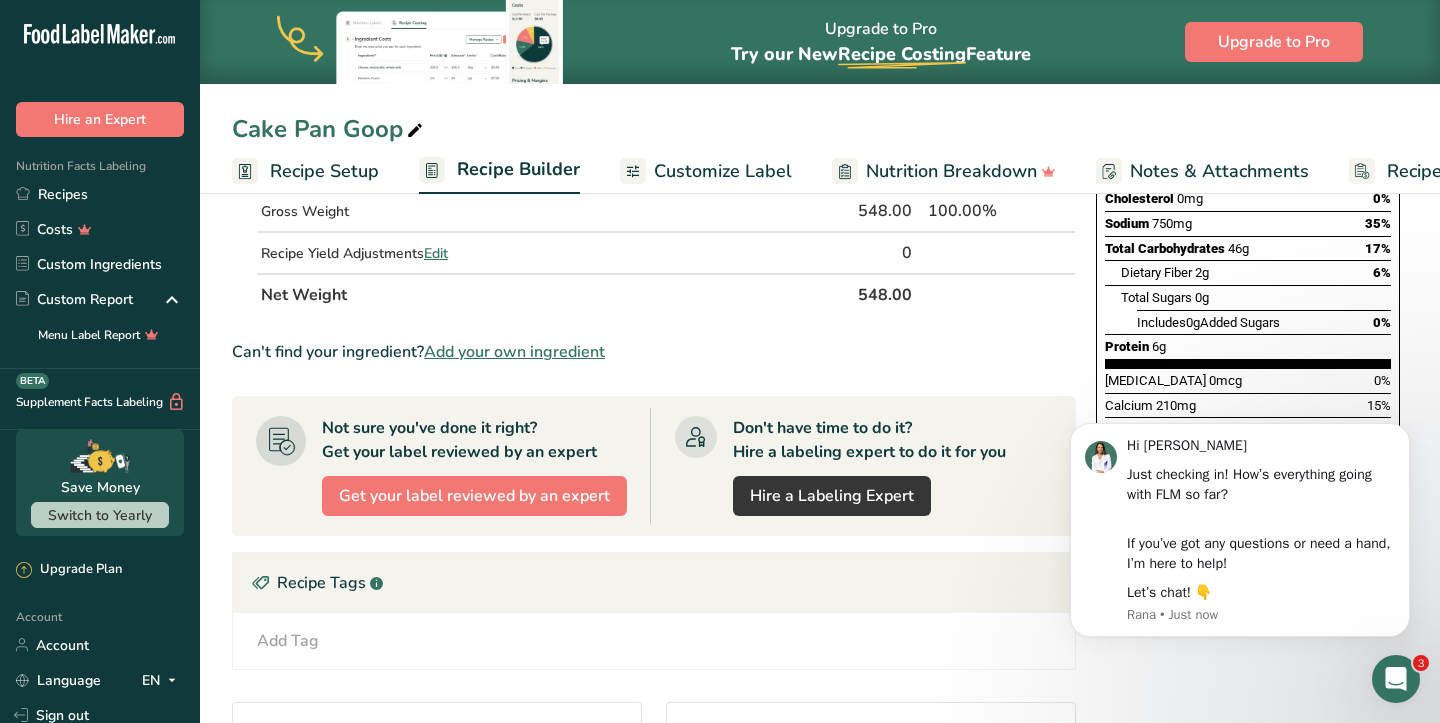 scroll, scrollTop: 0, scrollLeft: 0, axis: both 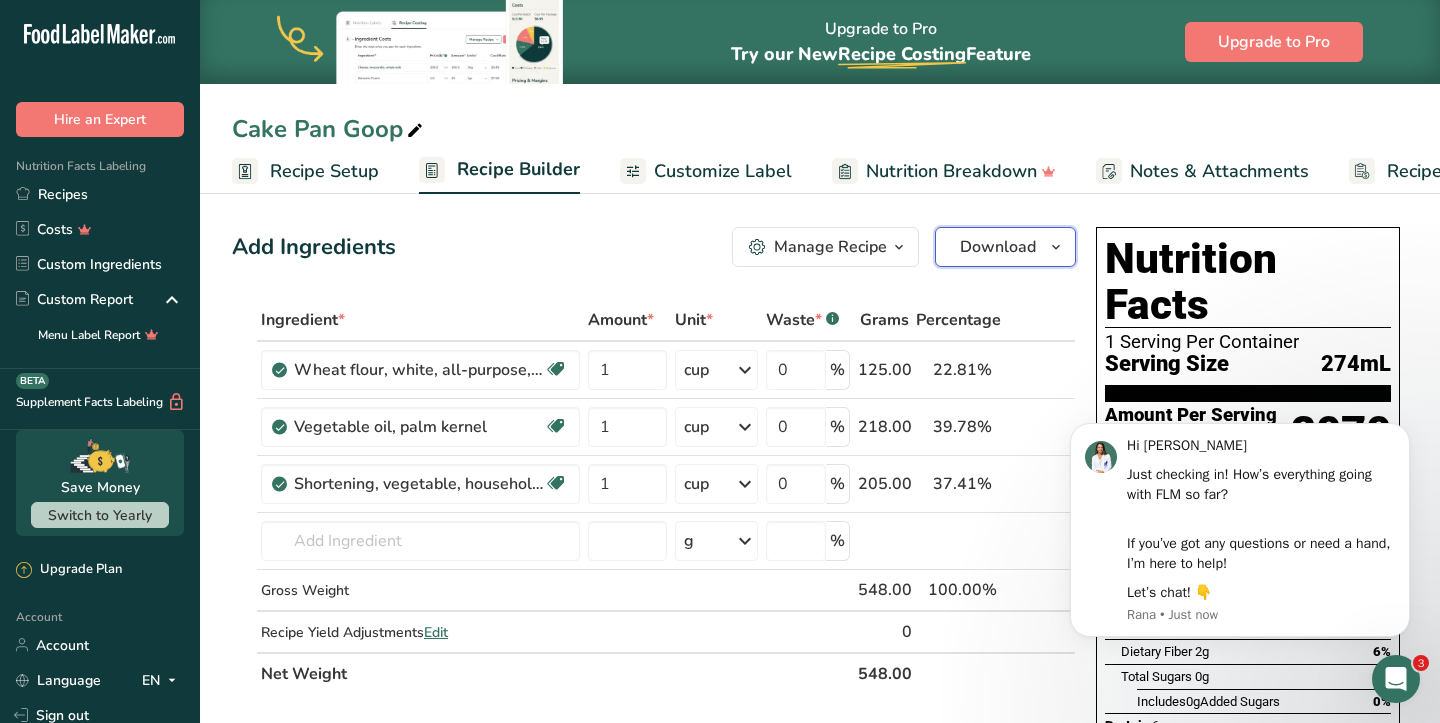 click at bounding box center (1056, 247) 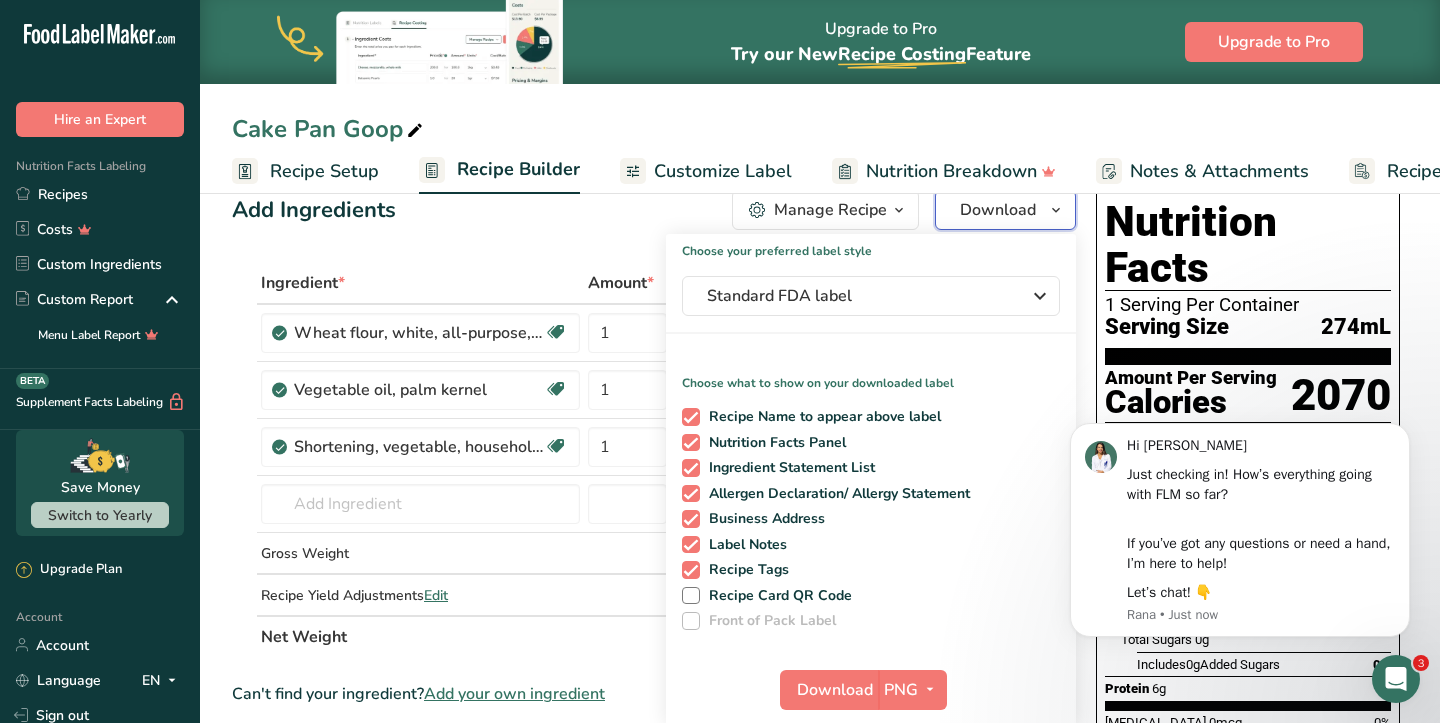 scroll, scrollTop: 45, scrollLeft: 0, axis: vertical 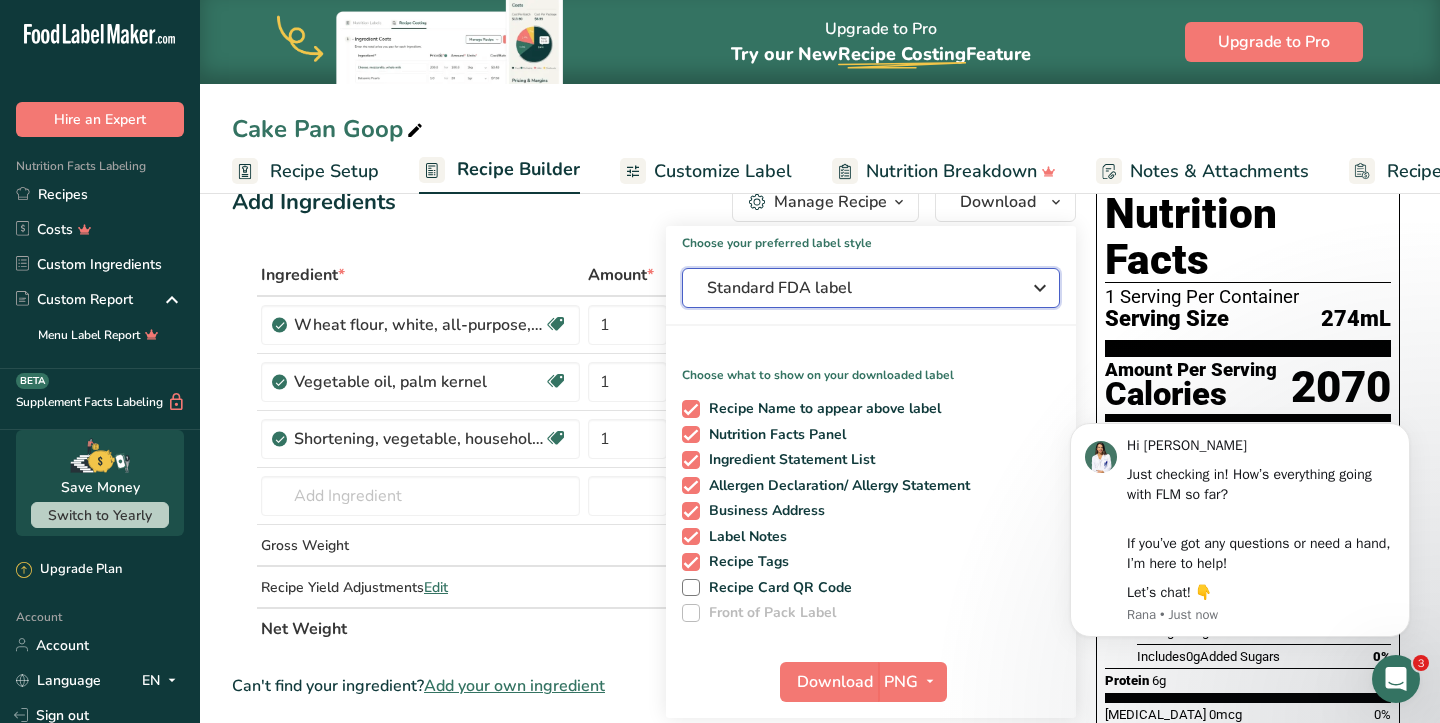 click on "Standard FDA label" at bounding box center (857, 288) 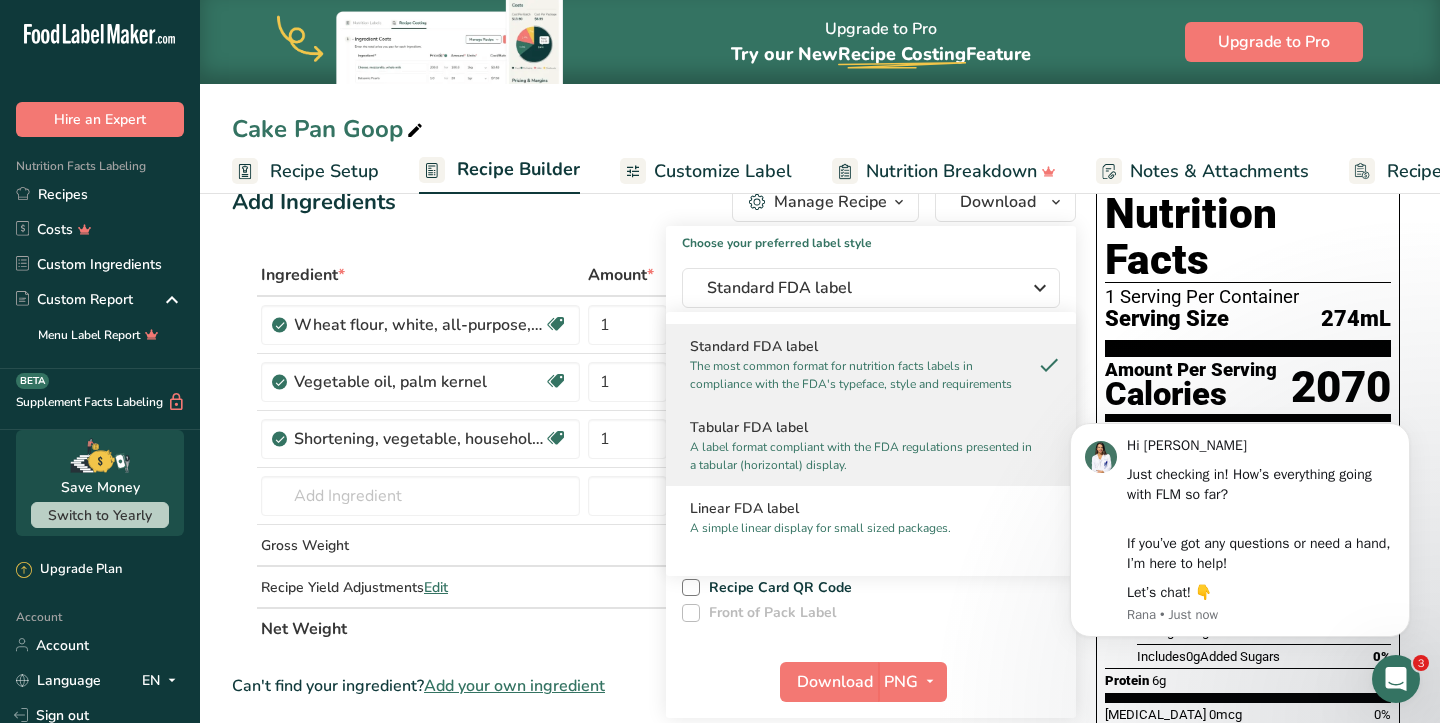 click on "A label format compliant with the FDA regulations presented in a tabular (horizontal) display." at bounding box center [862, 456] 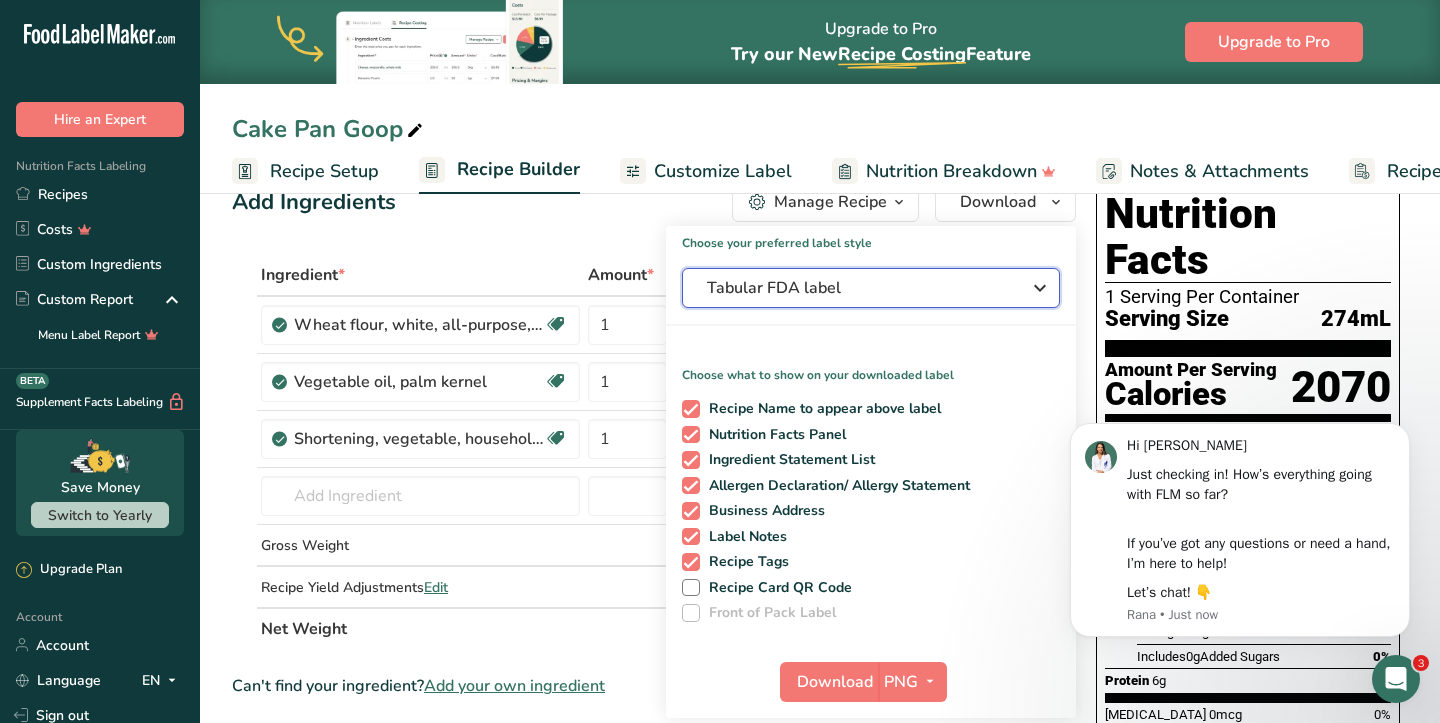 click on "Tabular FDA label" at bounding box center (871, 288) 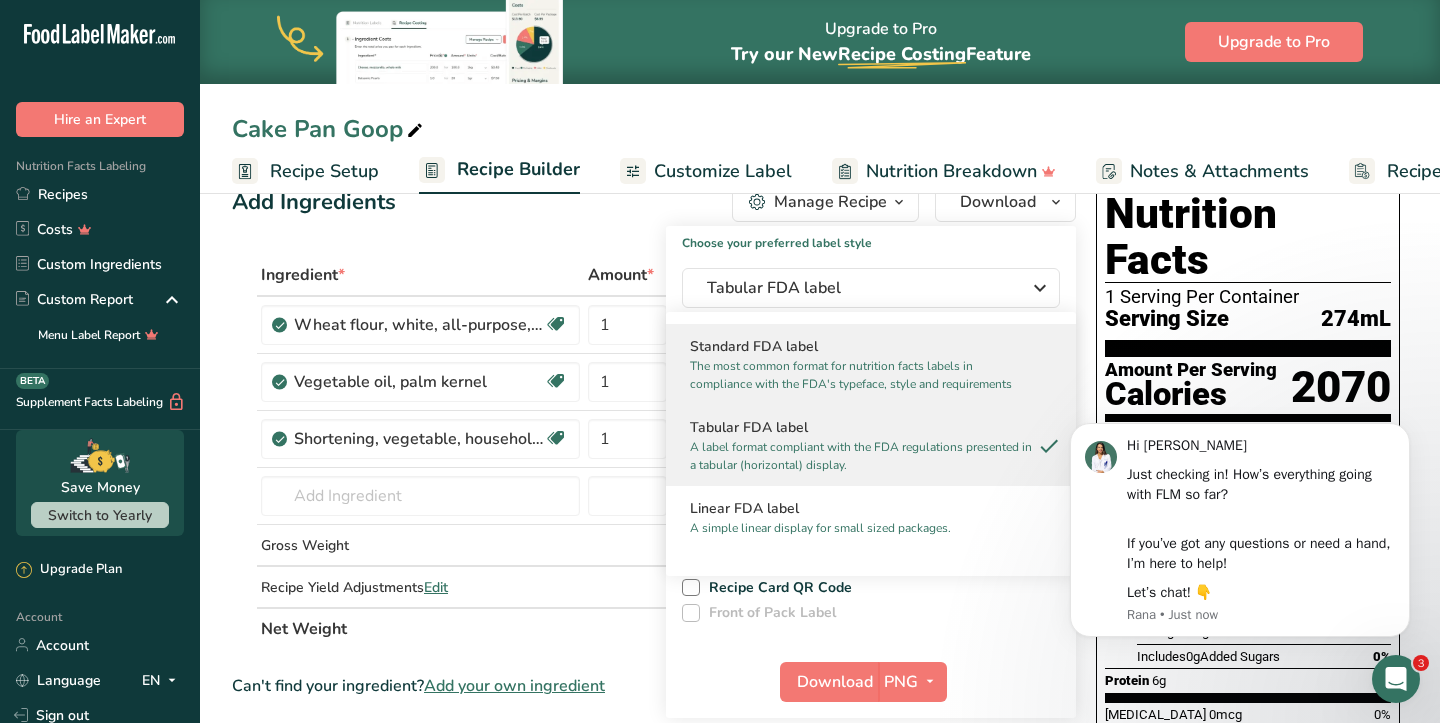 click on "The most common format for nutrition facts labels in compliance with the FDA's typeface, style and requirements" at bounding box center [862, 375] 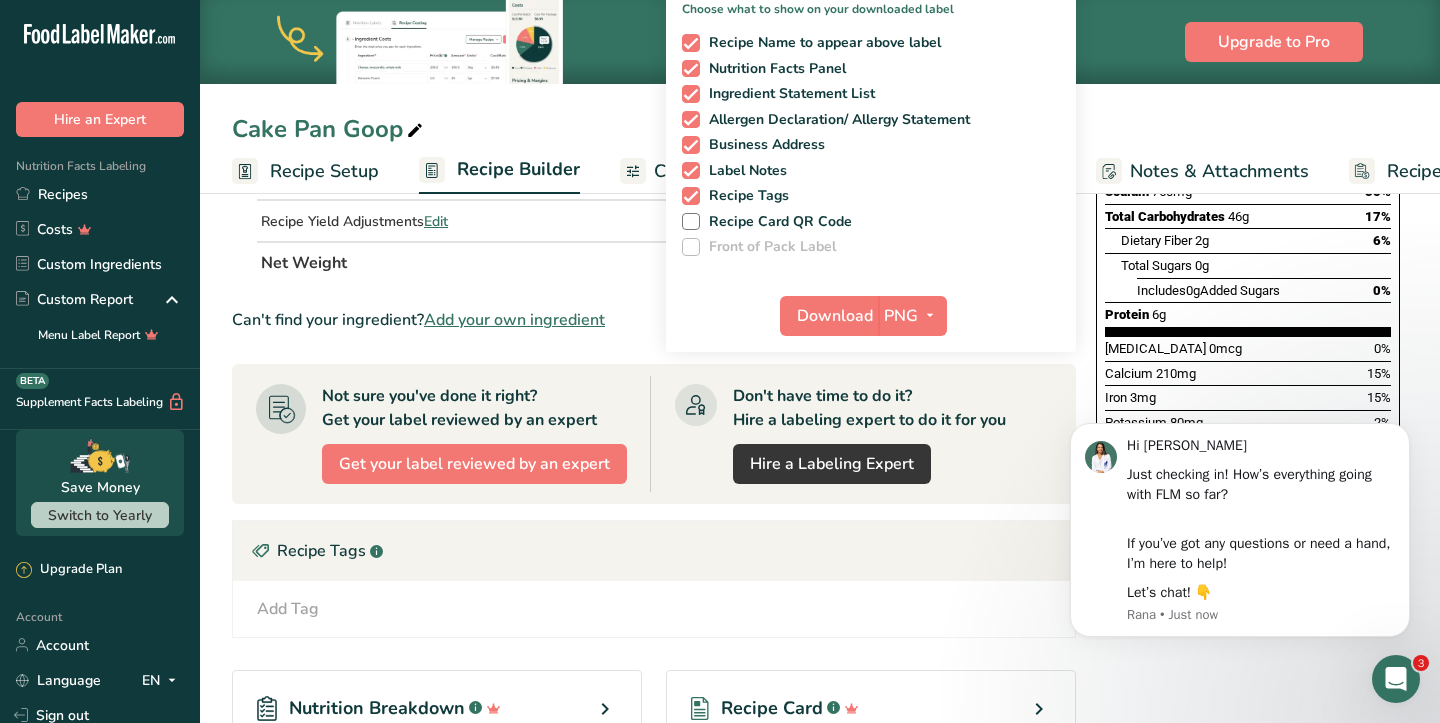 scroll, scrollTop: 414, scrollLeft: 0, axis: vertical 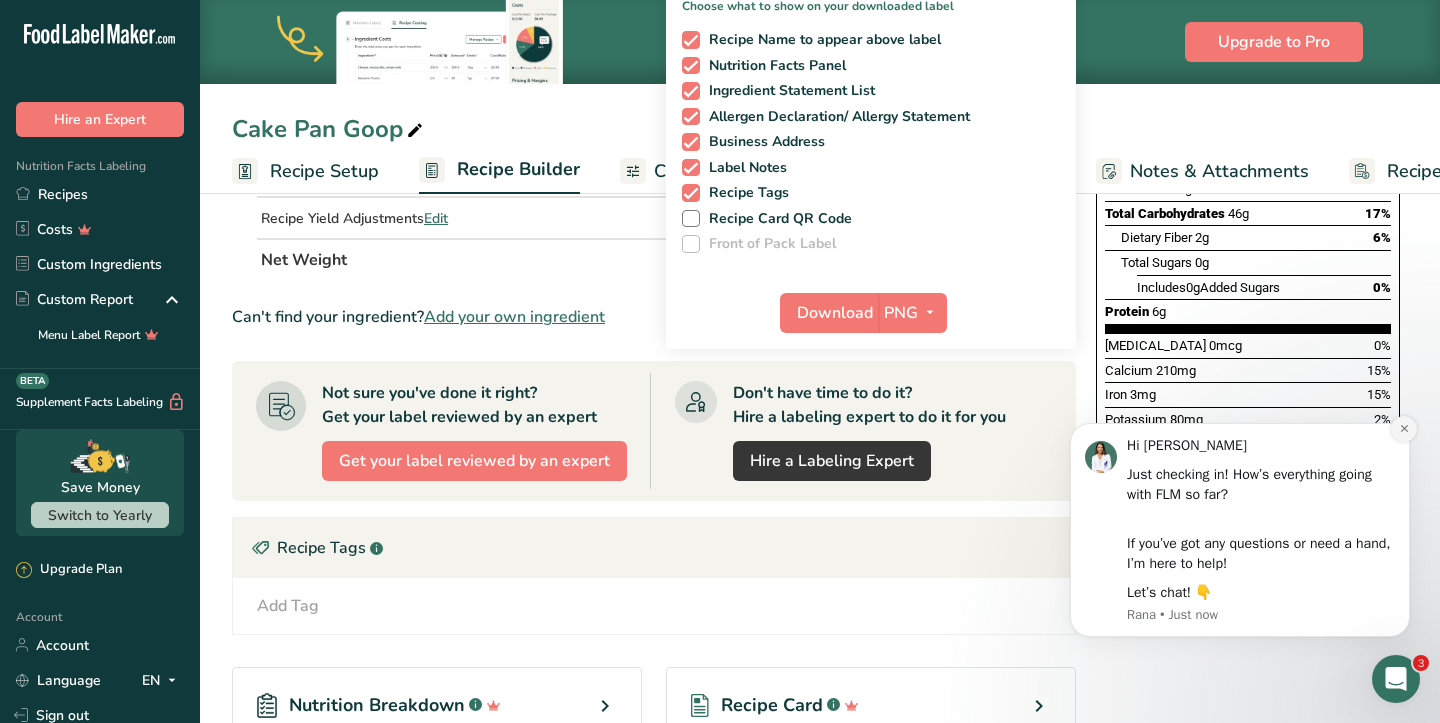 click 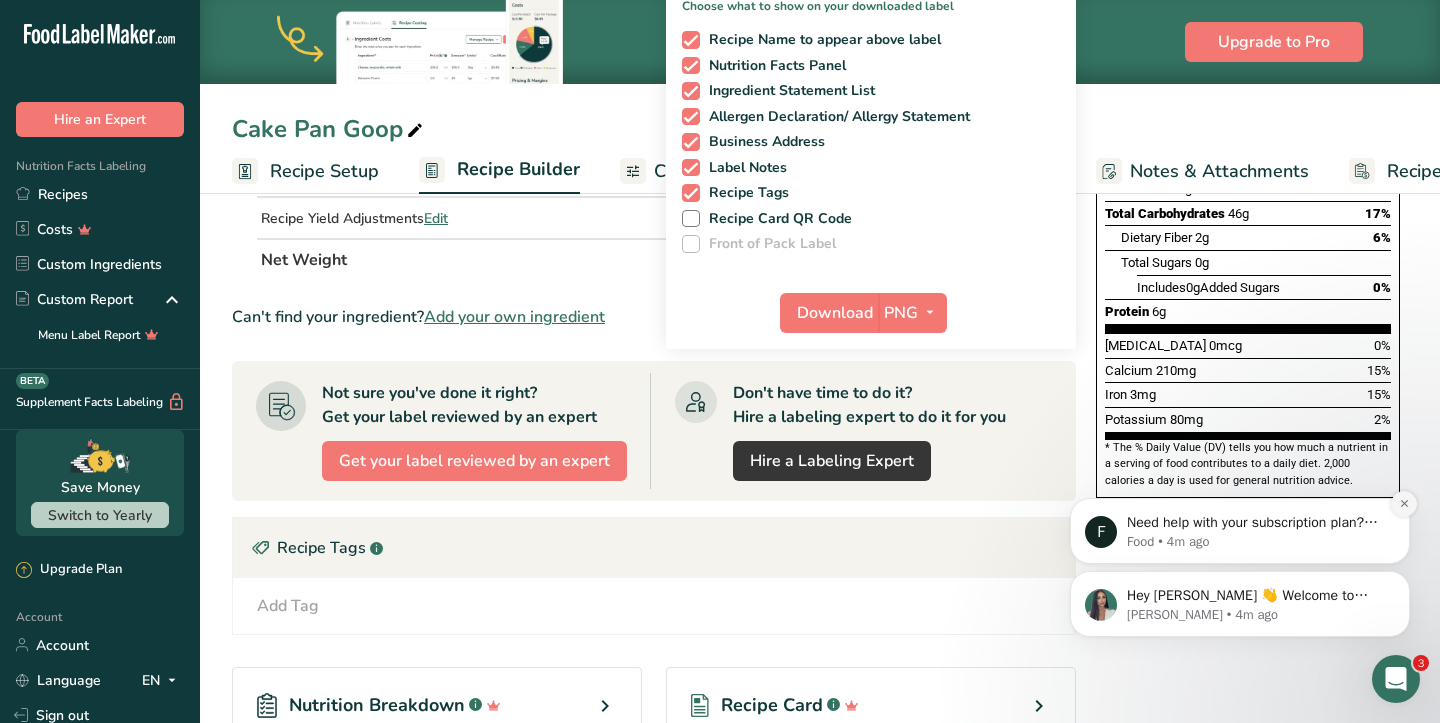 click 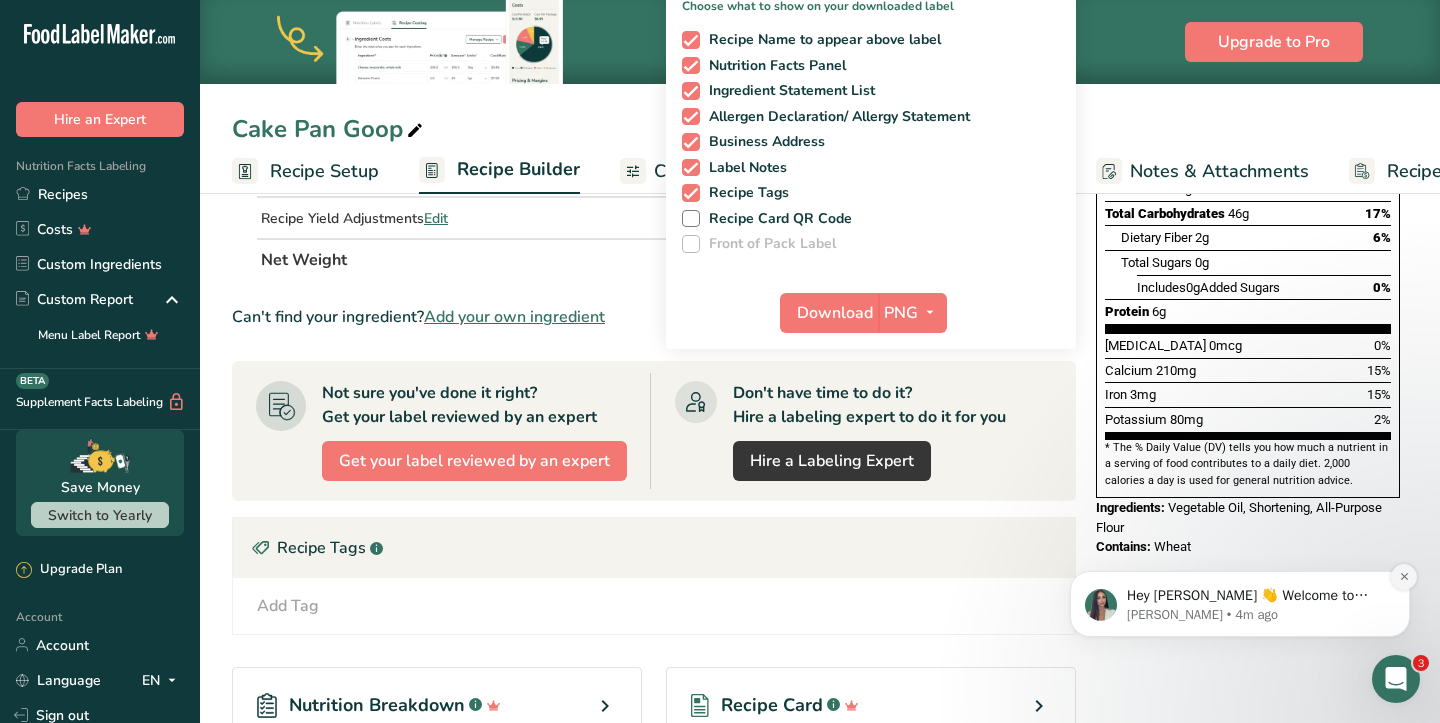 click 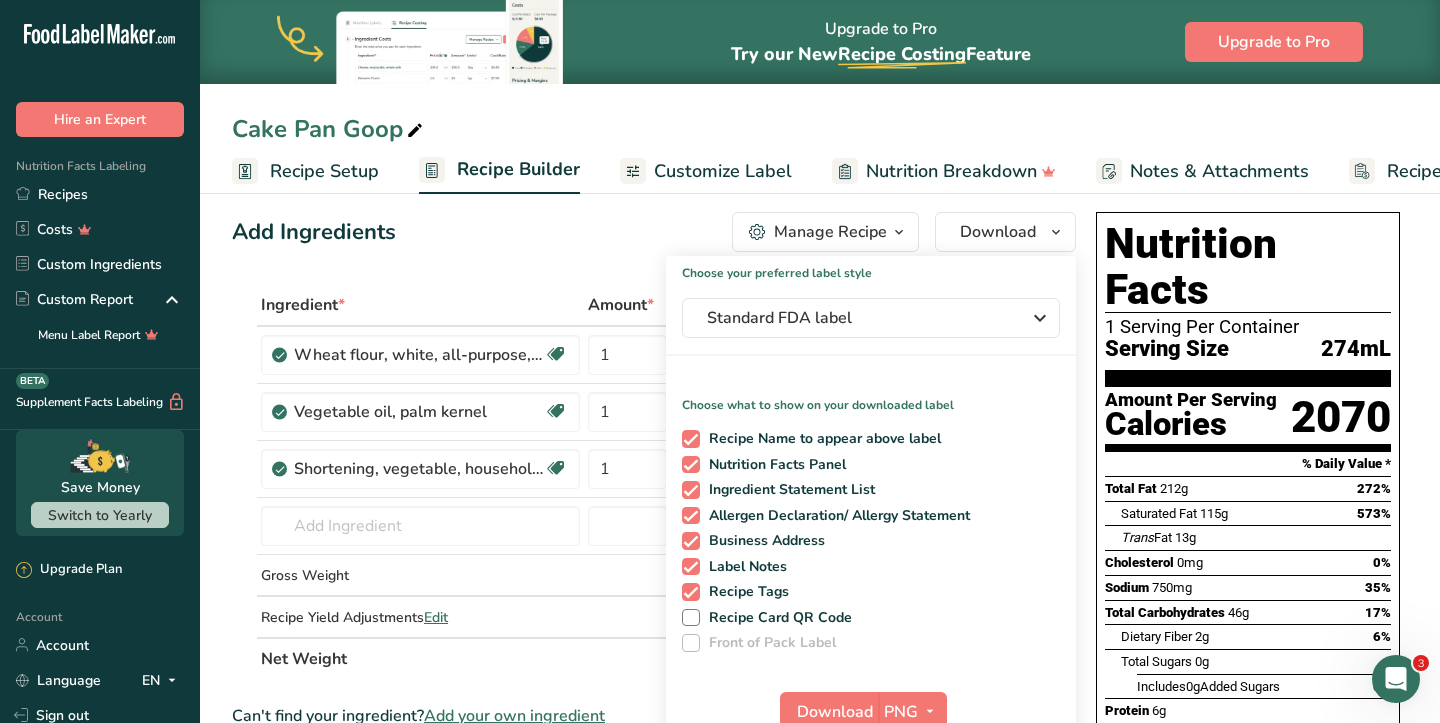 scroll, scrollTop: 13, scrollLeft: 0, axis: vertical 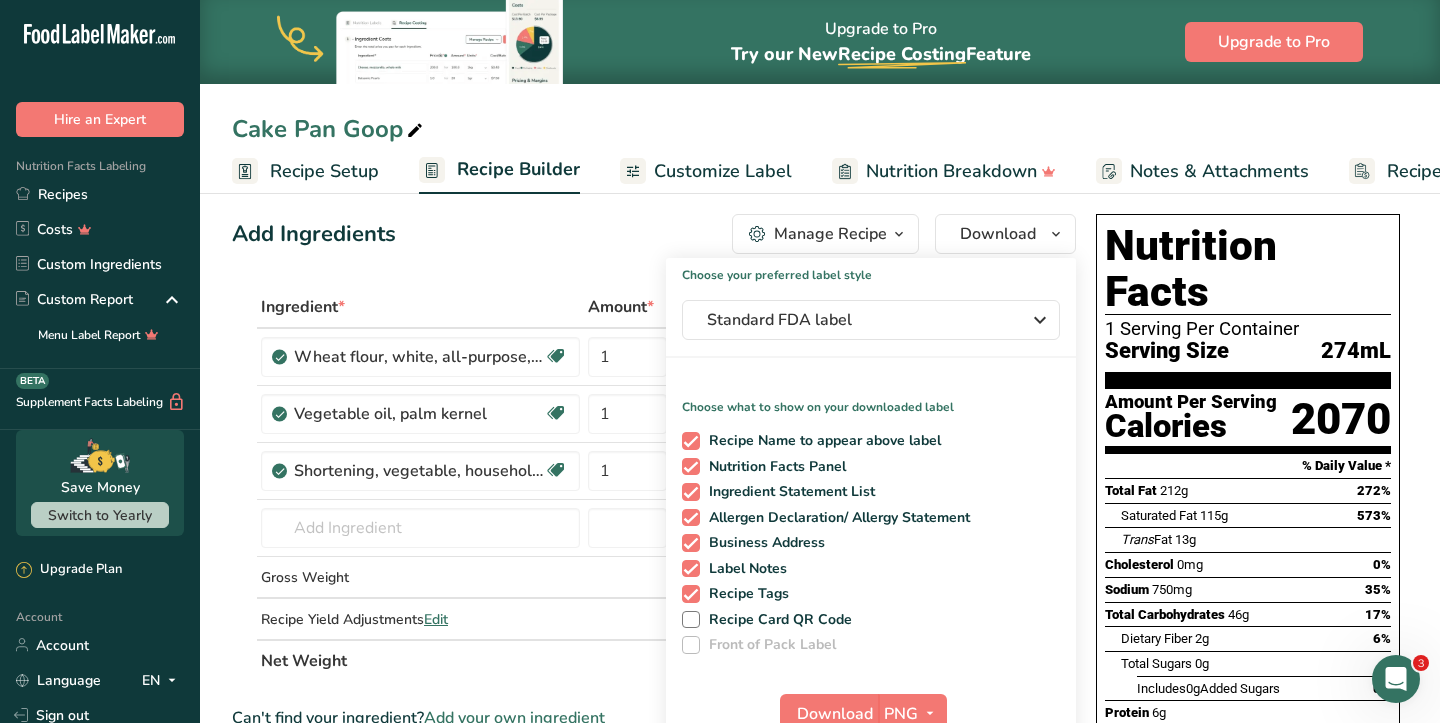 click on "Customize Label" at bounding box center [723, 171] 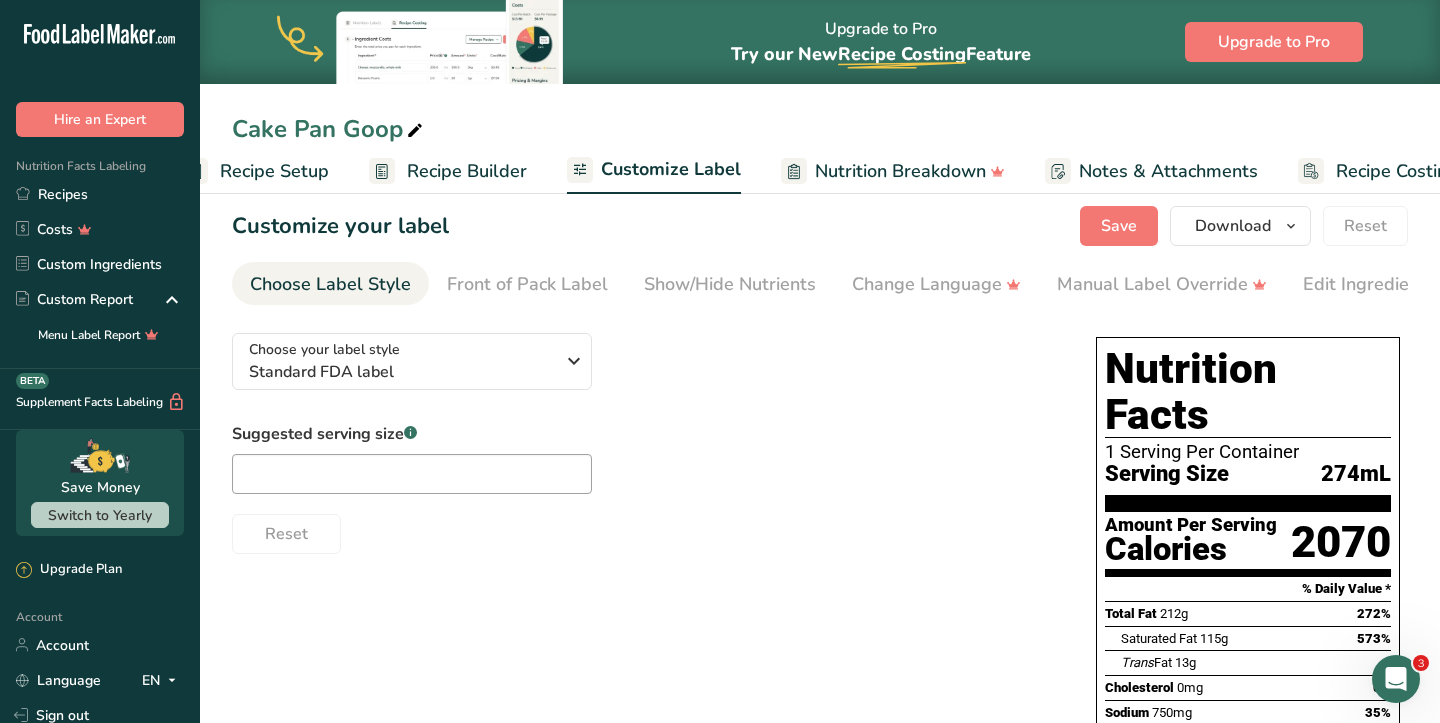 scroll, scrollTop: 0, scrollLeft: 119, axis: horizontal 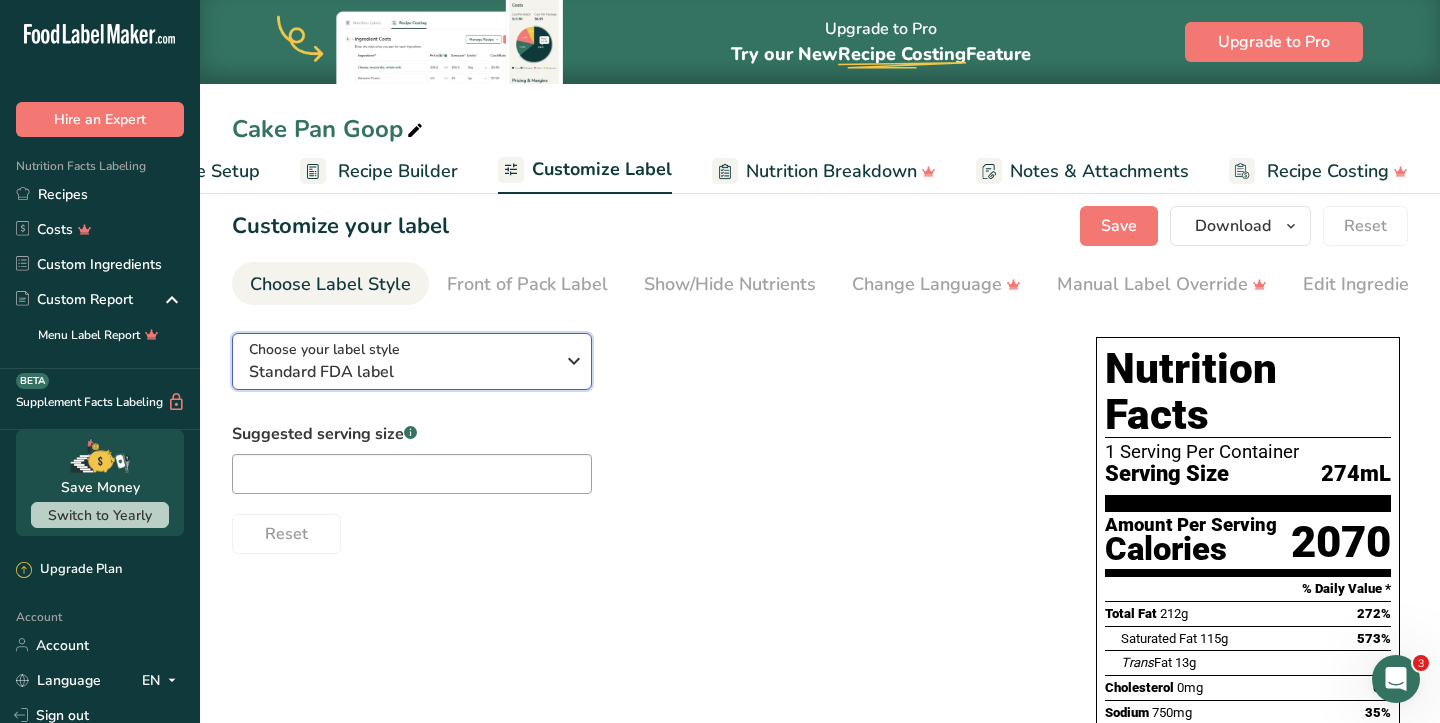 click on "Standard FDA label" at bounding box center [401, 372] 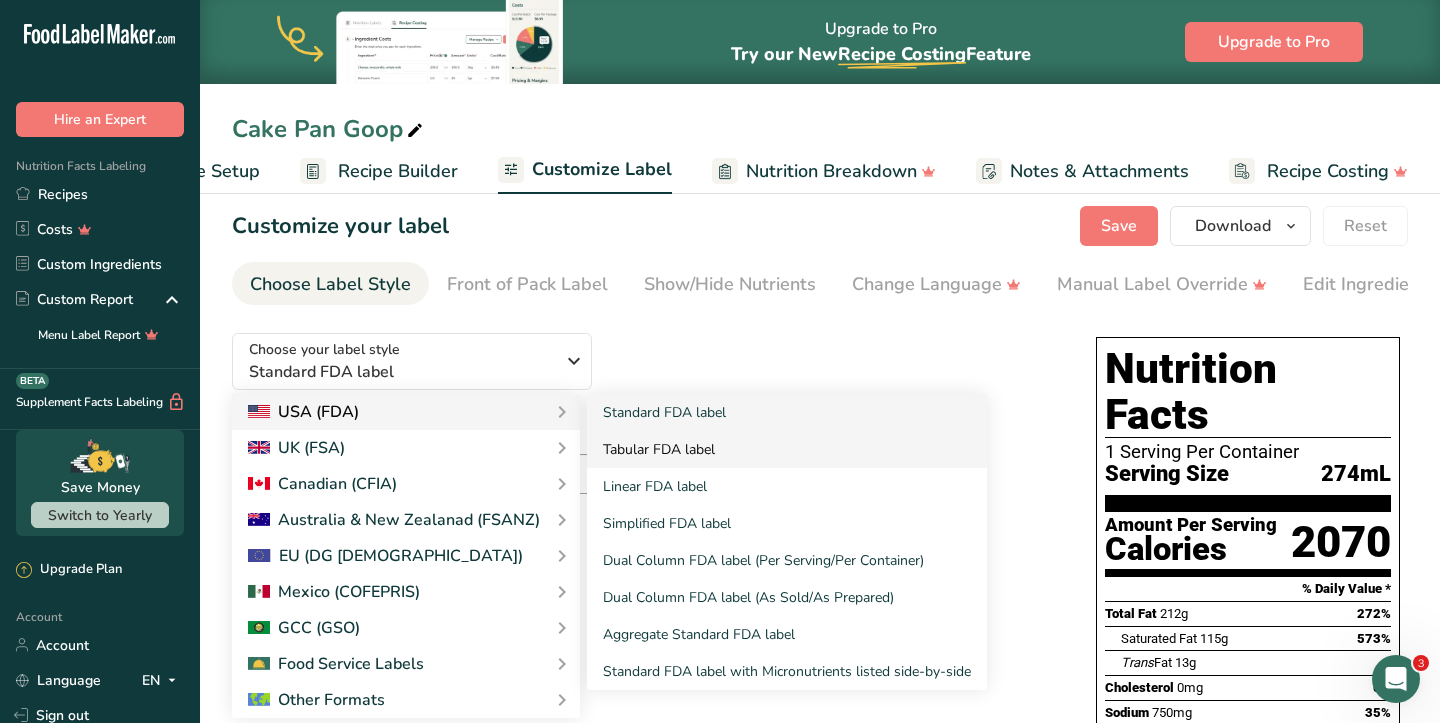 click on "Tabular FDA label" at bounding box center [787, 449] 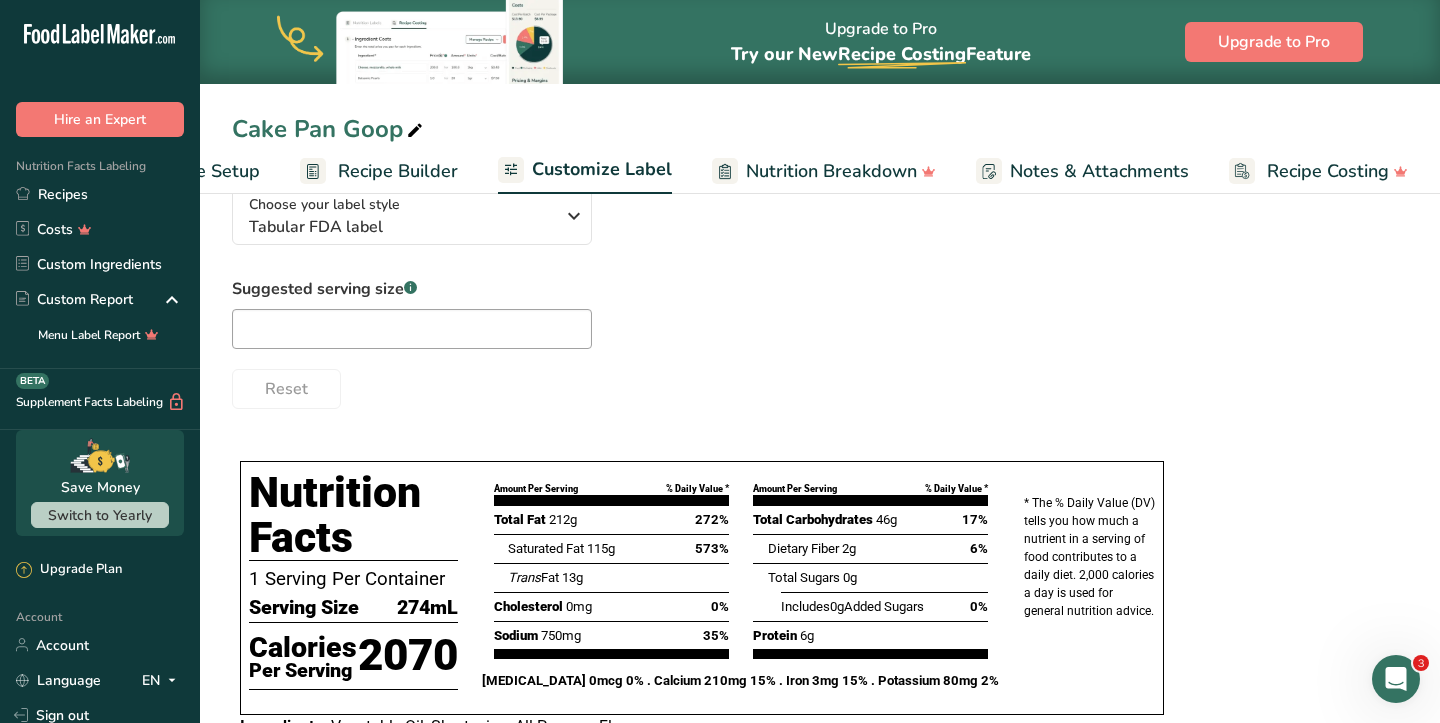 scroll, scrollTop: 155, scrollLeft: 0, axis: vertical 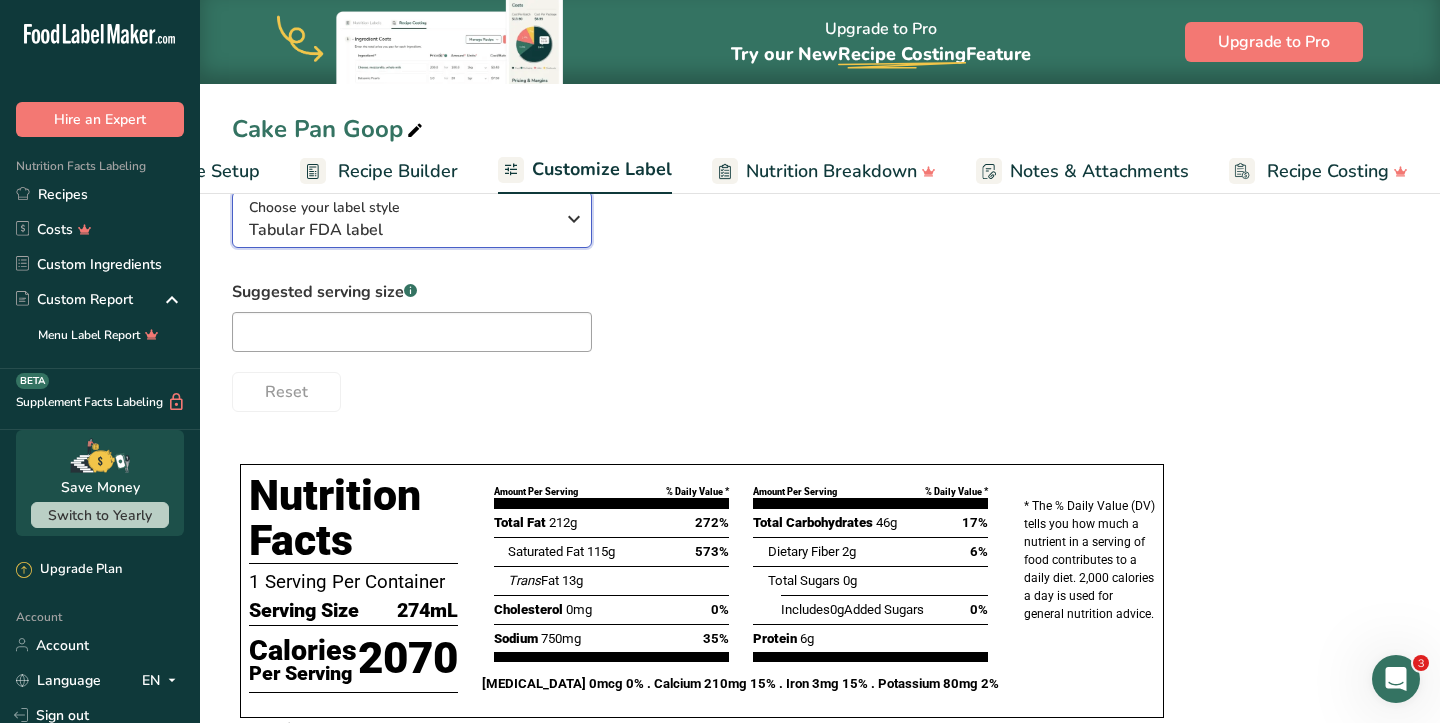click on "Tabular FDA label" at bounding box center [401, 230] 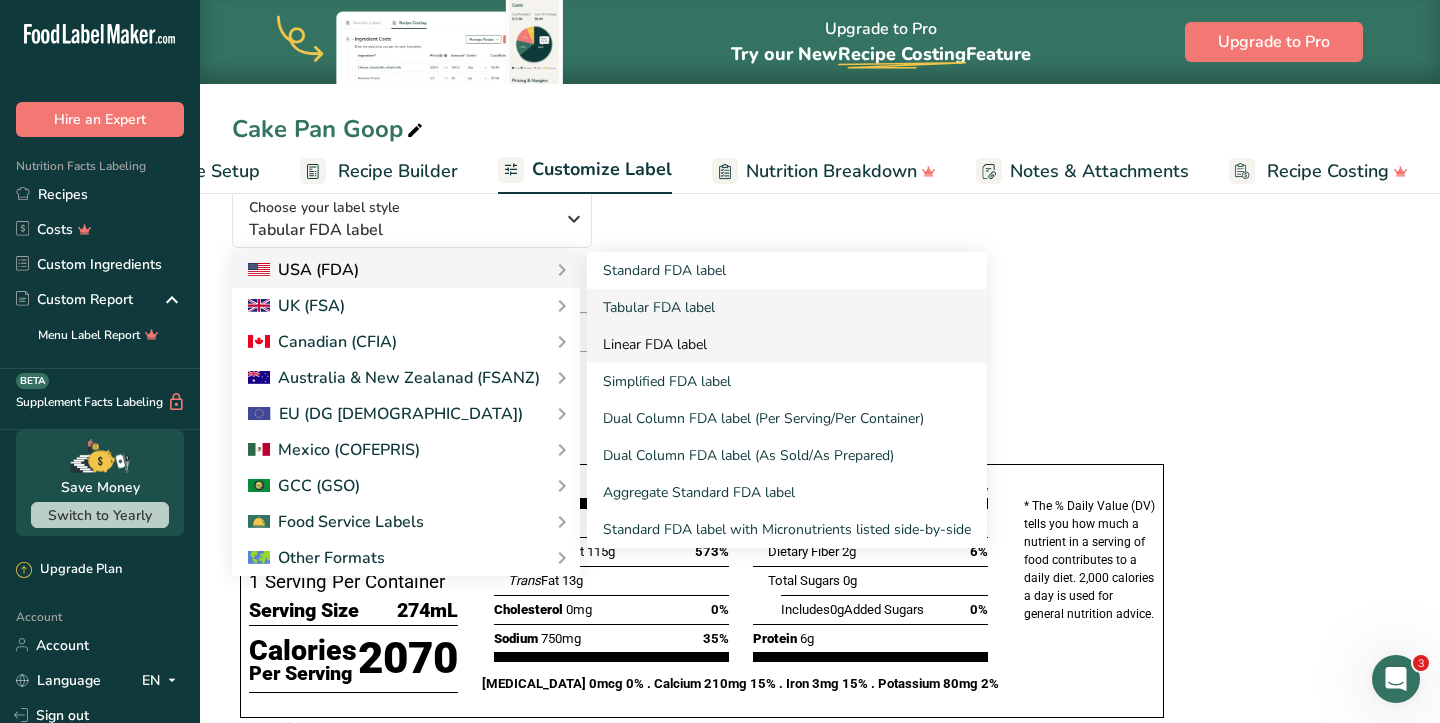 click on "Linear FDA label" at bounding box center [787, 344] 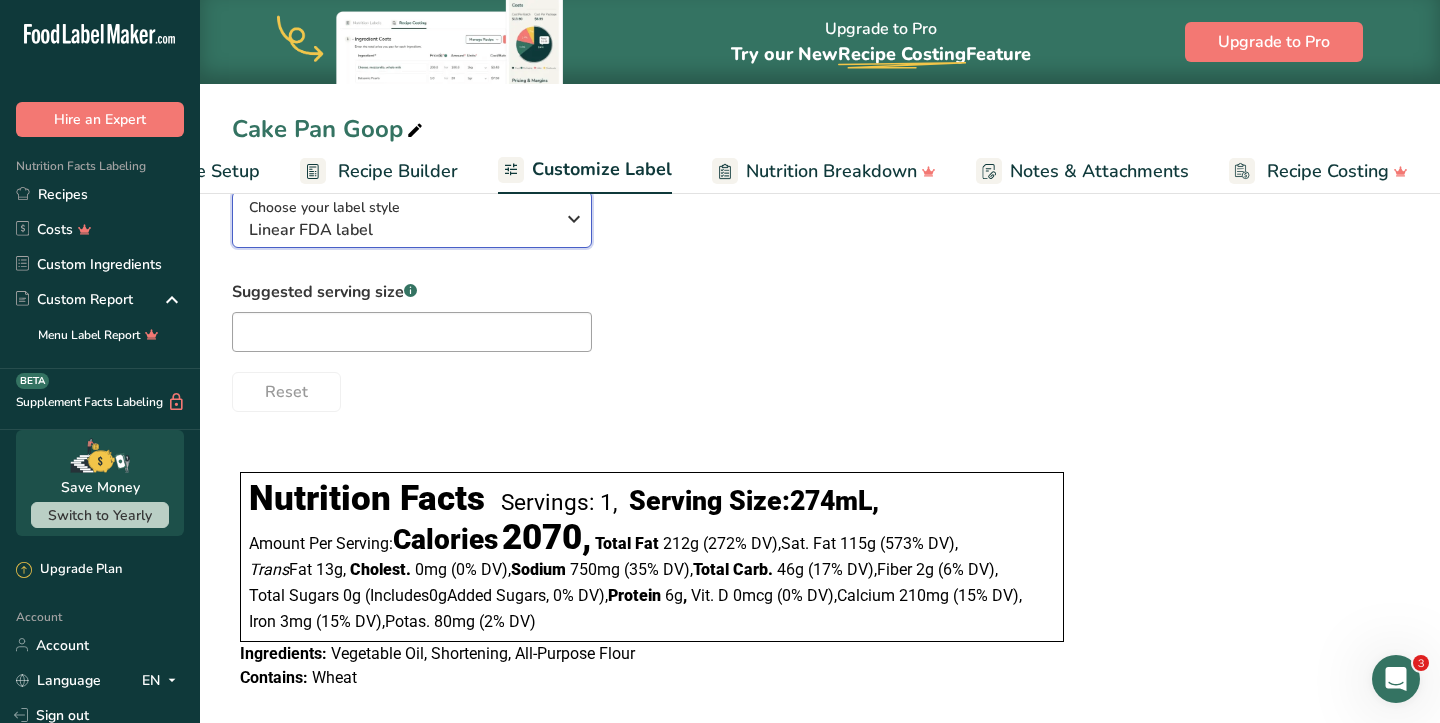 click on "Linear FDA label" at bounding box center [401, 230] 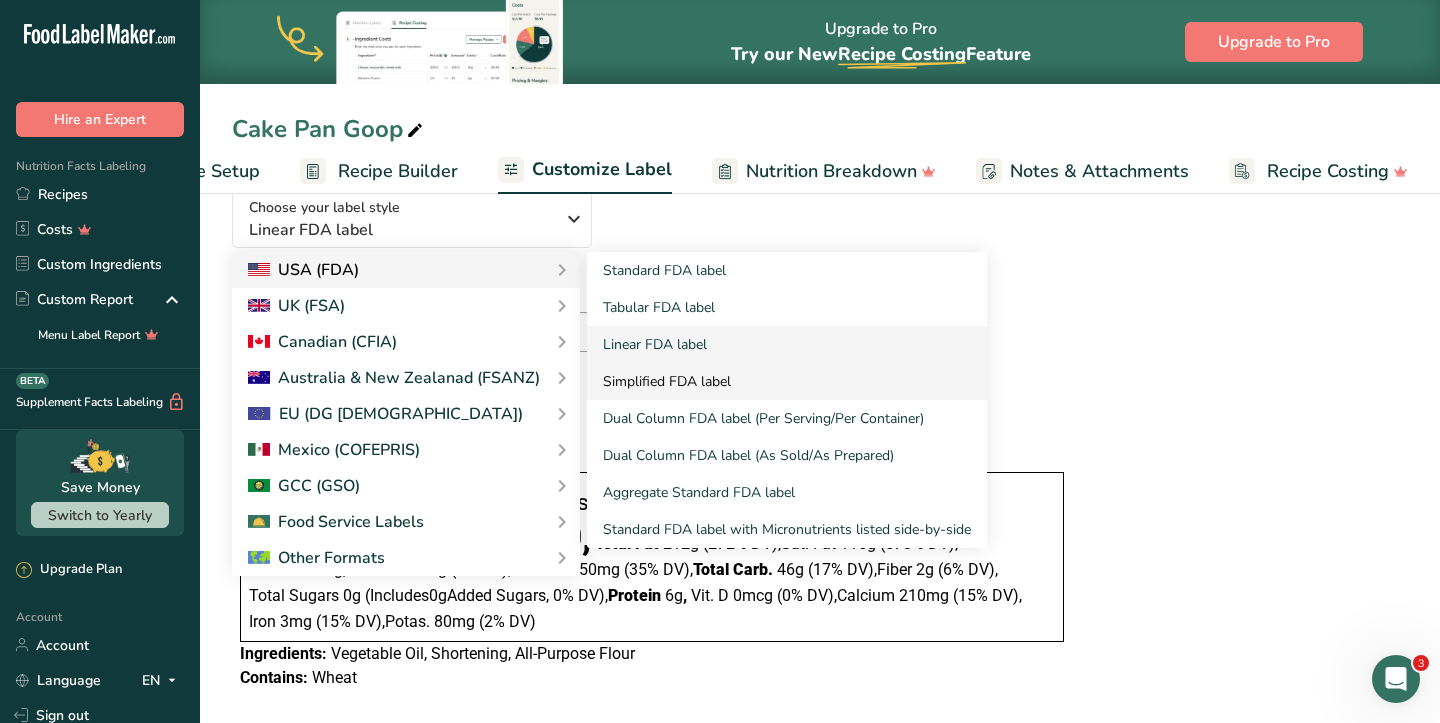 click on "Simplified FDA label" at bounding box center (787, 381) 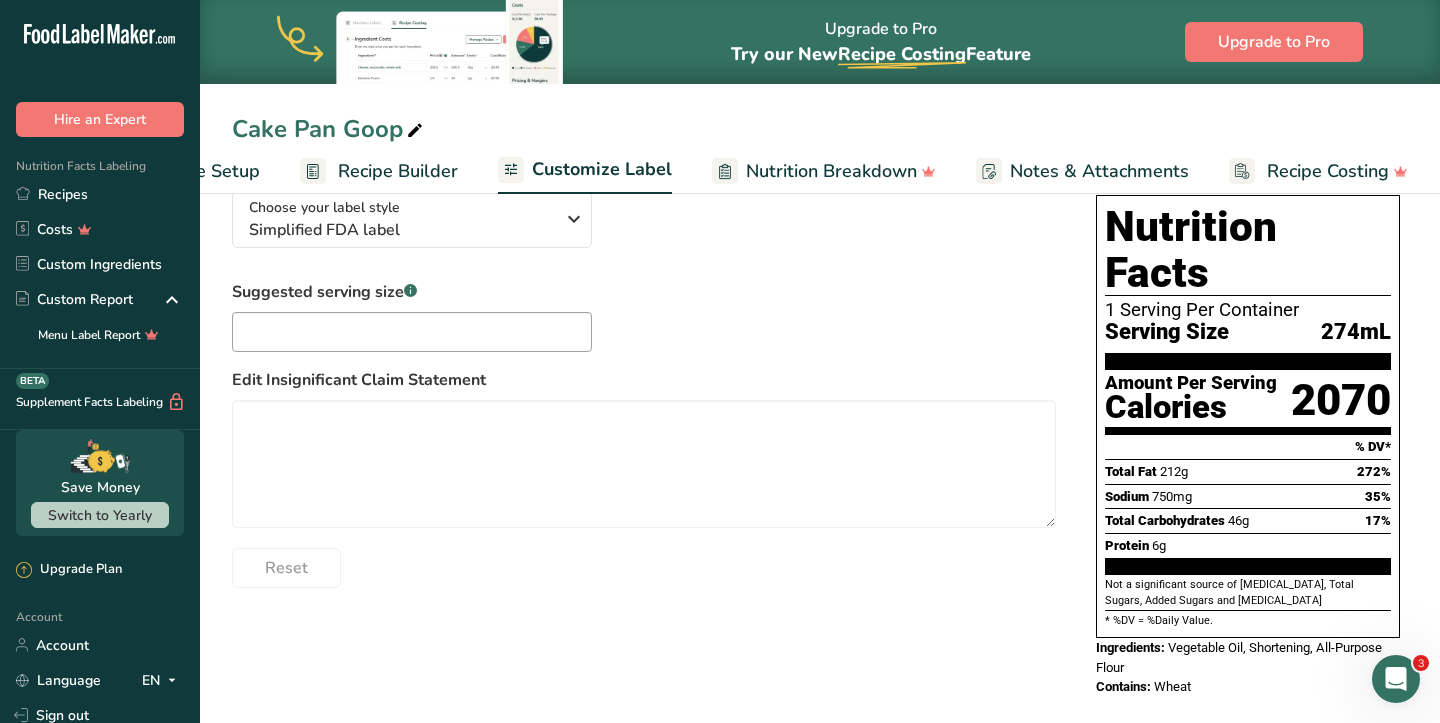 scroll, scrollTop: 140, scrollLeft: 0, axis: vertical 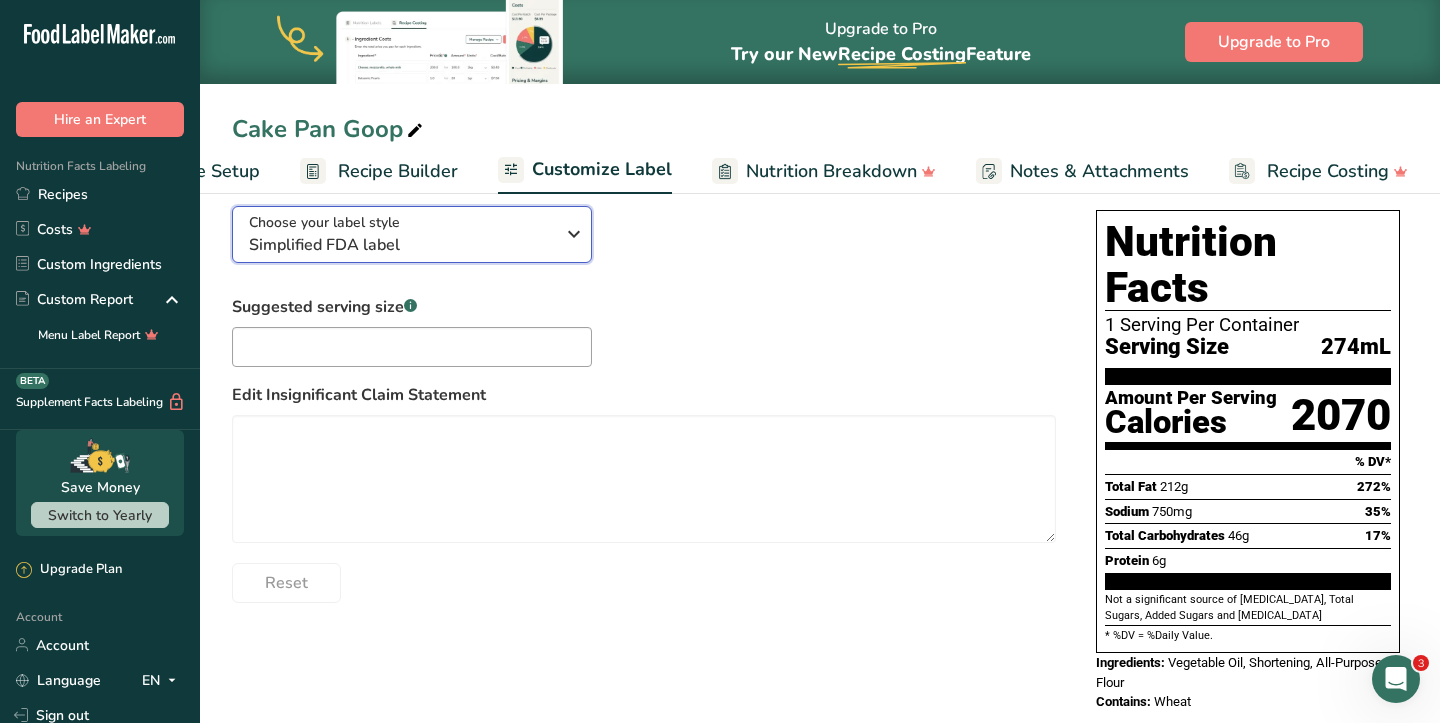 click at bounding box center [574, 234] 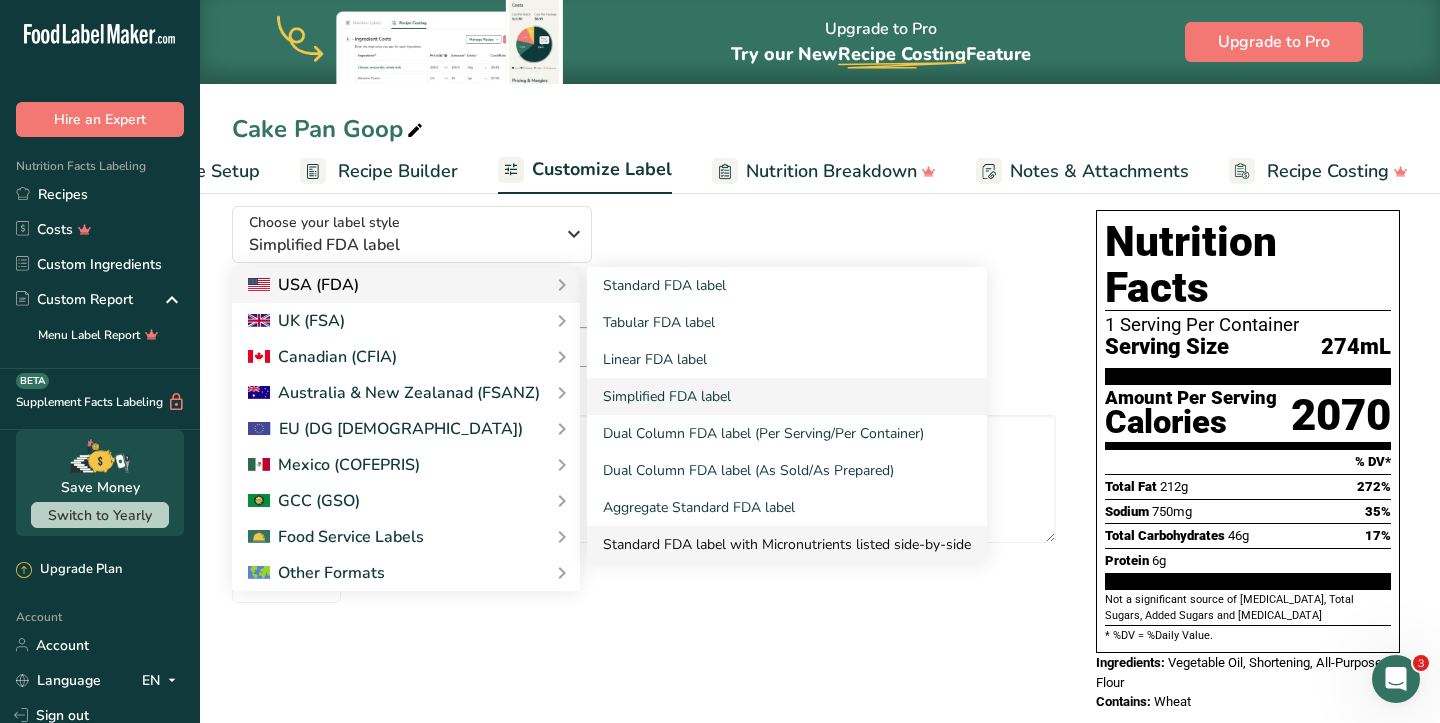 click on "Standard FDA label with Micronutrients listed side-by-side" at bounding box center [787, 544] 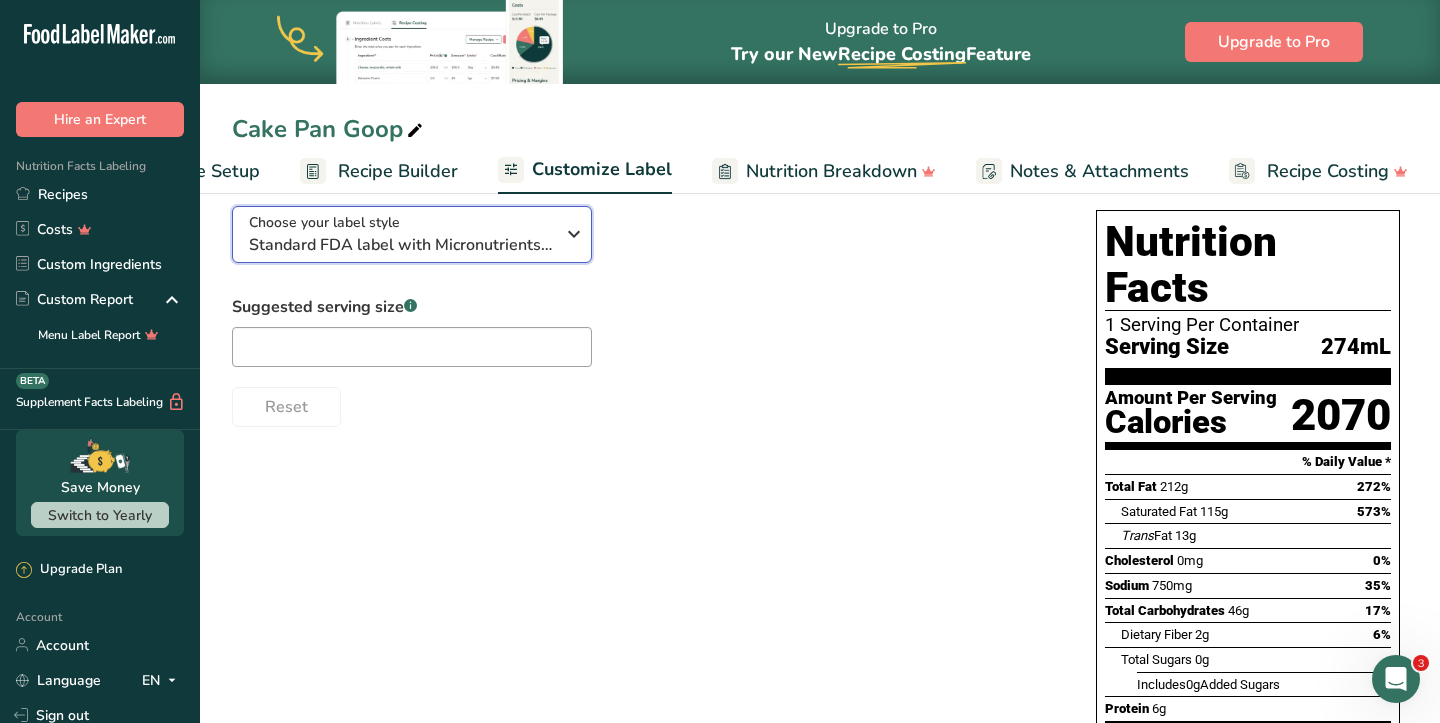 click at bounding box center (574, 234) 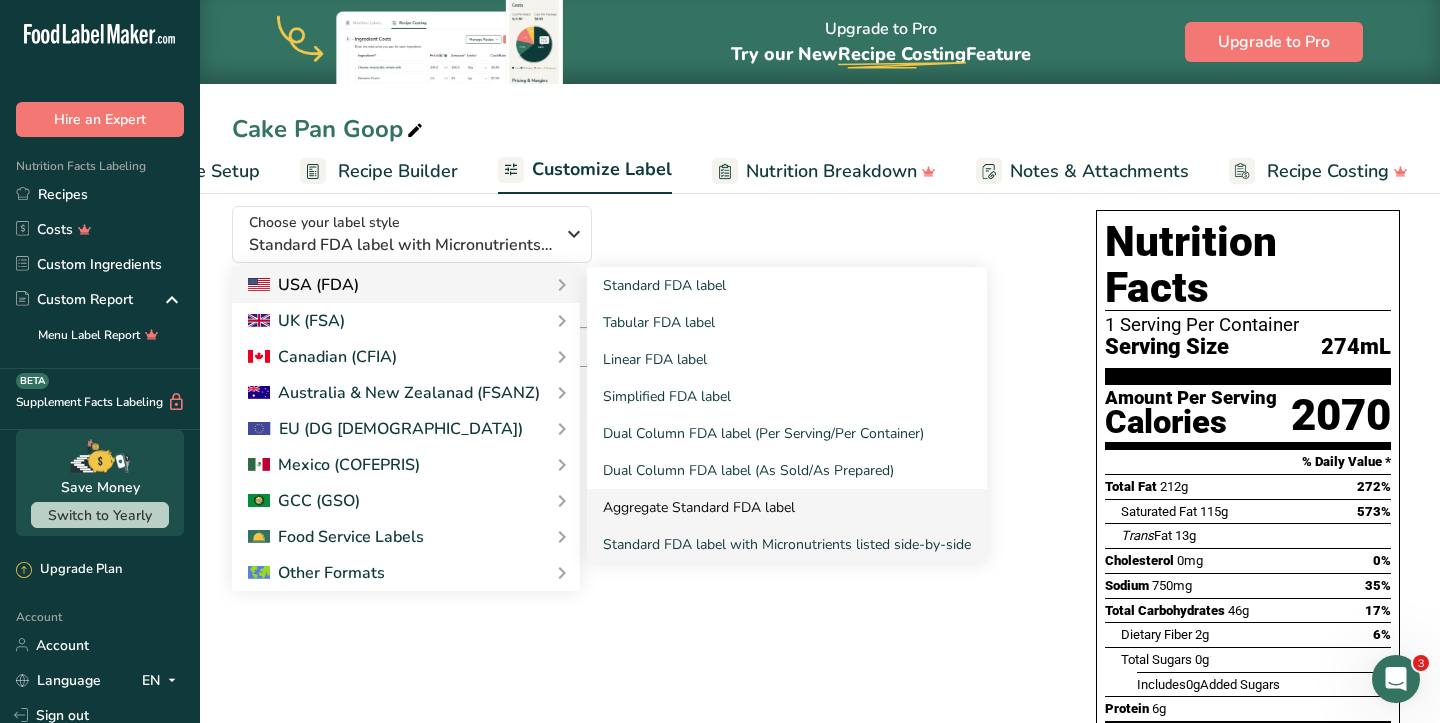 click on "Aggregate Standard FDA label" at bounding box center (787, 507) 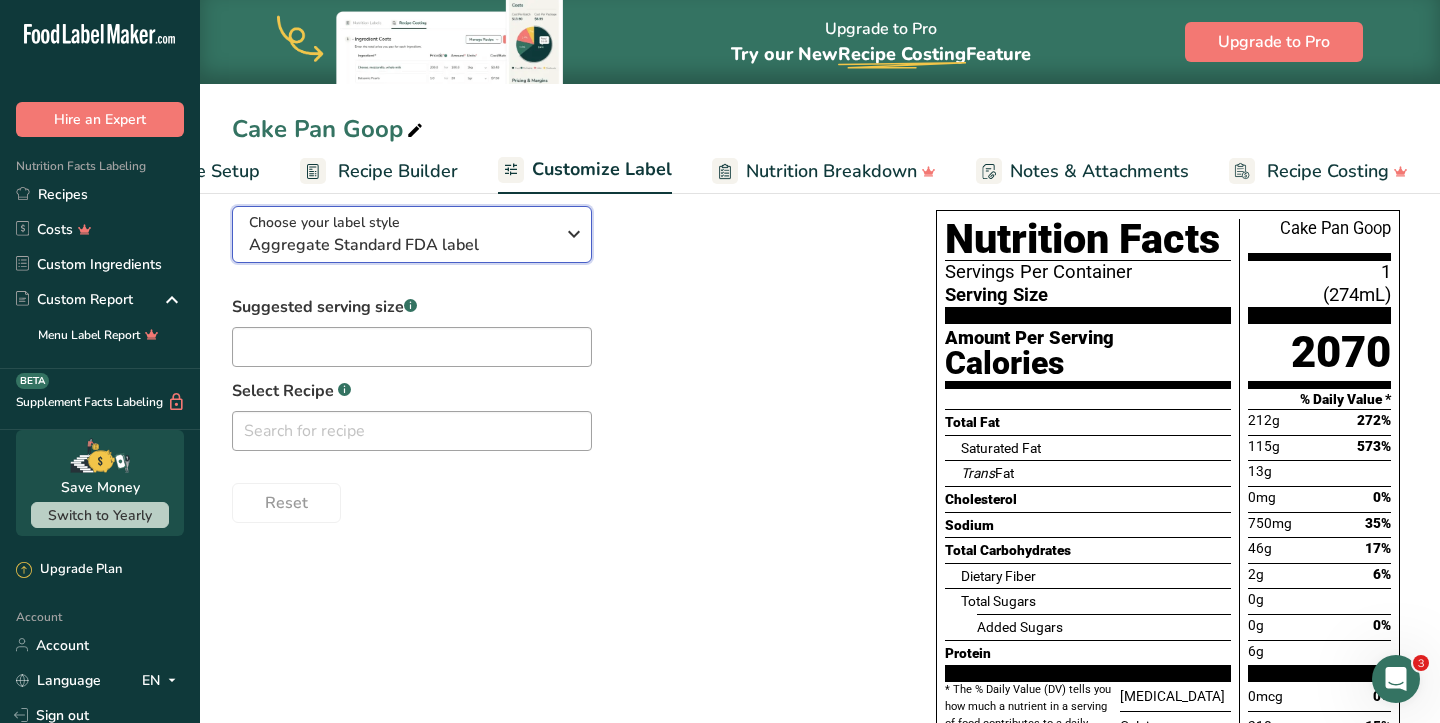 click on "Choose your label style
Aggregate Standard FDA label" at bounding box center (412, 234) 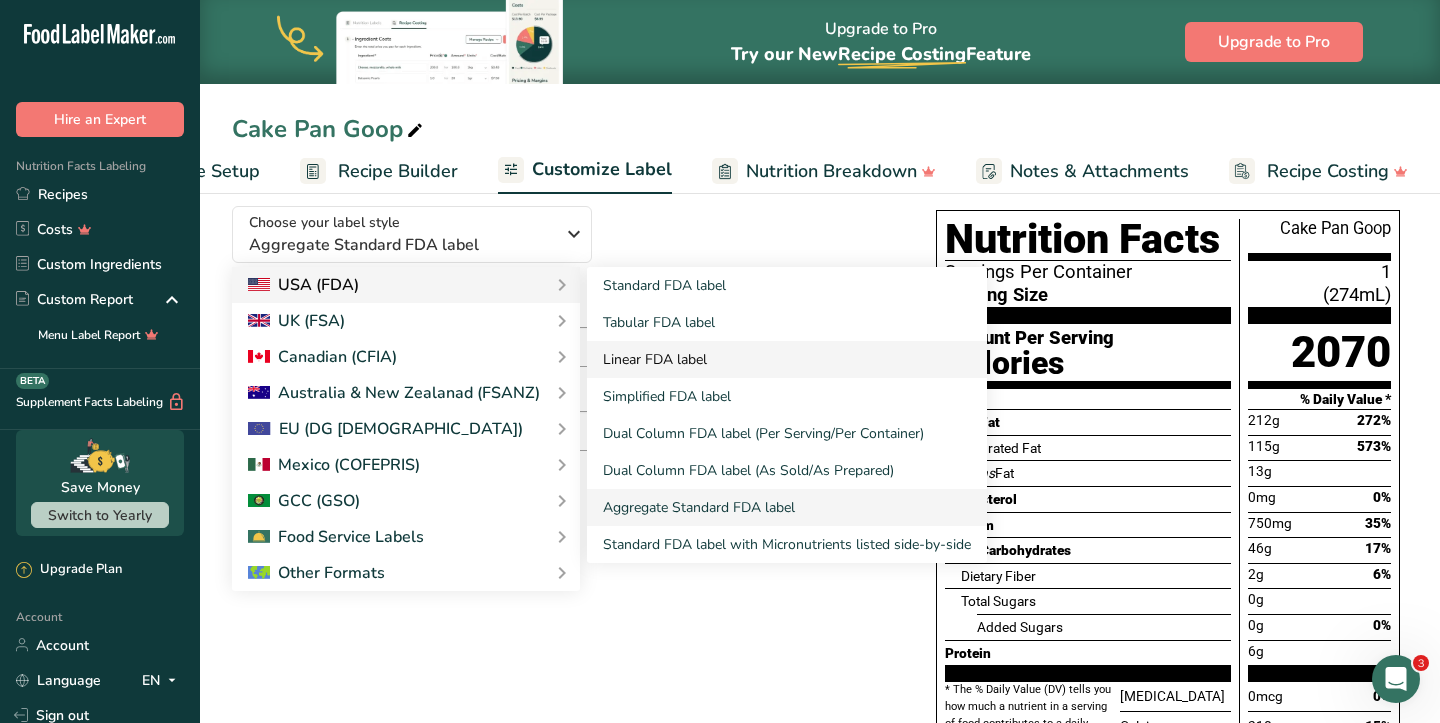 click on "Linear FDA label" at bounding box center (787, 359) 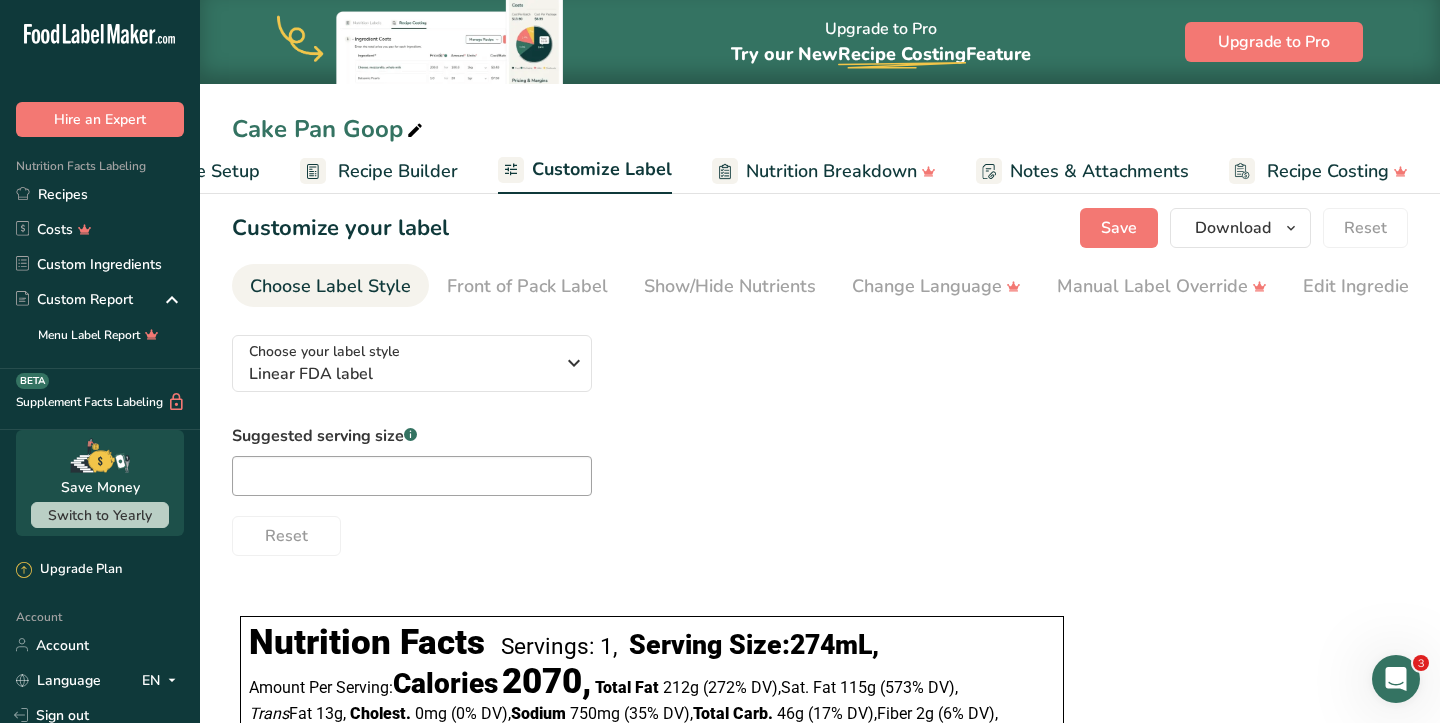 scroll, scrollTop: 4, scrollLeft: 0, axis: vertical 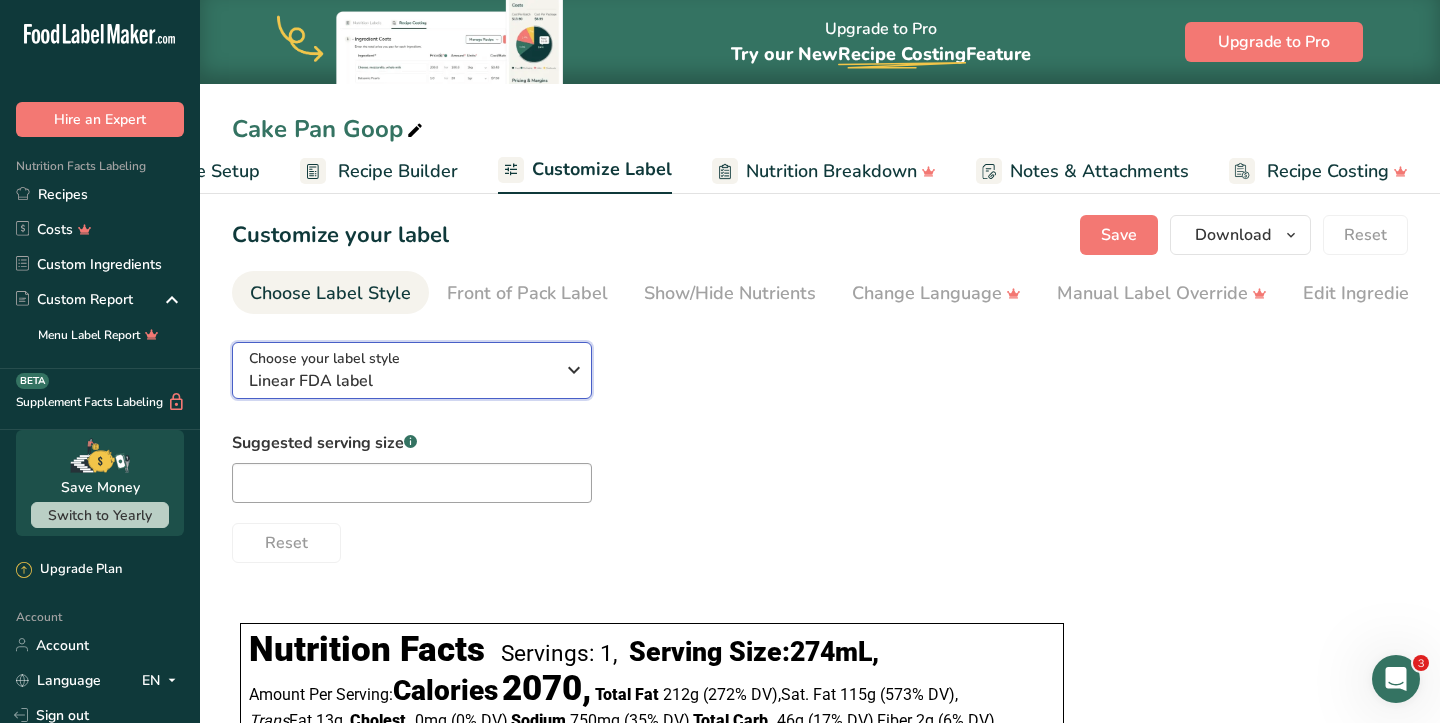 click on "Choose your label style
Linear FDA label" at bounding box center [409, 370] 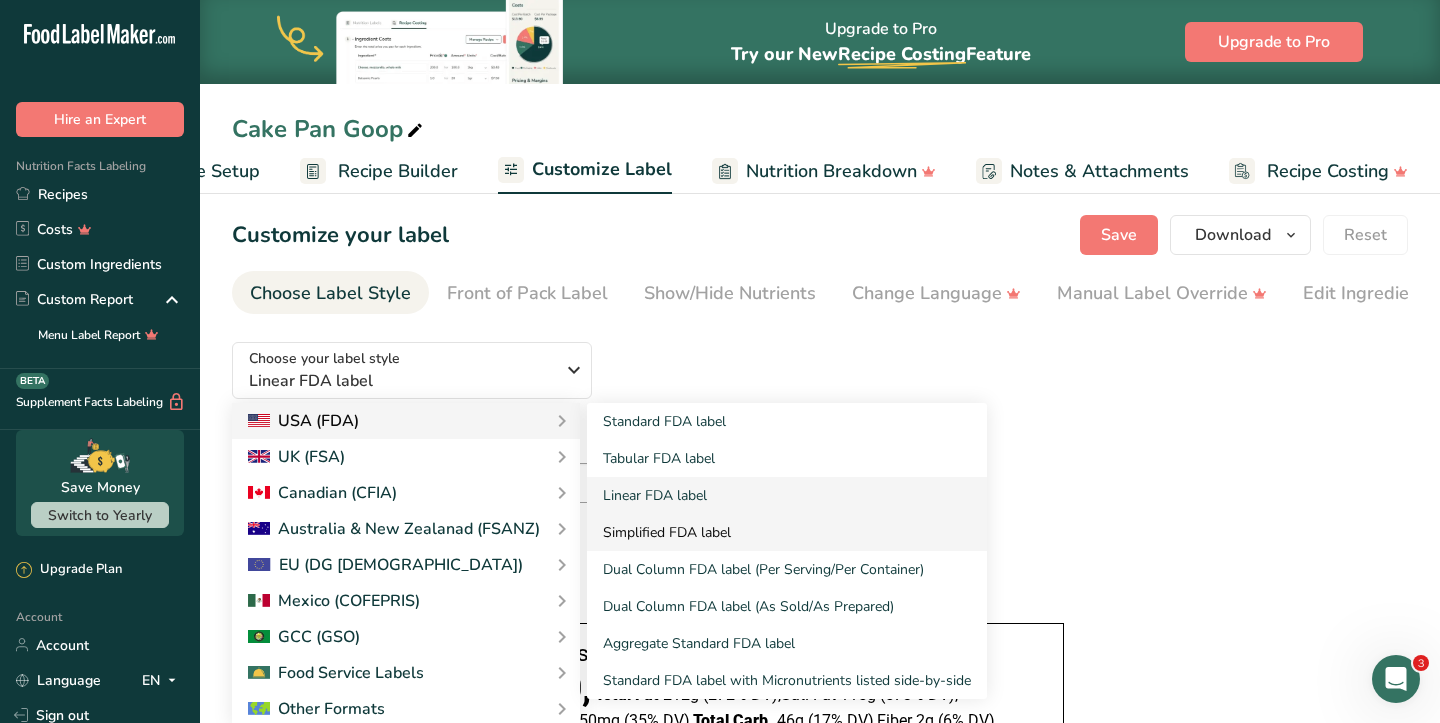 click on "Simplified FDA label" at bounding box center (787, 532) 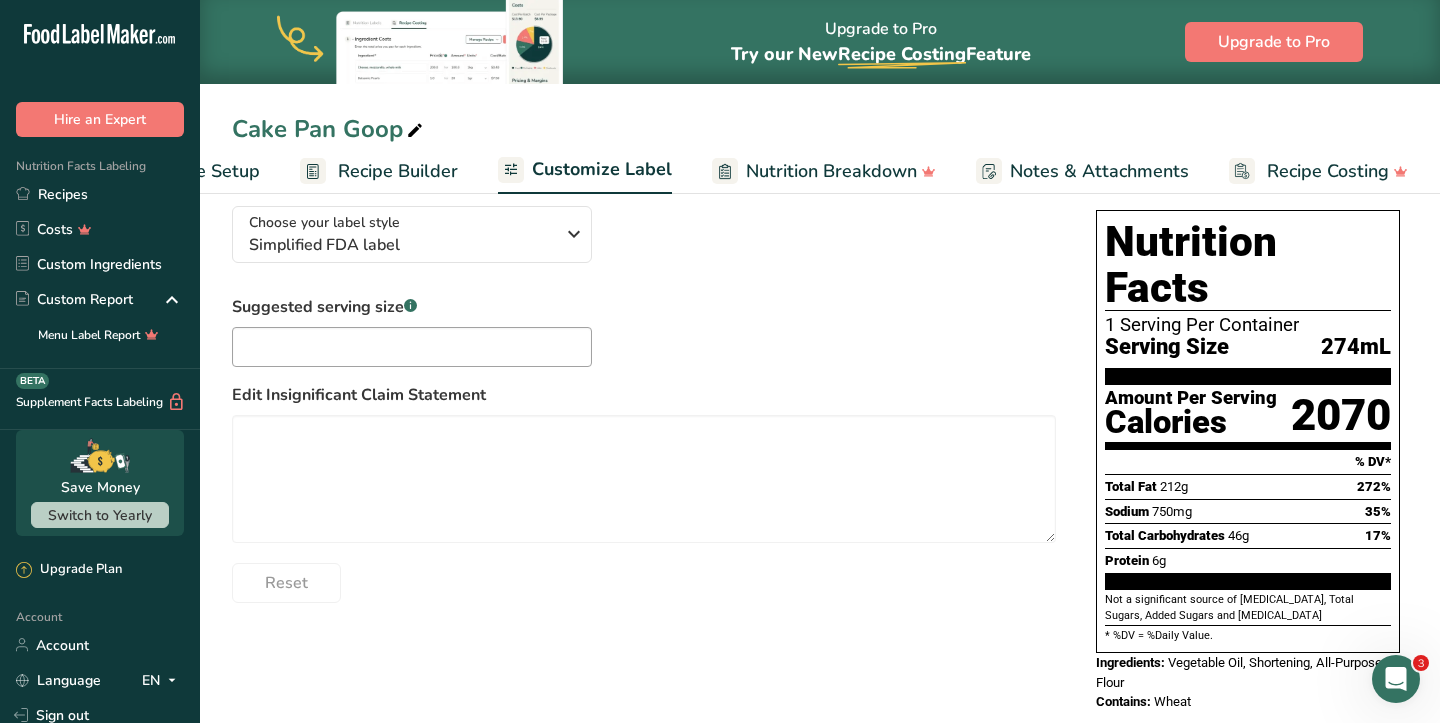 scroll, scrollTop: 0, scrollLeft: 0, axis: both 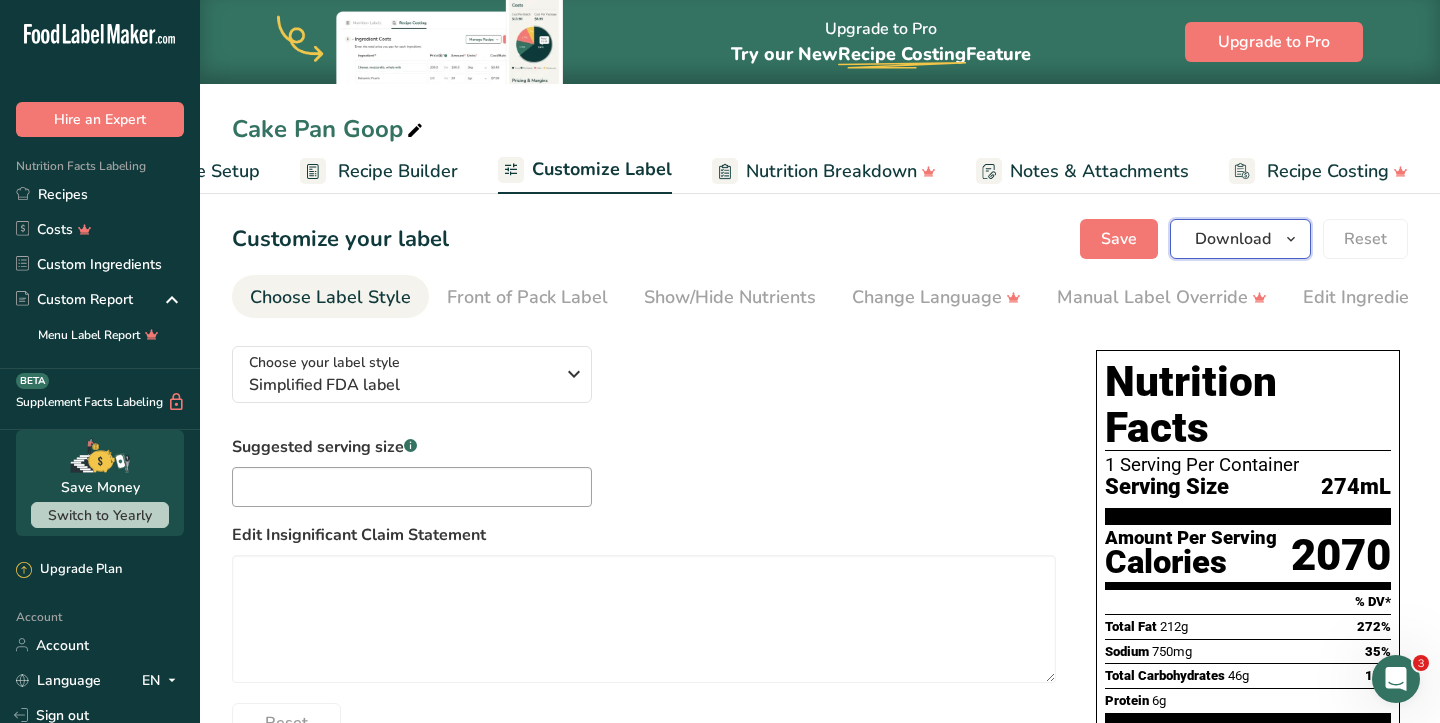 click on "Download" at bounding box center (1233, 239) 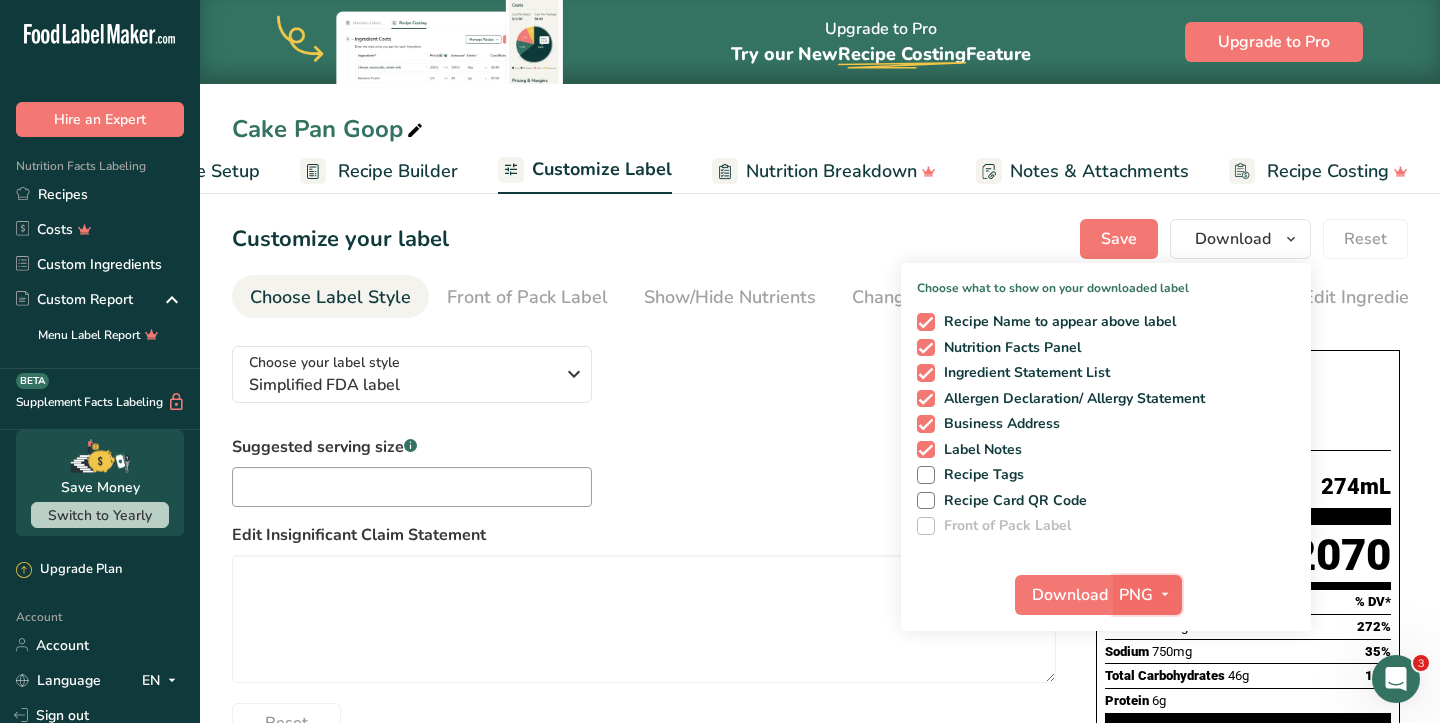 click on "PNG" at bounding box center [1136, 595] 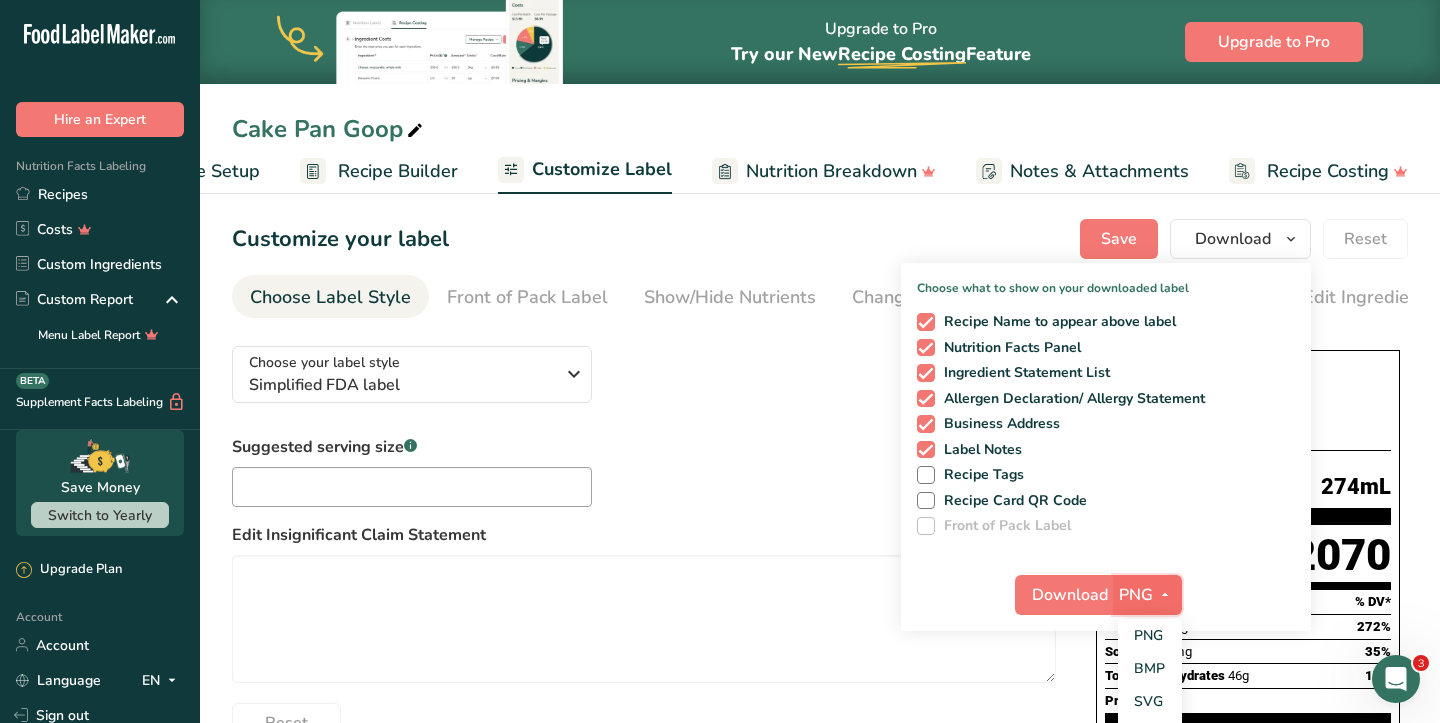 click on "PNG" at bounding box center (1136, 595) 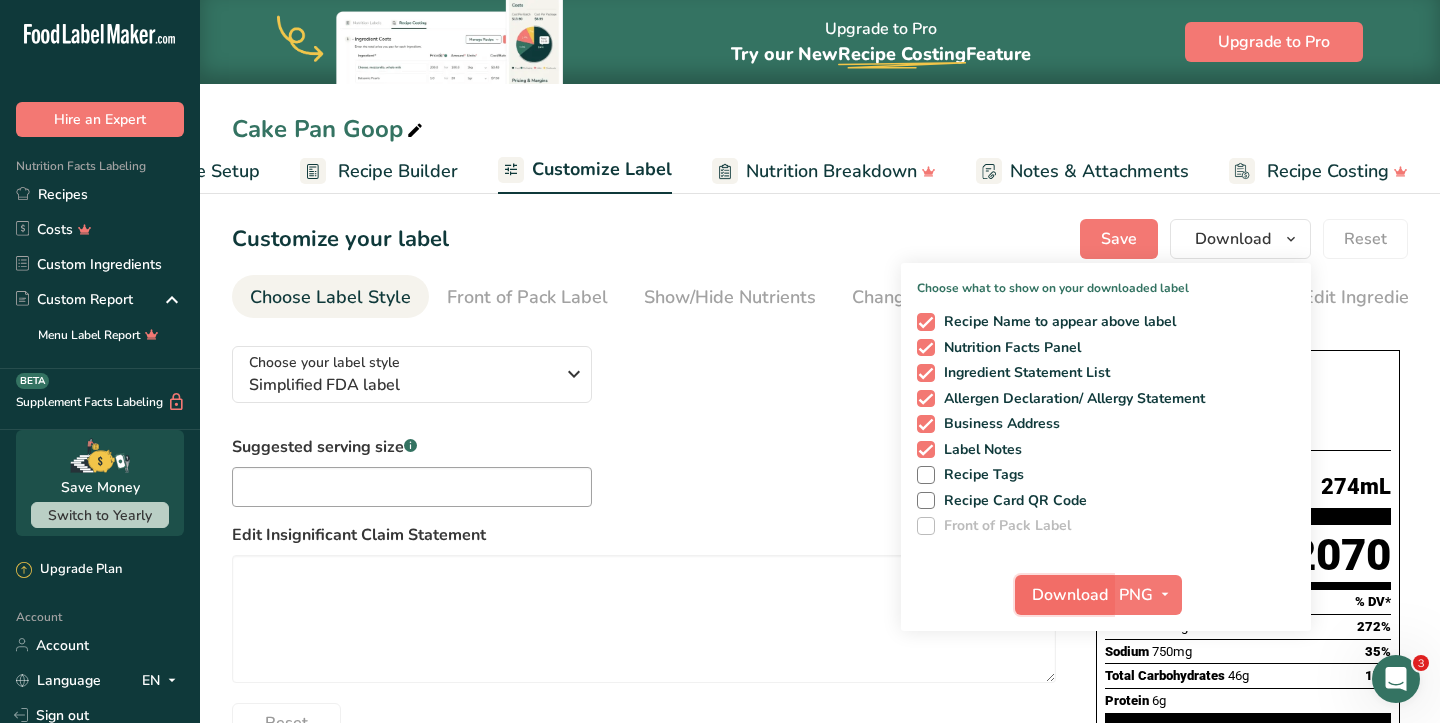 click on "Download" at bounding box center [1070, 595] 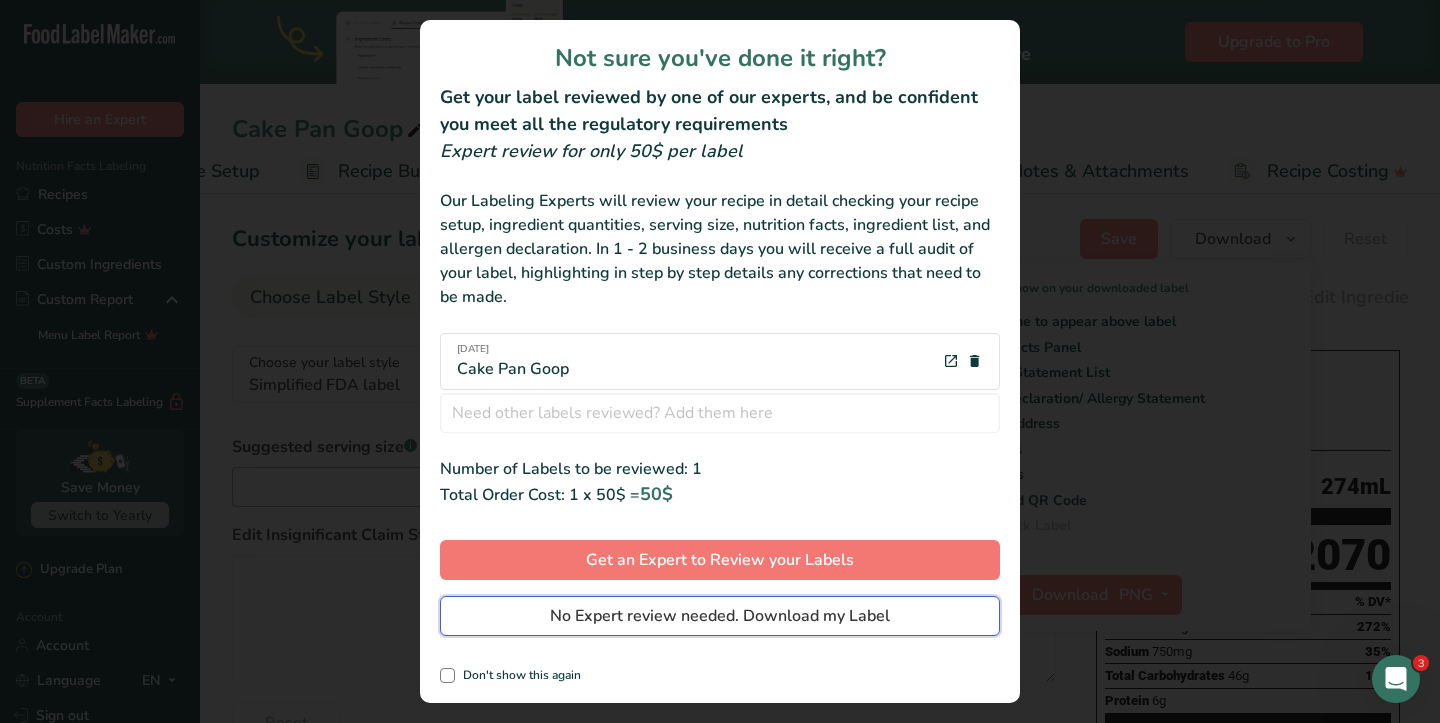 click on "No Expert review needed. Download my Label" at bounding box center [720, 616] 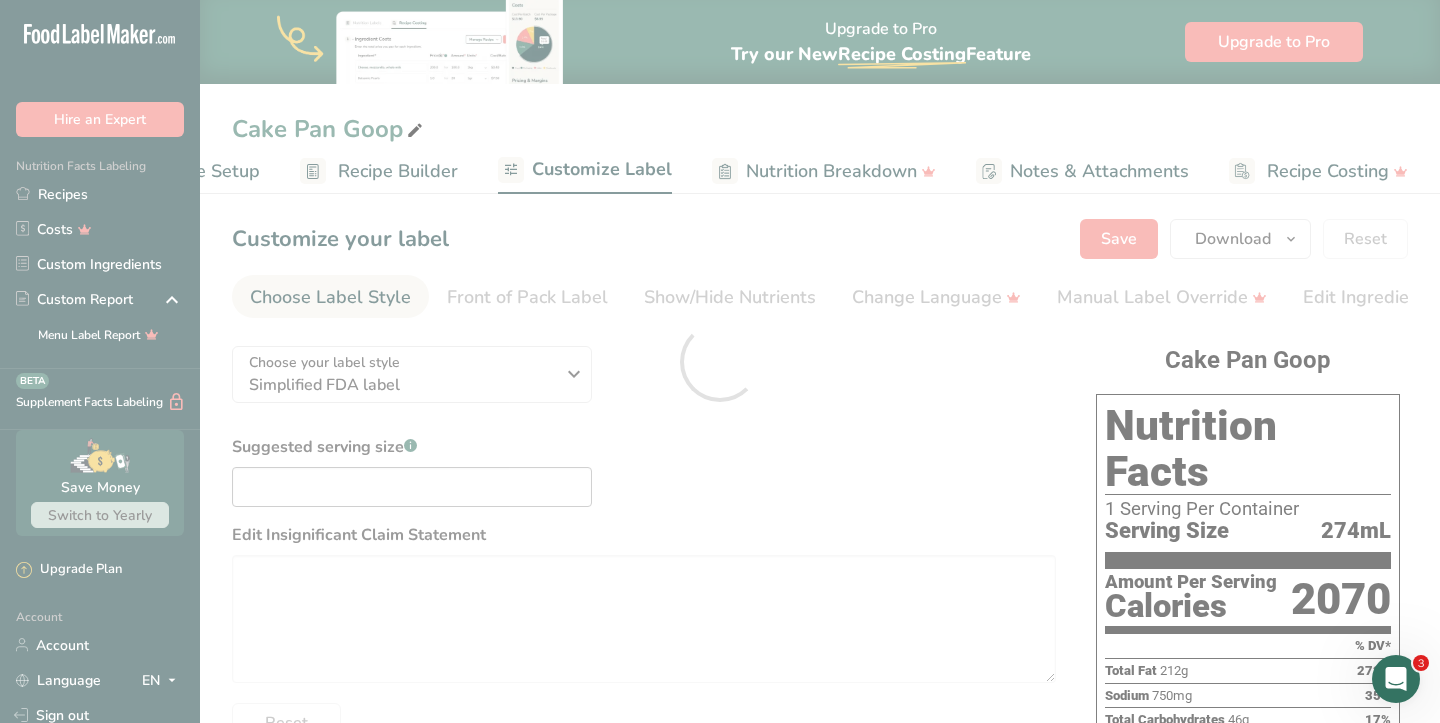 scroll, scrollTop: 0, scrollLeft: 0, axis: both 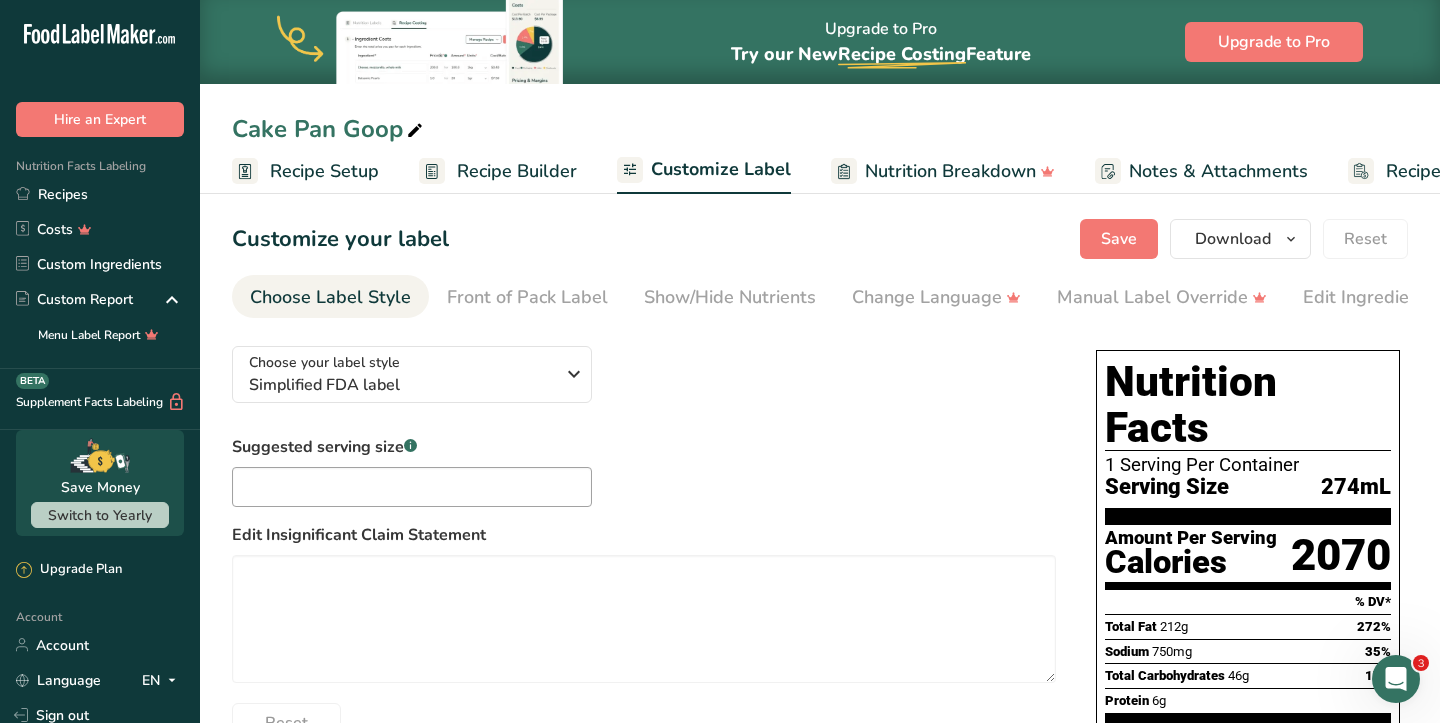 click on "Recipe Setup" at bounding box center [305, 171] 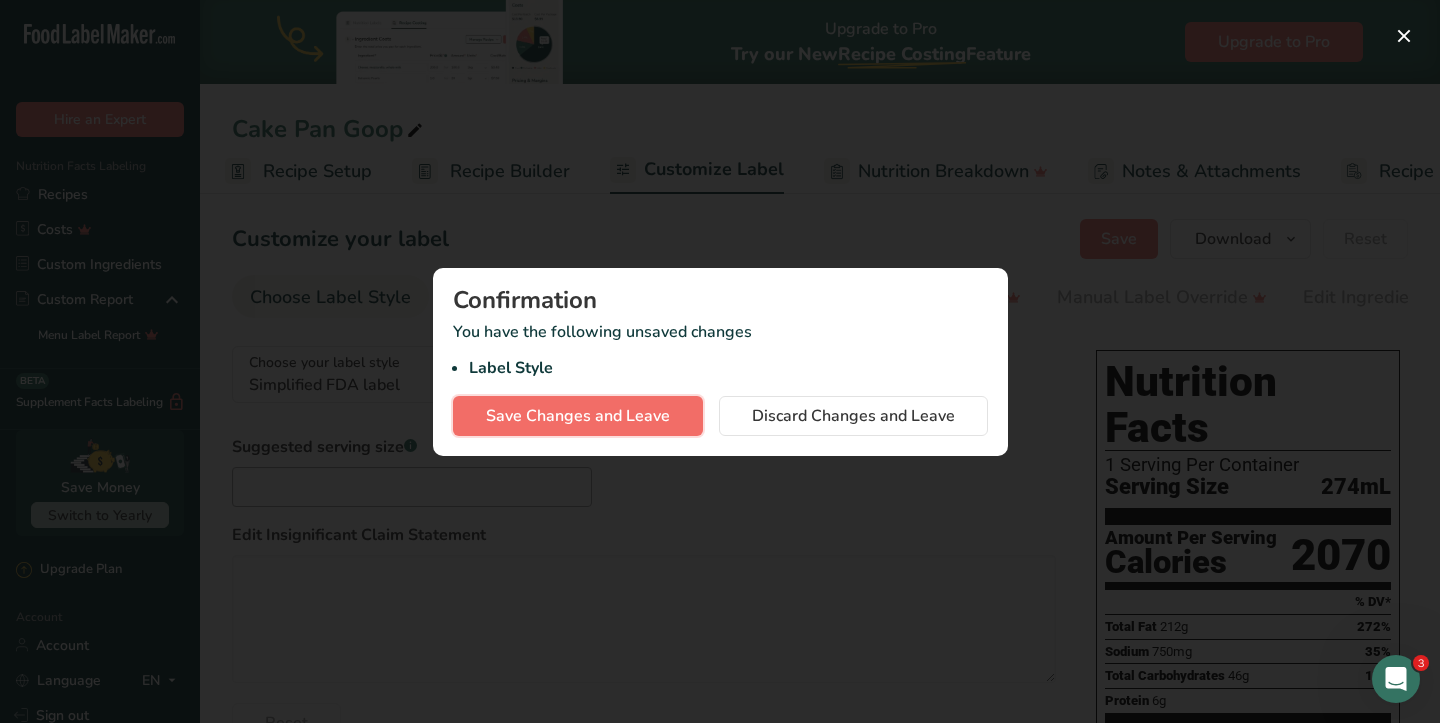 click on "Save Changes and Leave" at bounding box center [578, 416] 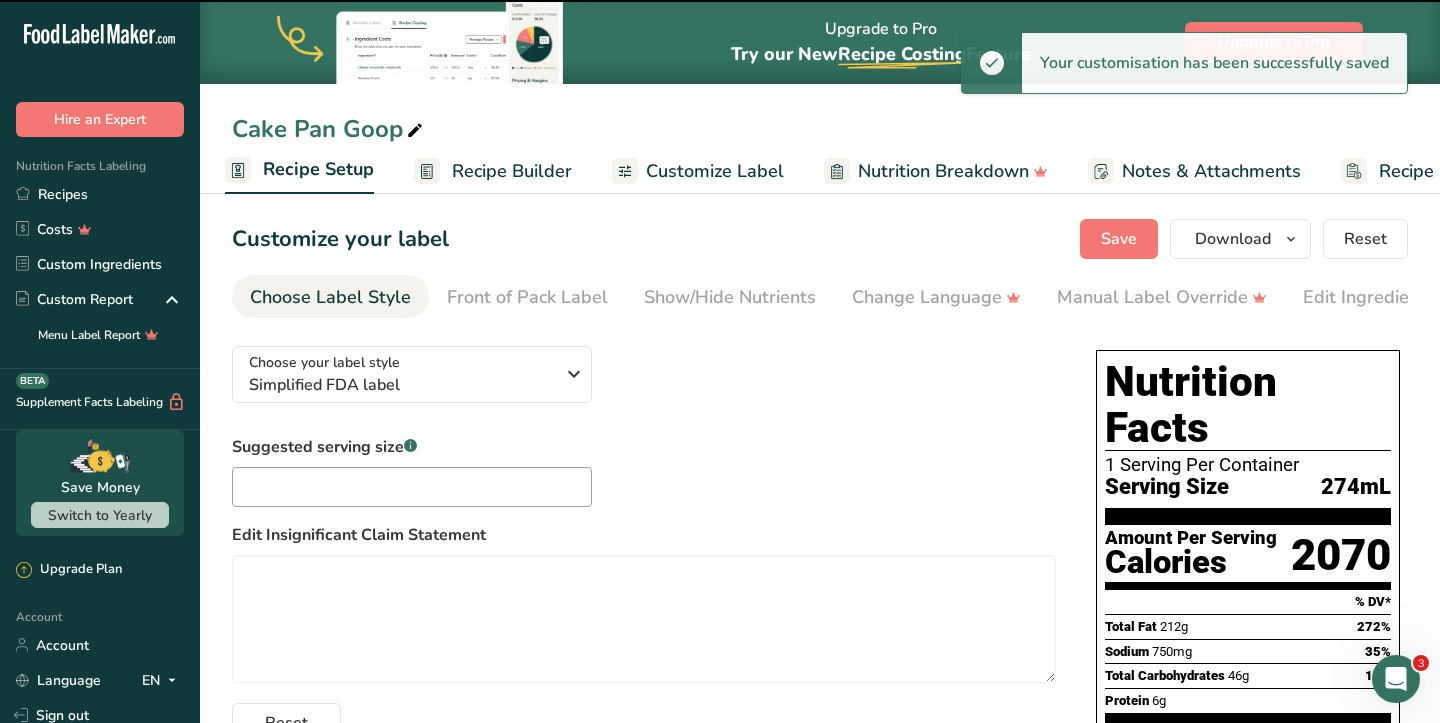 select on "22" 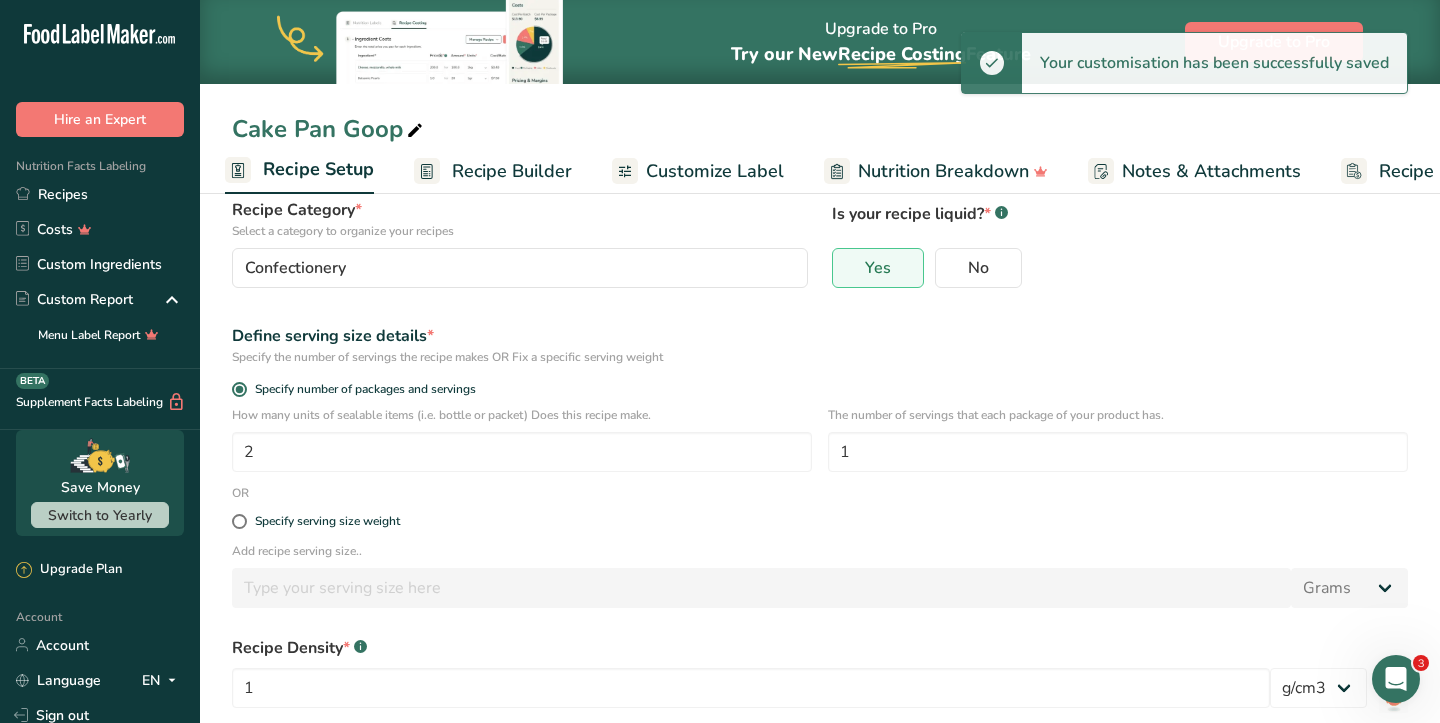 scroll, scrollTop: 138, scrollLeft: 0, axis: vertical 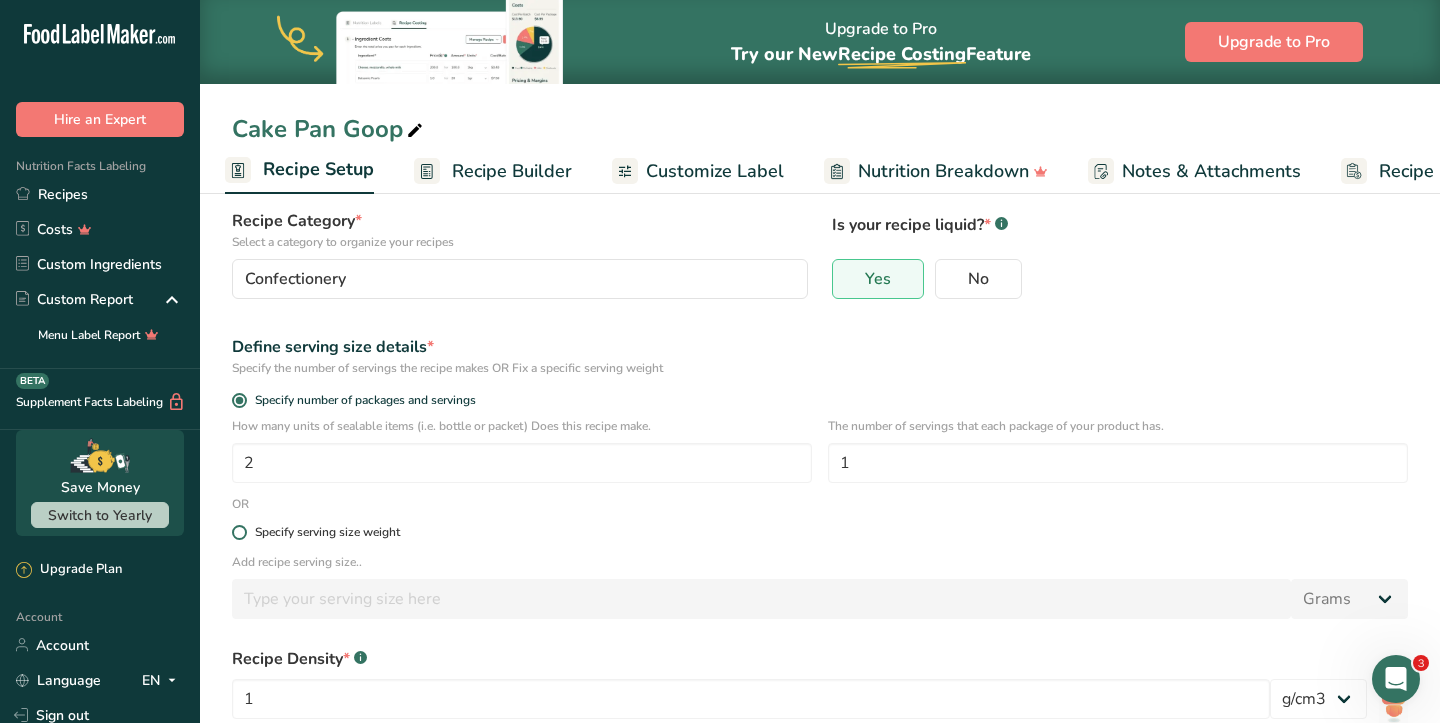 click at bounding box center (239, 532) 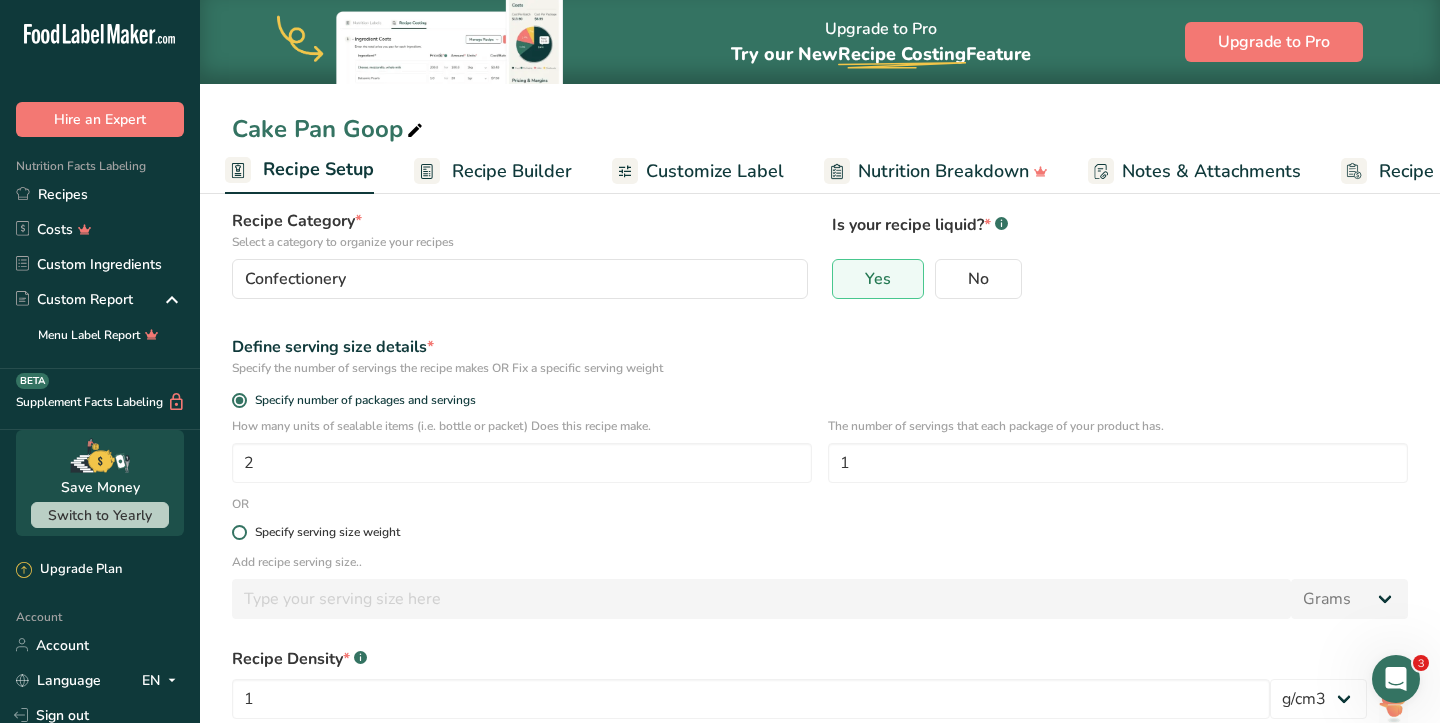 click on "Specify serving size weight" at bounding box center [238, 532] 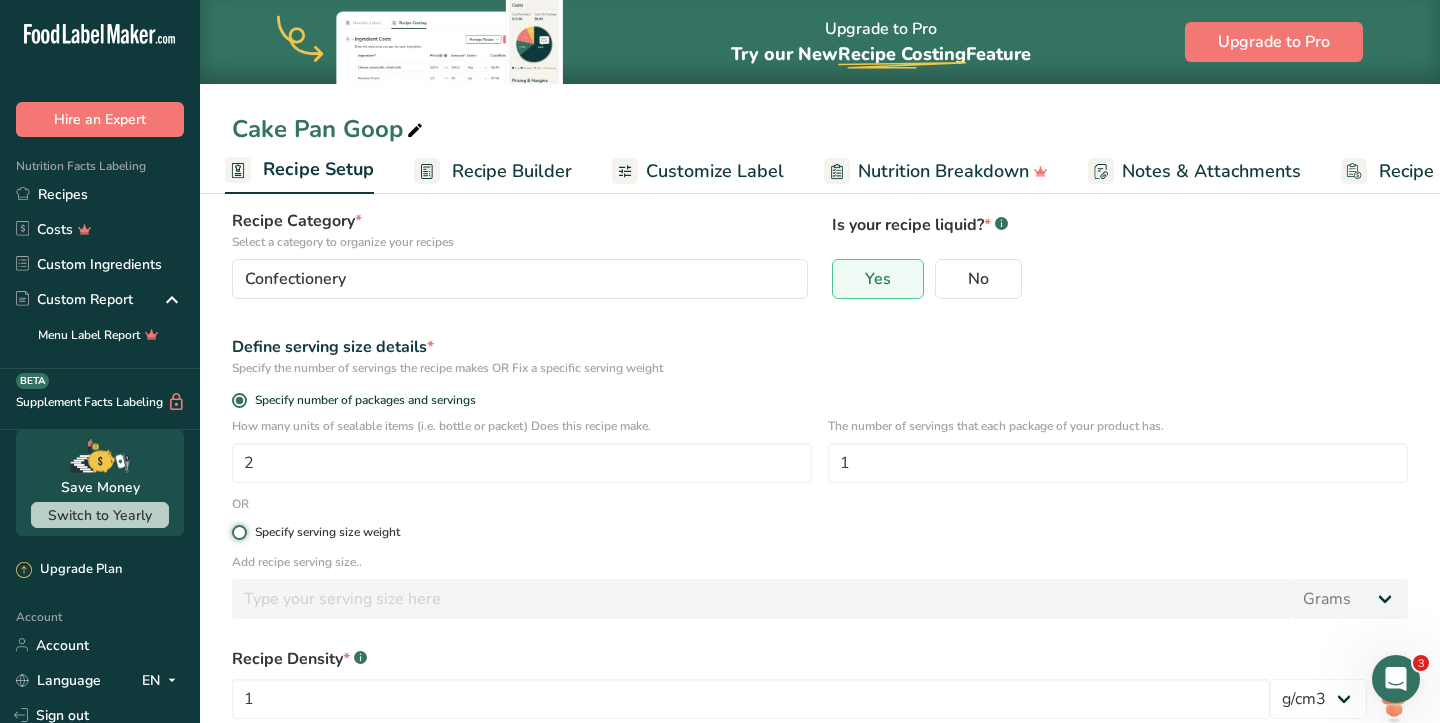 radio on "true" 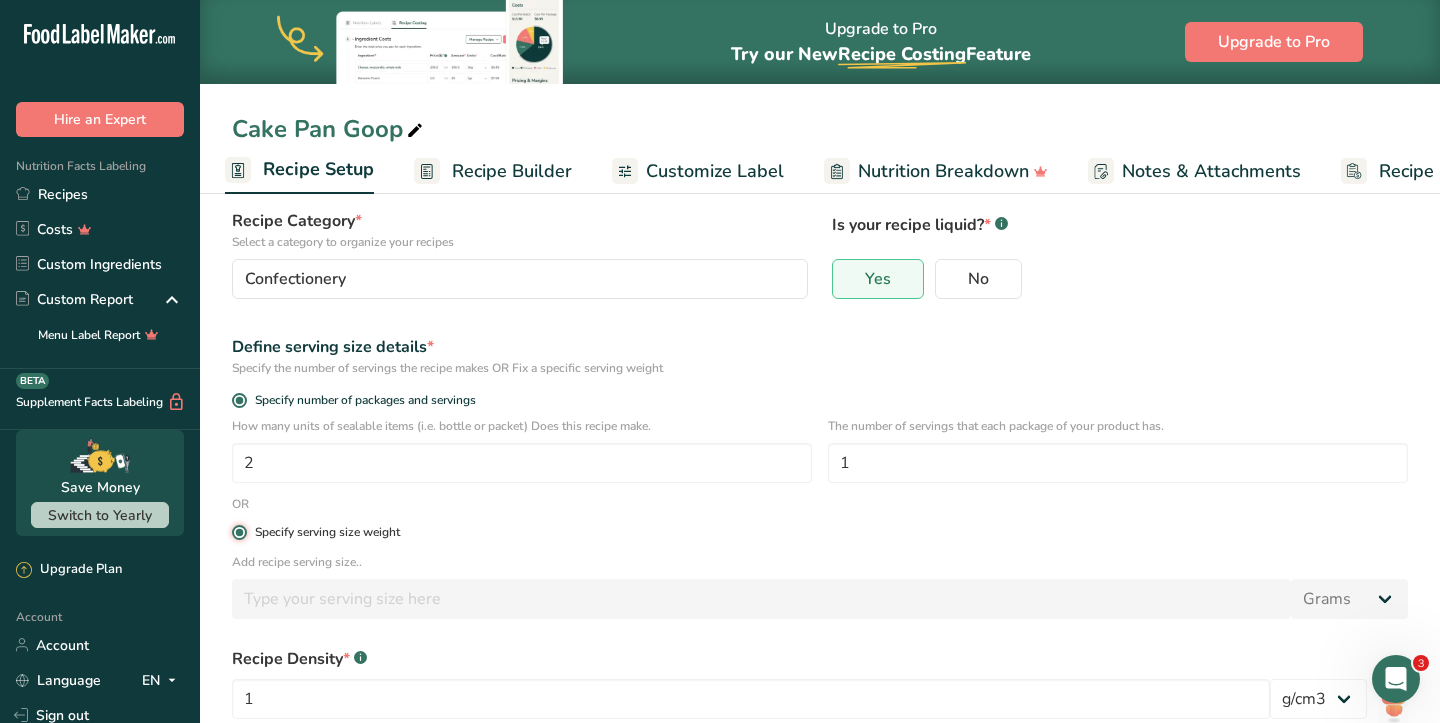 radio on "false" 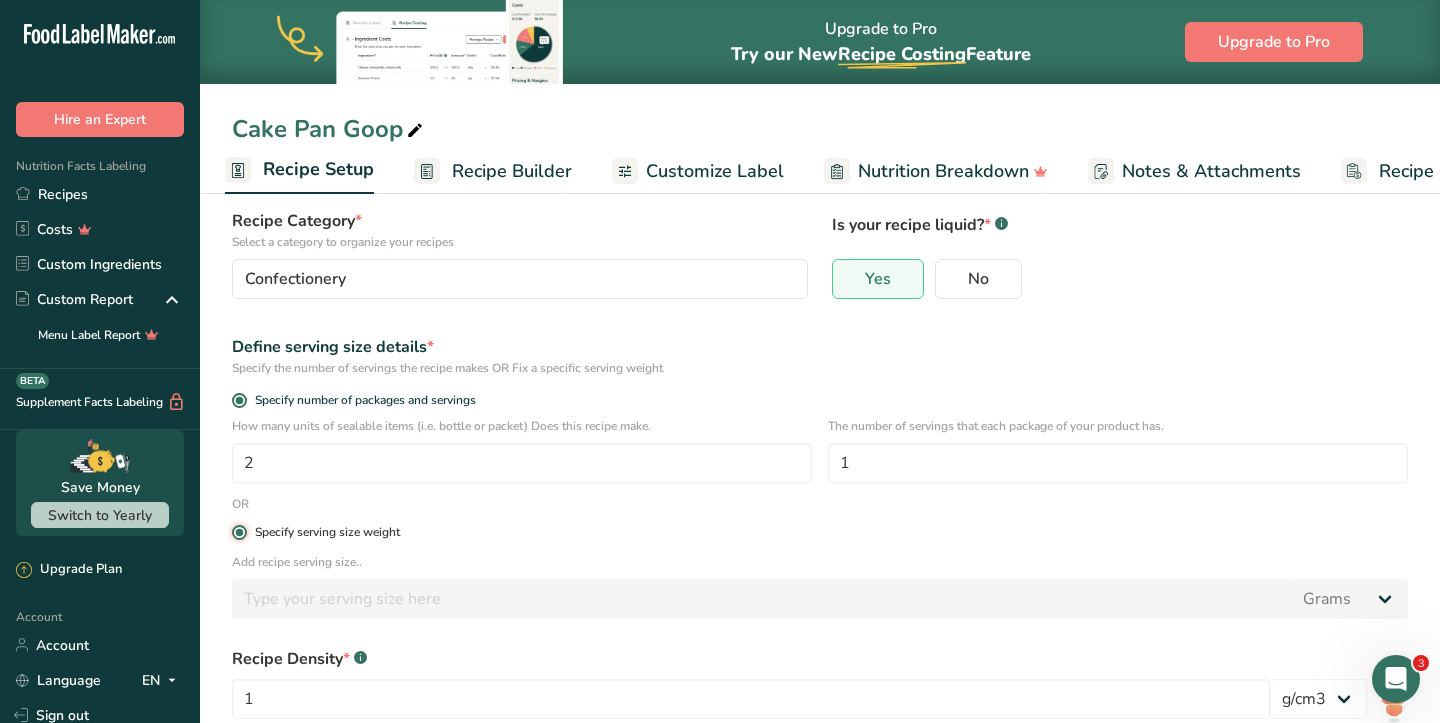 type 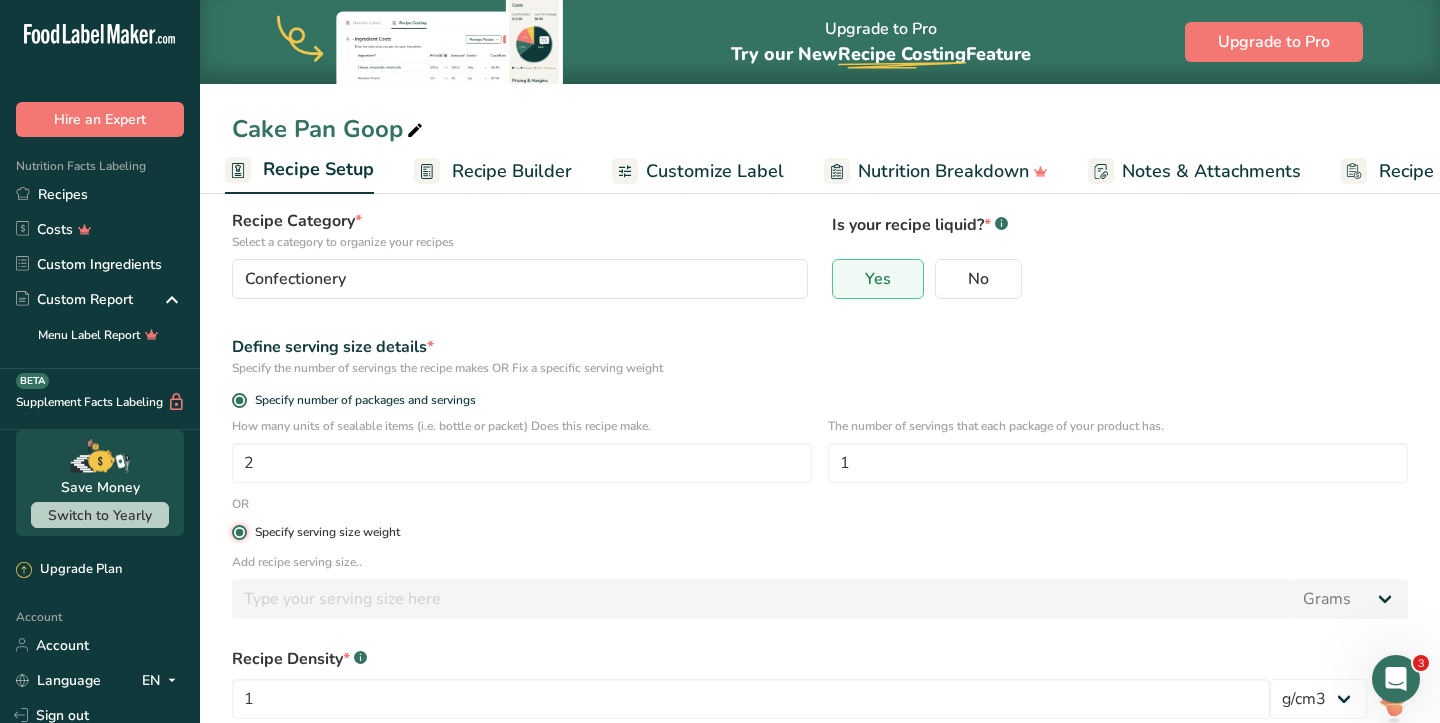 type 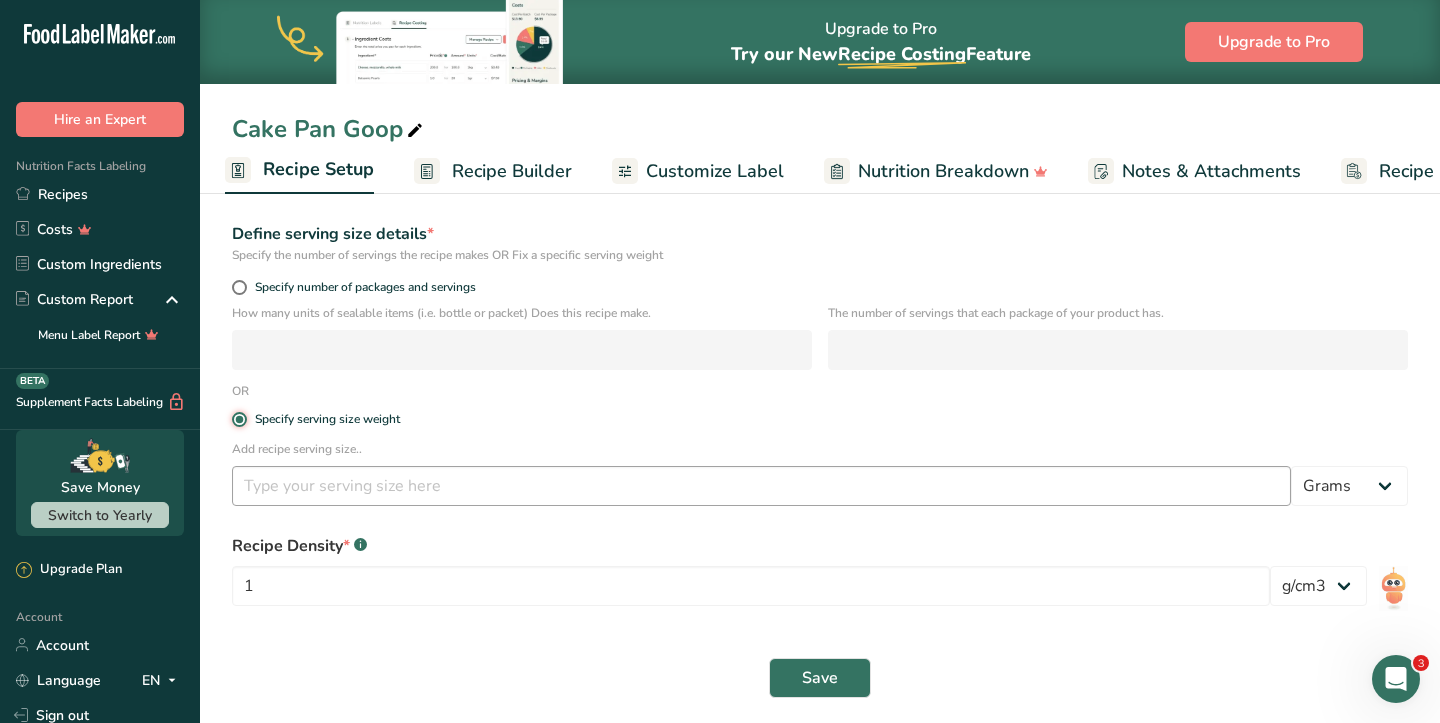 scroll, scrollTop: 252, scrollLeft: 0, axis: vertical 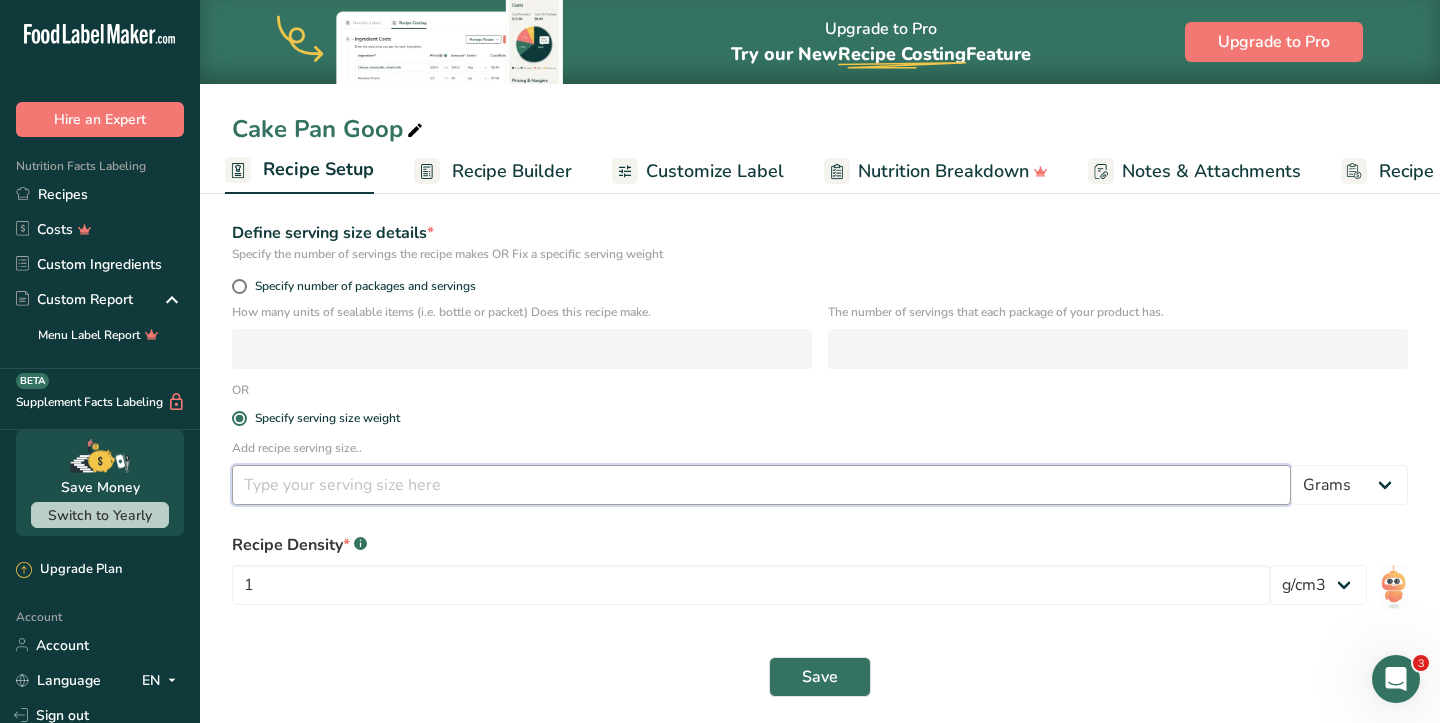 click at bounding box center (761, 485) 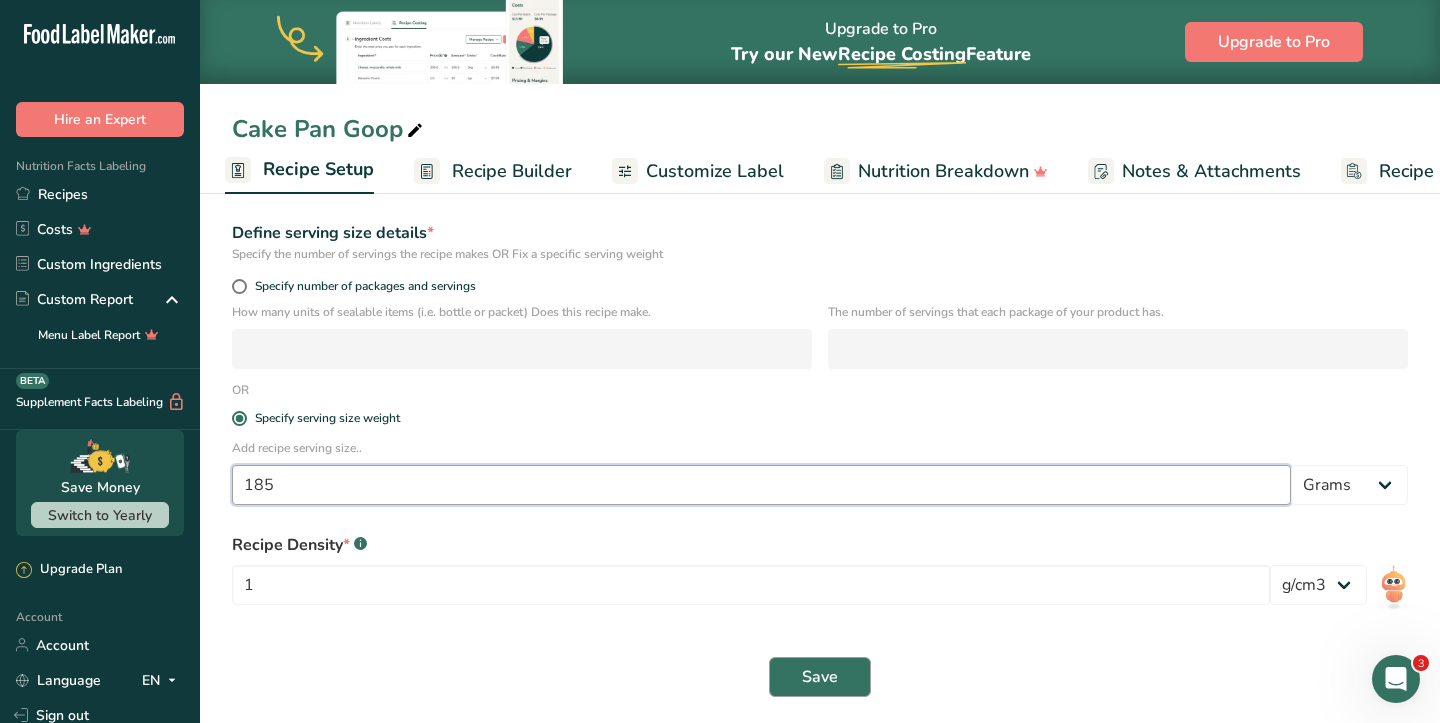 type on "185" 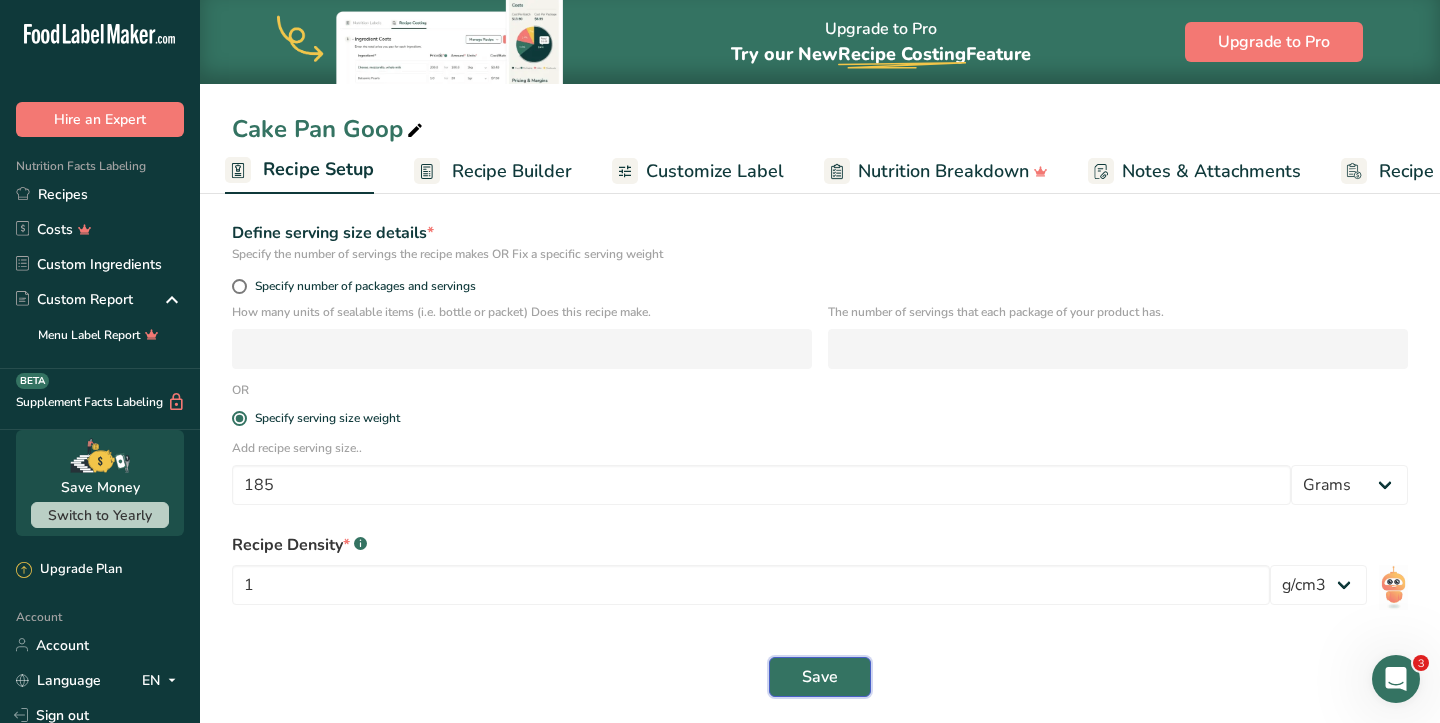 click on "Save" at bounding box center [820, 677] 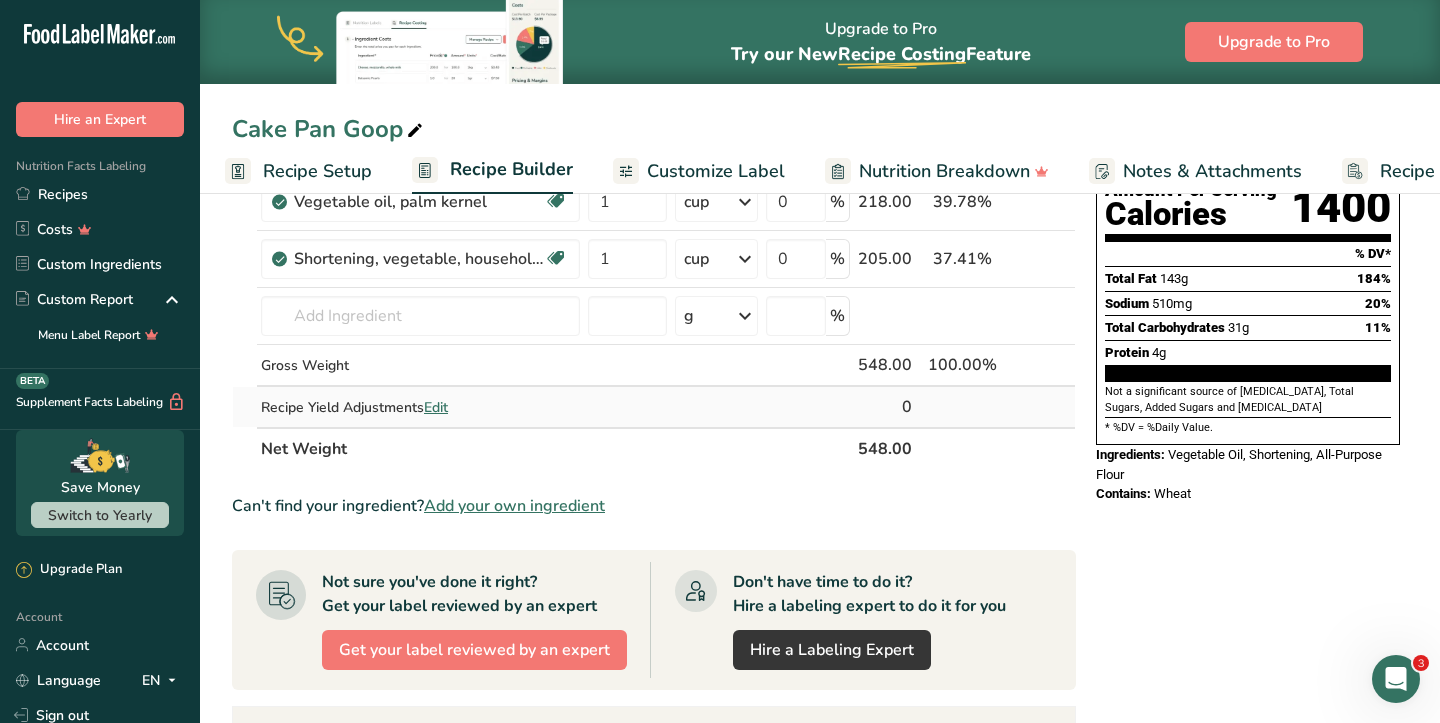 scroll, scrollTop: 0, scrollLeft: 0, axis: both 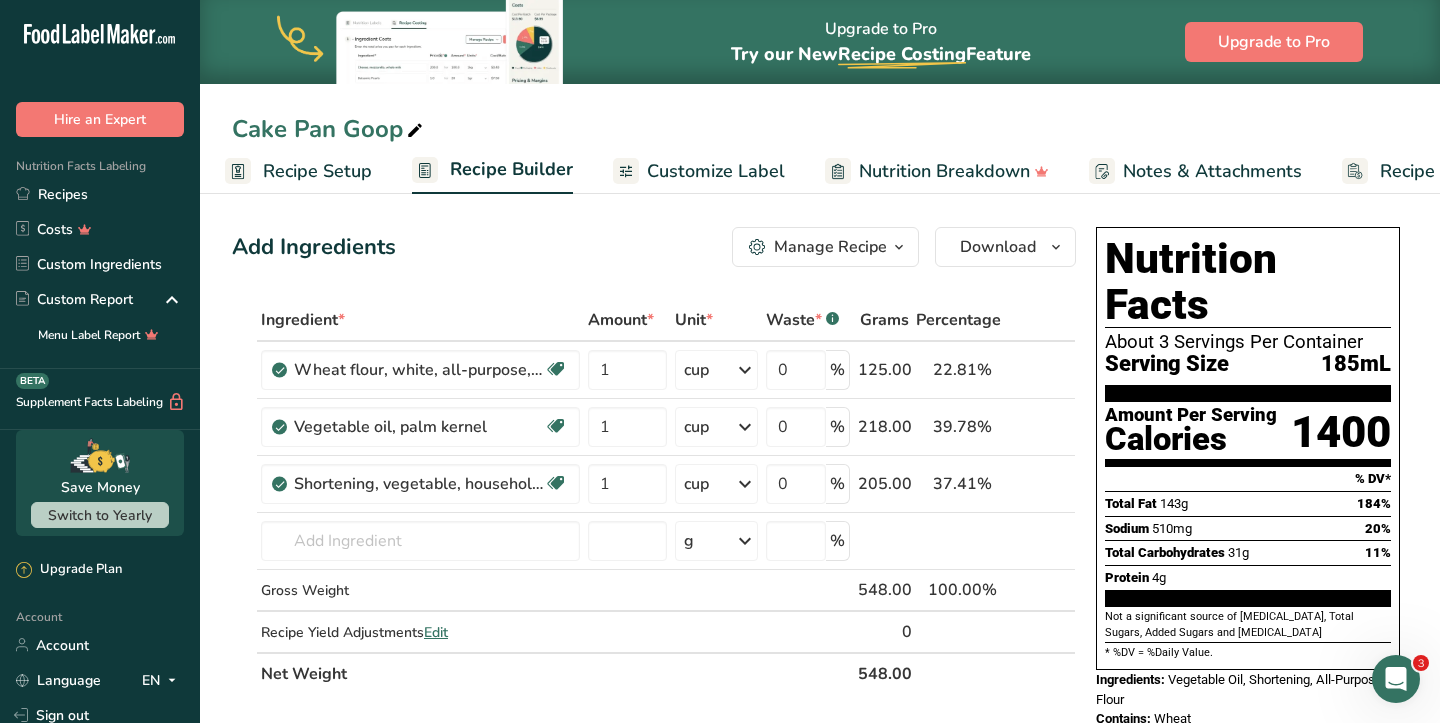 click on "Recipe Setup" at bounding box center (317, 171) 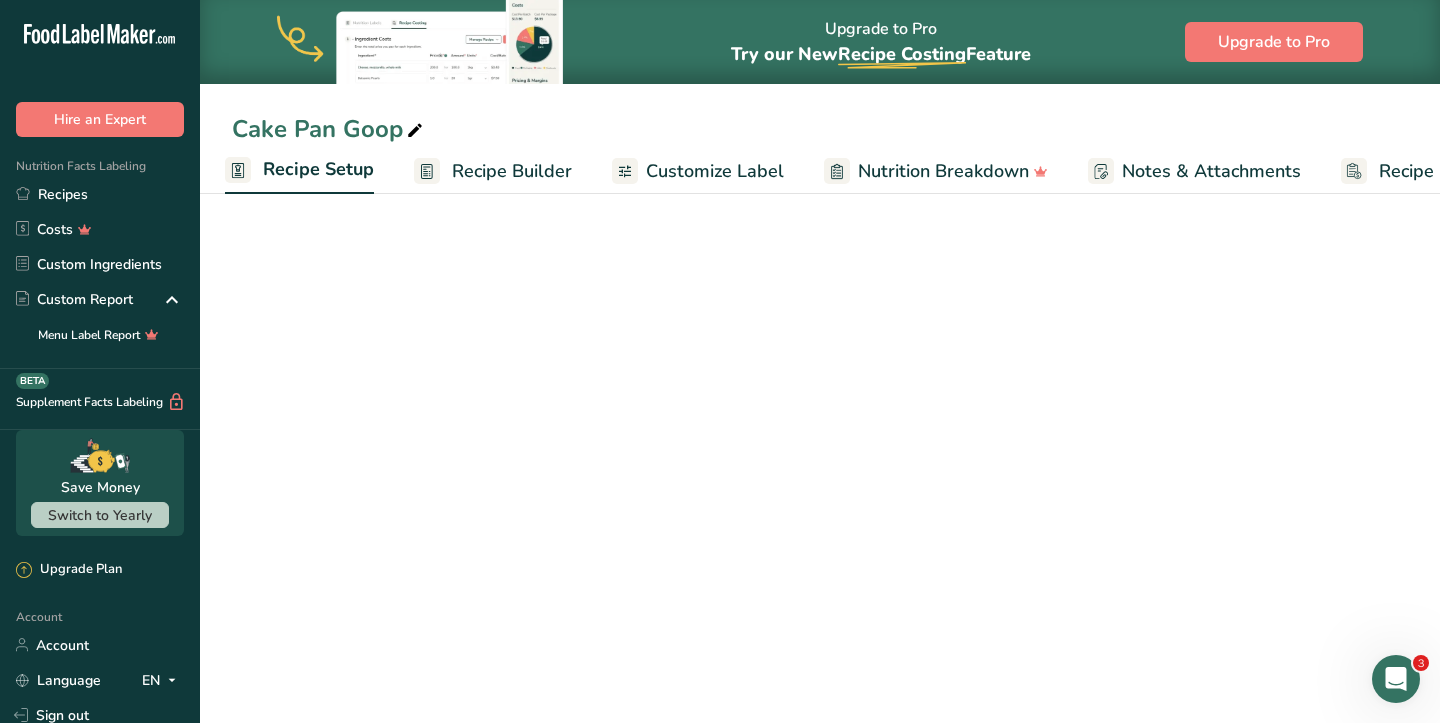 select on "22" 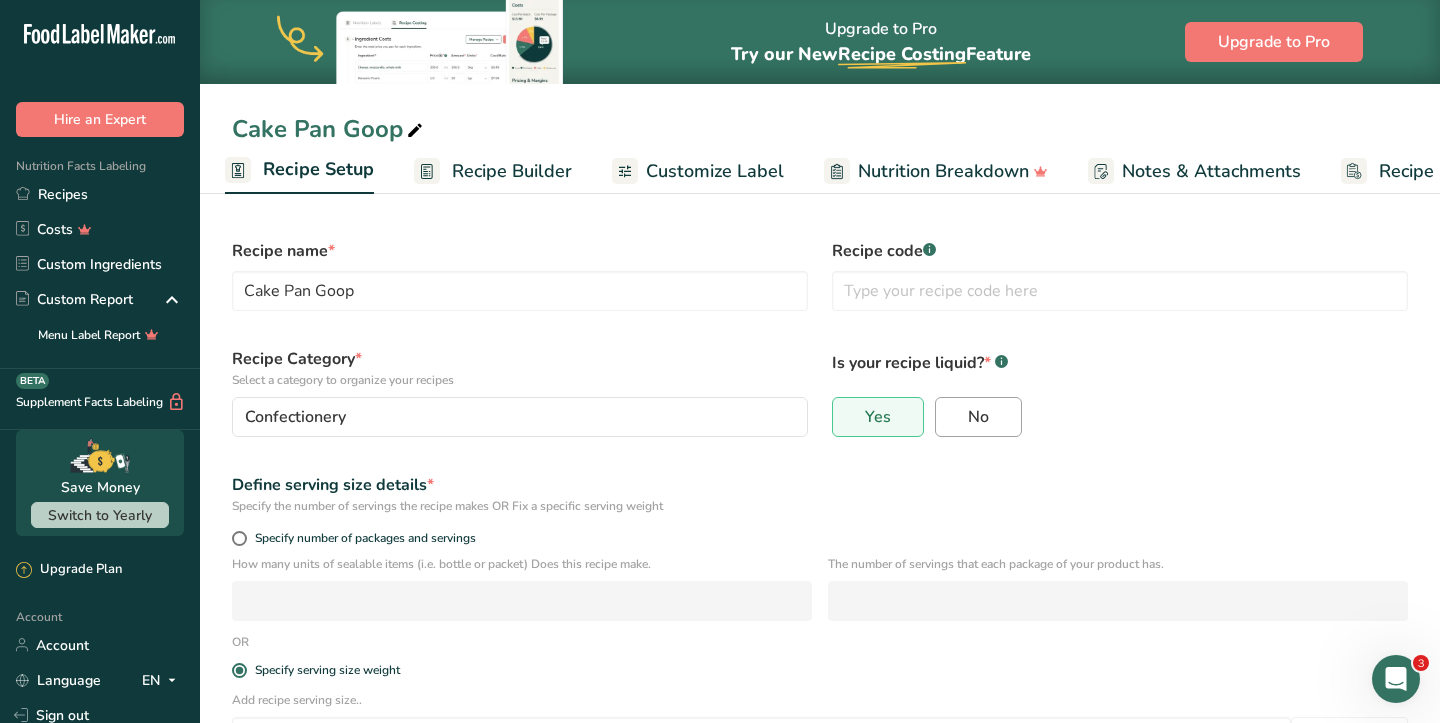 click on "No" at bounding box center [978, 417] 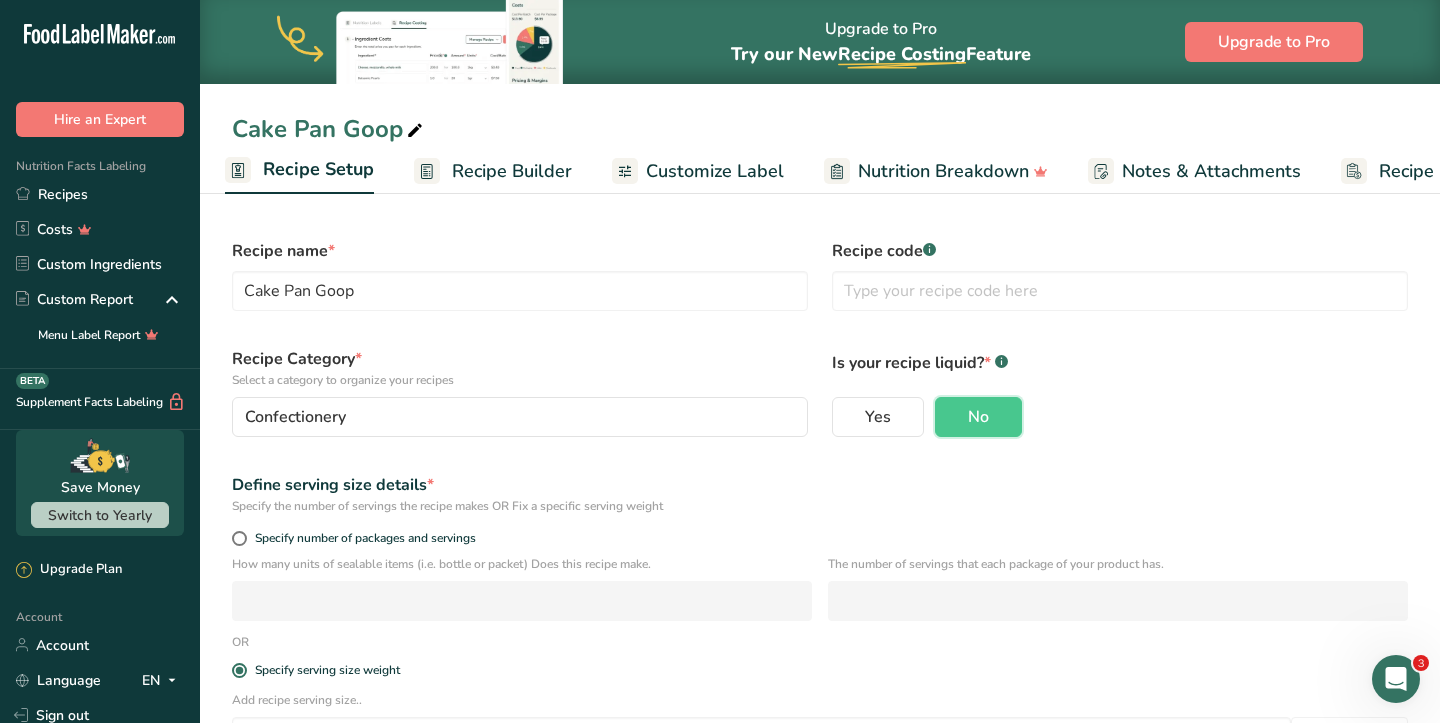 click on "Recipe Builder" at bounding box center (493, 171) 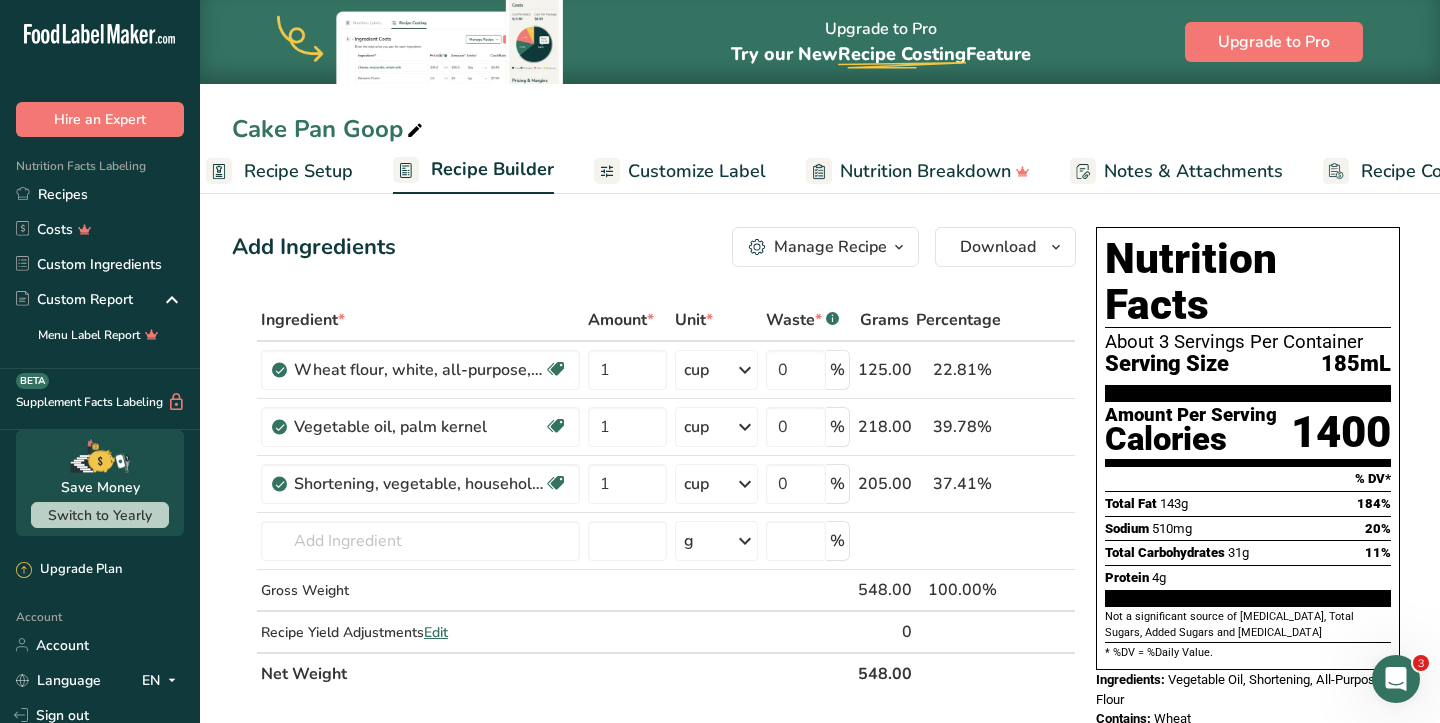 scroll, scrollTop: 0, scrollLeft: 0, axis: both 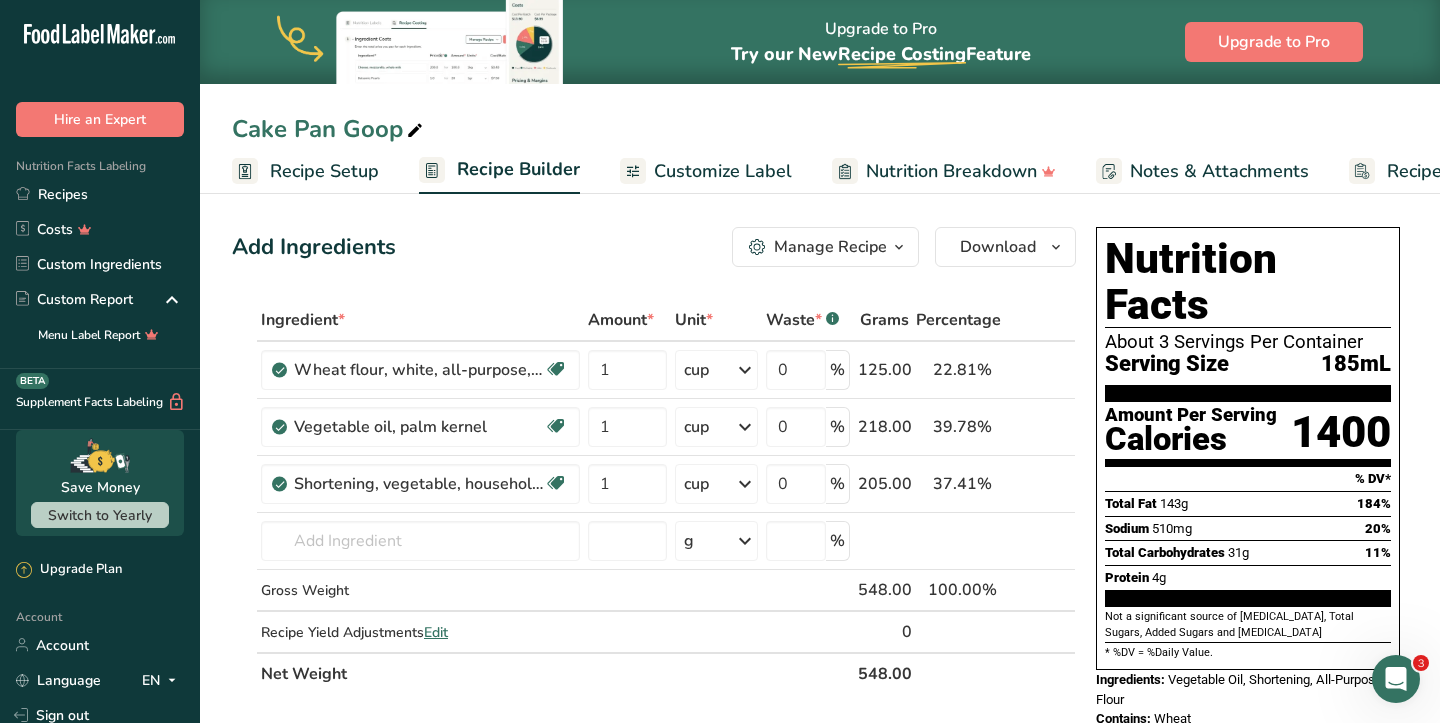 click on "Recipe Setup" at bounding box center [324, 171] 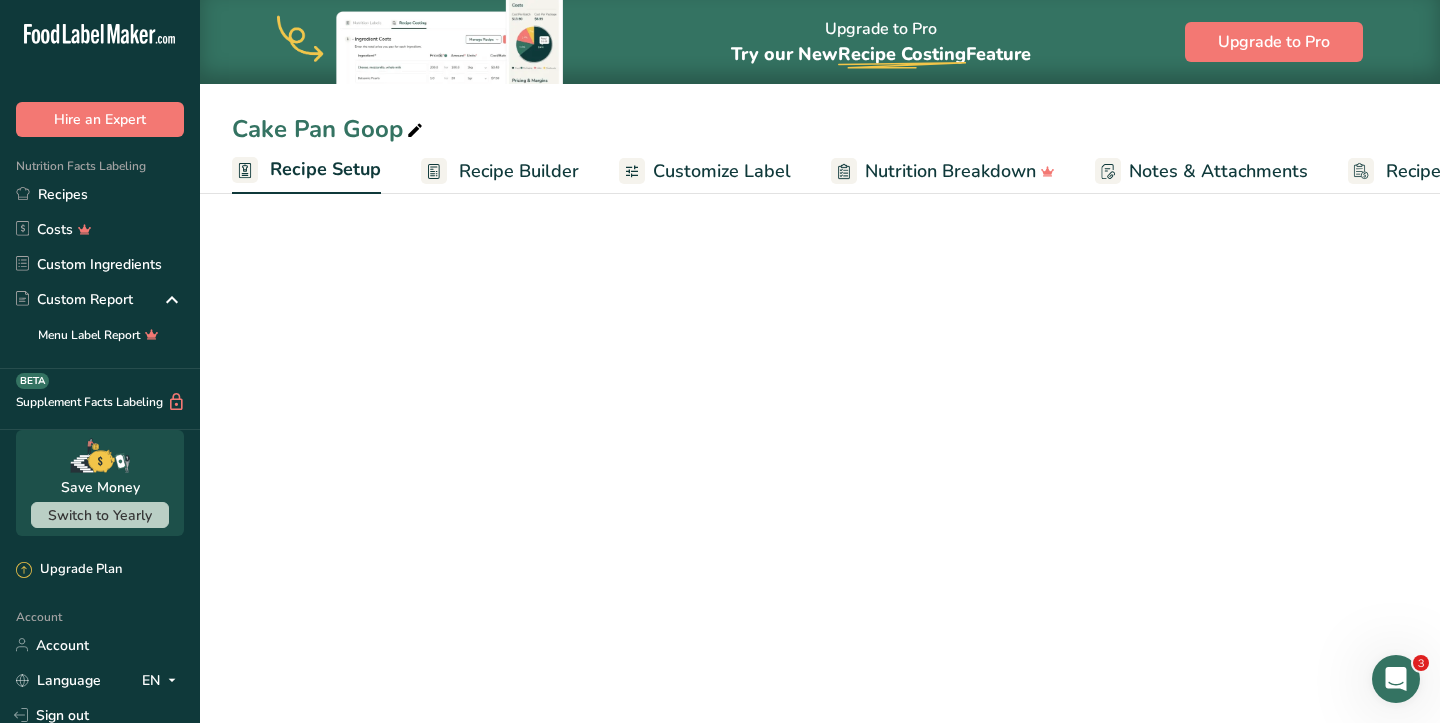 scroll, scrollTop: 0, scrollLeft: 7, axis: horizontal 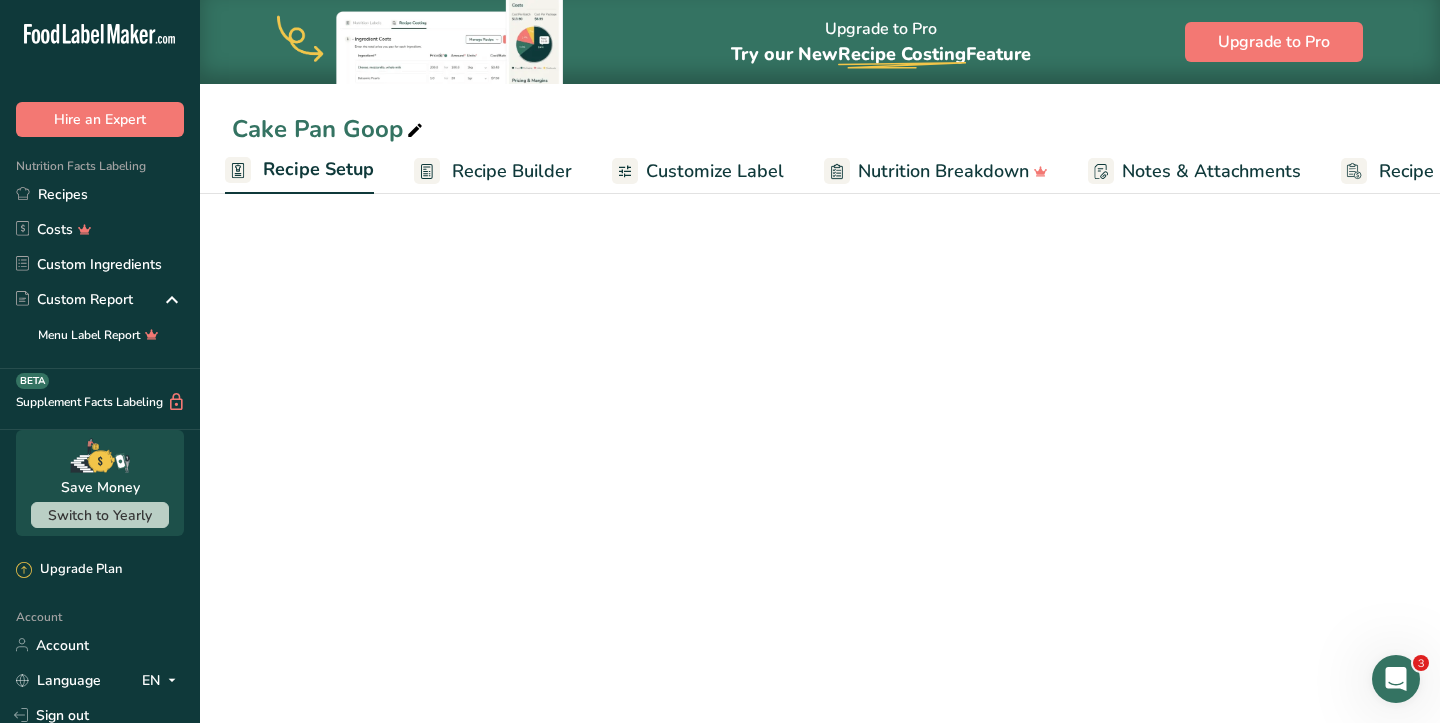 select on "22" 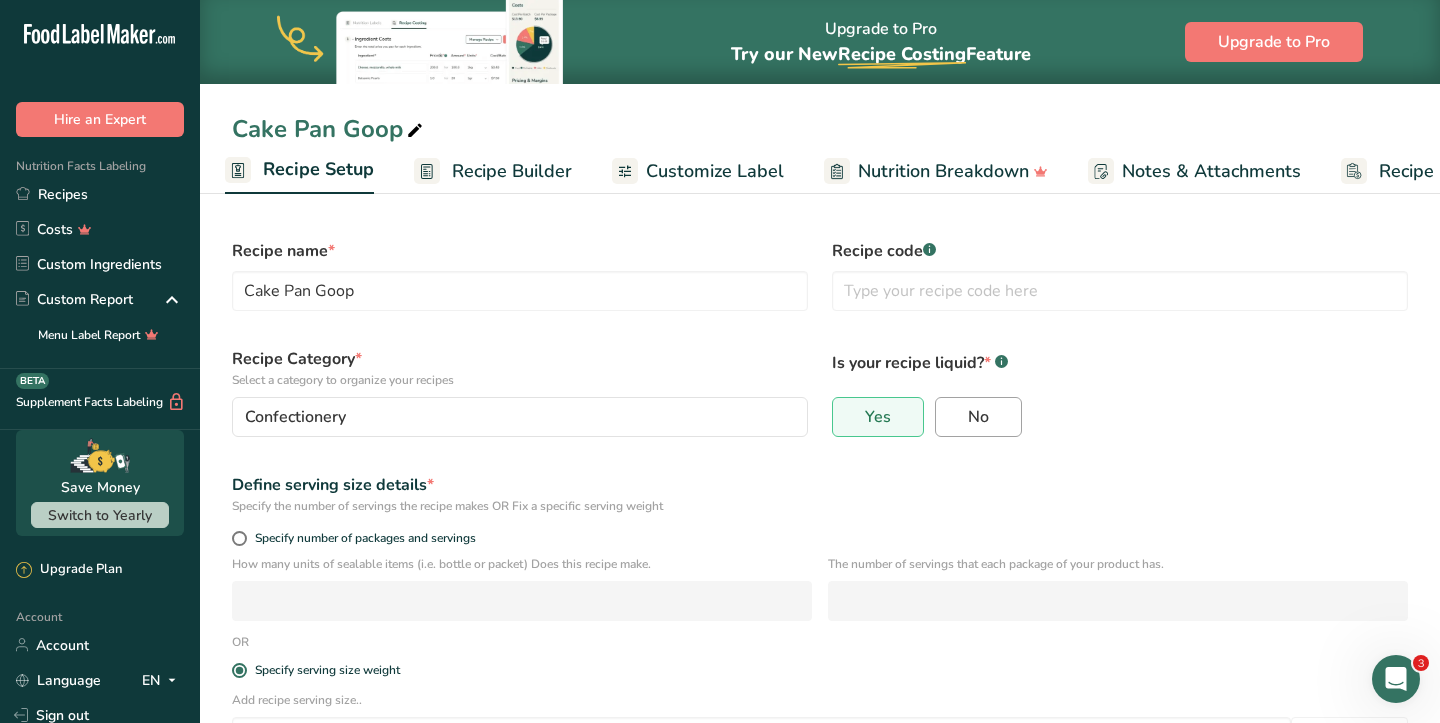 click on "No" at bounding box center [978, 417] 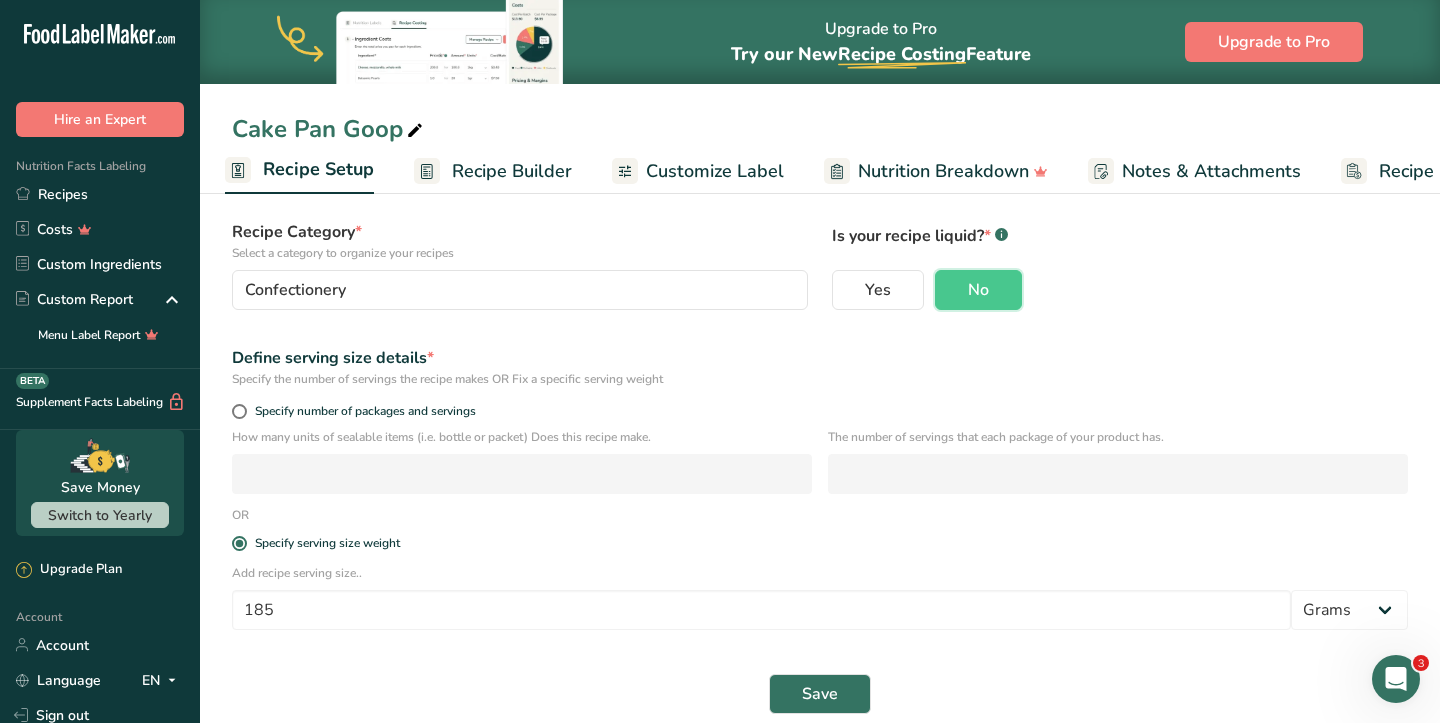 scroll, scrollTop: 150, scrollLeft: 0, axis: vertical 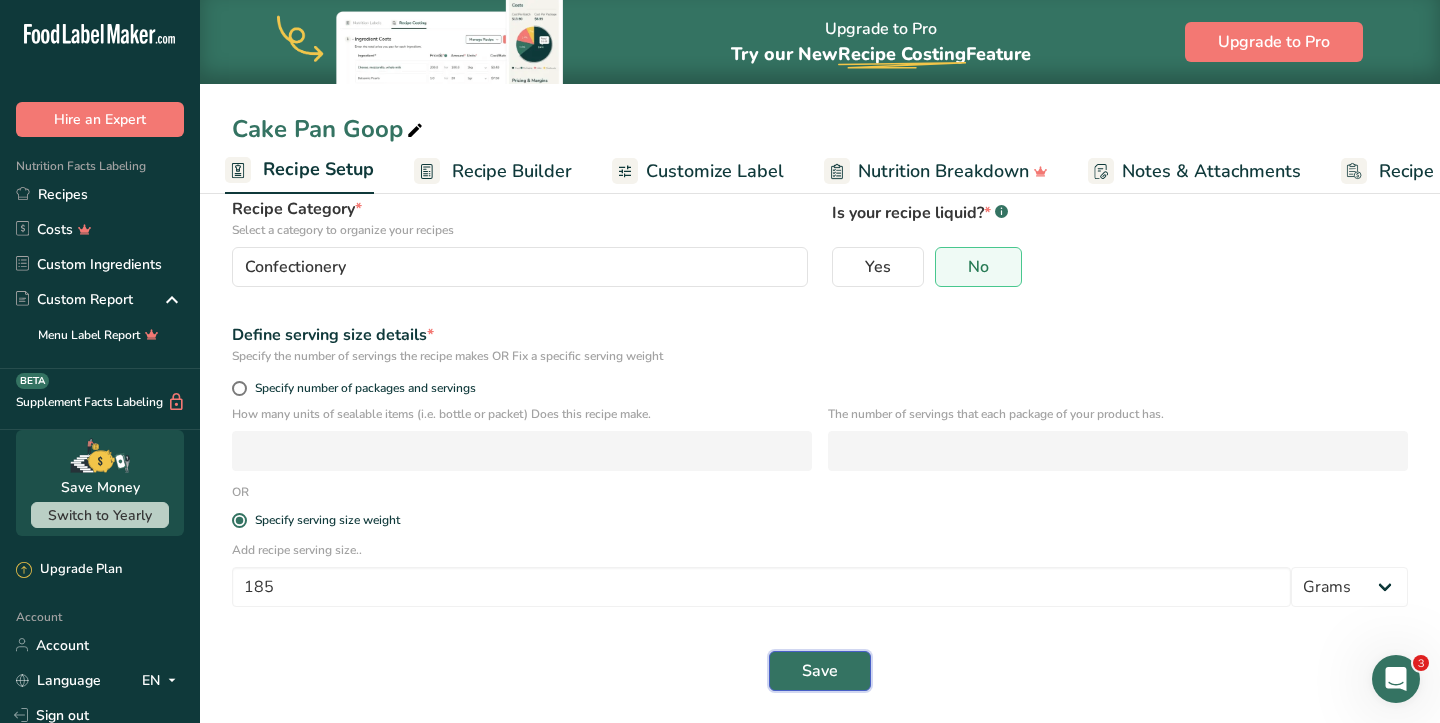 click on "Save" at bounding box center [820, 671] 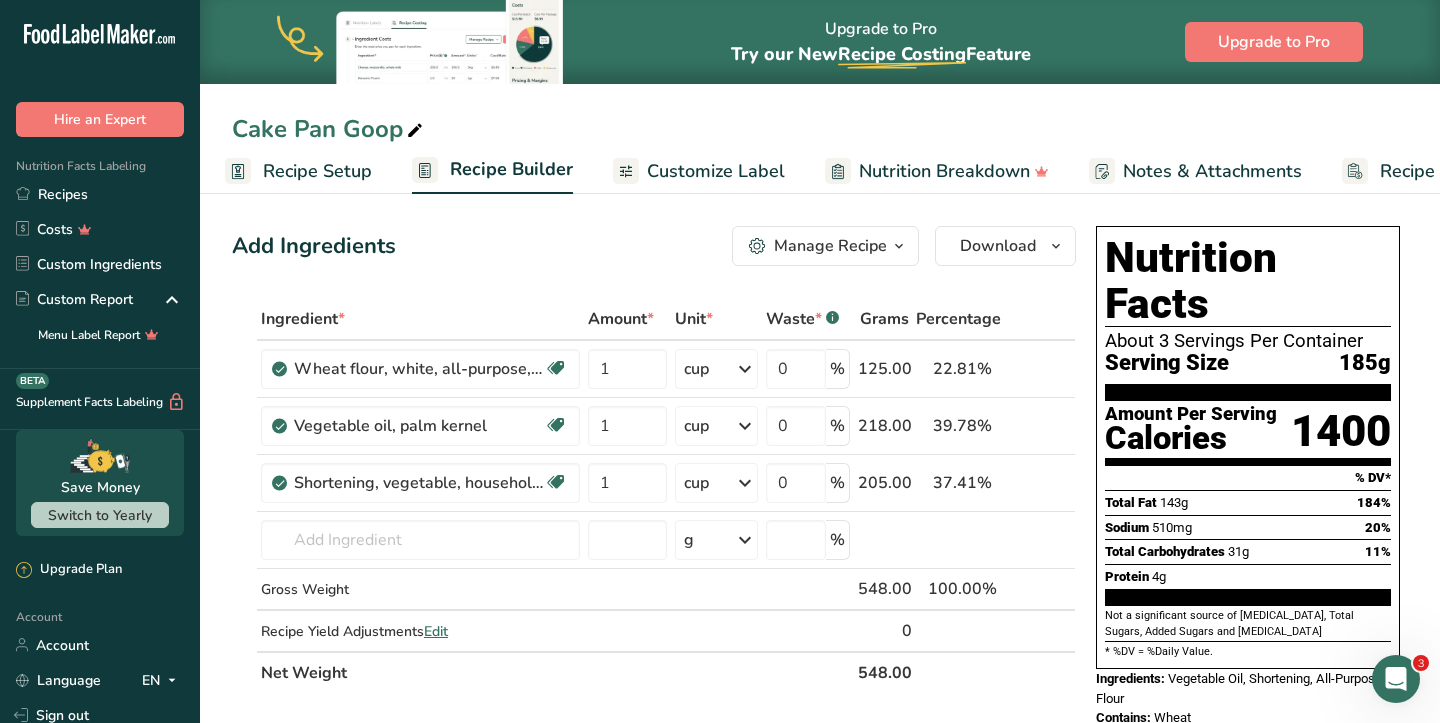 scroll, scrollTop: 0, scrollLeft: 0, axis: both 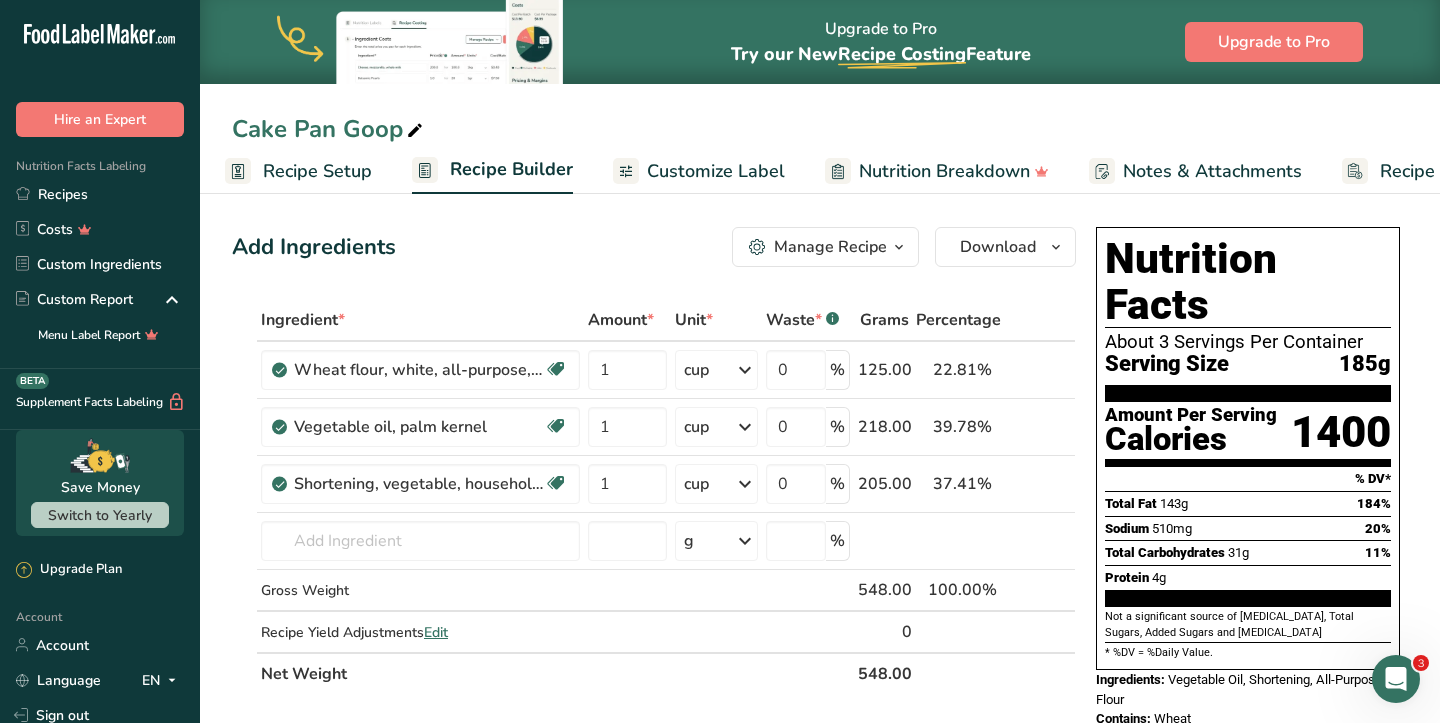 click on "Recipe Setup" at bounding box center [317, 171] 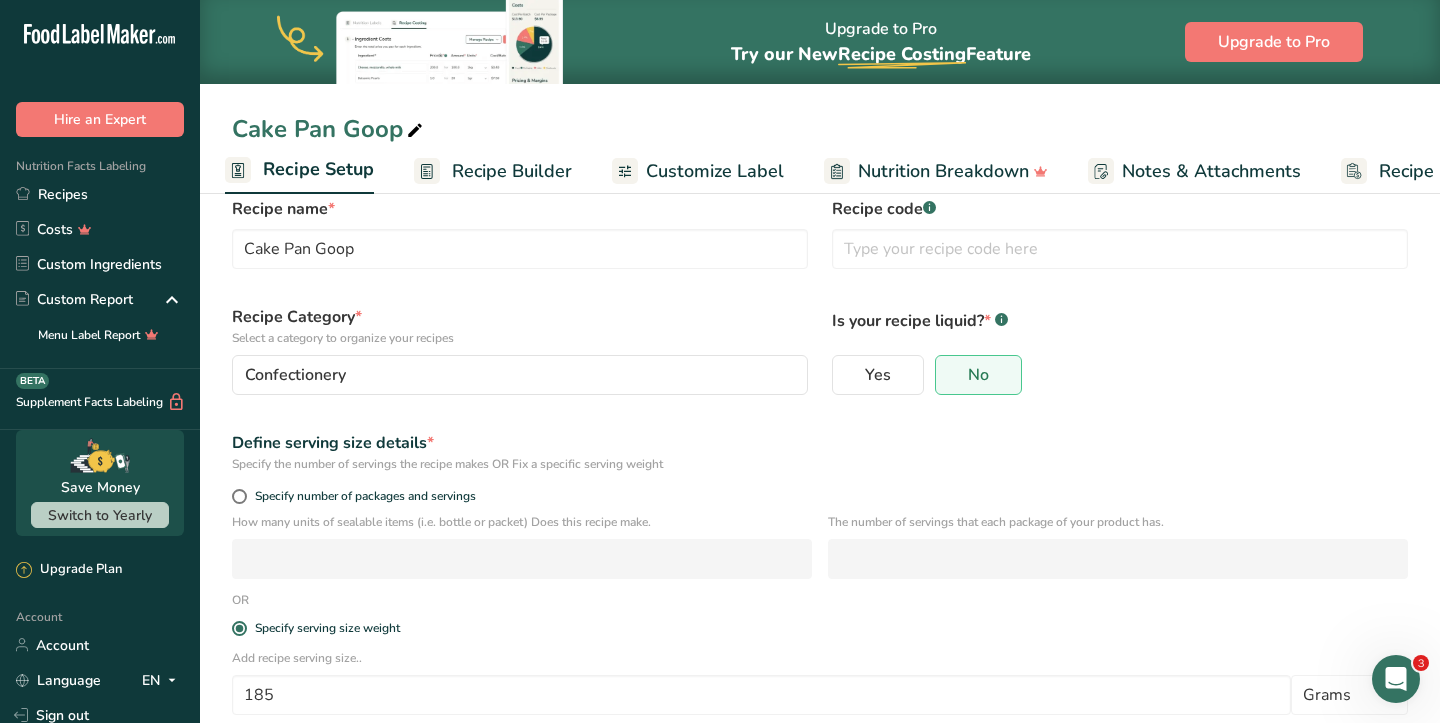 scroll, scrollTop: 63, scrollLeft: 0, axis: vertical 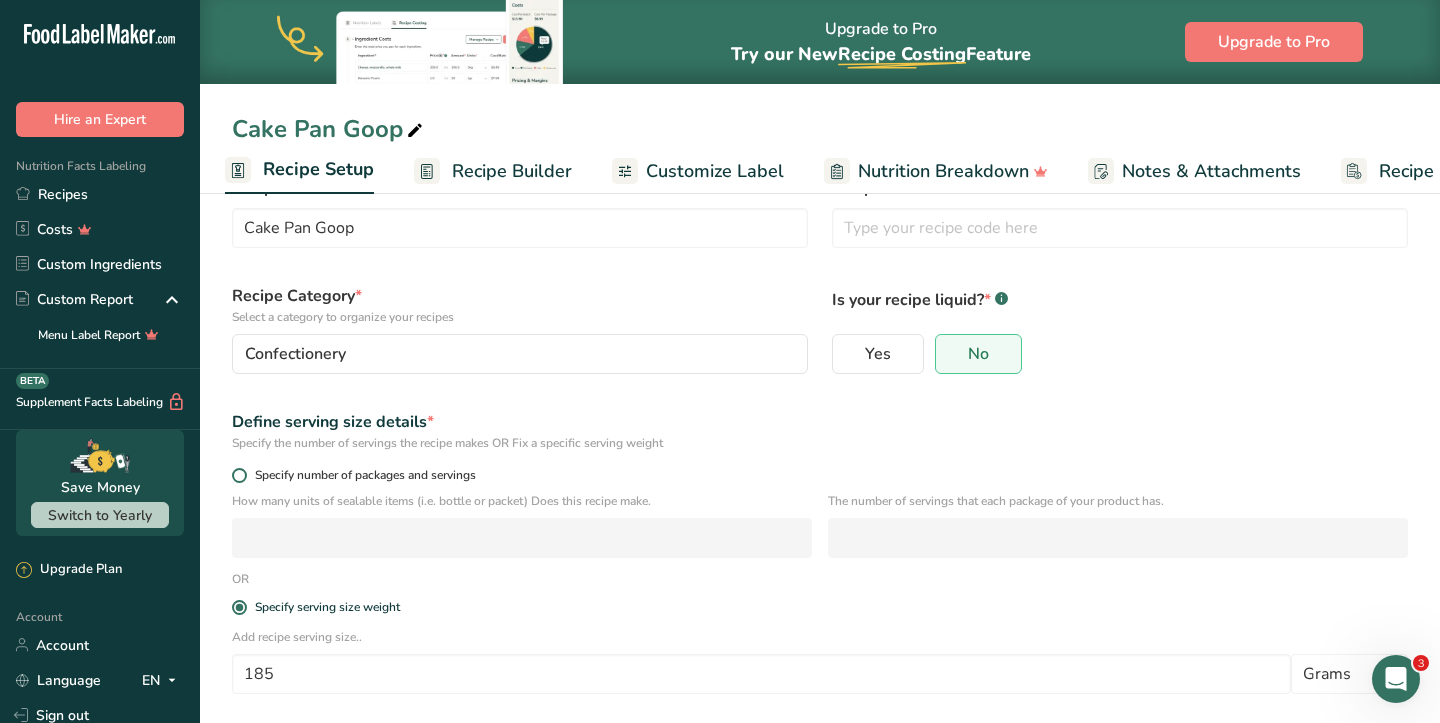 click at bounding box center (239, 475) 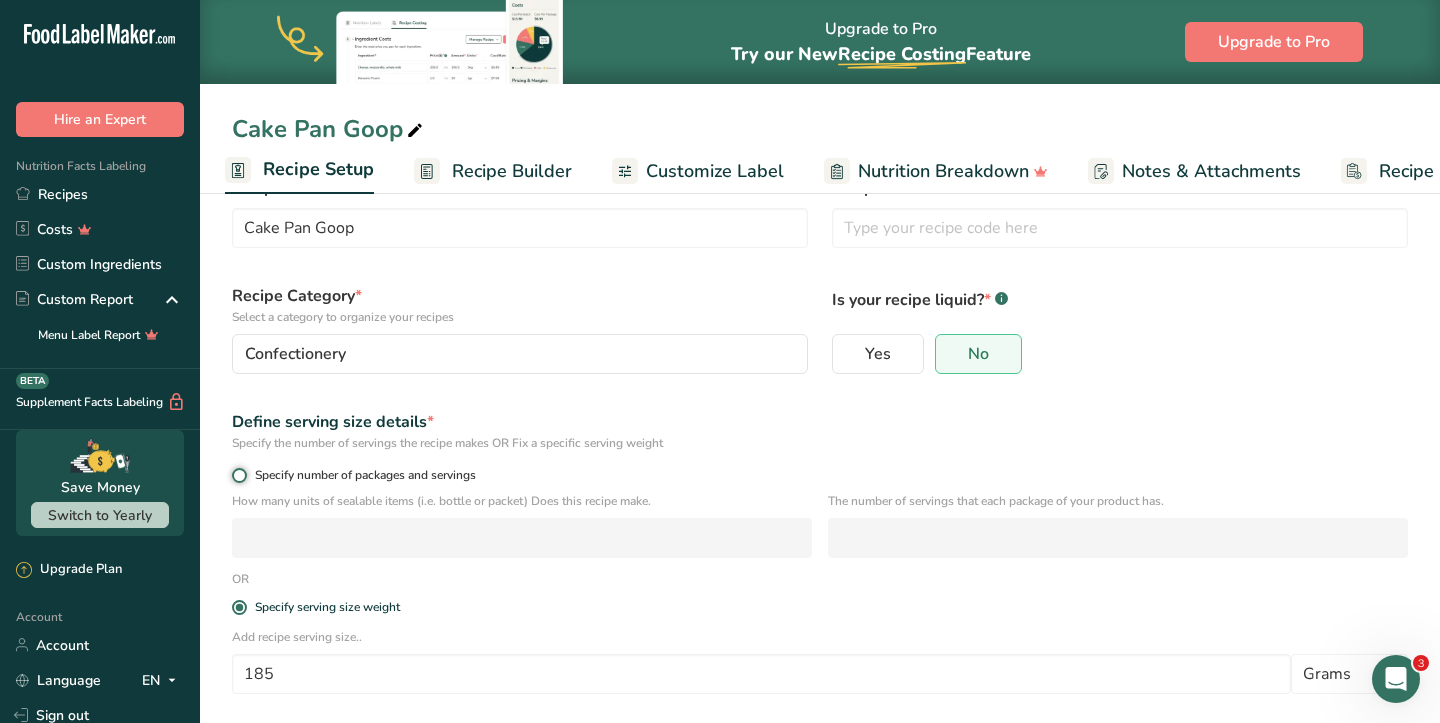 click on "Specify number of packages and servings" at bounding box center (238, 475) 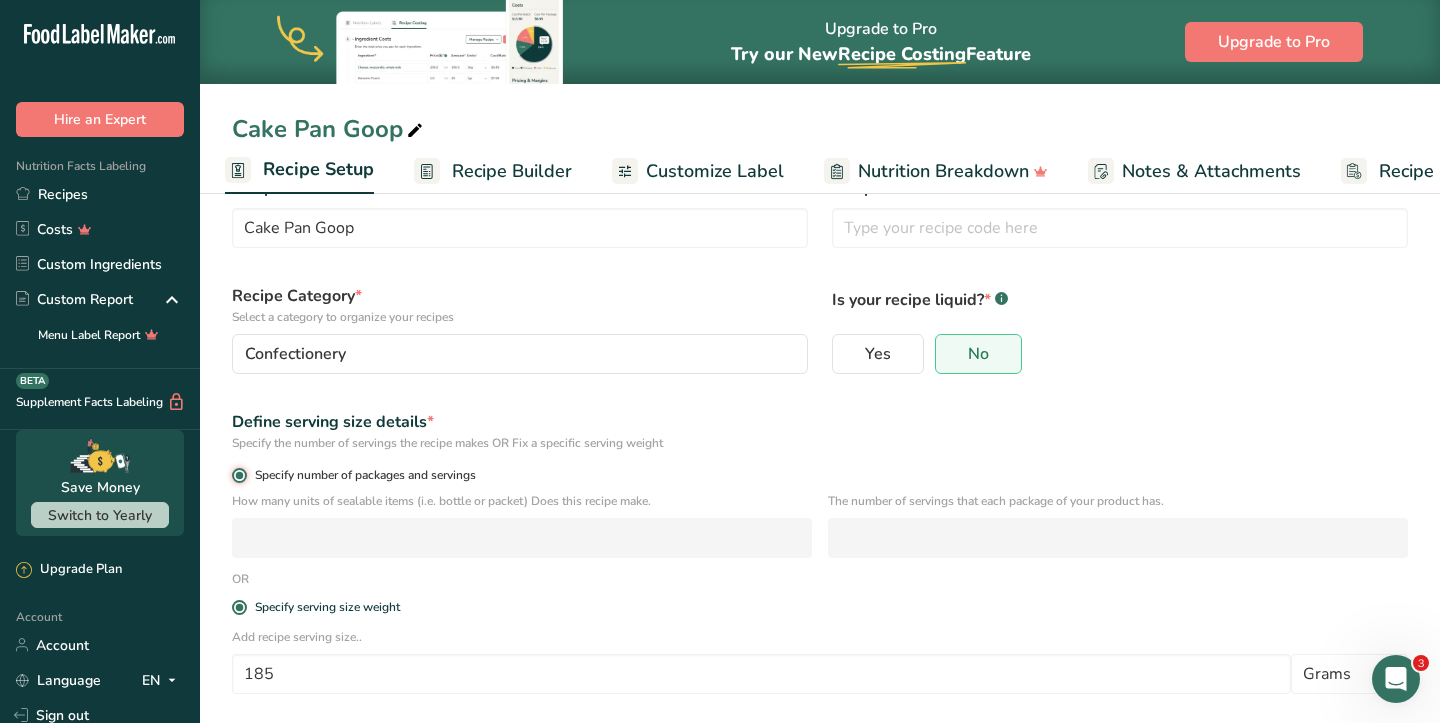 radio on "false" 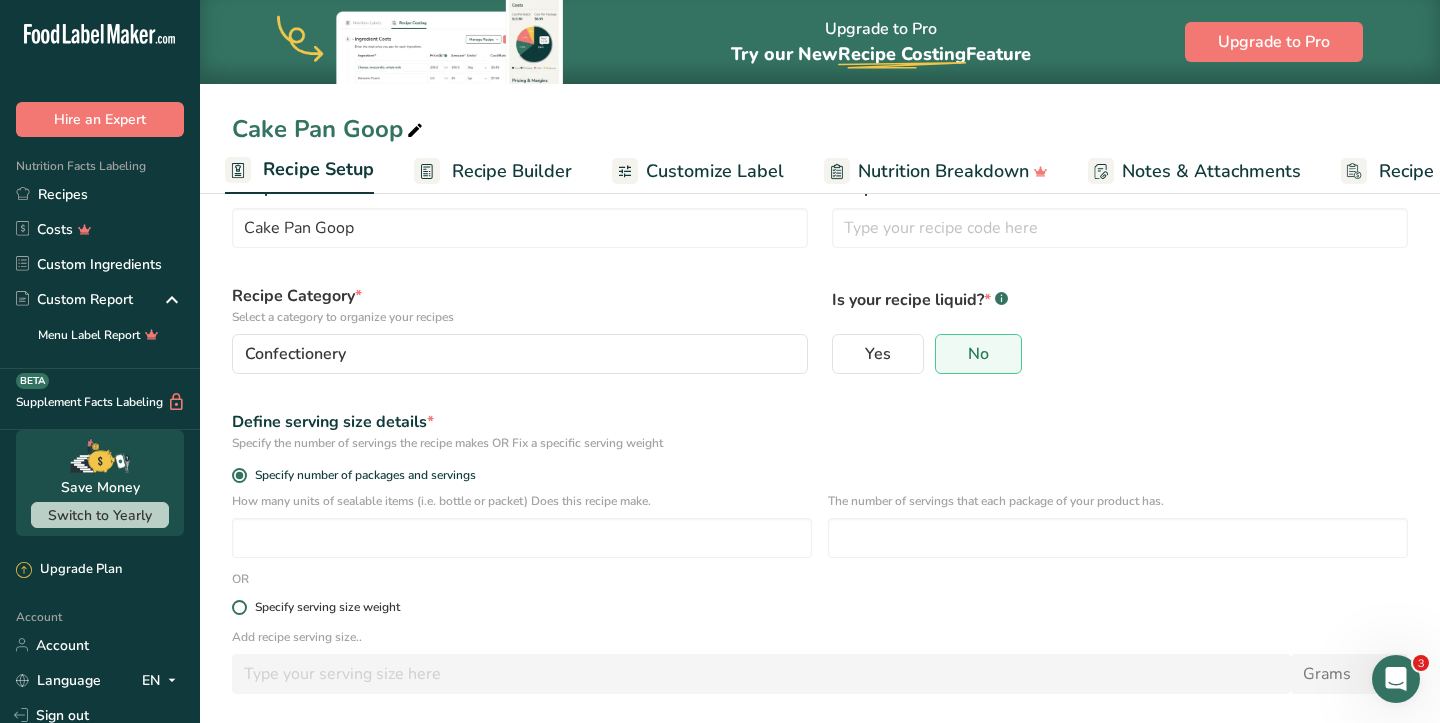 click at bounding box center [239, 607] 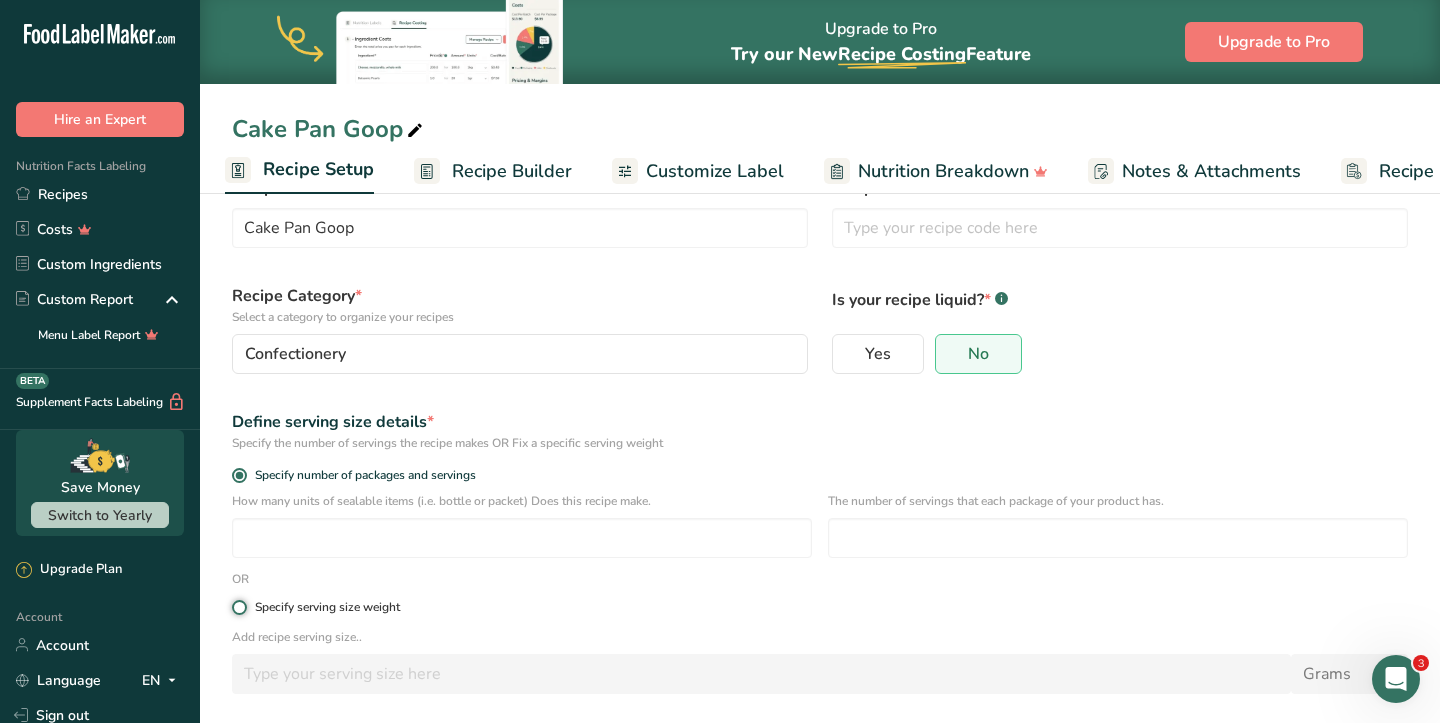 click on "Specify serving size weight" at bounding box center [238, 607] 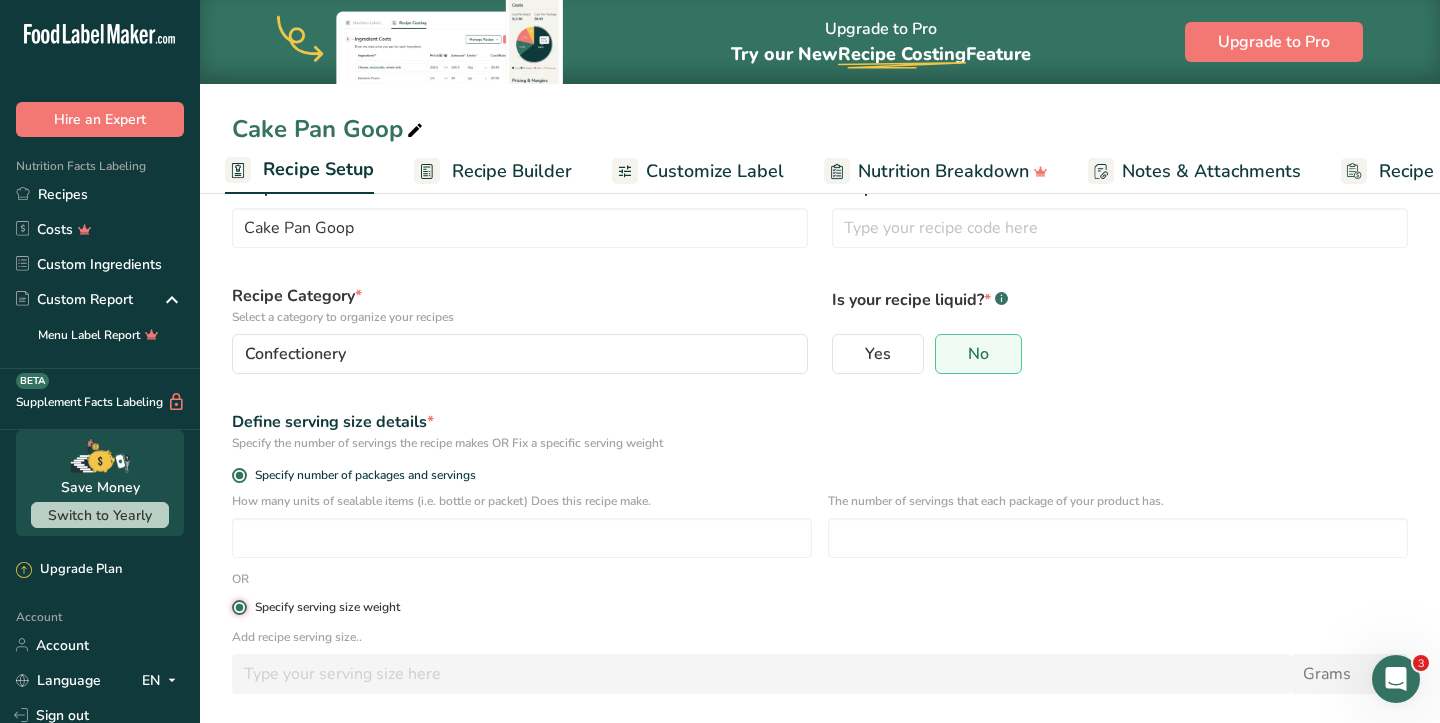 radio on "false" 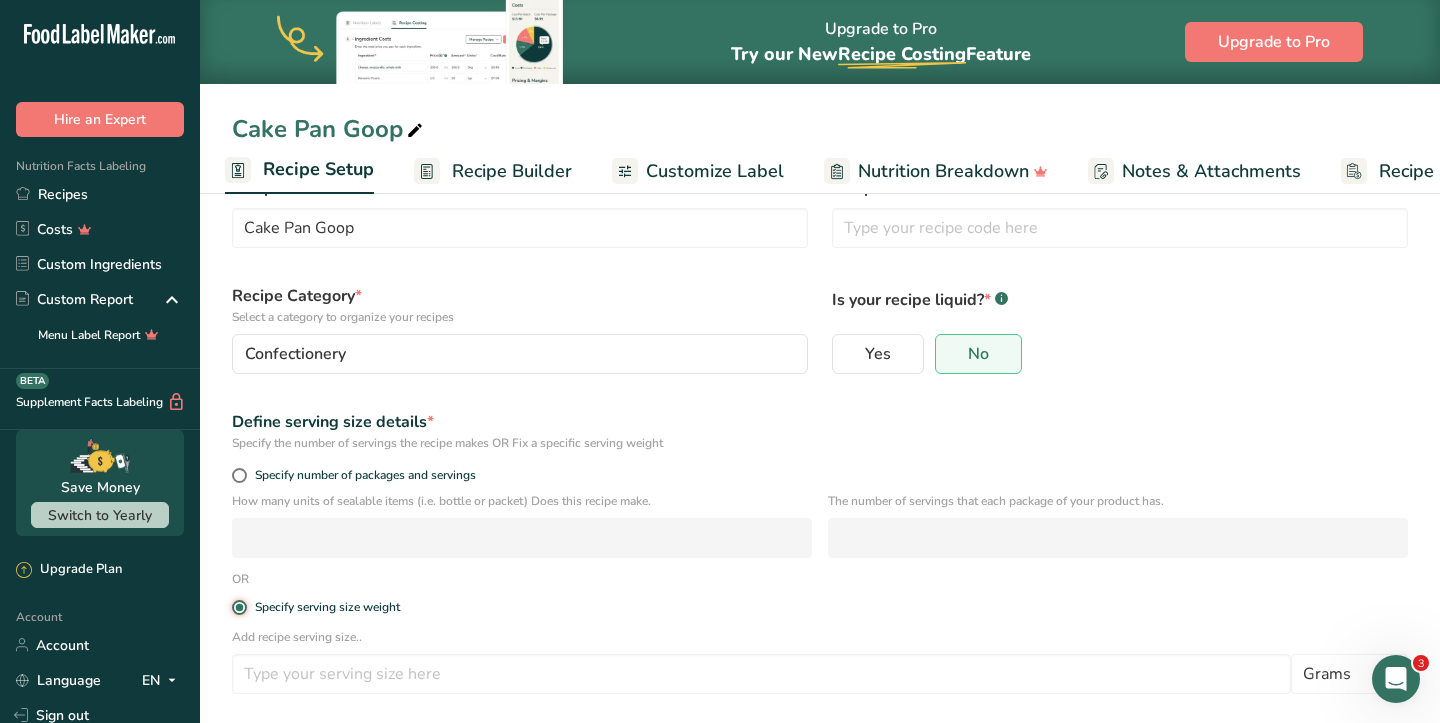 scroll, scrollTop: 150, scrollLeft: 0, axis: vertical 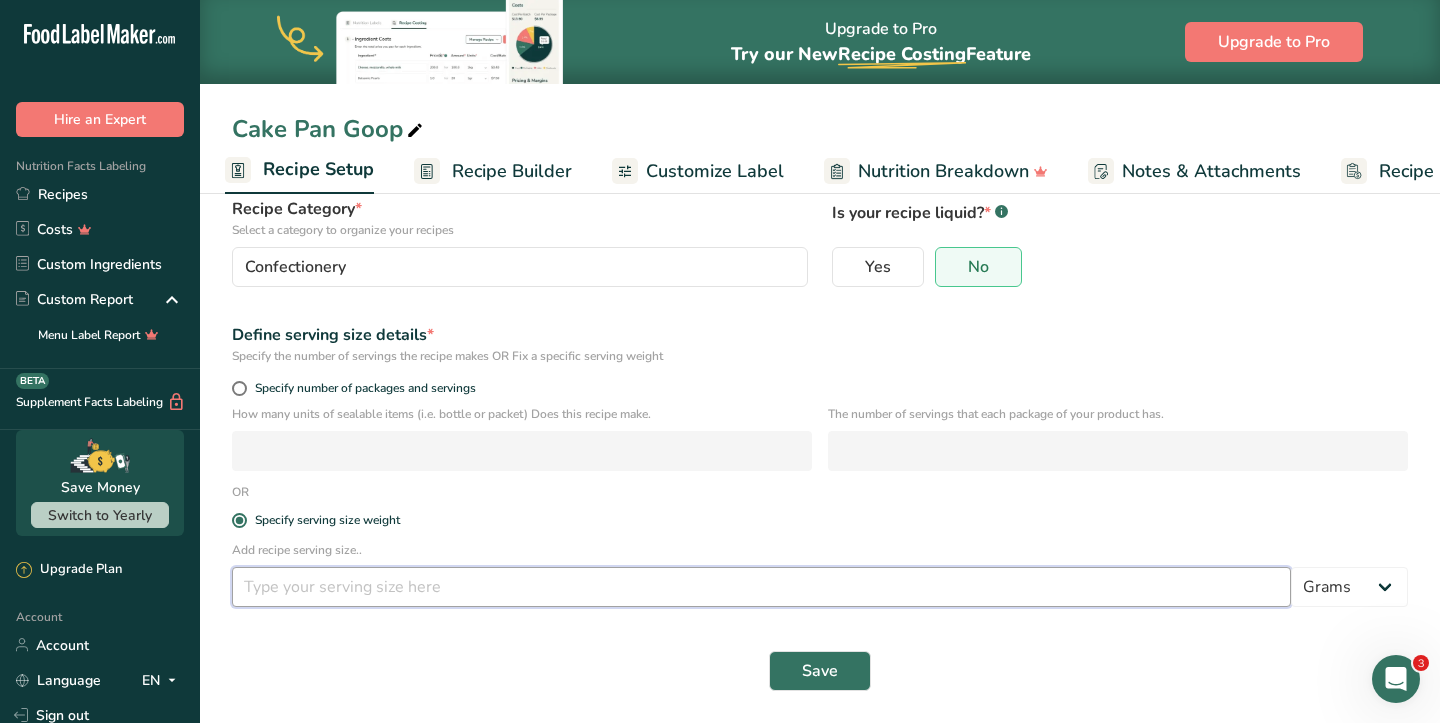click at bounding box center [761, 587] 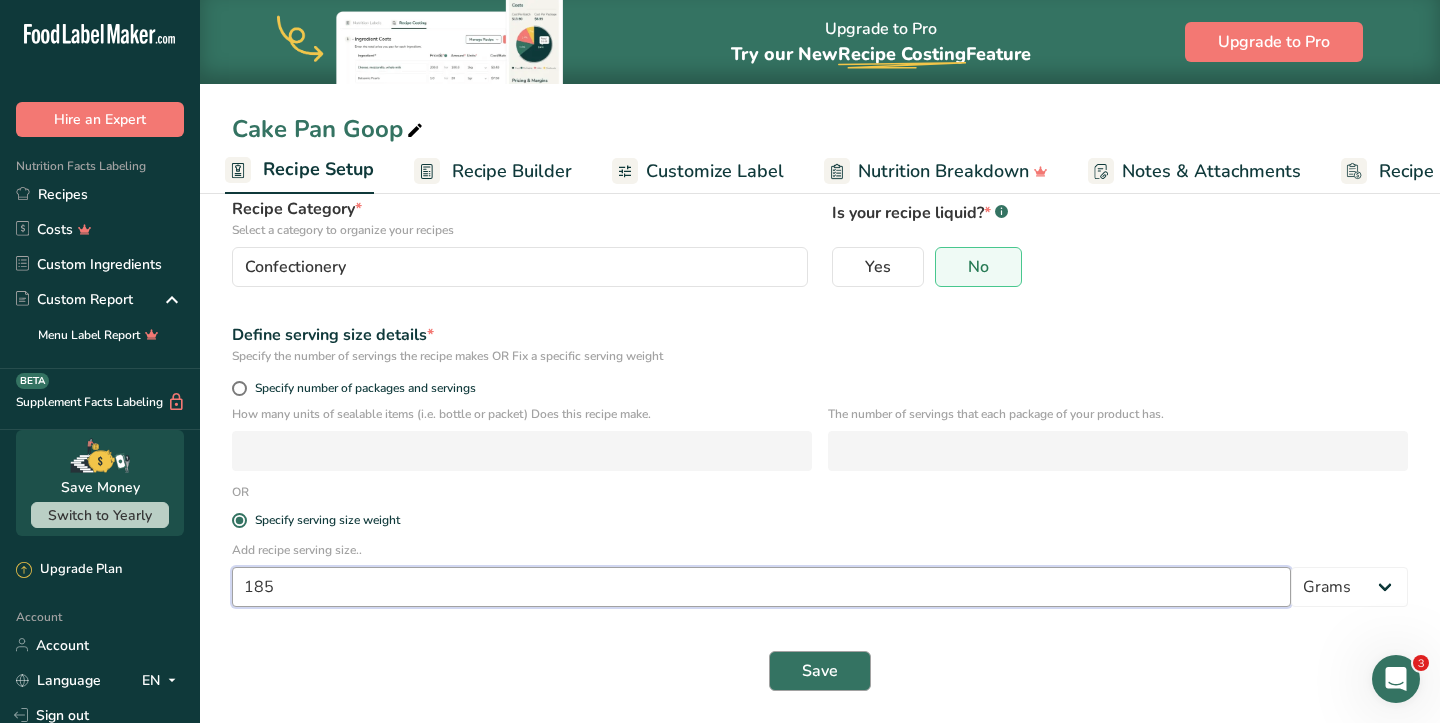 type on "185" 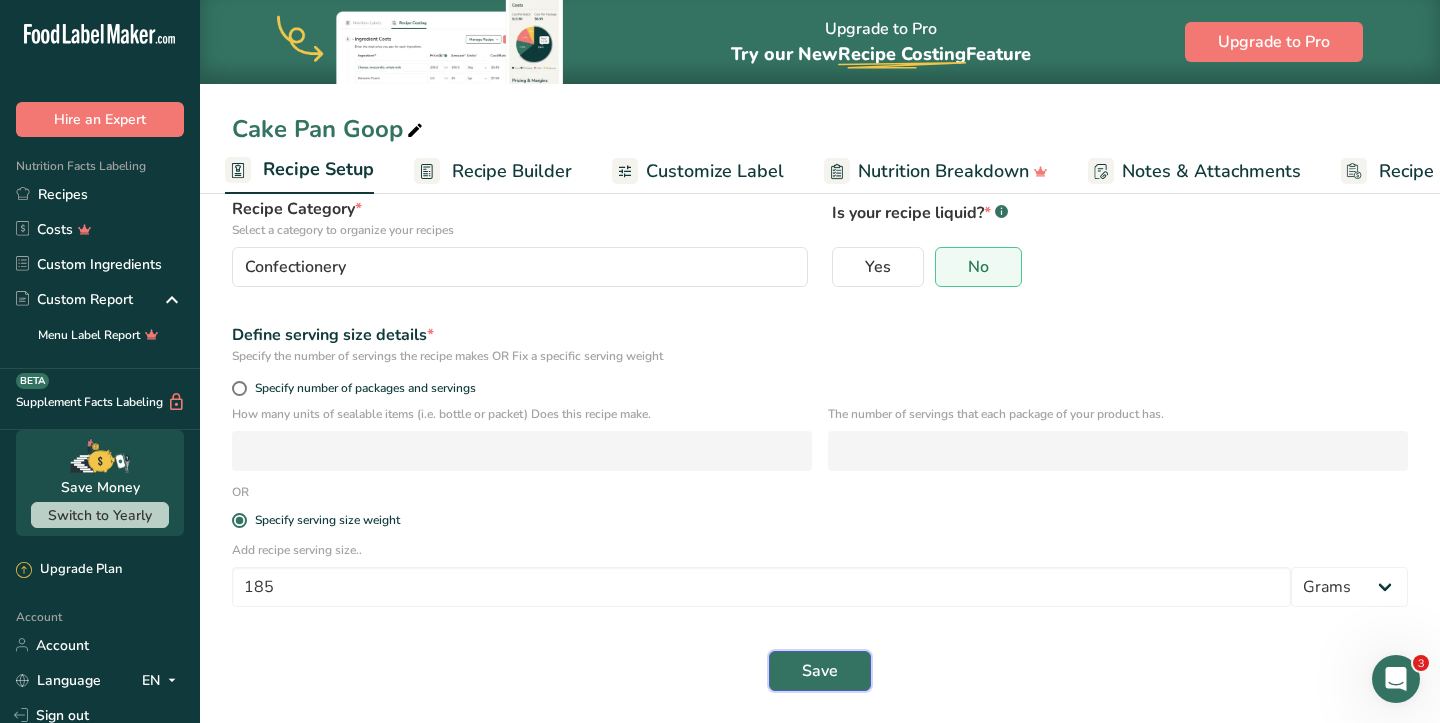 click on "Save" at bounding box center [820, 671] 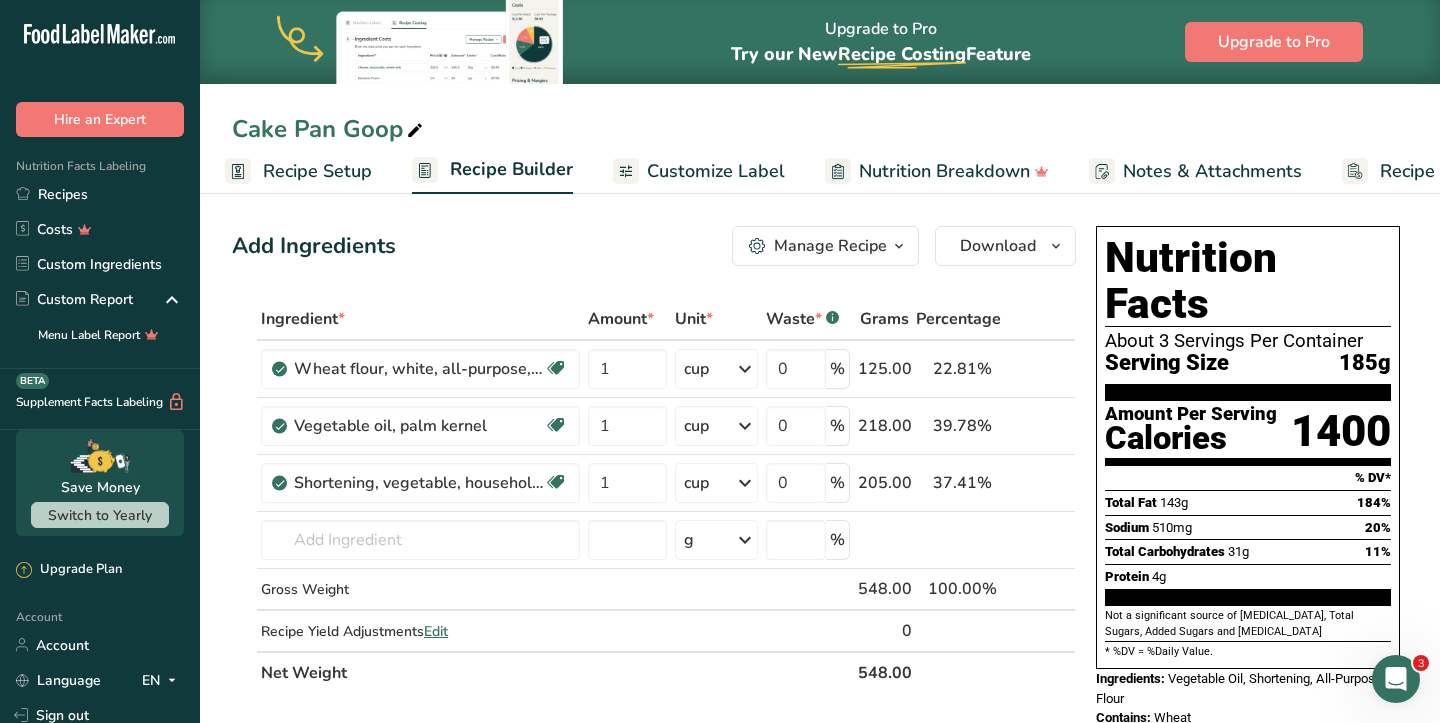 scroll, scrollTop: 0, scrollLeft: 0, axis: both 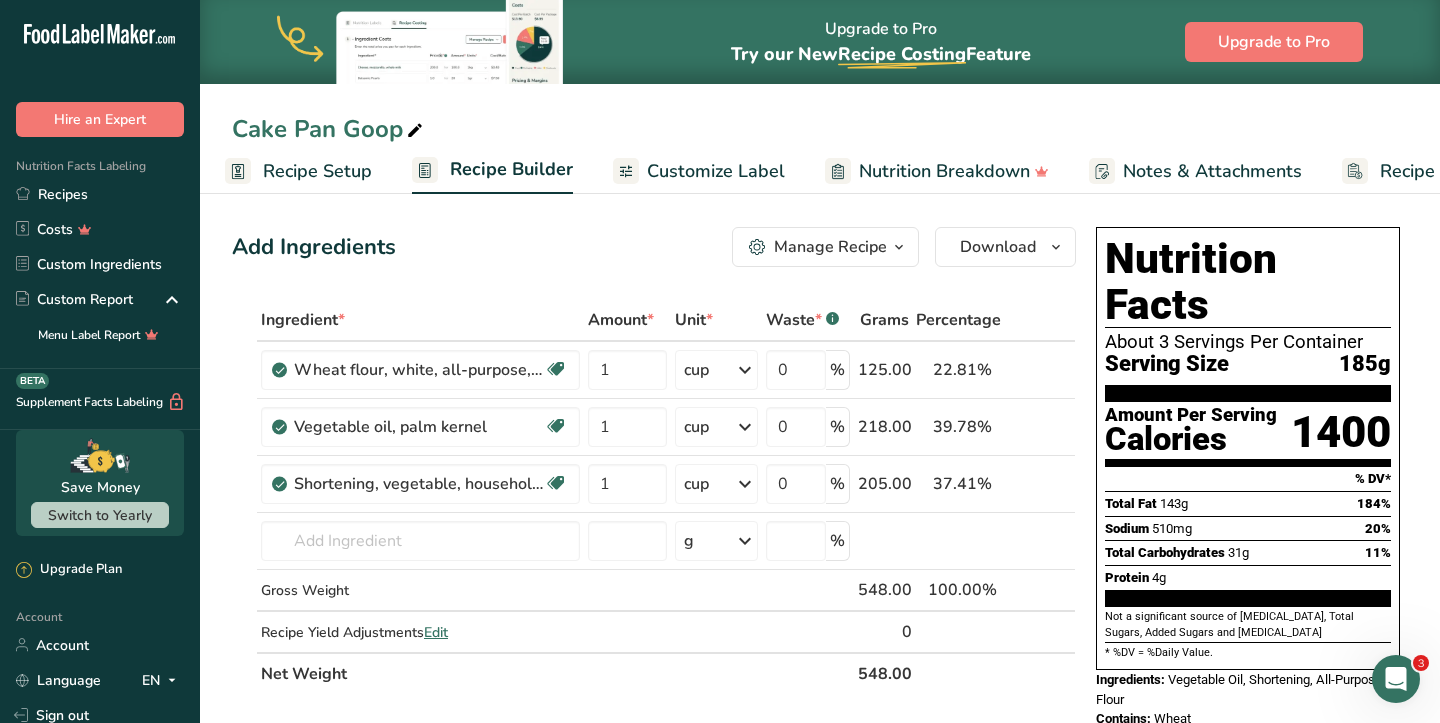click on "Recipe Setup" at bounding box center (298, 171) 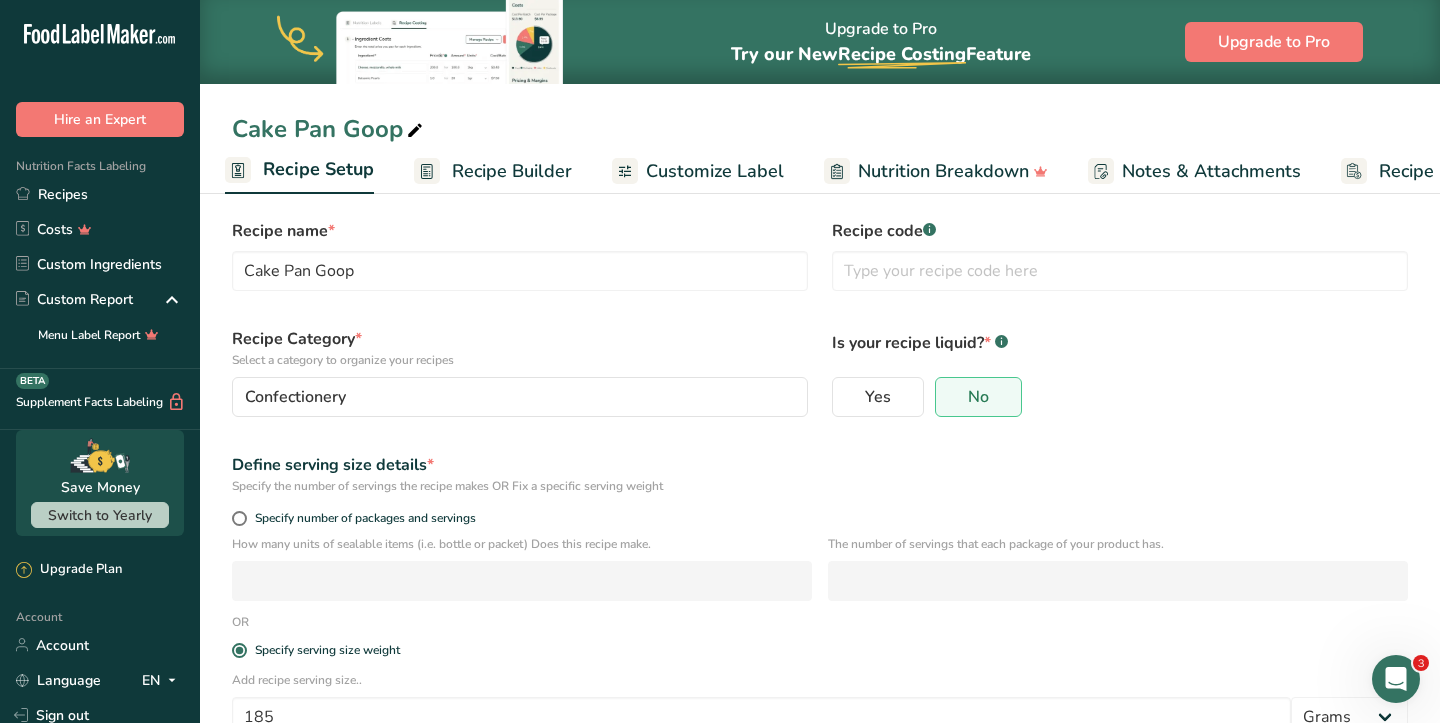 scroll, scrollTop: 0, scrollLeft: 0, axis: both 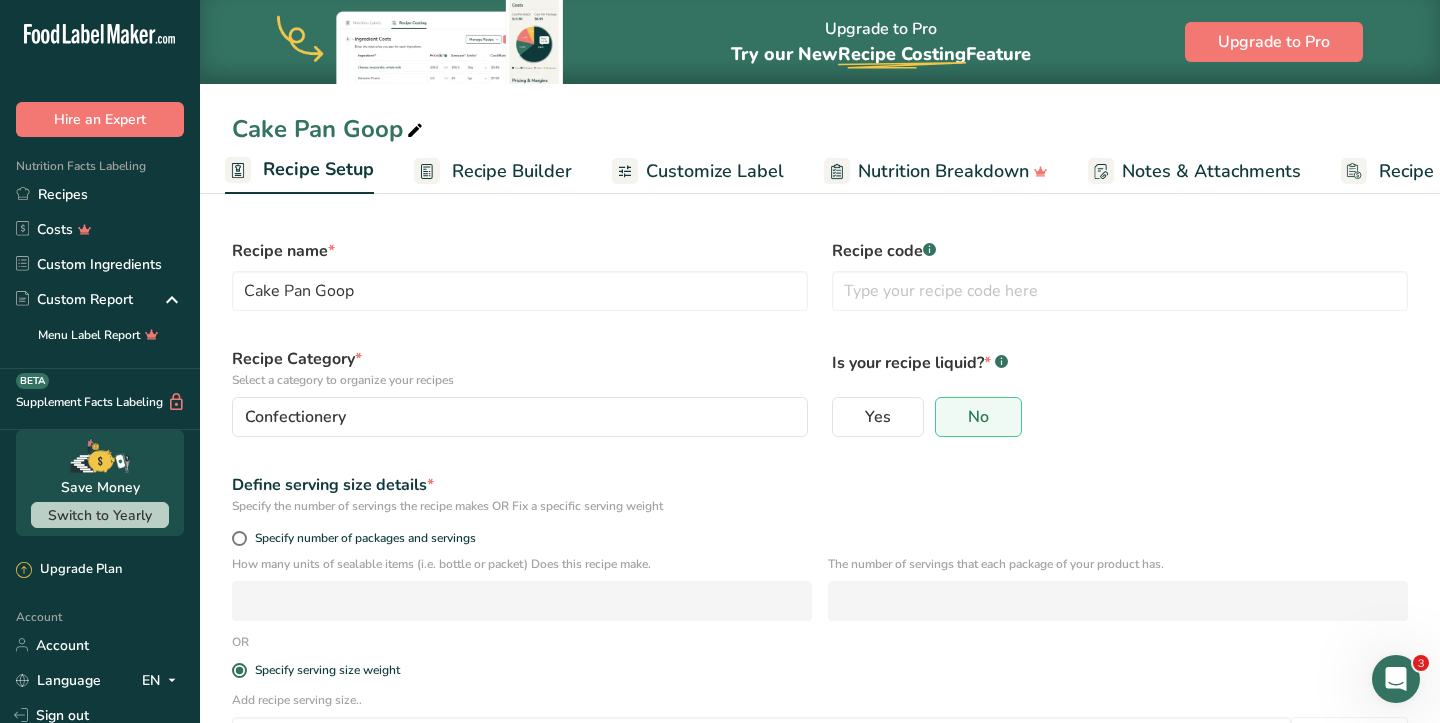 click on "Recipe Builder" at bounding box center (512, 171) 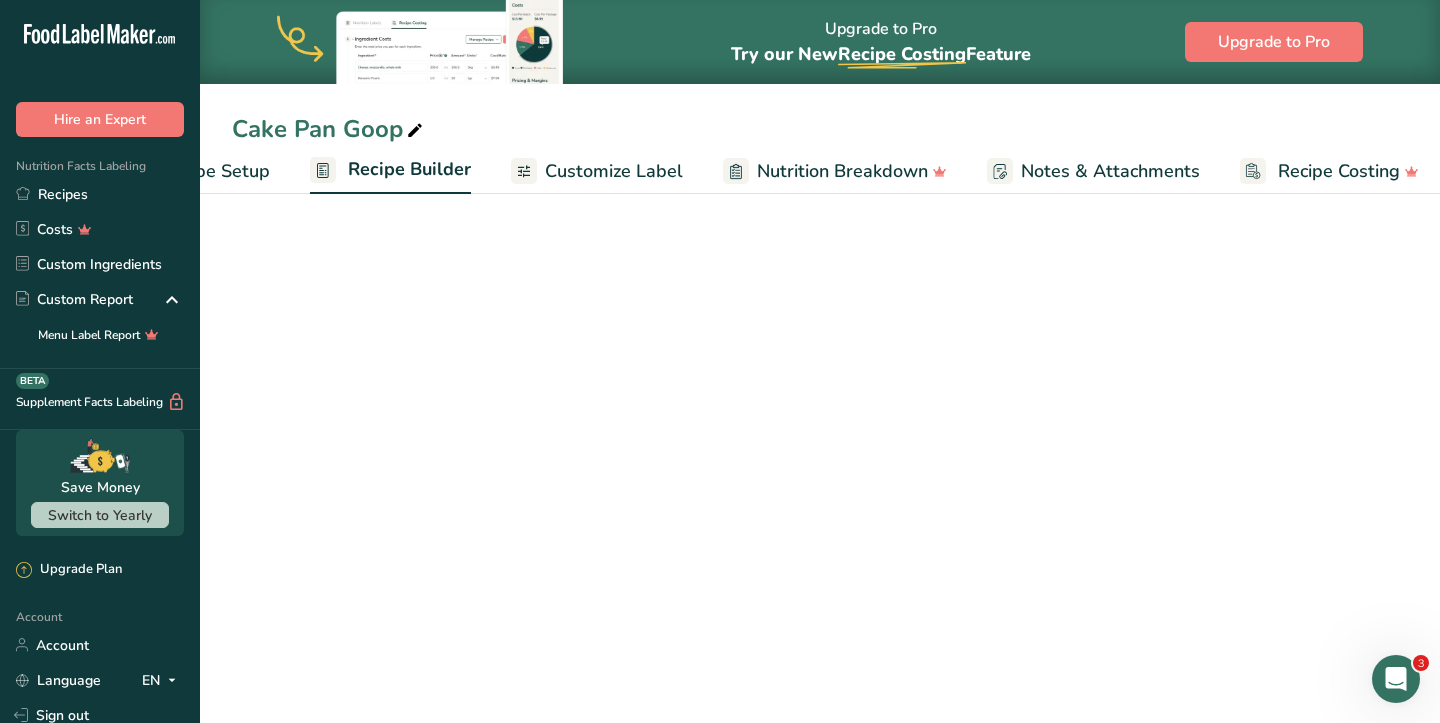 scroll, scrollTop: 0, scrollLeft: 119, axis: horizontal 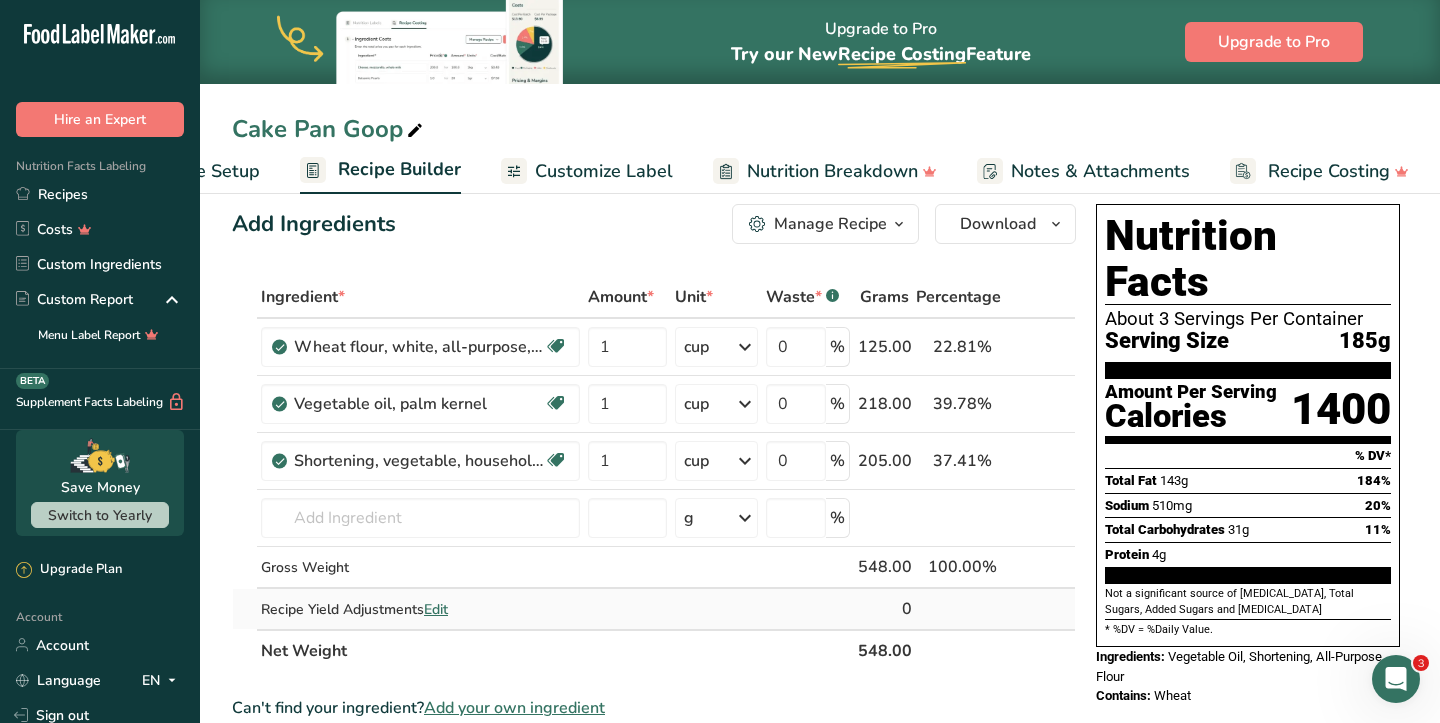 click on "Edit" at bounding box center [436, 609] 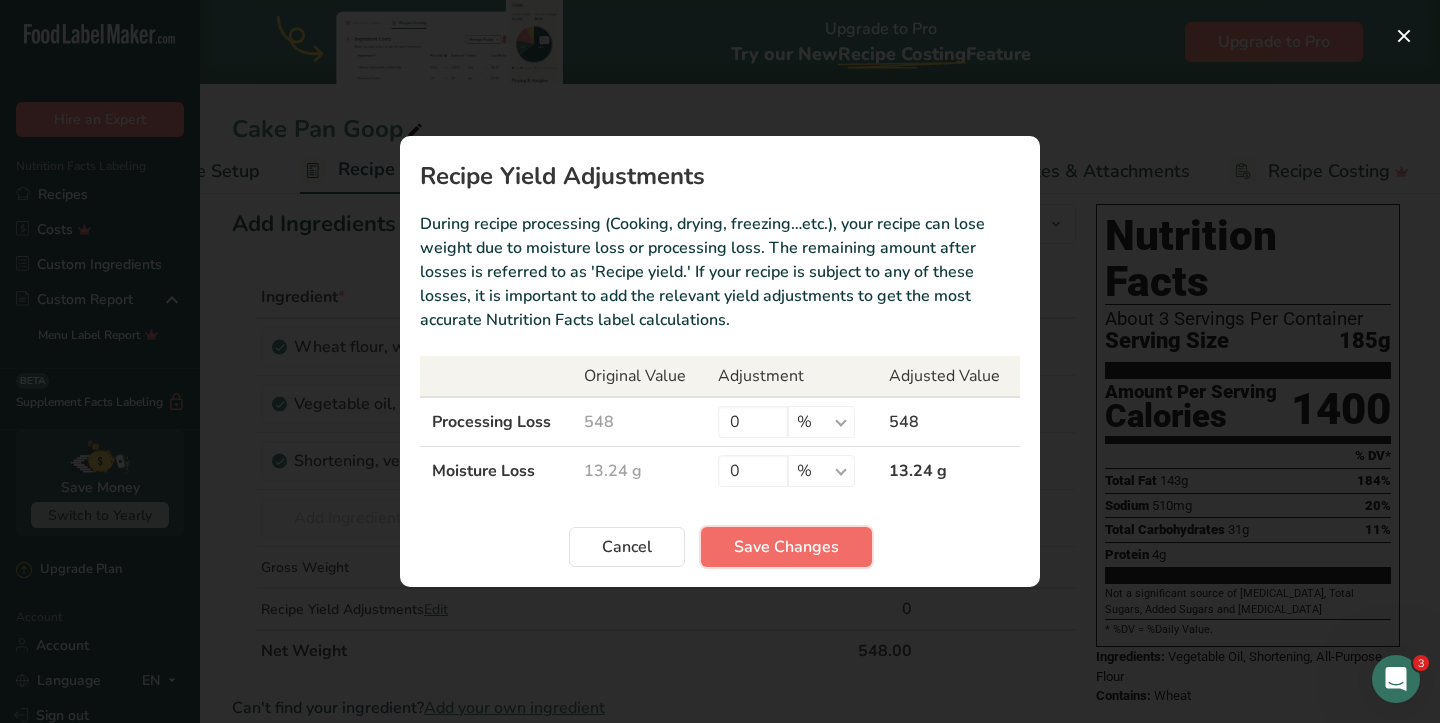 click on "Save Changes" at bounding box center (786, 547) 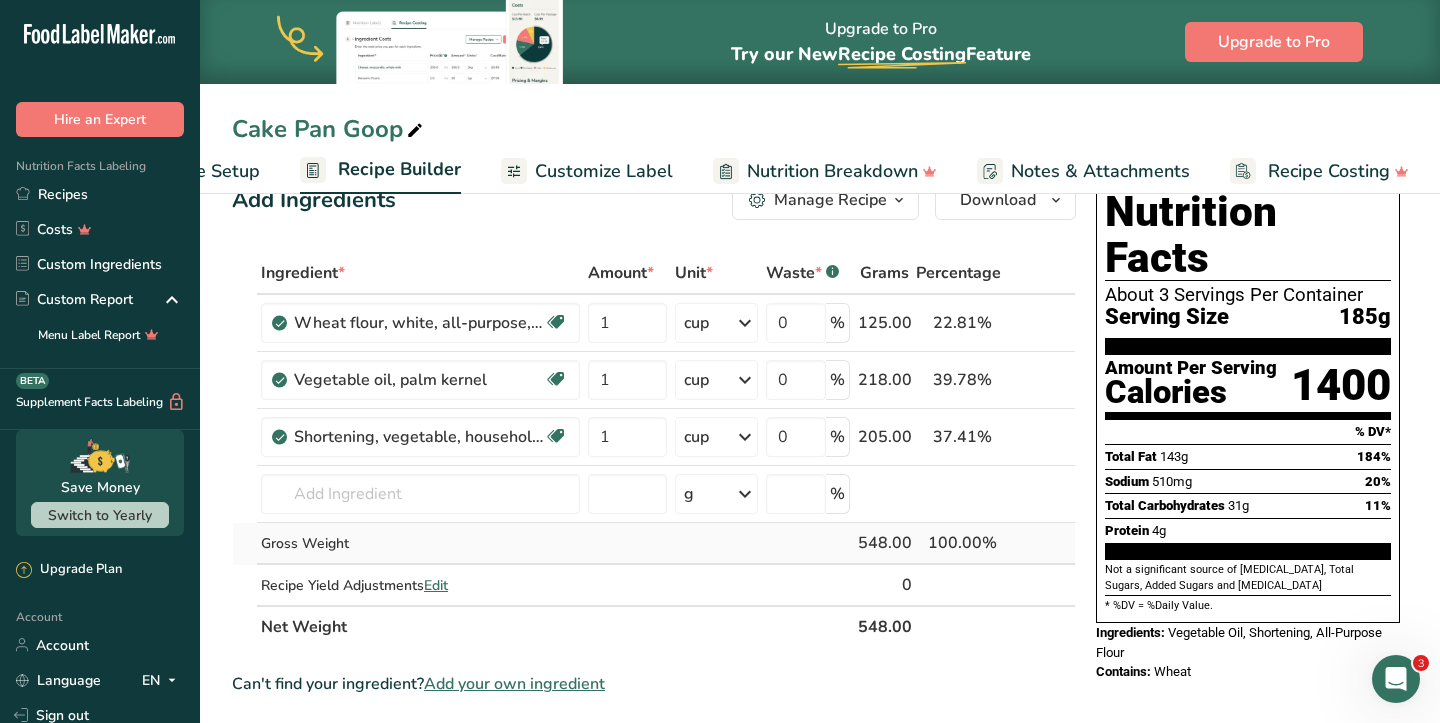 scroll, scrollTop: 0, scrollLeft: 0, axis: both 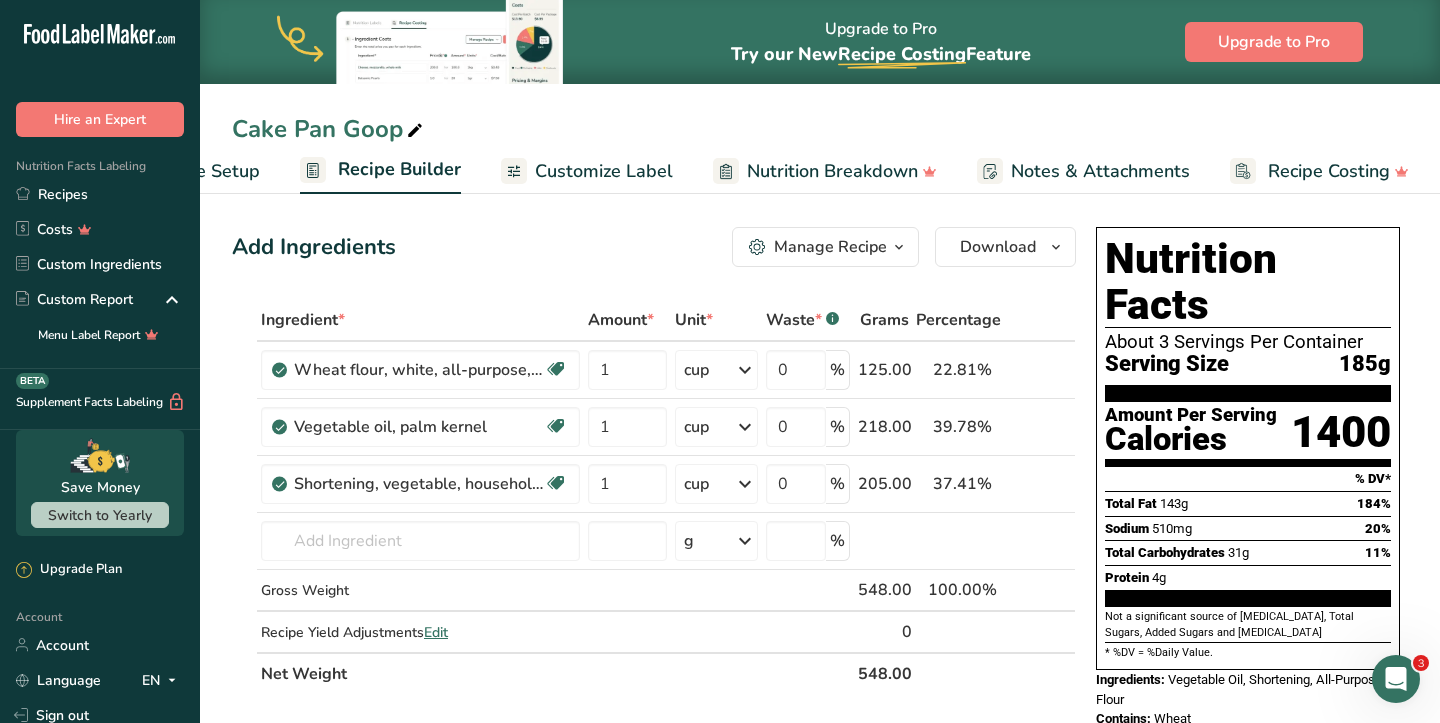 click on "Manage Recipe" at bounding box center [830, 247] 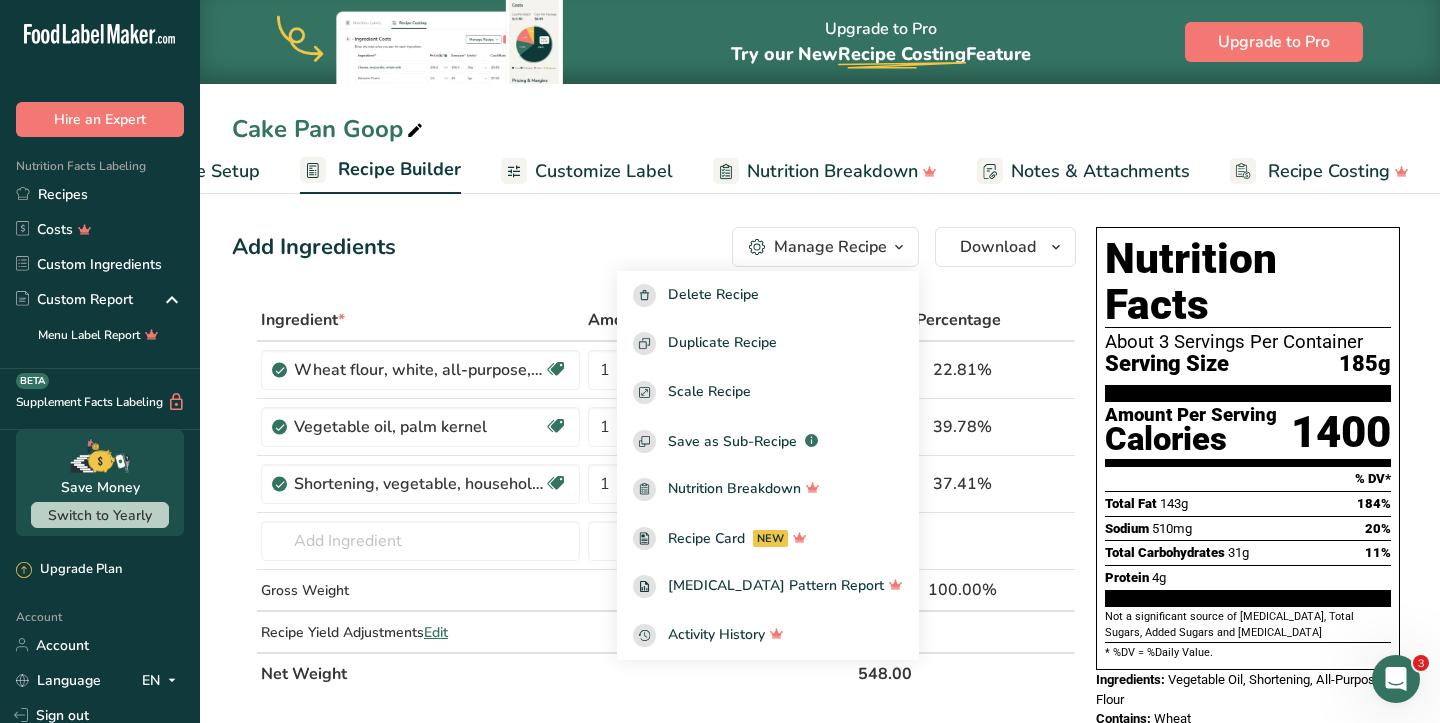 click on "Recipe Setup" at bounding box center [205, 171] 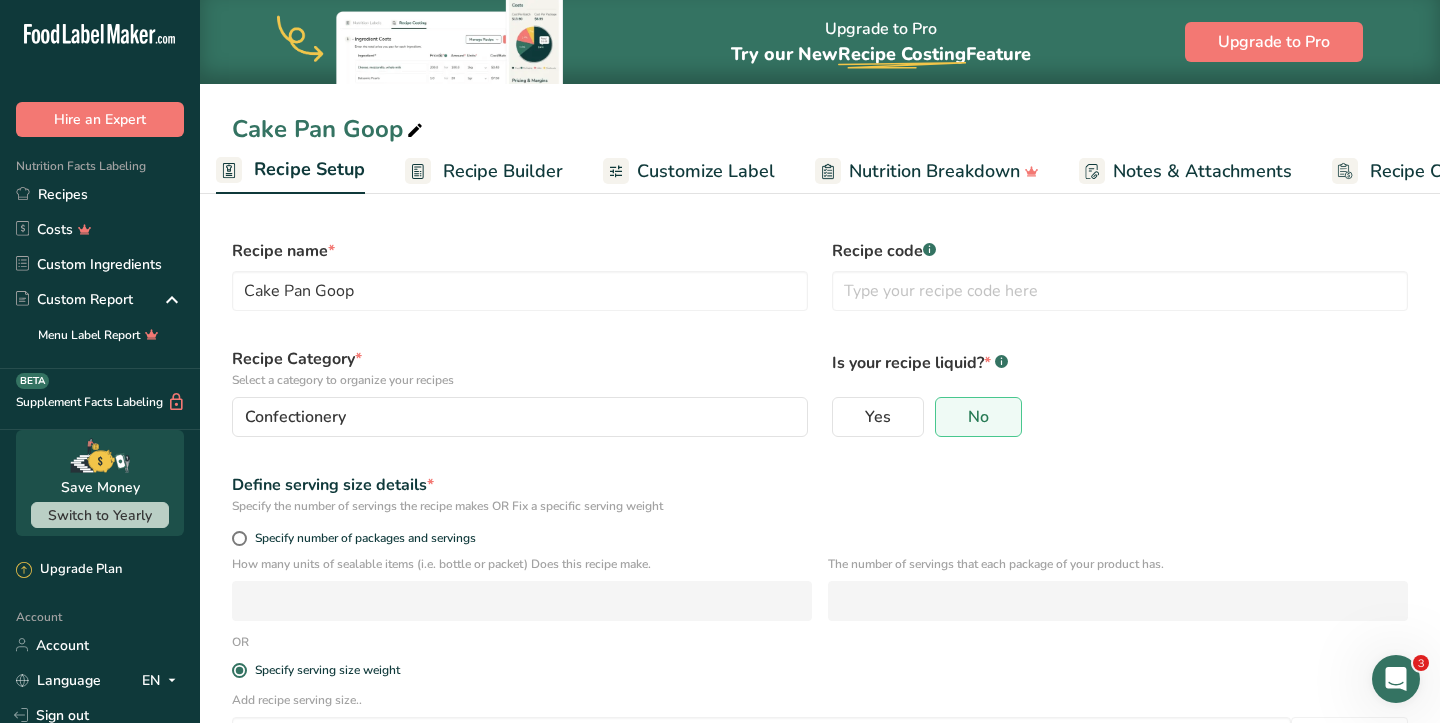 scroll, scrollTop: 0, scrollLeft: 7, axis: horizontal 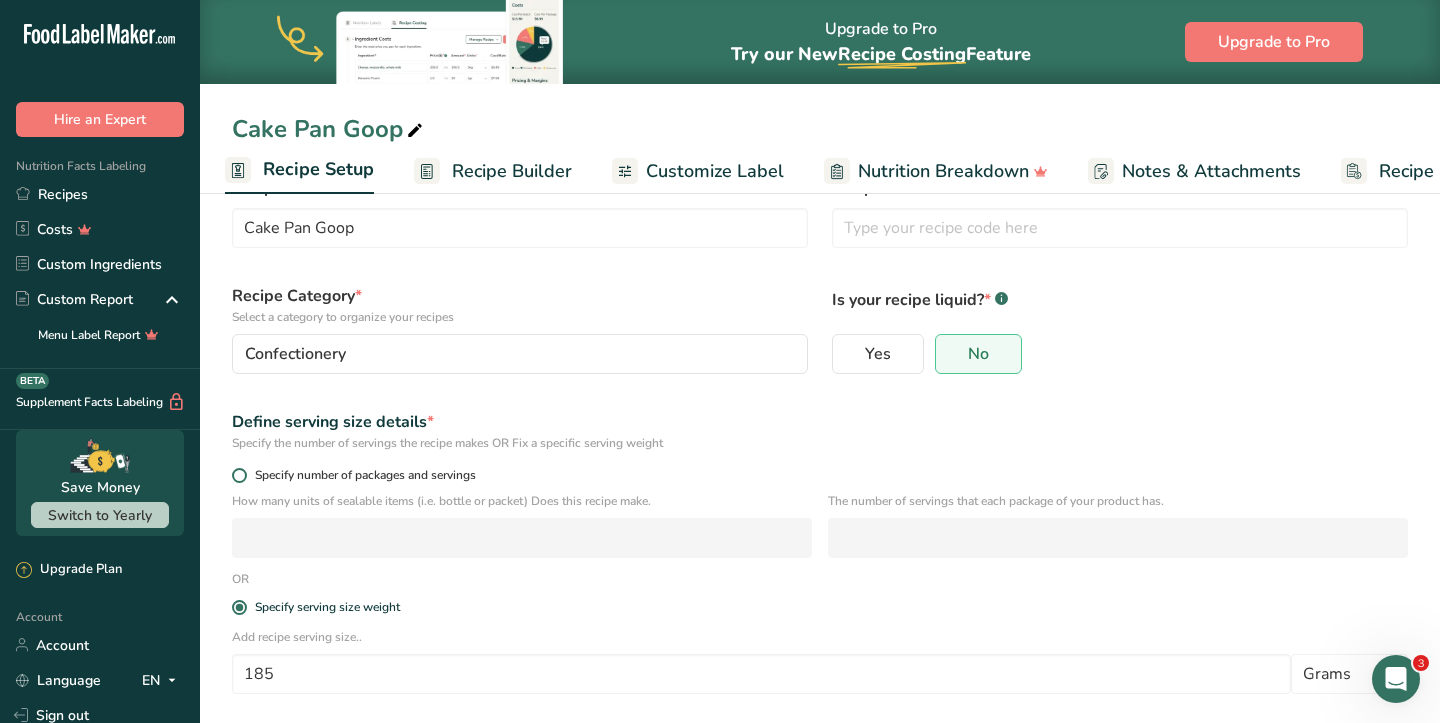 click at bounding box center [239, 475] 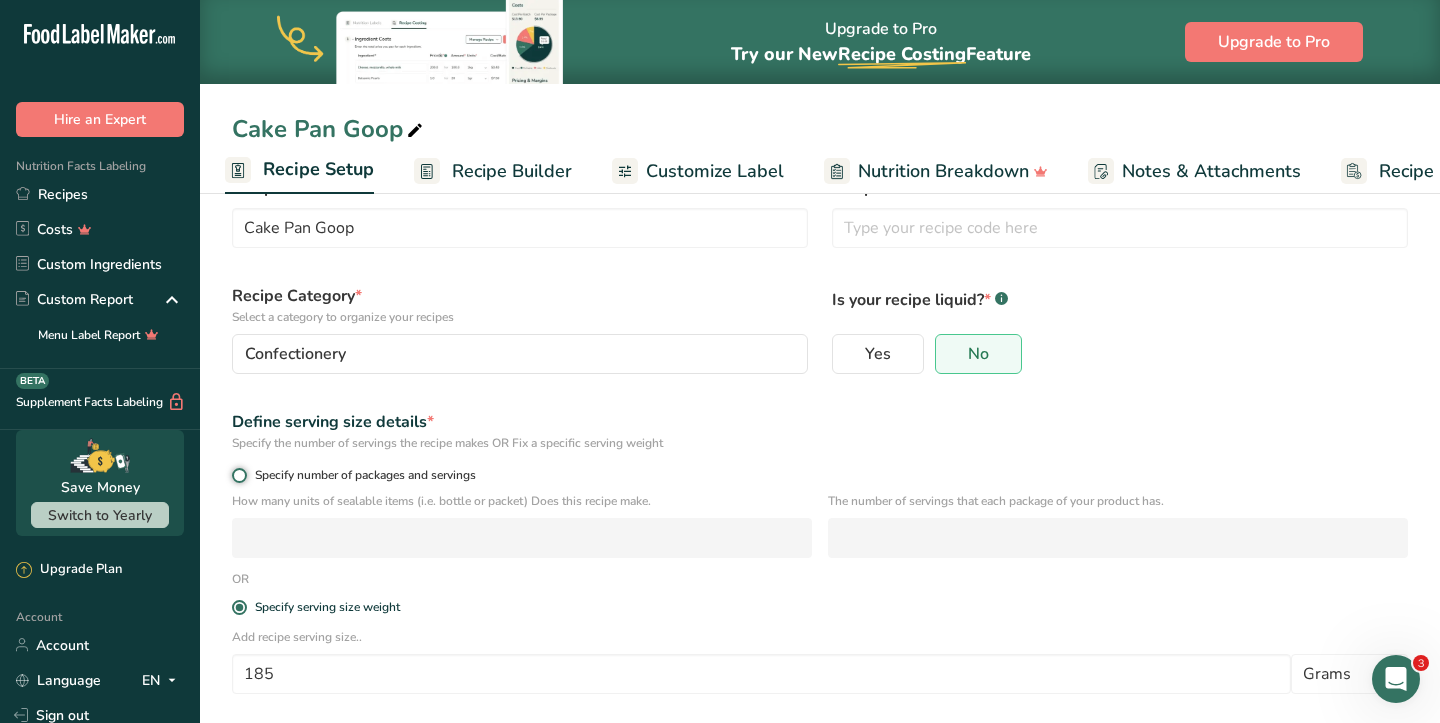 radio on "true" 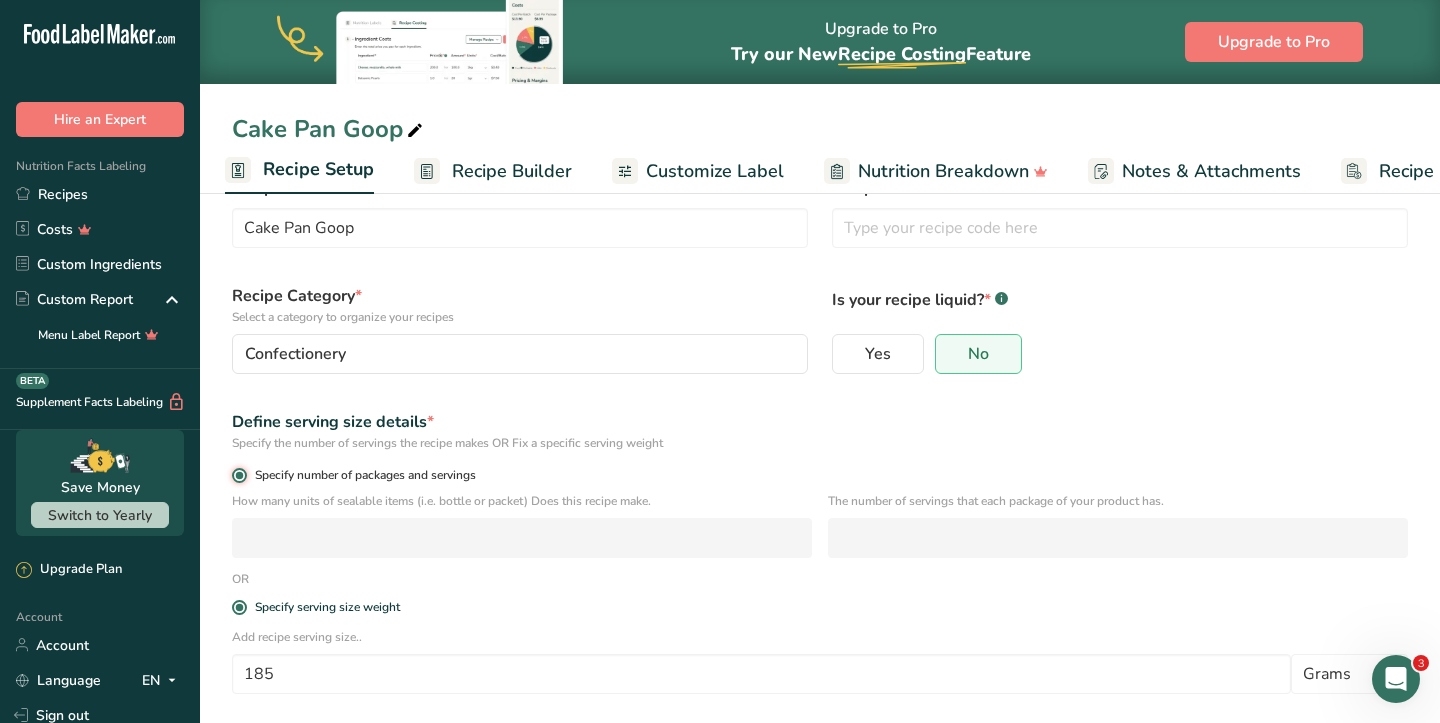 radio on "false" 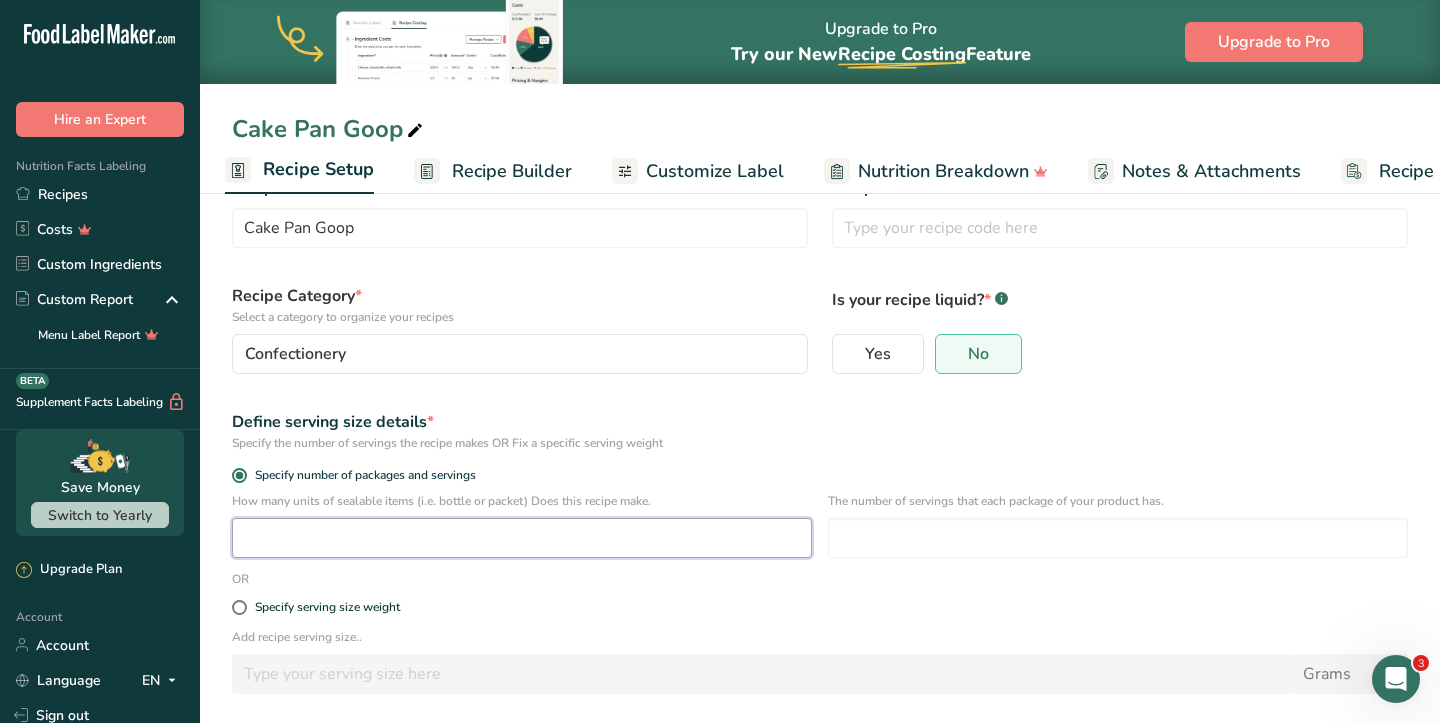 click at bounding box center (522, 538) 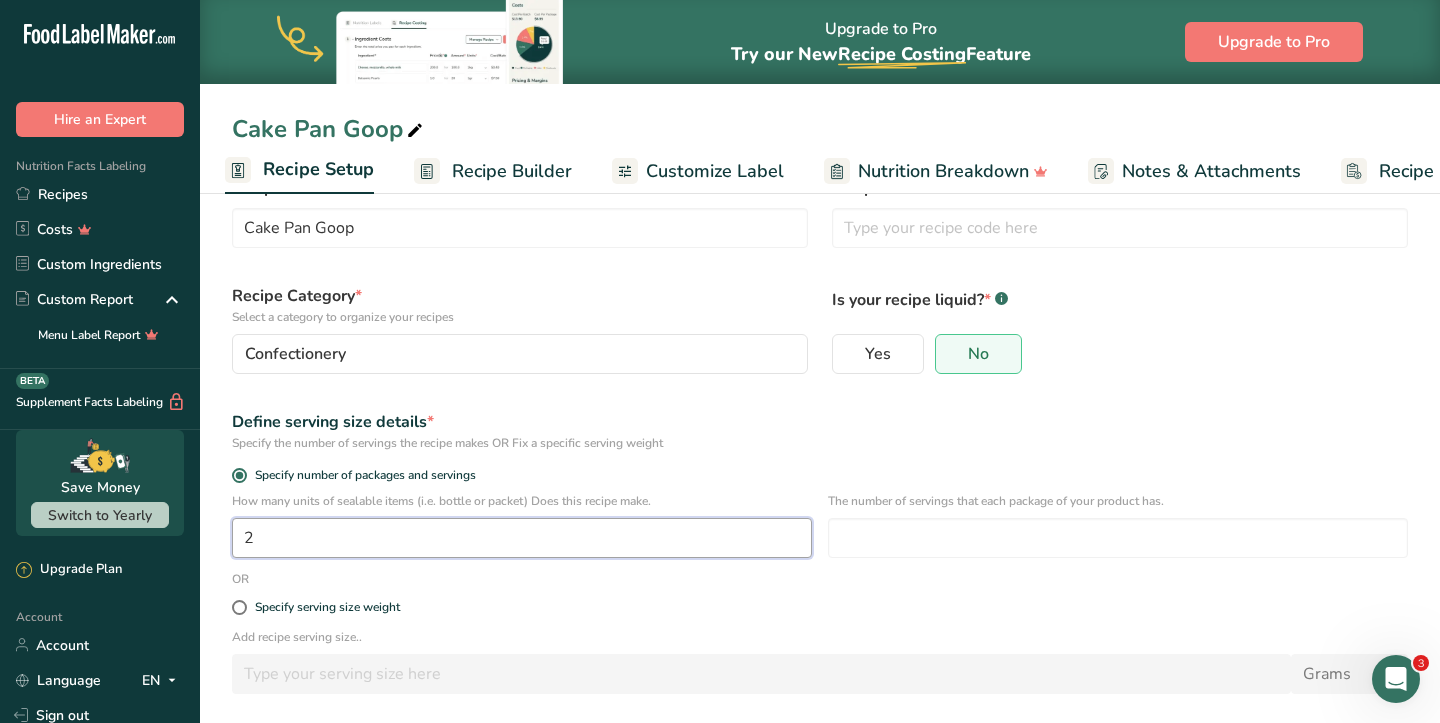 type on "2" 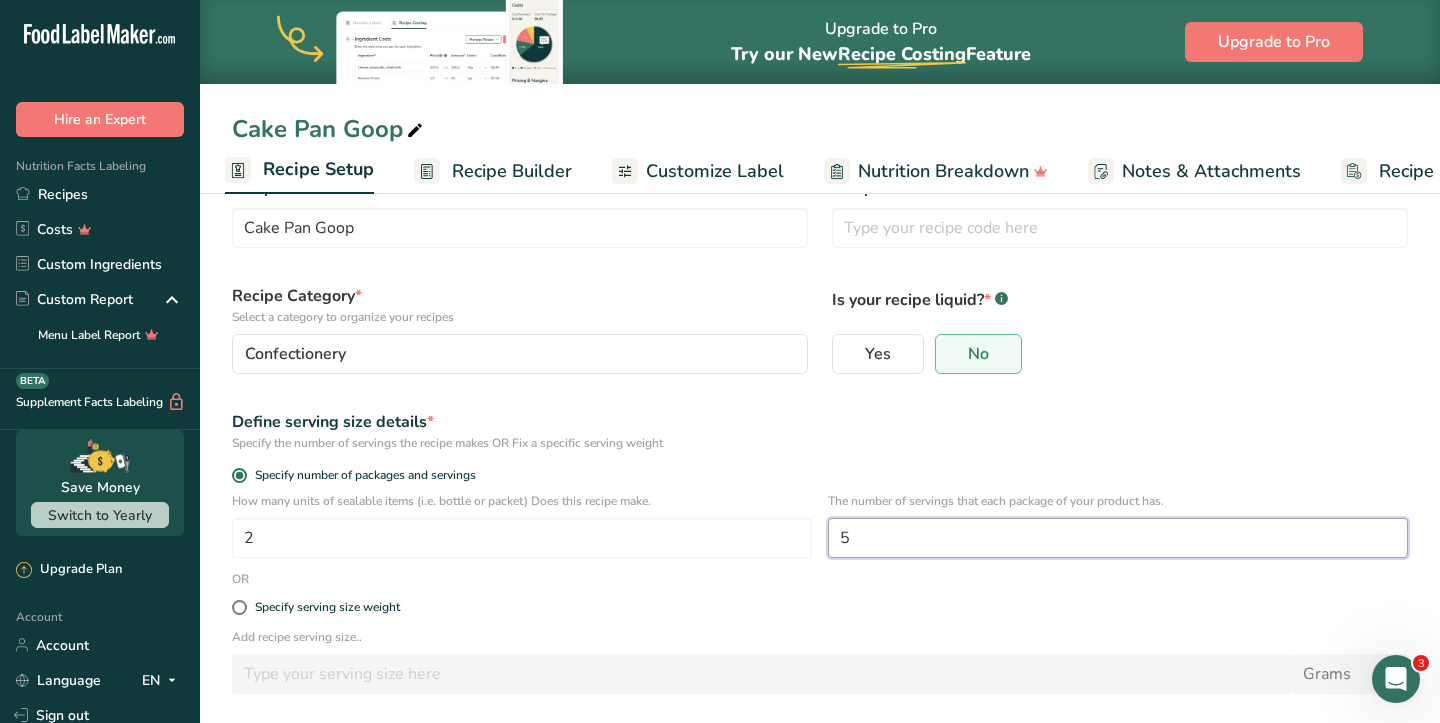 scroll, scrollTop: 150, scrollLeft: 0, axis: vertical 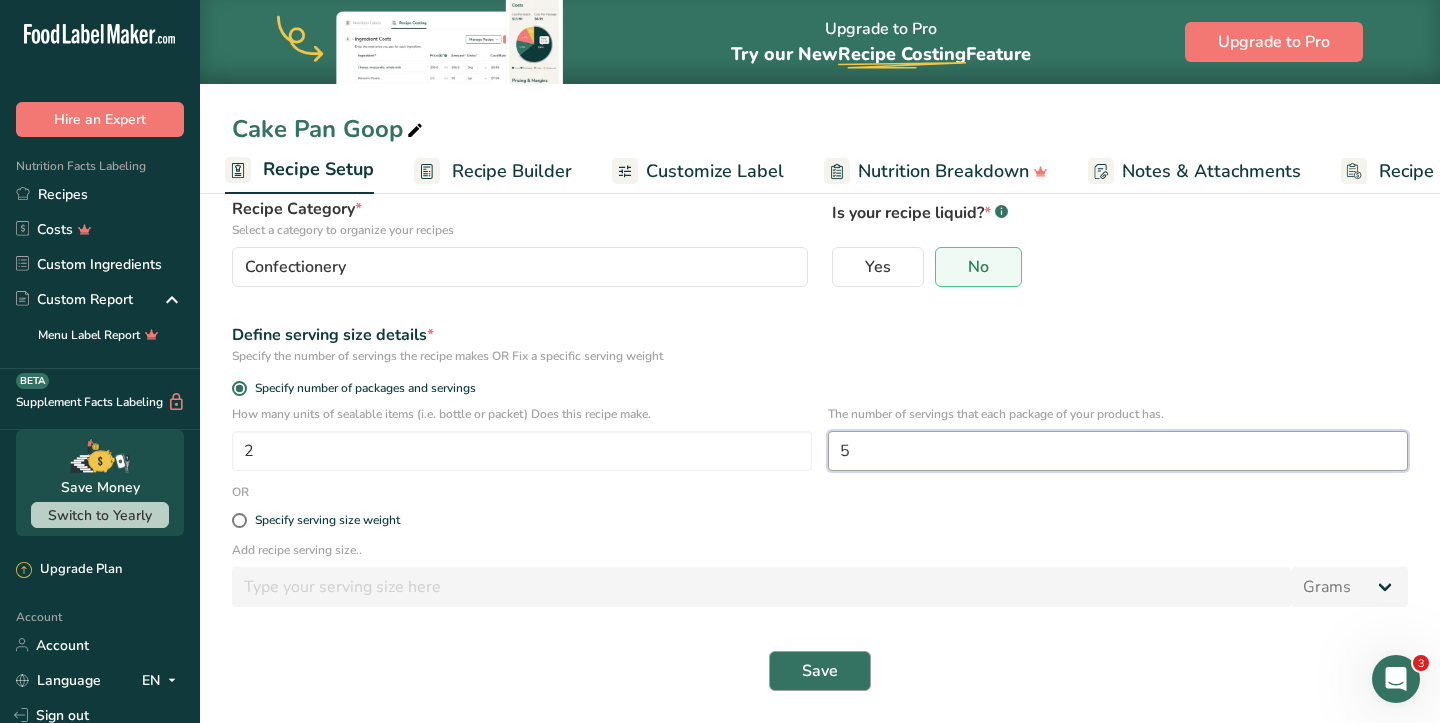 type on "5" 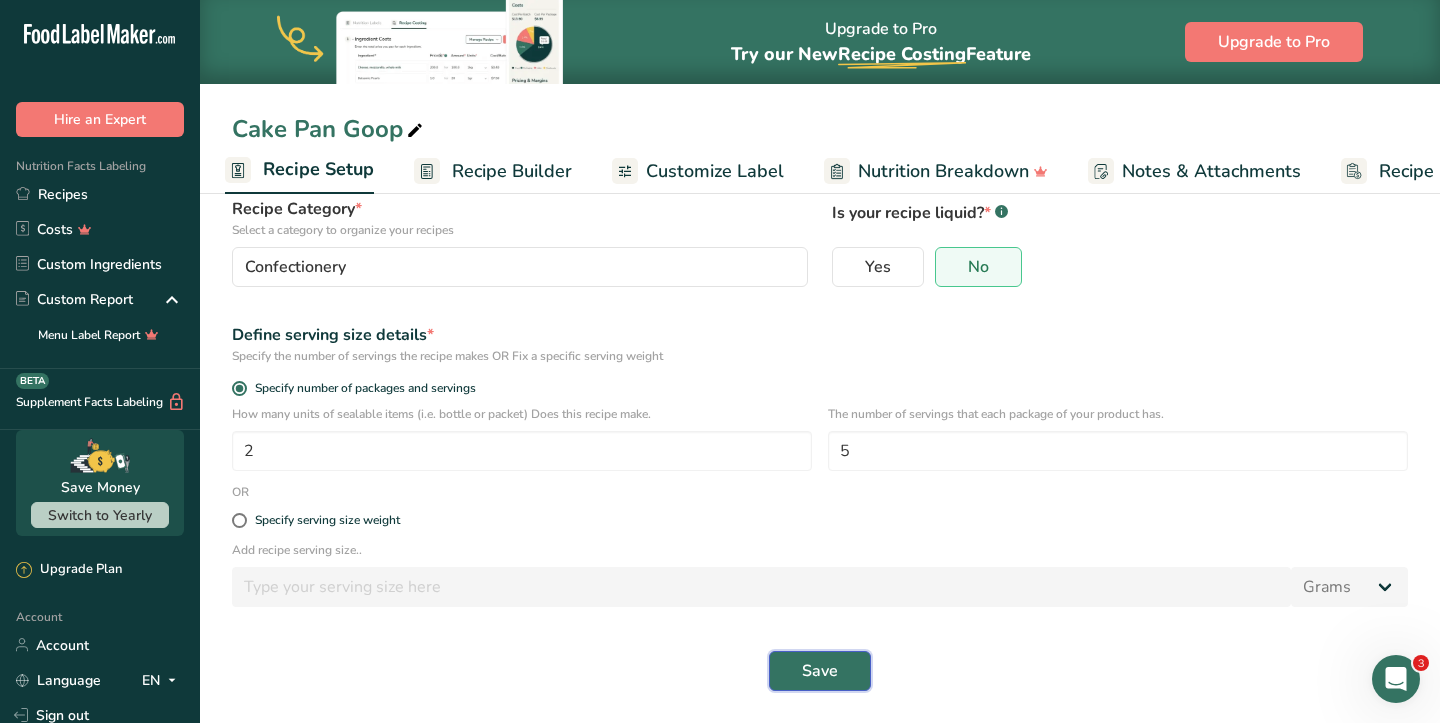 click on "Save" at bounding box center [820, 671] 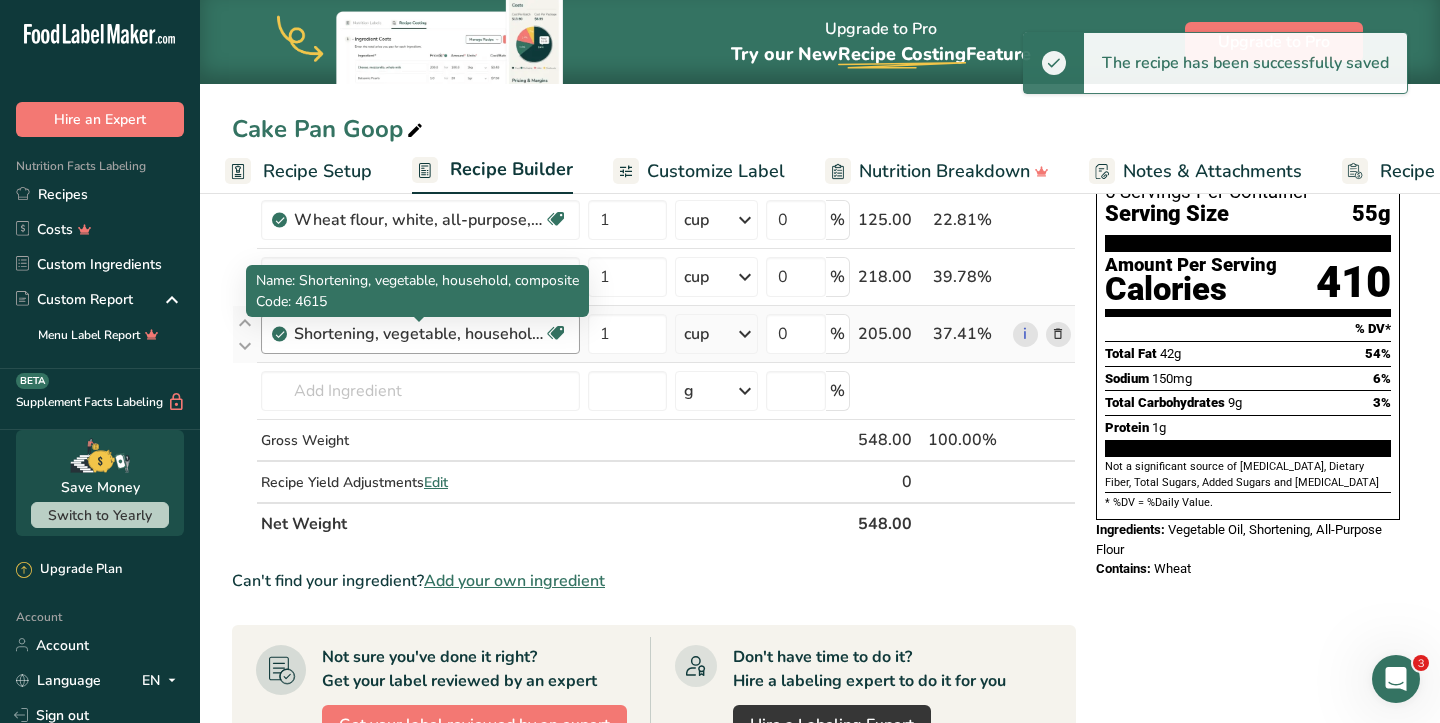 scroll, scrollTop: 0, scrollLeft: 0, axis: both 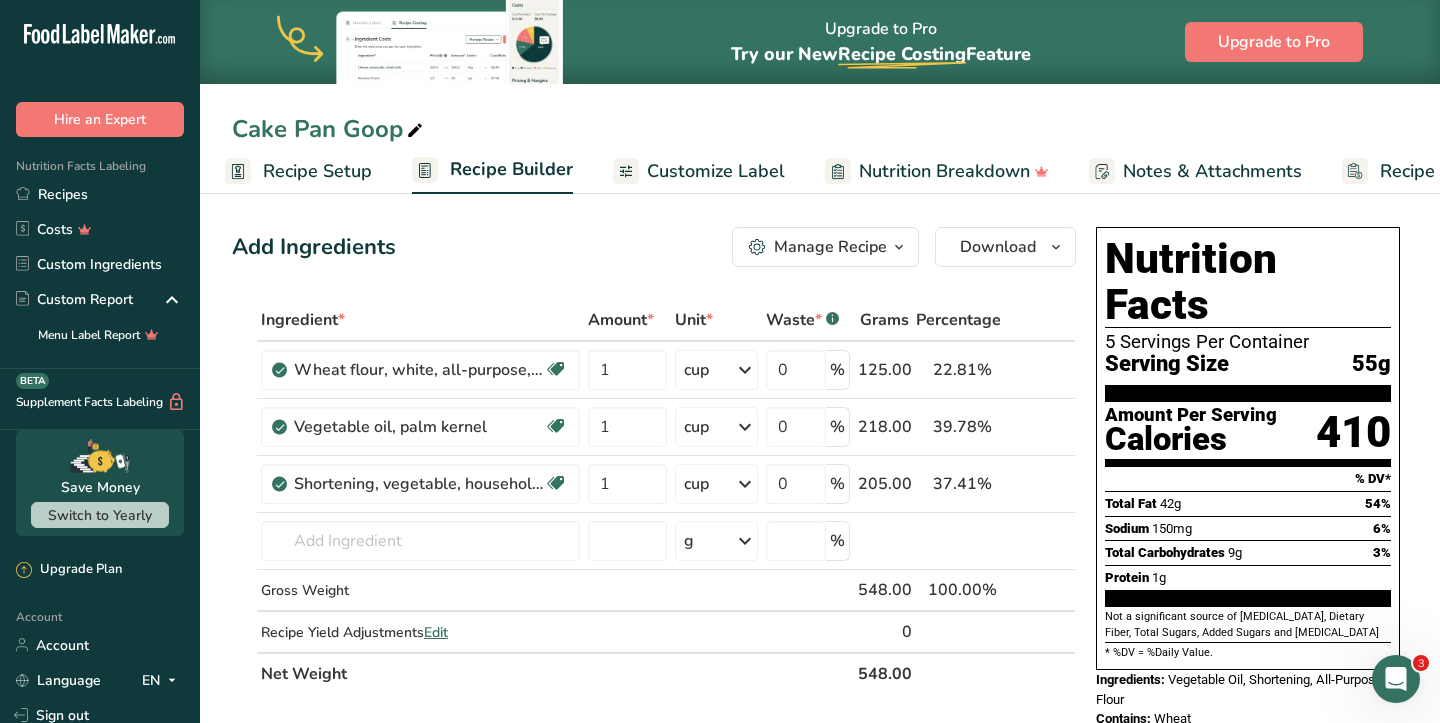 click on "Add Ingredients
Manage Recipe         Delete Recipe           Duplicate Recipe             Scale Recipe             Save as Sub-Recipe   .a-a{fill:#347362;}.b-a{fill:#fff;}                               Nutrition Breakdown                   Recipe Card
NEW
Amino Acids Pattern Report             Activity History
Download
Choose your preferred label style
Standard FDA label
Standard FDA label
The most common format for nutrition facts labels in compliance with the FDA's typeface, style and requirements
Tabular FDA label
A label format compliant with the FDA regulations presented in a tabular (horizontal) display.
Linear FDA label
A simple linear display for small sized packages.
Simplified FDA label" at bounding box center [820, 775] 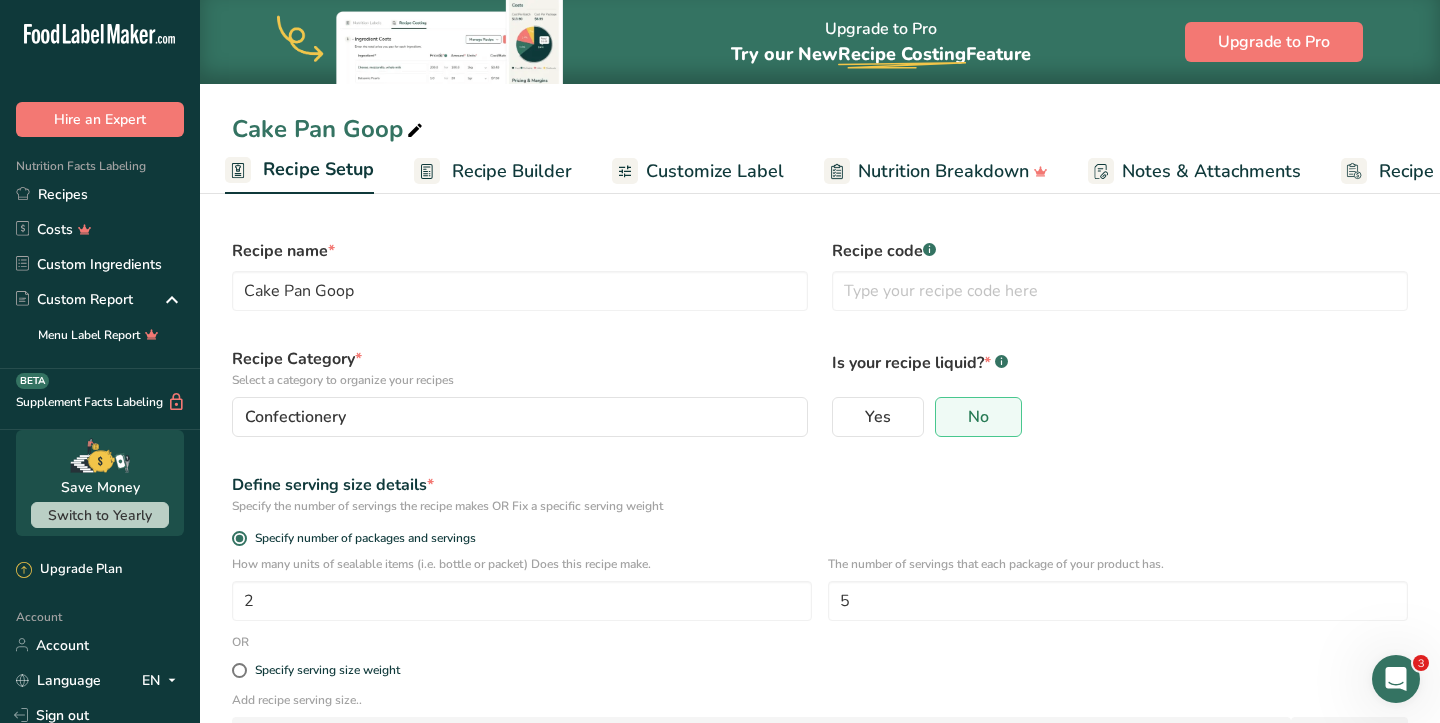 scroll, scrollTop: 150, scrollLeft: 0, axis: vertical 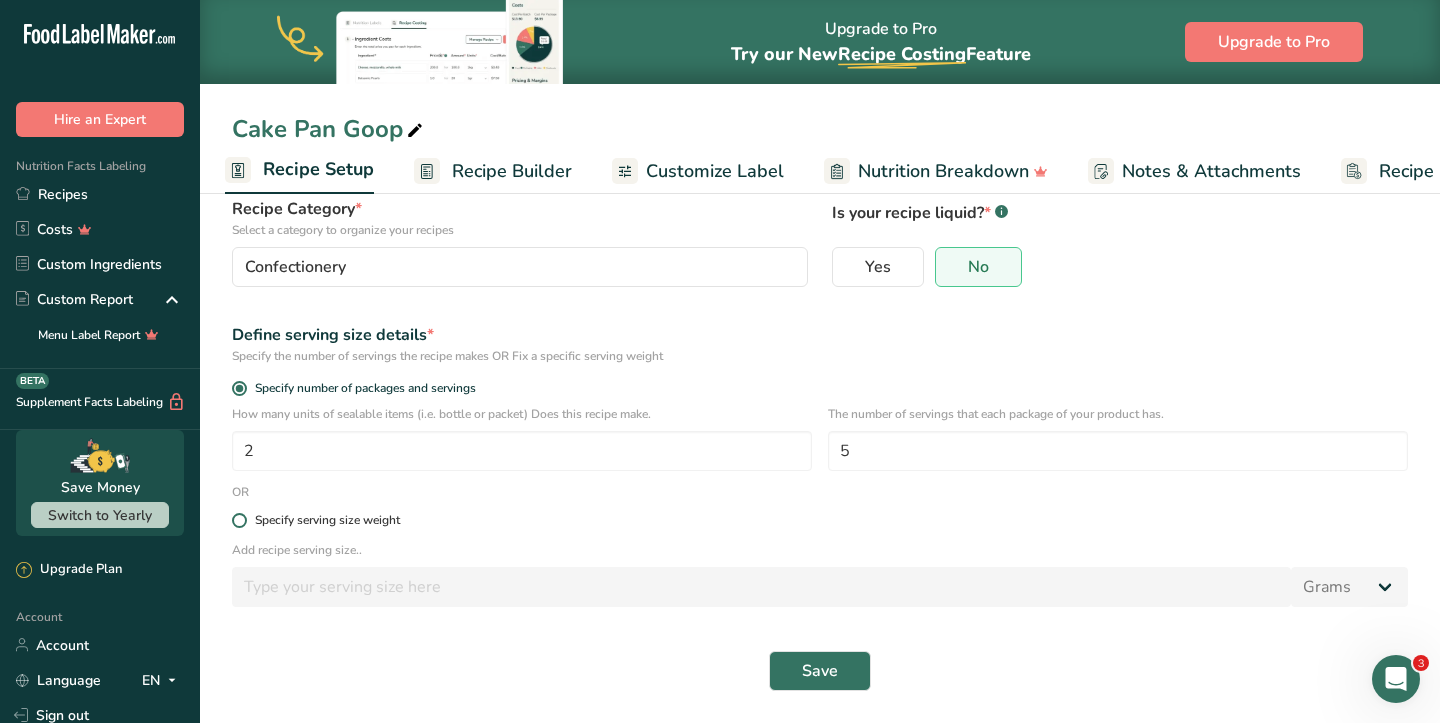 click on "Specify serving size weight" at bounding box center [820, 520] 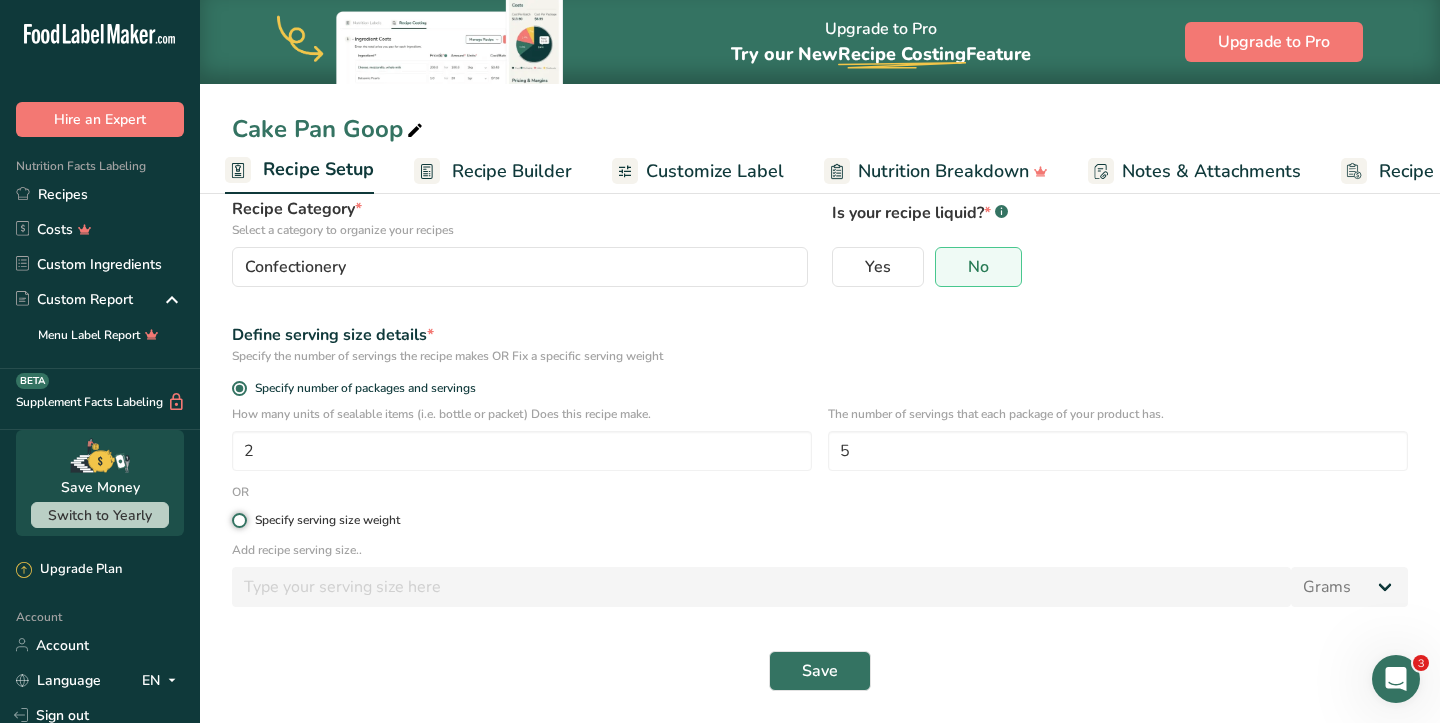 click on "Specify serving size weight" at bounding box center (238, 520) 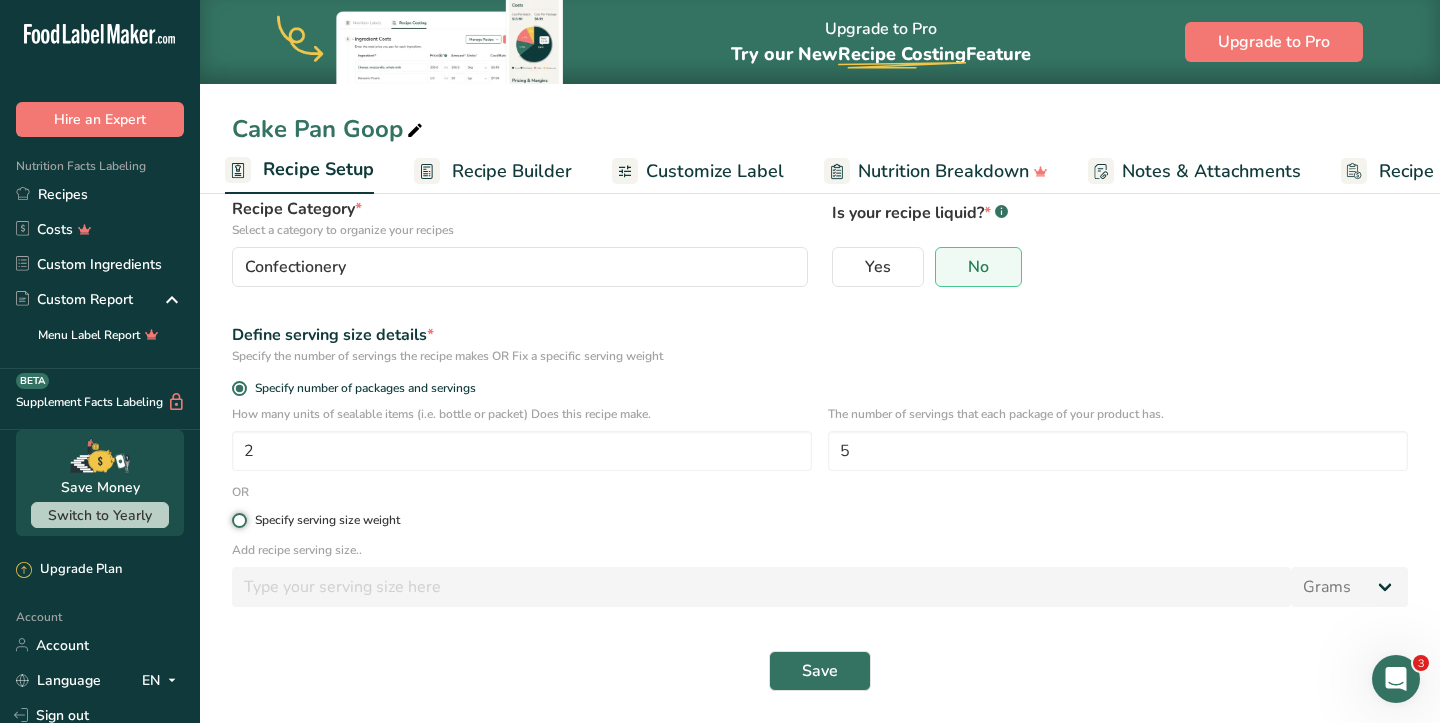 radio on "true" 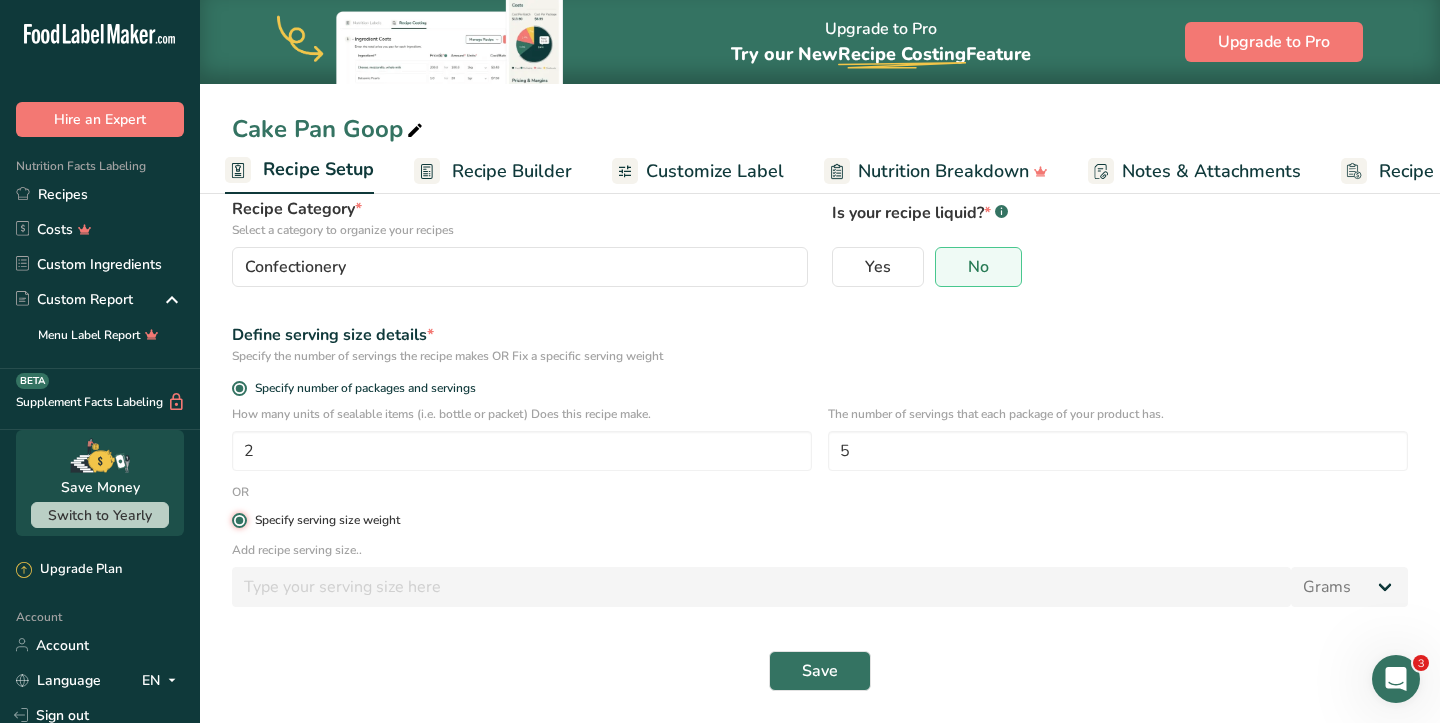 radio on "false" 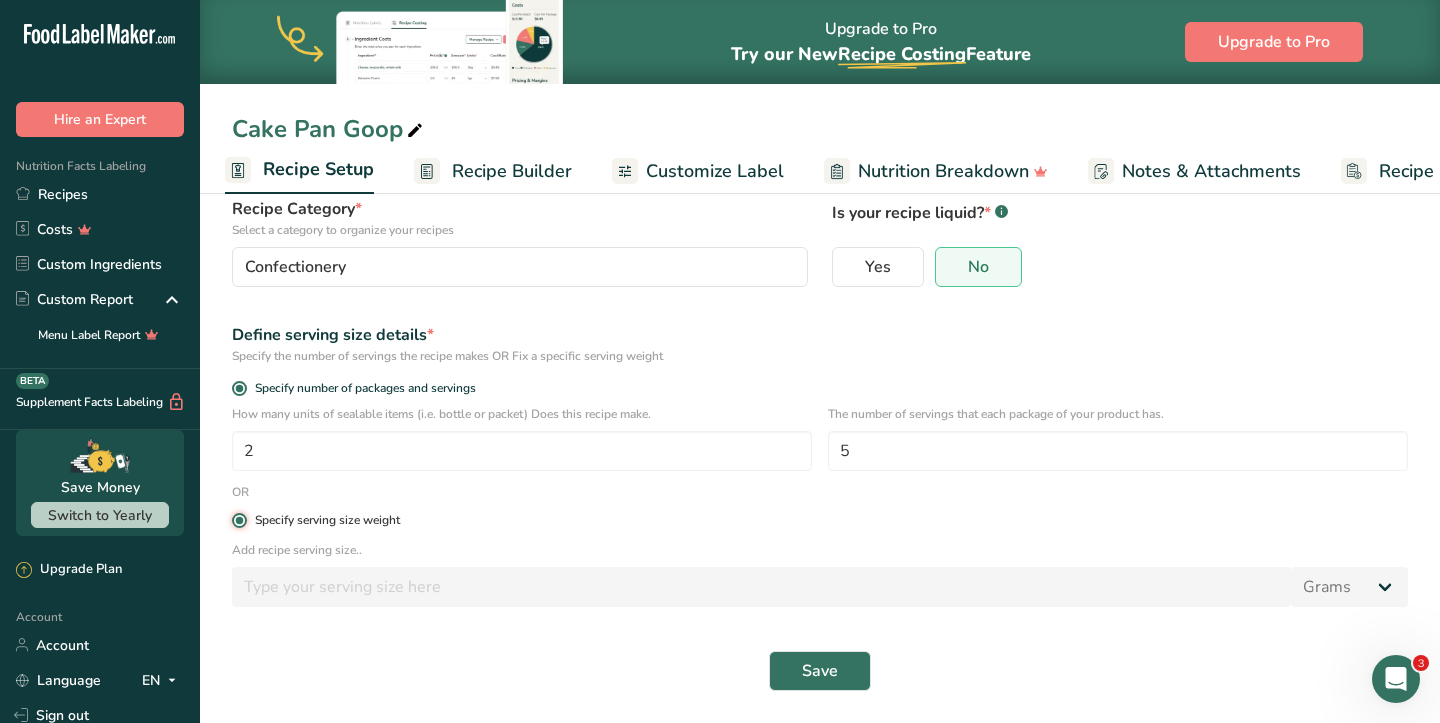 type 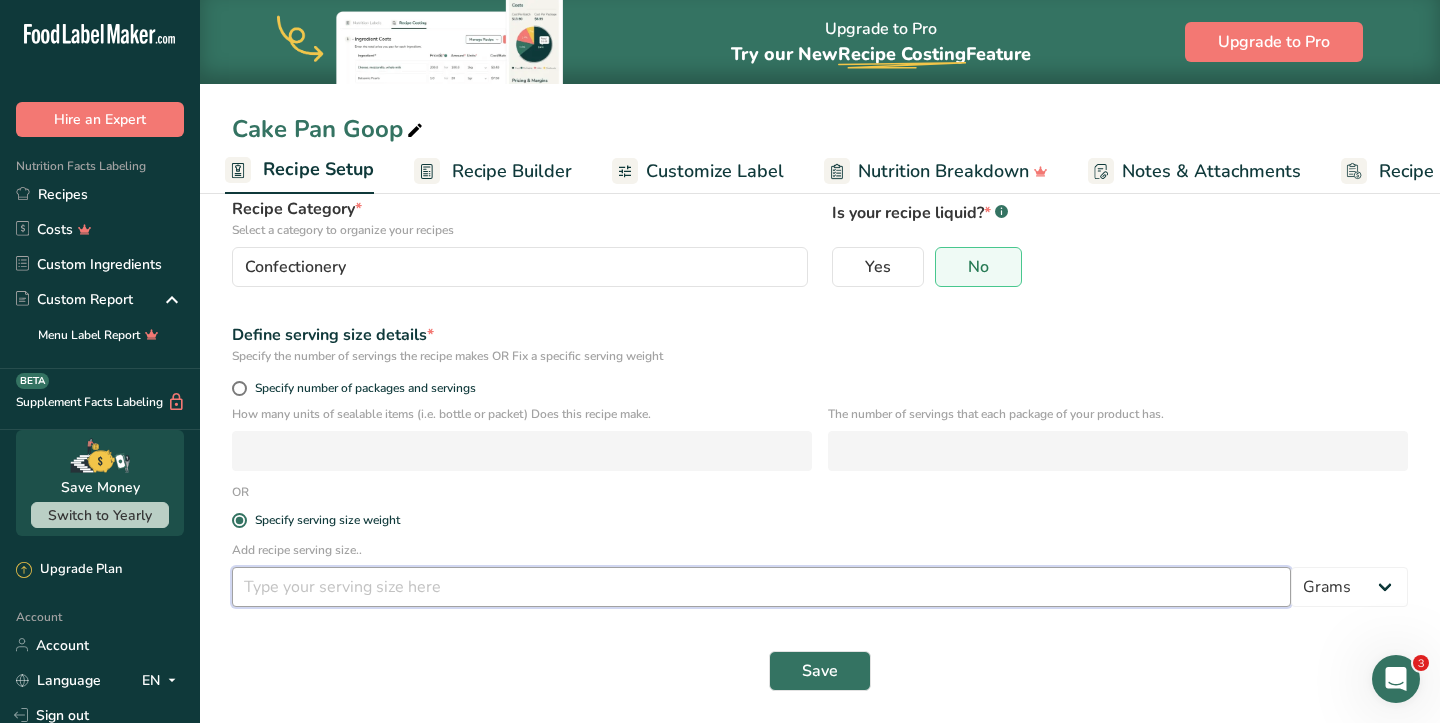 click at bounding box center (761, 587) 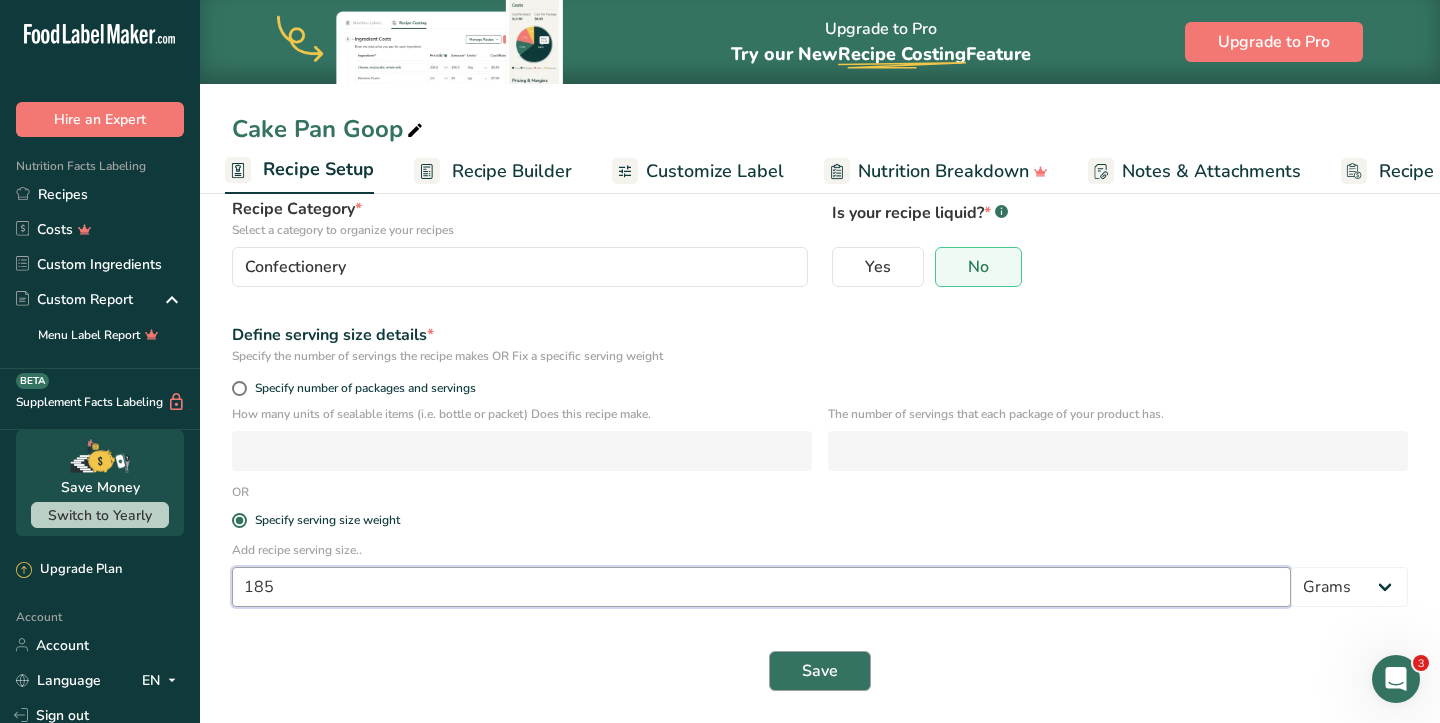 type on "185" 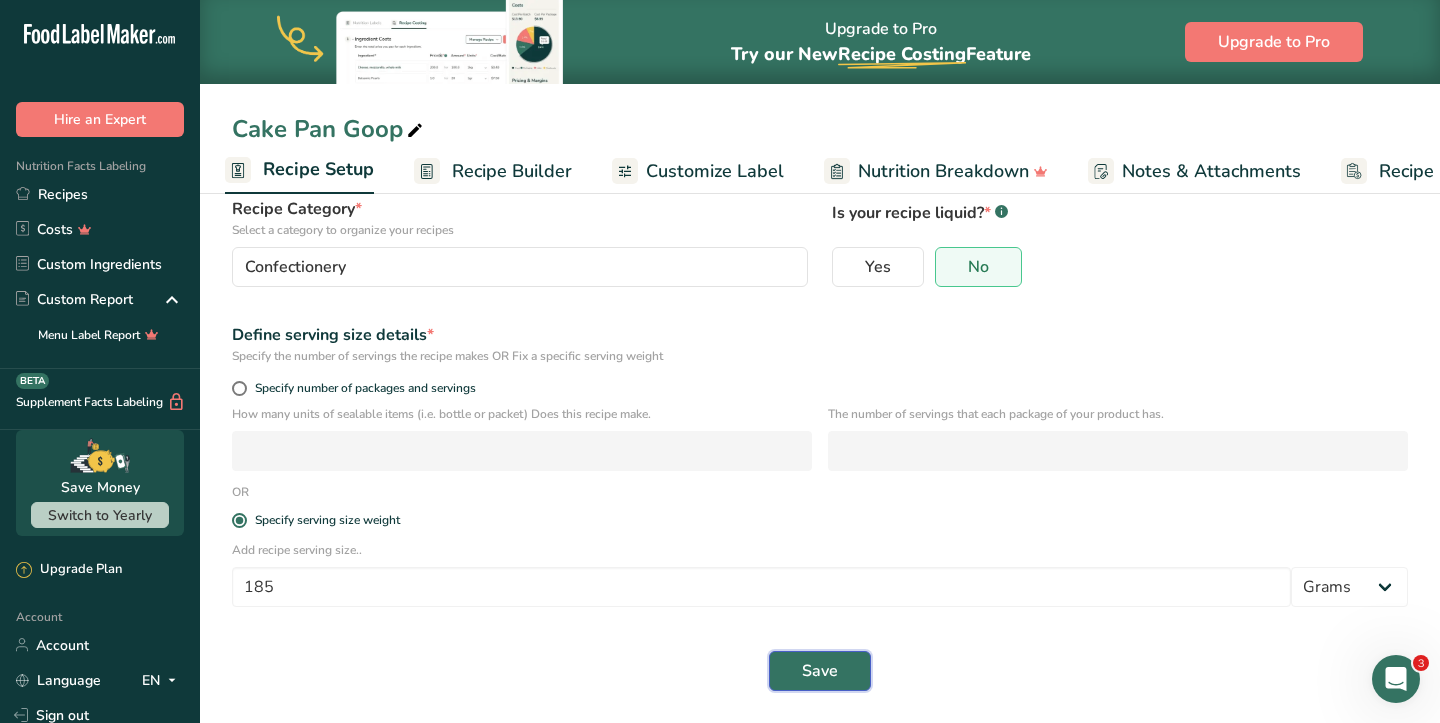 click on "Save" at bounding box center (820, 671) 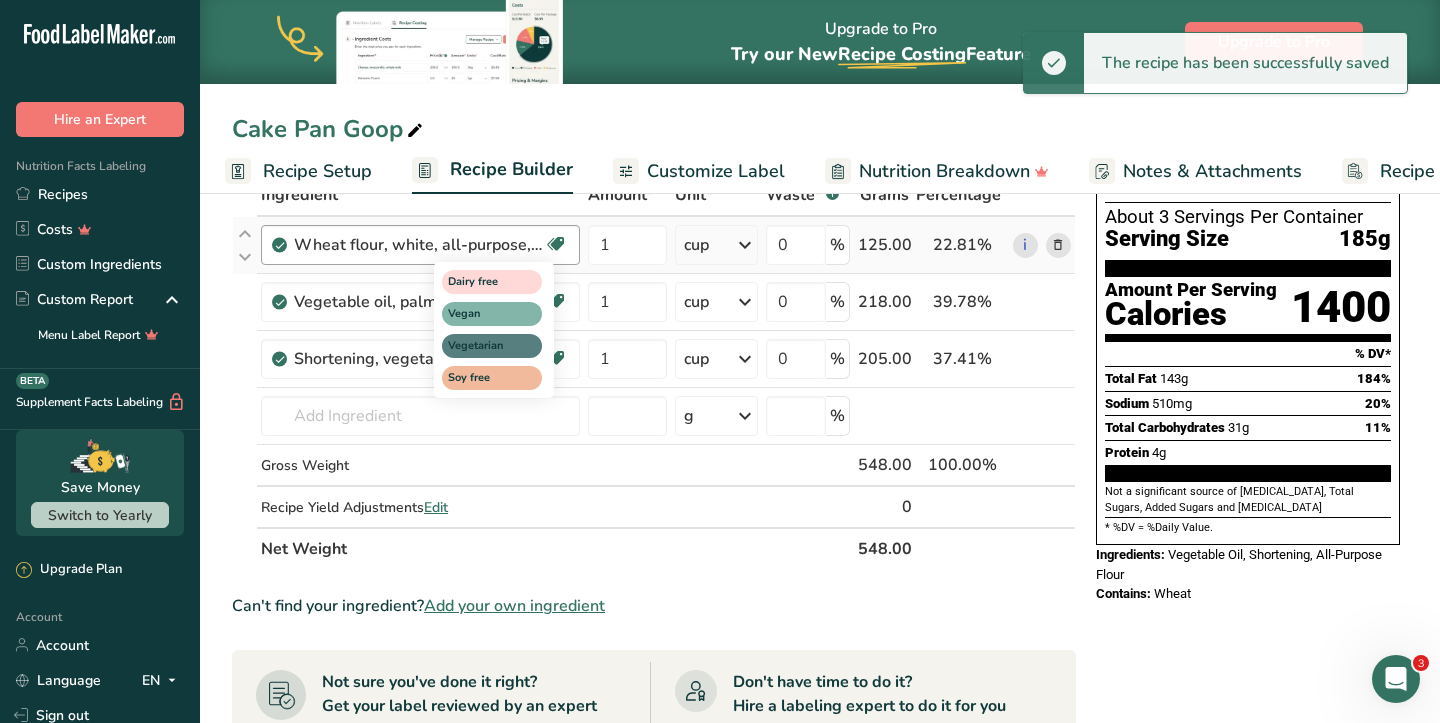 scroll, scrollTop: 72, scrollLeft: 0, axis: vertical 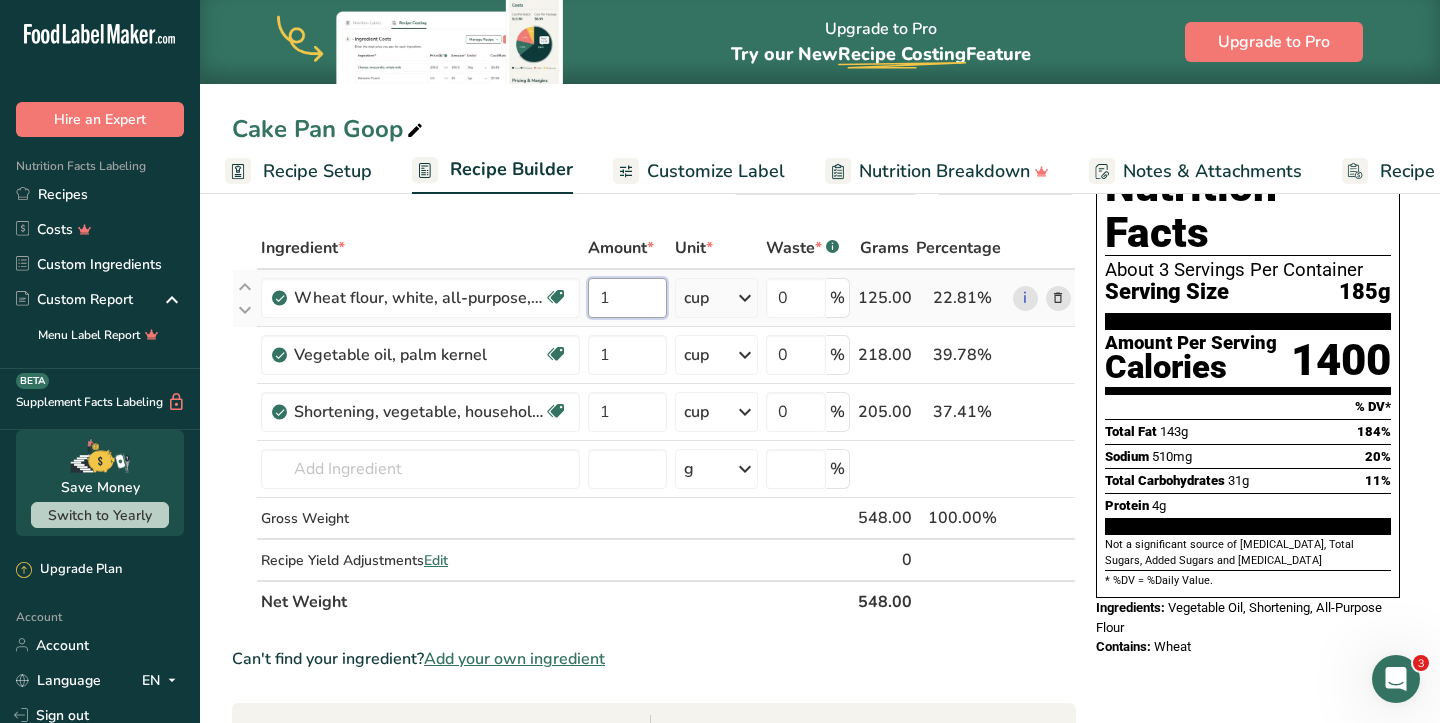 click on "1" at bounding box center [627, 298] 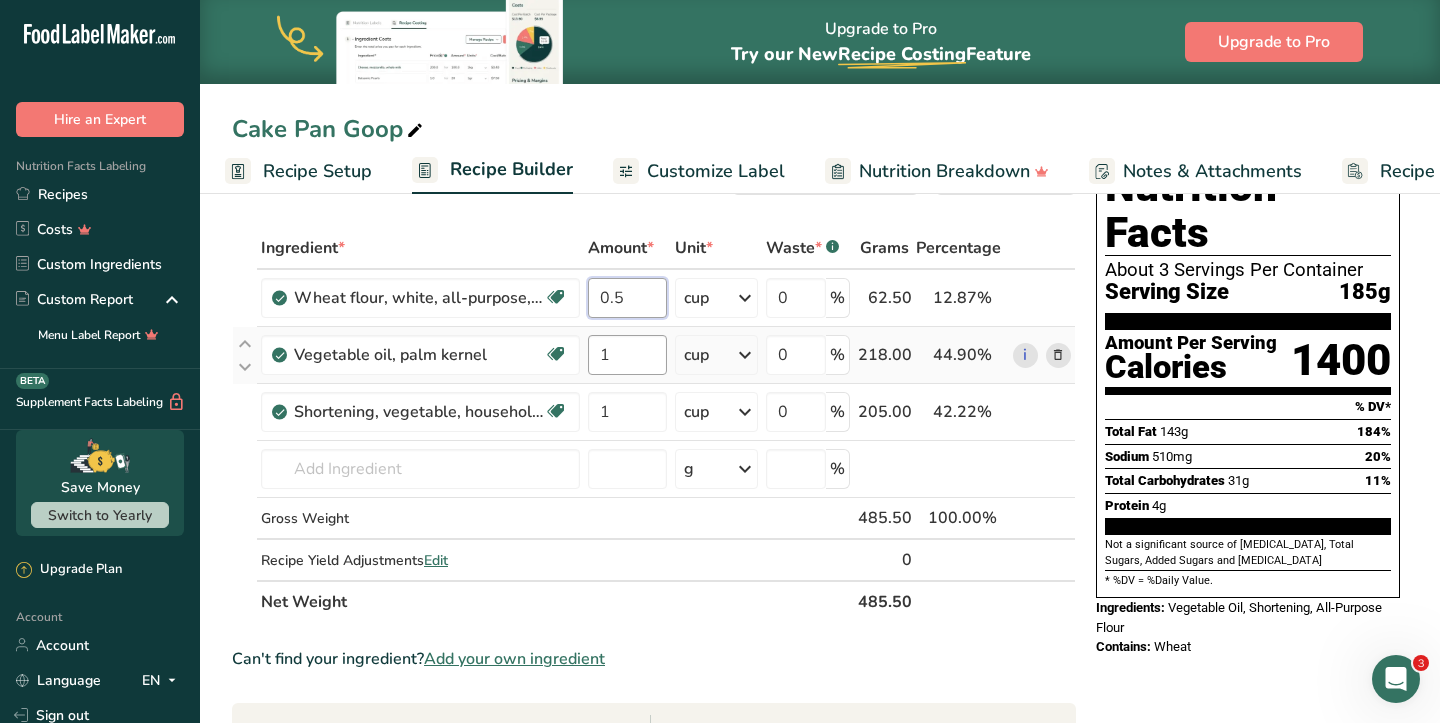 type on "0.5" 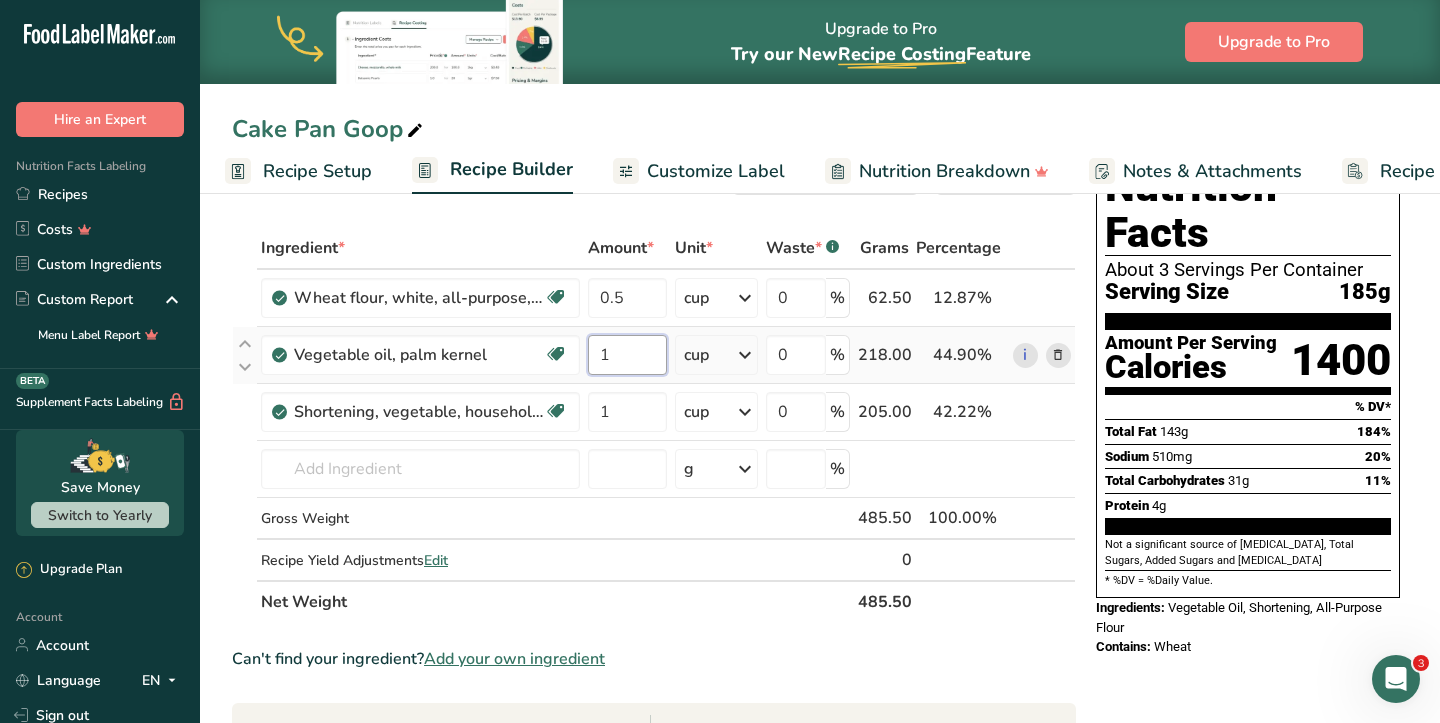 click on "Ingredient *
Amount *
Unit *
Waste *   .a-a{fill:#347362;}.b-a{fill:#fff;}          Grams
Percentage
Wheat flour, white, all-purpose, self-rising, enriched
Dairy free
Vegan
Vegetarian
Soy free
0.5
cup
Portions
1 cup
Weight Units
g
kg
mg
See more
Volume Units
l
Volume units require a density conversion. If you know your ingredient's density enter it below. Otherwise, click on "RIA" our AI Regulatory bot - she will be able to help you
lb/ft3
g/cm3
Confirm
mL
lb/ft3
0" at bounding box center (654, 425) 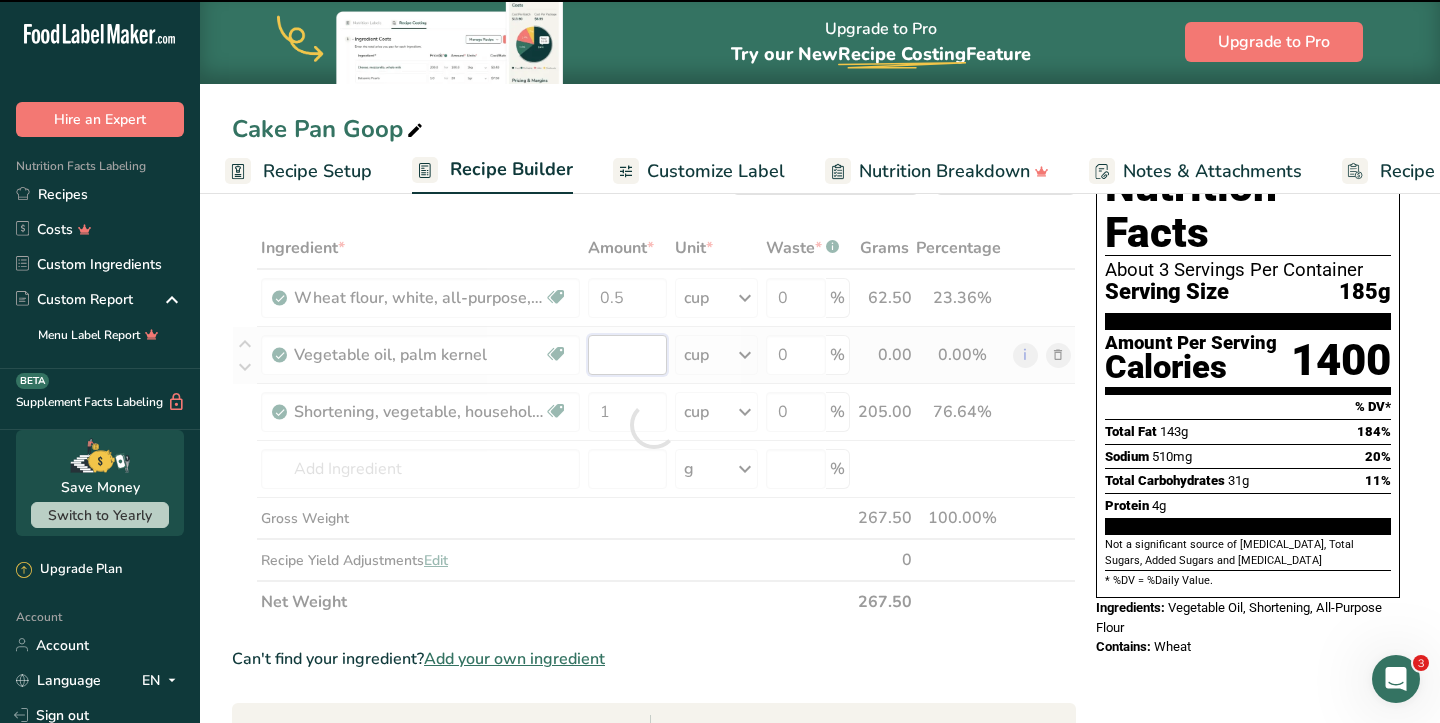 type on "1" 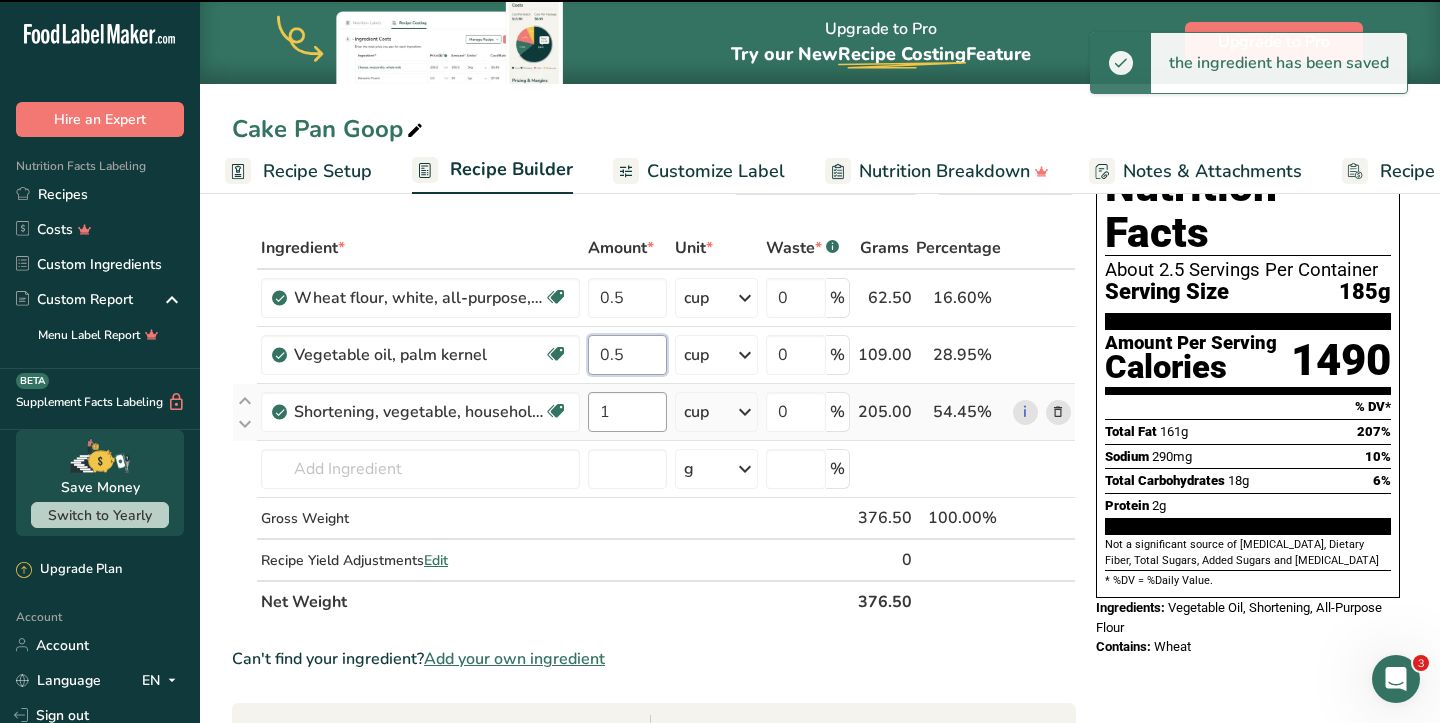 type on "0.5" 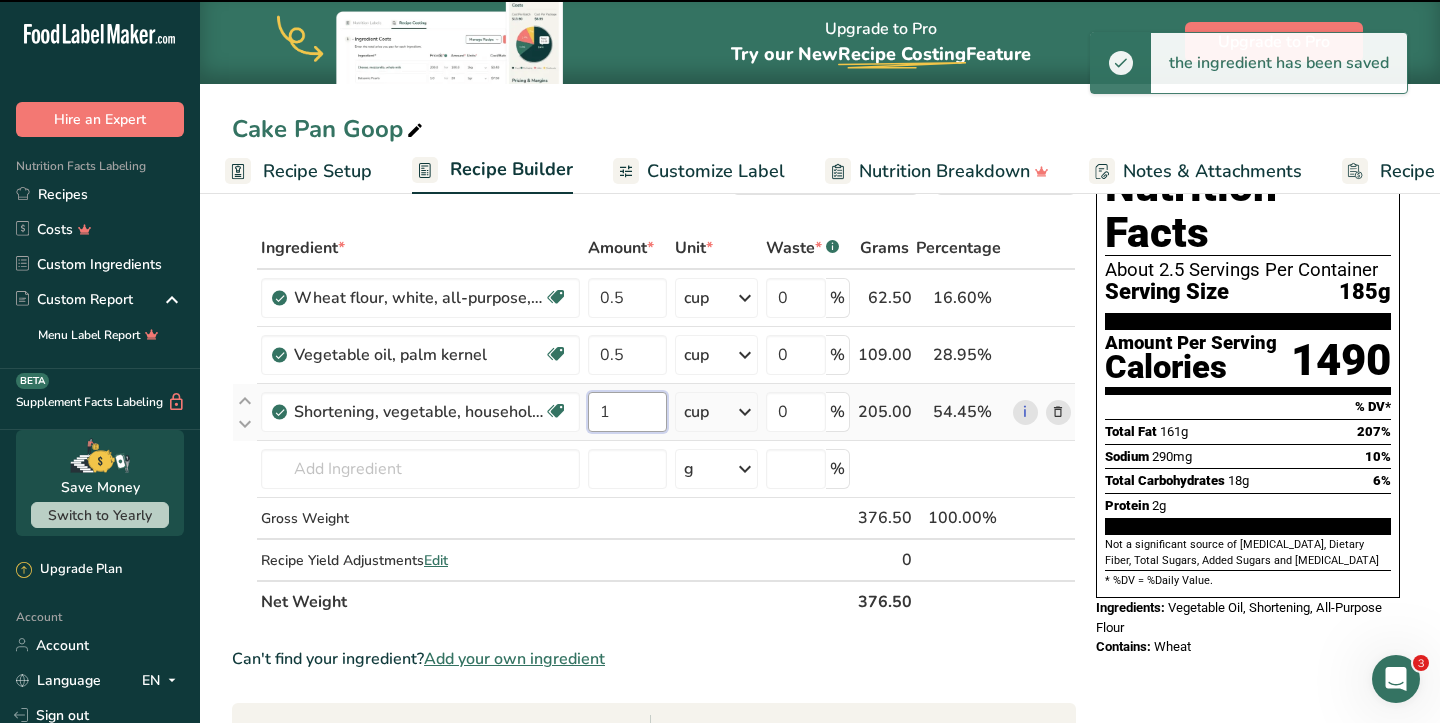click on "Ingredient *
Amount *
Unit *
Waste *   .a-a{fill:#347362;}.b-a{fill:#fff;}          Grams
Percentage
Wheat flour, white, all-purpose, self-rising, enriched
Dairy free
Vegan
Vegetarian
Soy free
0.5
cup
Portions
1 cup
Weight Units
g
kg
mg
See more
Volume Units
l
Volume units require a density conversion. If you know your ingredient's density enter it below. Otherwise, click on "RIA" our AI Regulatory bot - she will be able to help you
lb/ft3
g/cm3
Confirm
mL
lb/ft3
0" at bounding box center (654, 425) 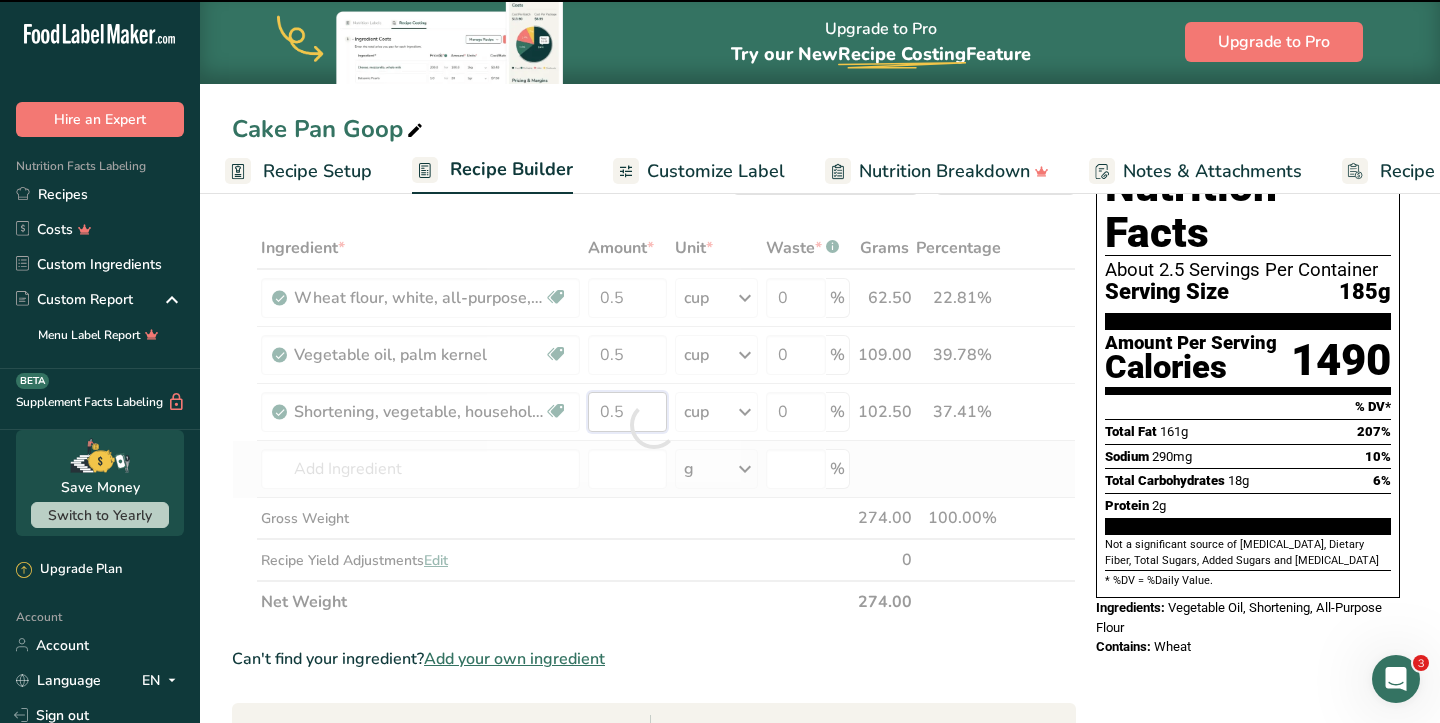 type on "1" 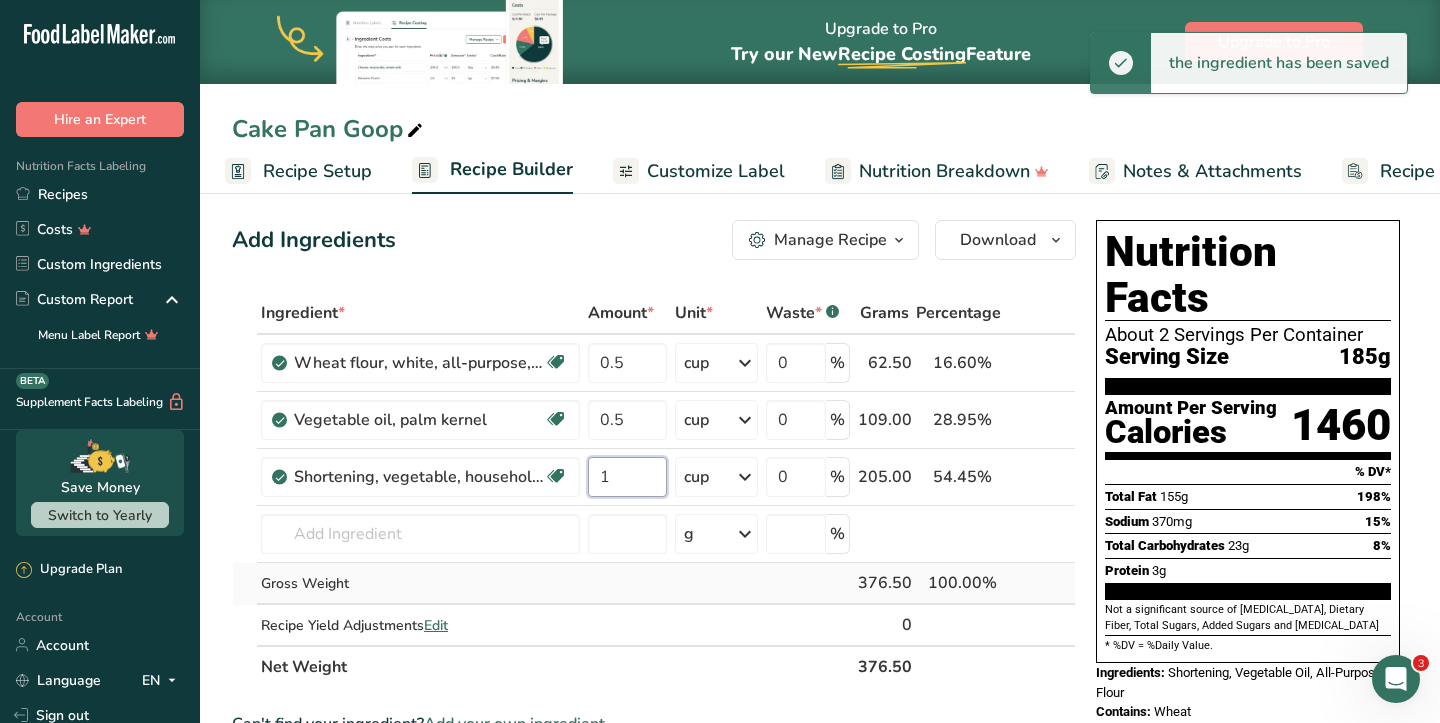 scroll, scrollTop: 0, scrollLeft: 0, axis: both 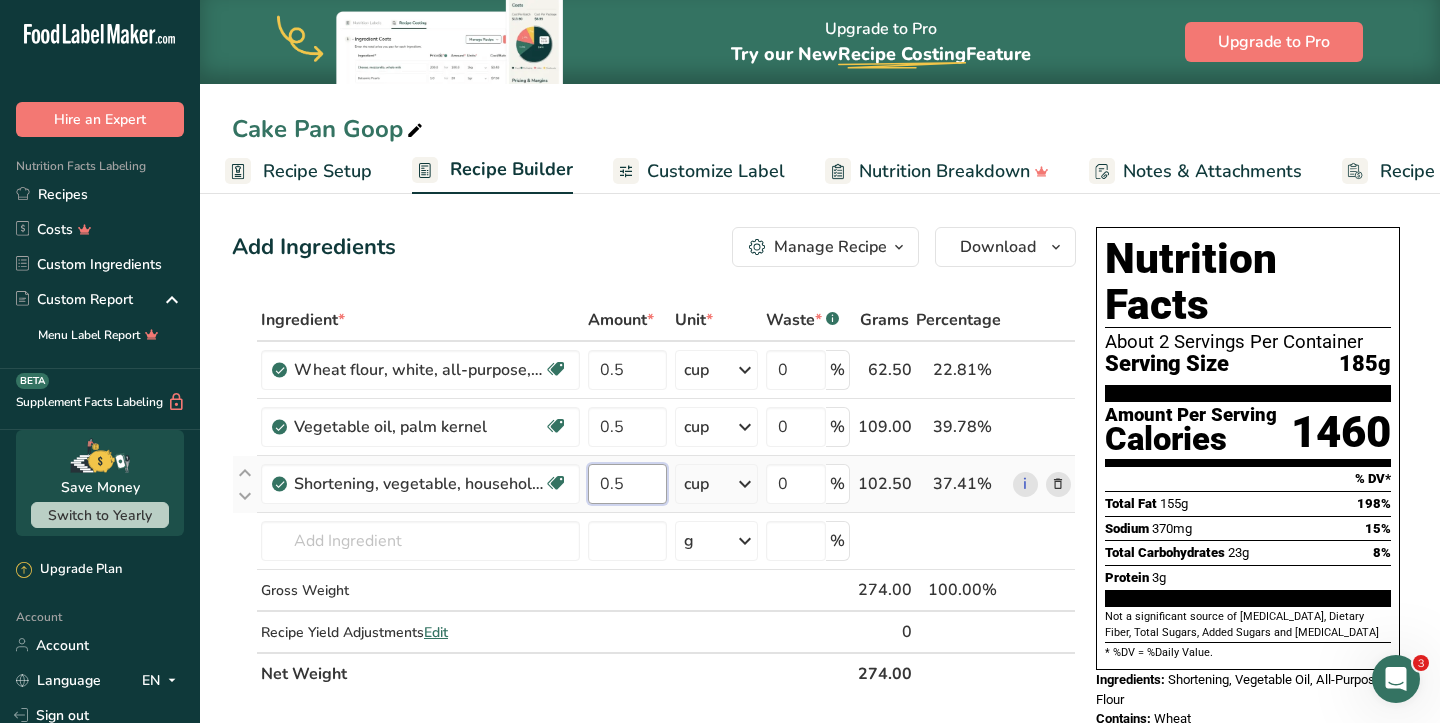 click on "0.5" at bounding box center (627, 484) 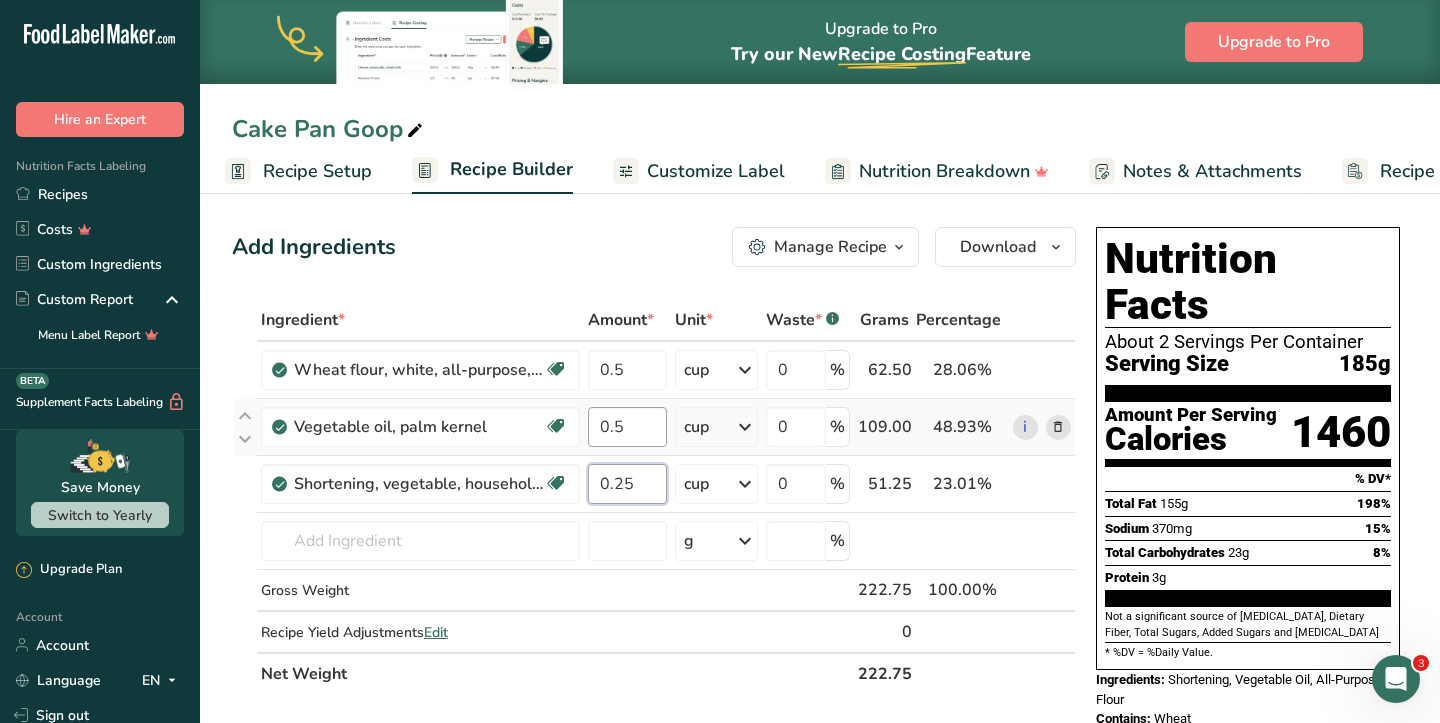 type on "0.25" 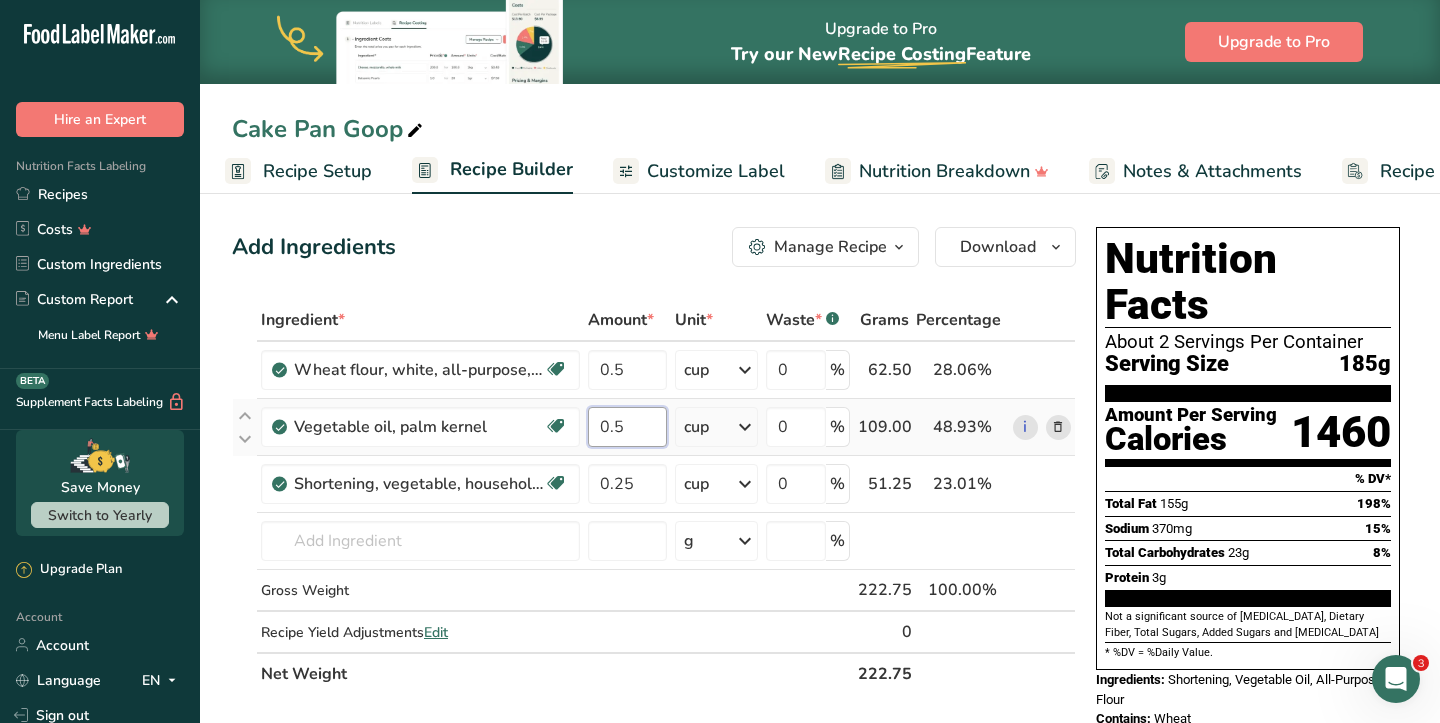 click on "Ingredient *
Amount *
Unit *
Waste *   .a-a{fill:#347362;}.b-a{fill:#fff;}          Grams
Percentage
Wheat flour, white, all-purpose, self-rising, enriched
Dairy free
Vegan
Vegetarian
Soy free
0.5
cup
Portions
1 cup
Weight Units
g
kg
mg
See more
Volume Units
l
Volume units require a density conversion. If you know your ingredient's density enter it below. Otherwise, click on "RIA" our AI Regulatory bot - she will be able to help you
lb/ft3
g/cm3
Confirm
mL
lb/ft3
0" at bounding box center [654, 497] 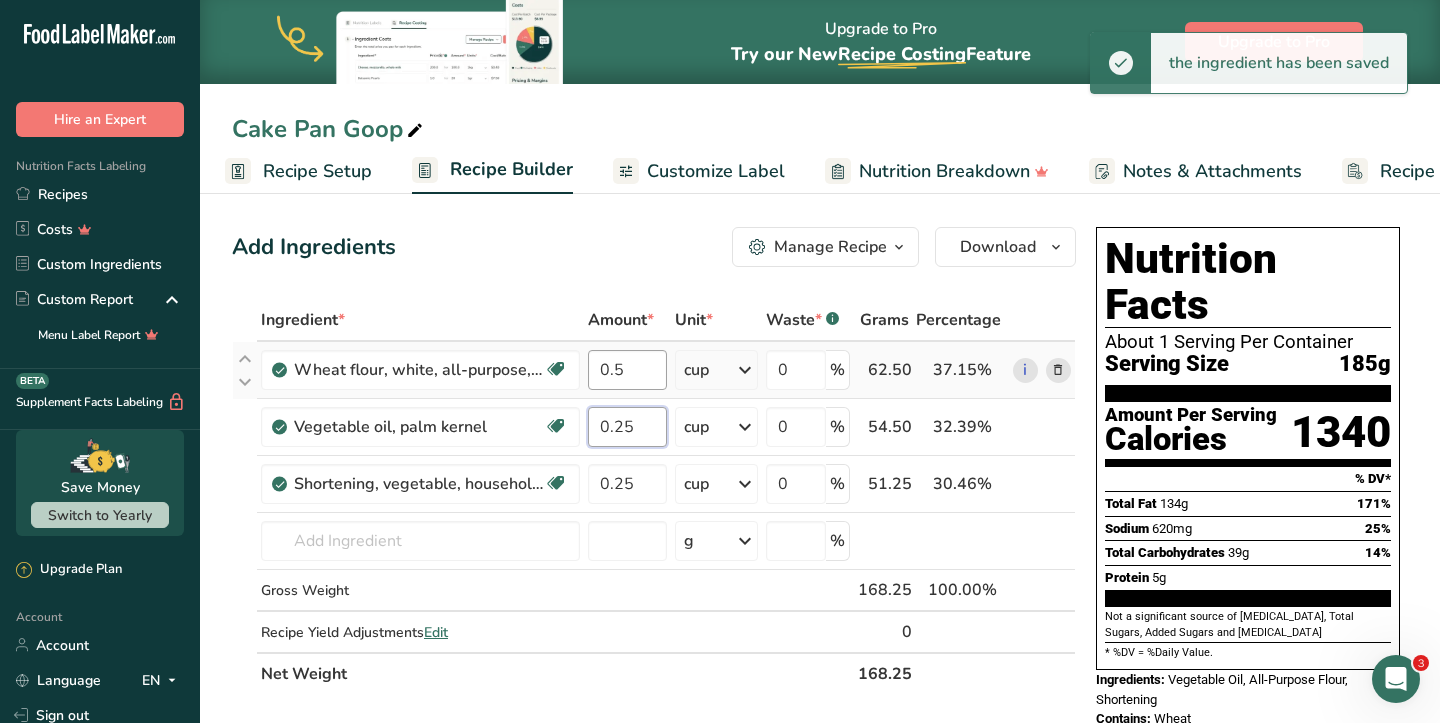 type on "0.25" 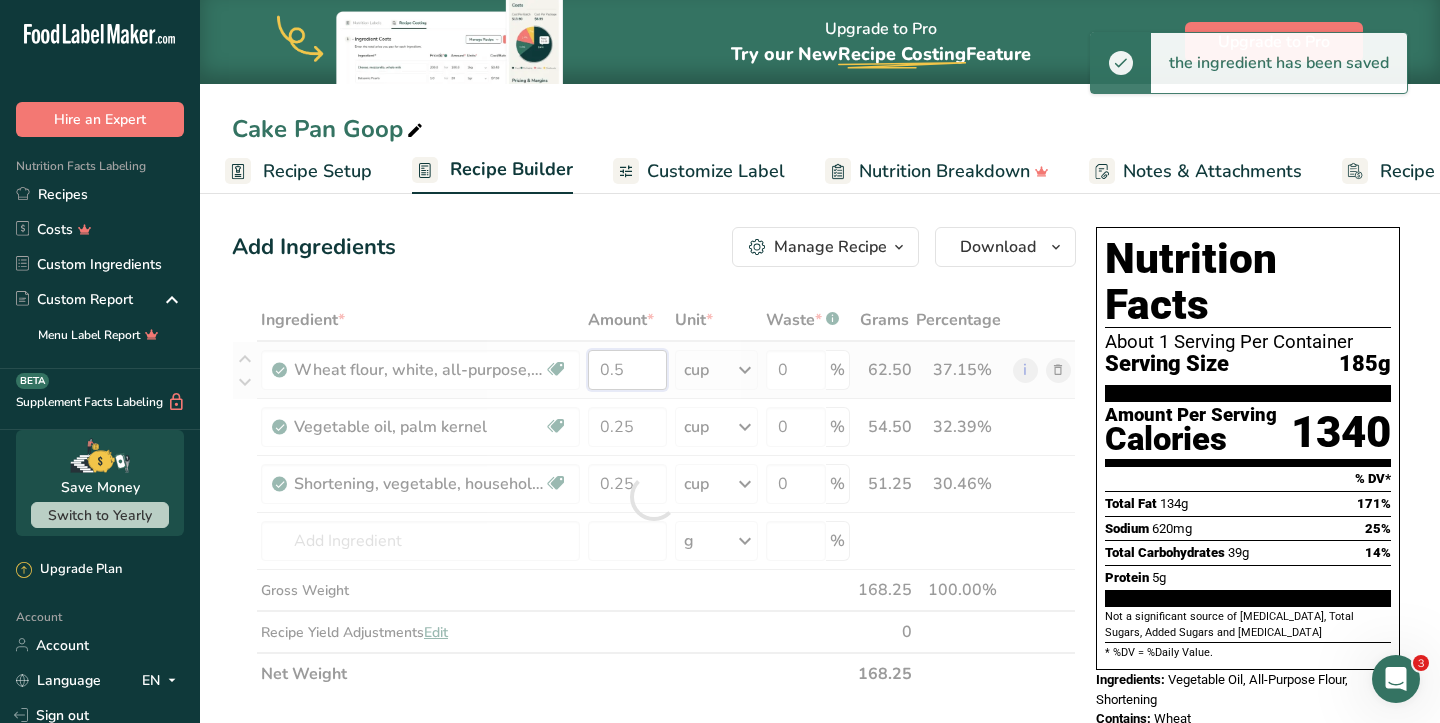 click on "Ingredient *
Amount *
Unit *
Waste *   .a-a{fill:#347362;}.b-a{fill:#fff;}          Grams
Percentage
Wheat flour, white, all-purpose, self-rising, enriched
Dairy free
Vegan
Vegetarian
Soy free
0.5
cup
Portions
1 cup
Weight Units
g
kg
mg
See more
Volume Units
l
Volume units require a density conversion. If you know your ingredient's density enter it below. Otherwise, click on "RIA" our AI Regulatory bot - she will be able to help you
lb/ft3
g/cm3
Confirm
mL
lb/ft3
0" at bounding box center [654, 497] 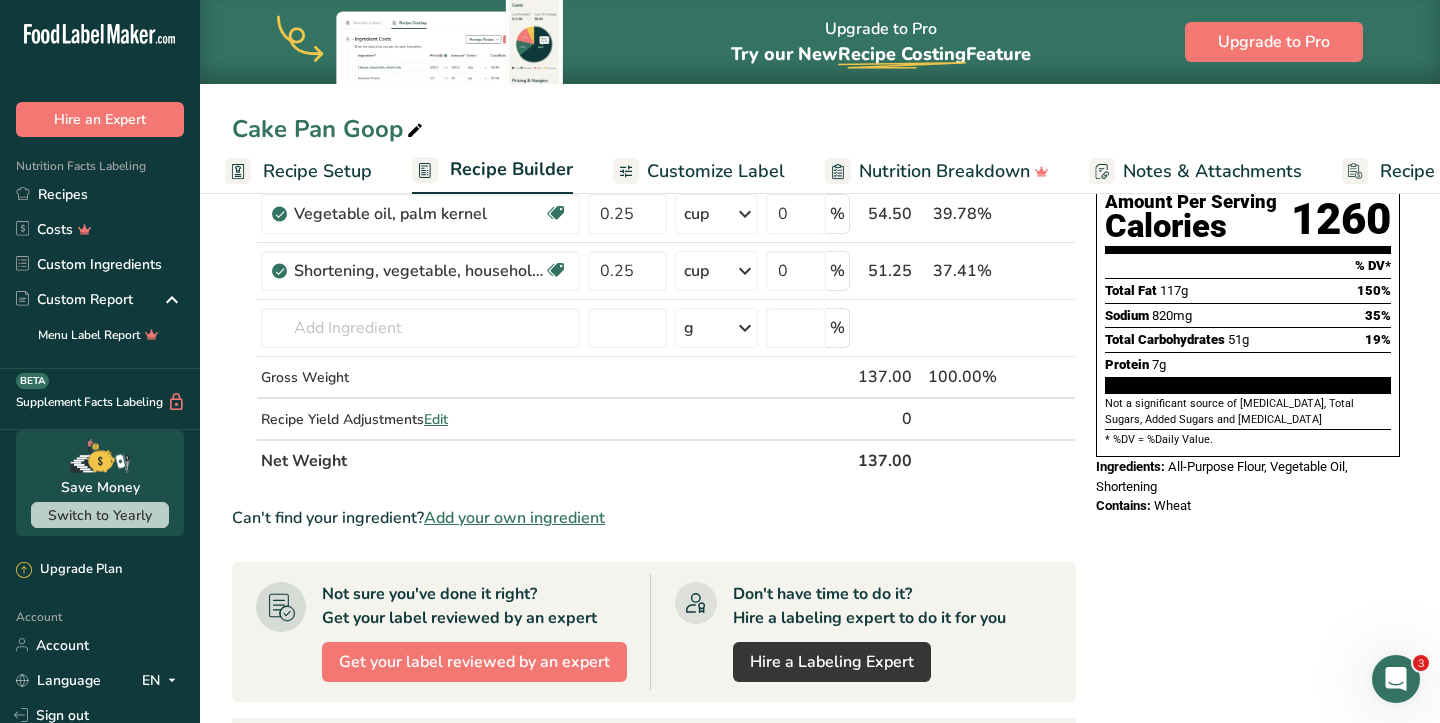 scroll, scrollTop: 0, scrollLeft: 0, axis: both 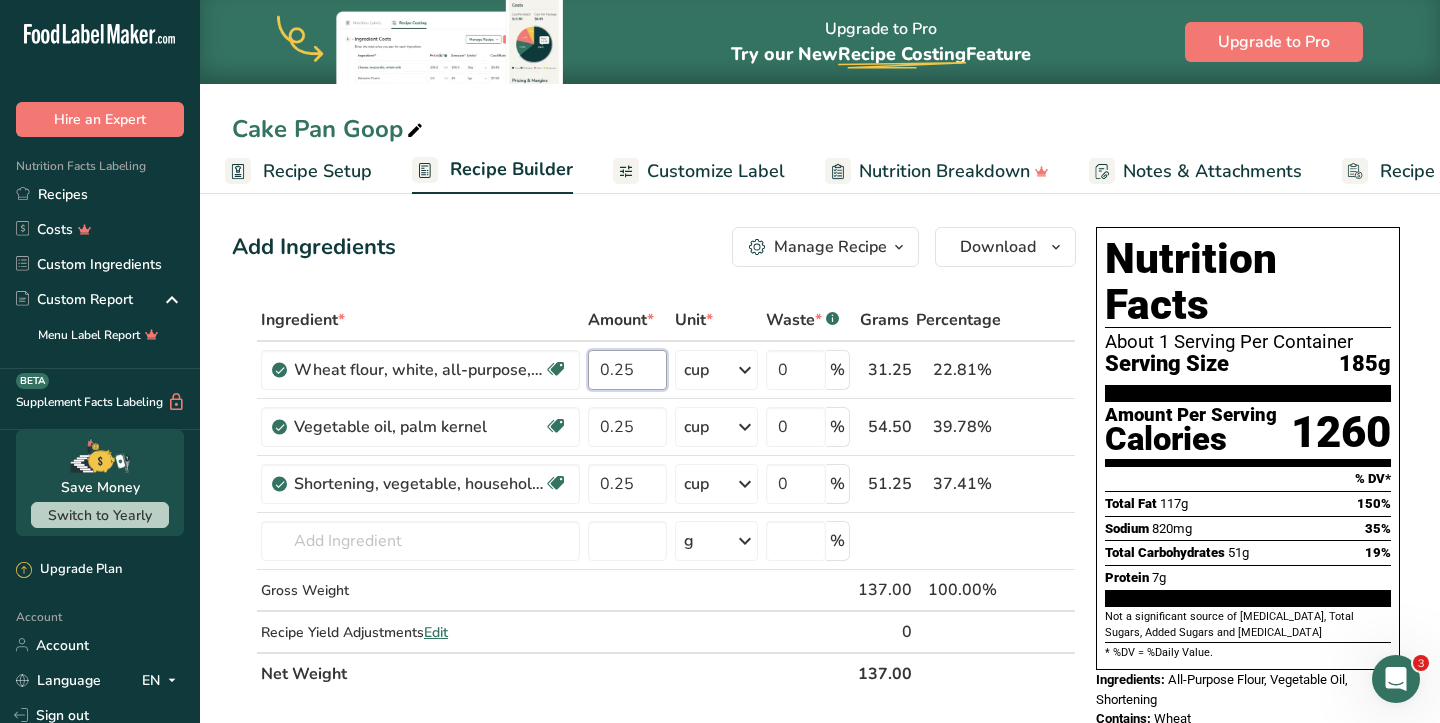 type on "0.25" 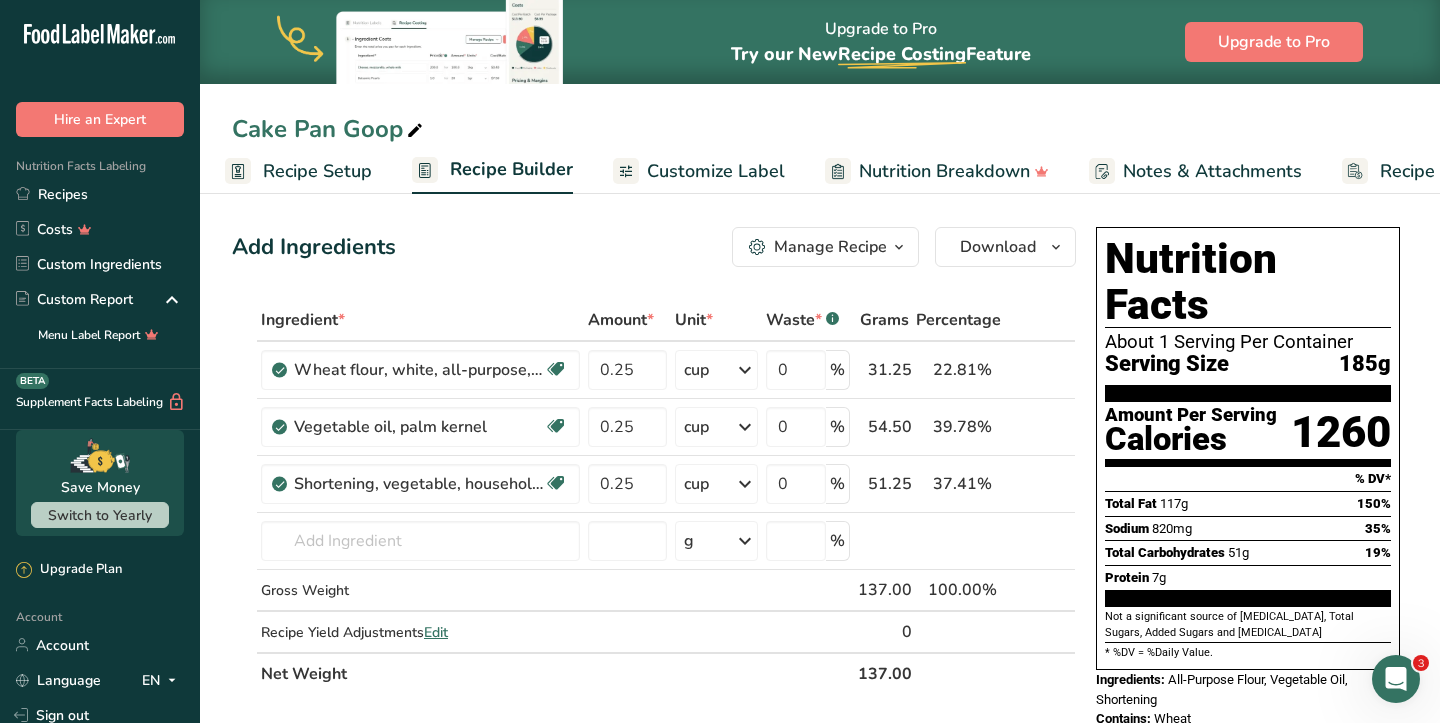 click on "Recipe Setup" at bounding box center [317, 171] 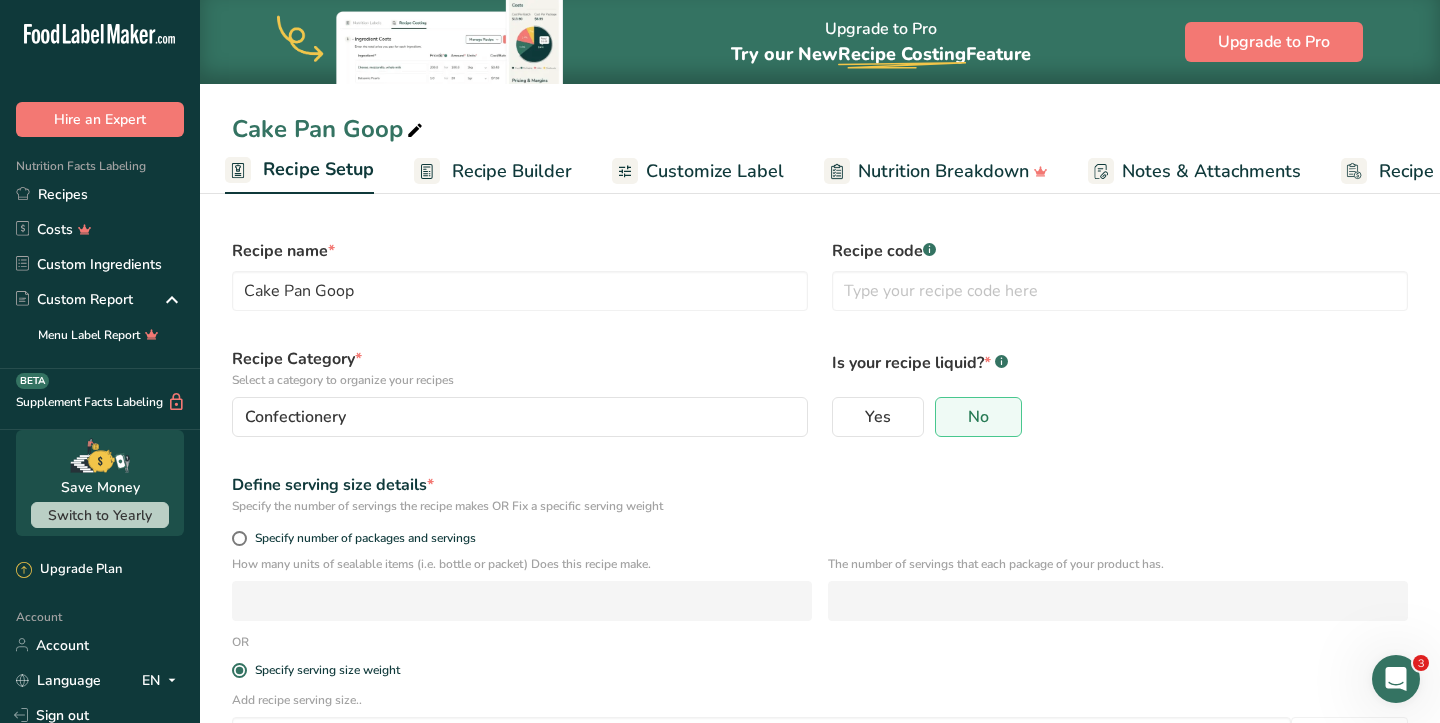 scroll, scrollTop: 150, scrollLeft: 0, axis: vertical 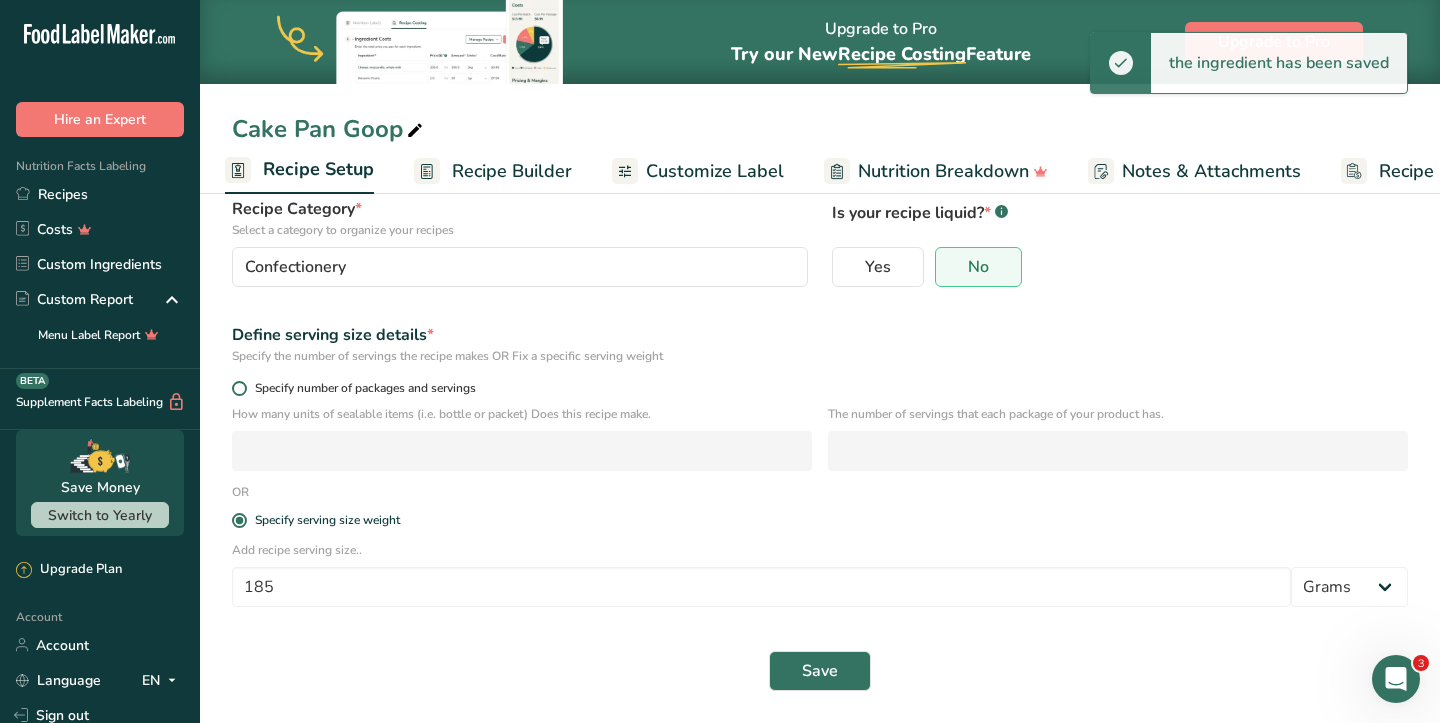 click on "Specify number of packages and servings" at bounding box center [361, 388] 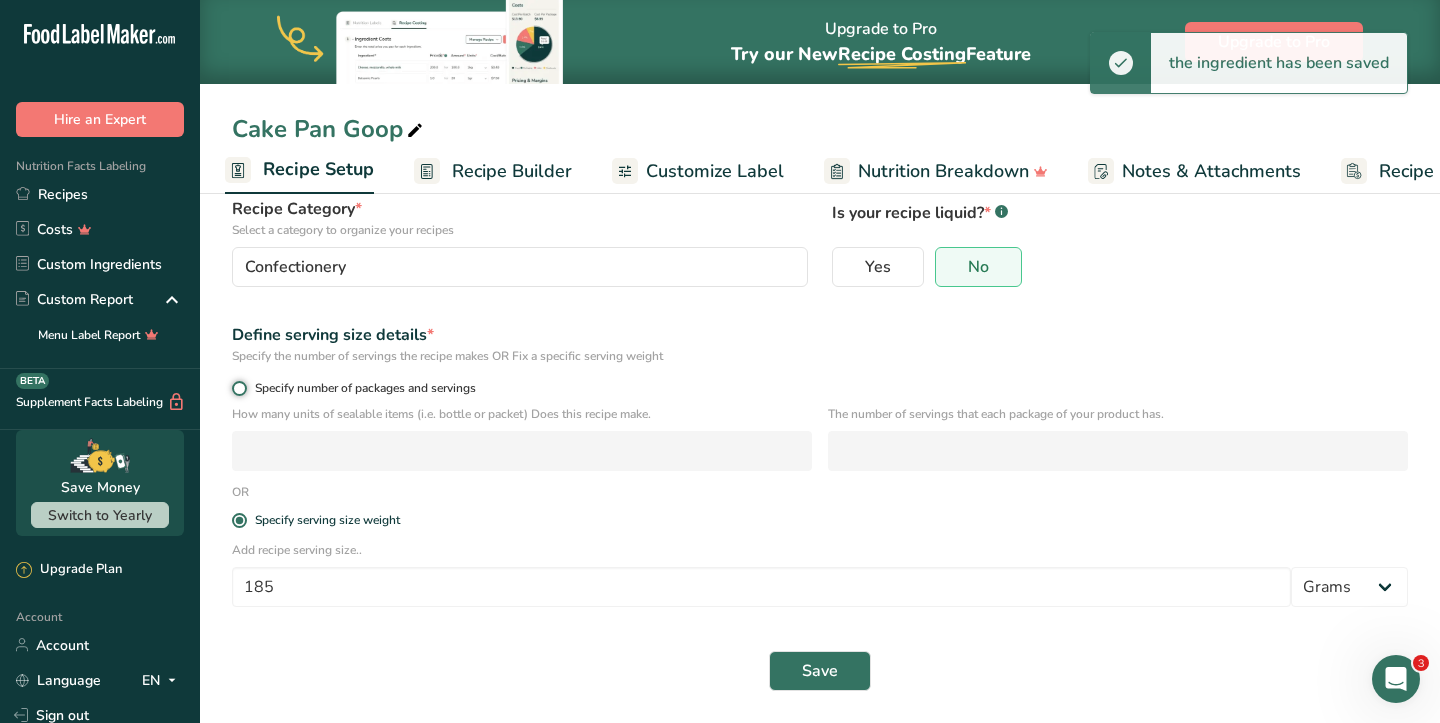 click on "Specify number of packages and servings" at bounding box center (238, 388) 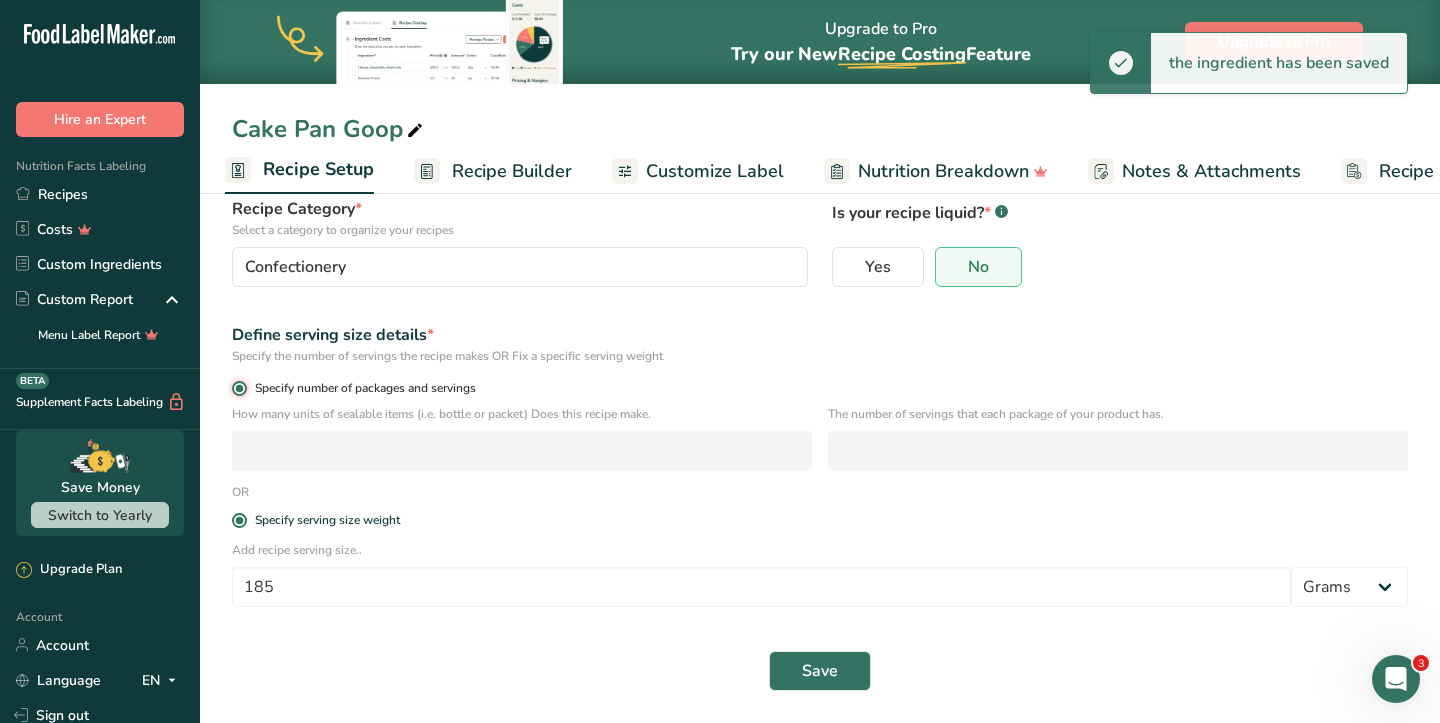 radio on "false" 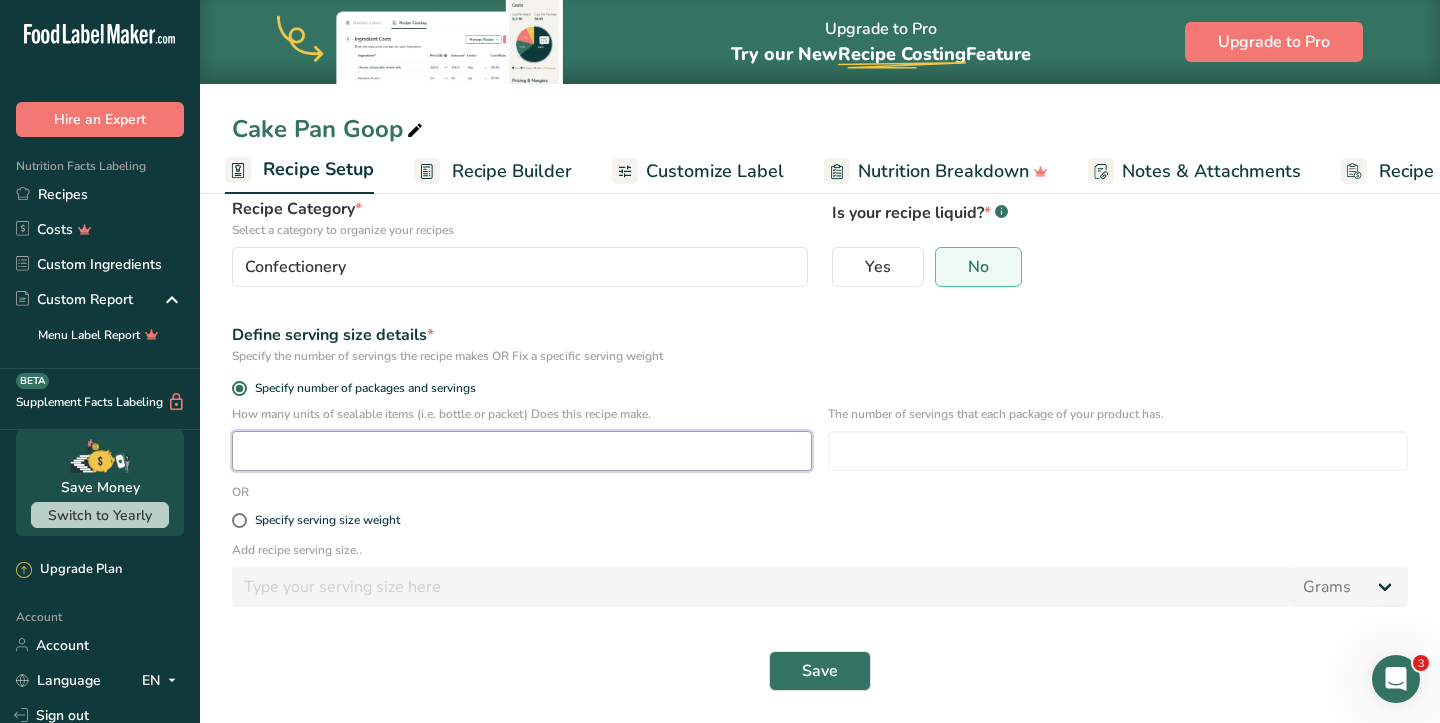 click at bounding box center [522, 451] 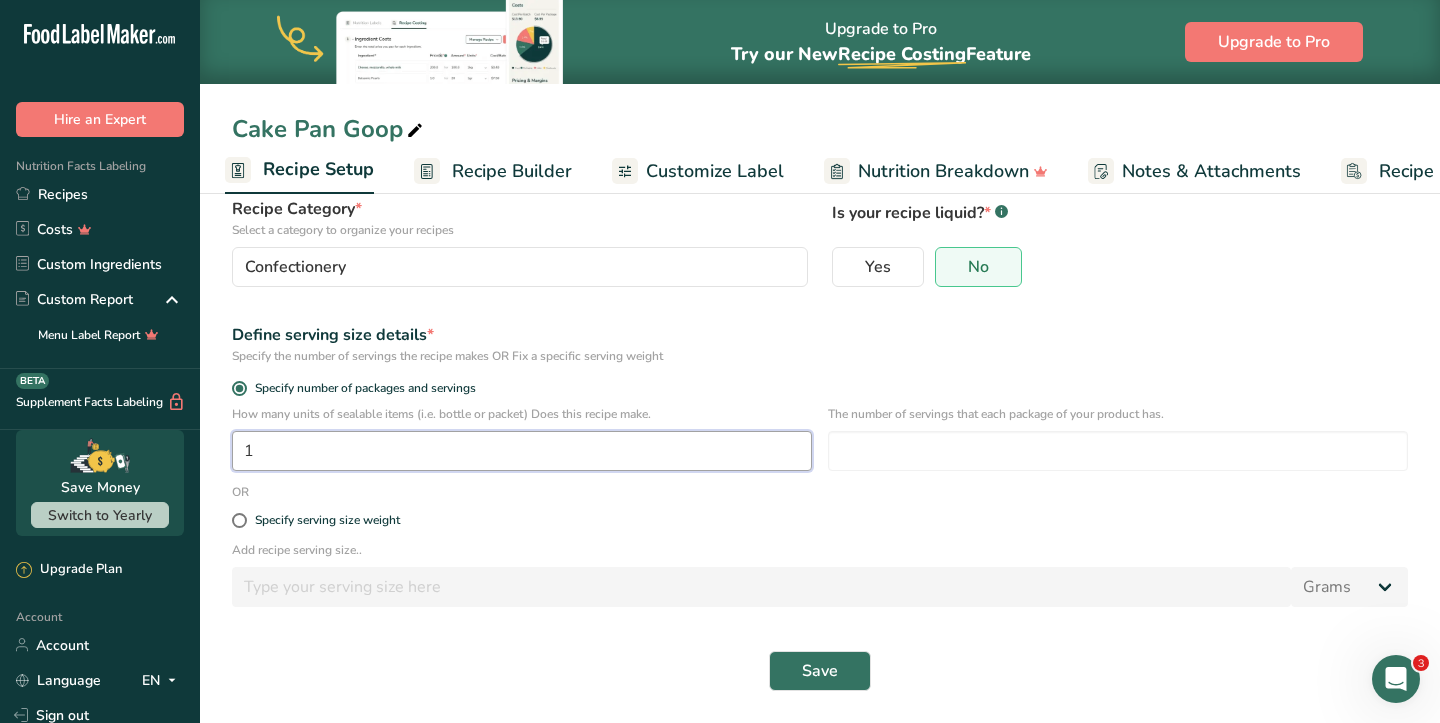 type on "1" 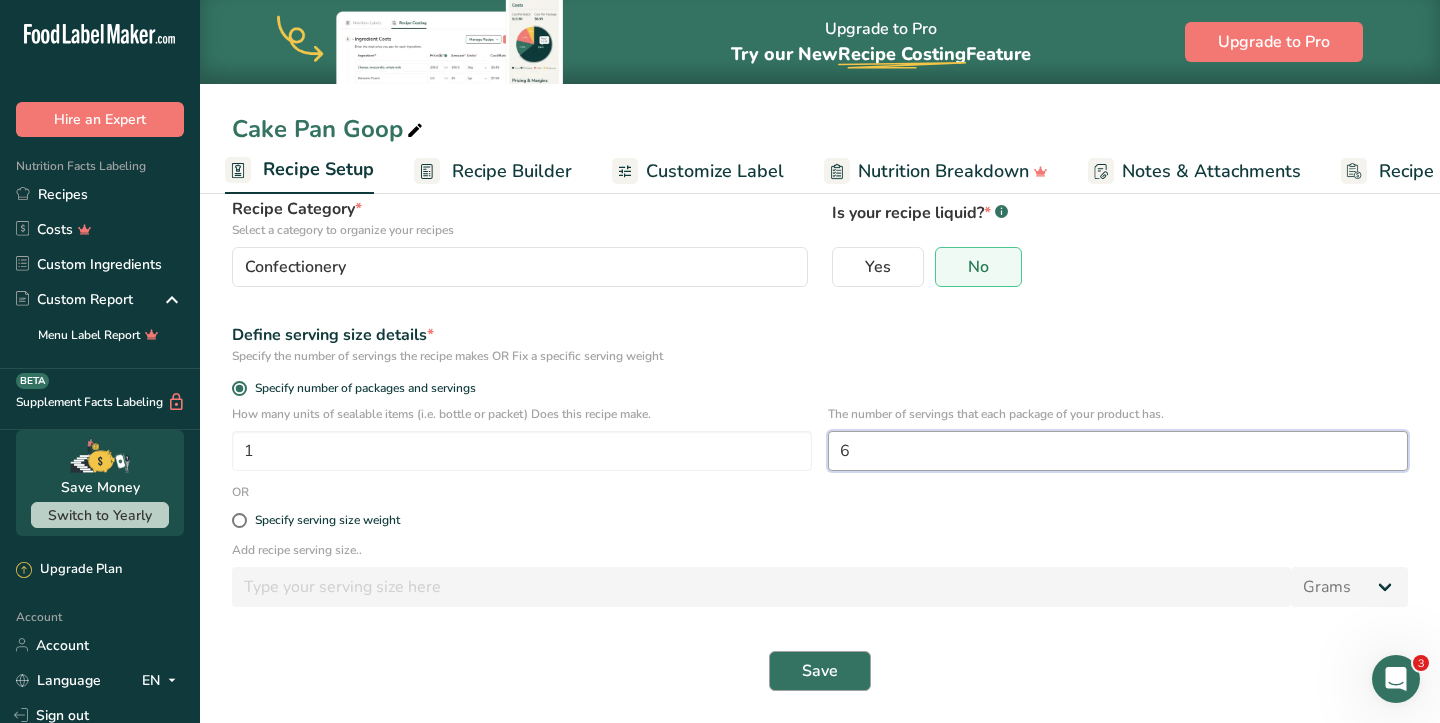 type on "6" 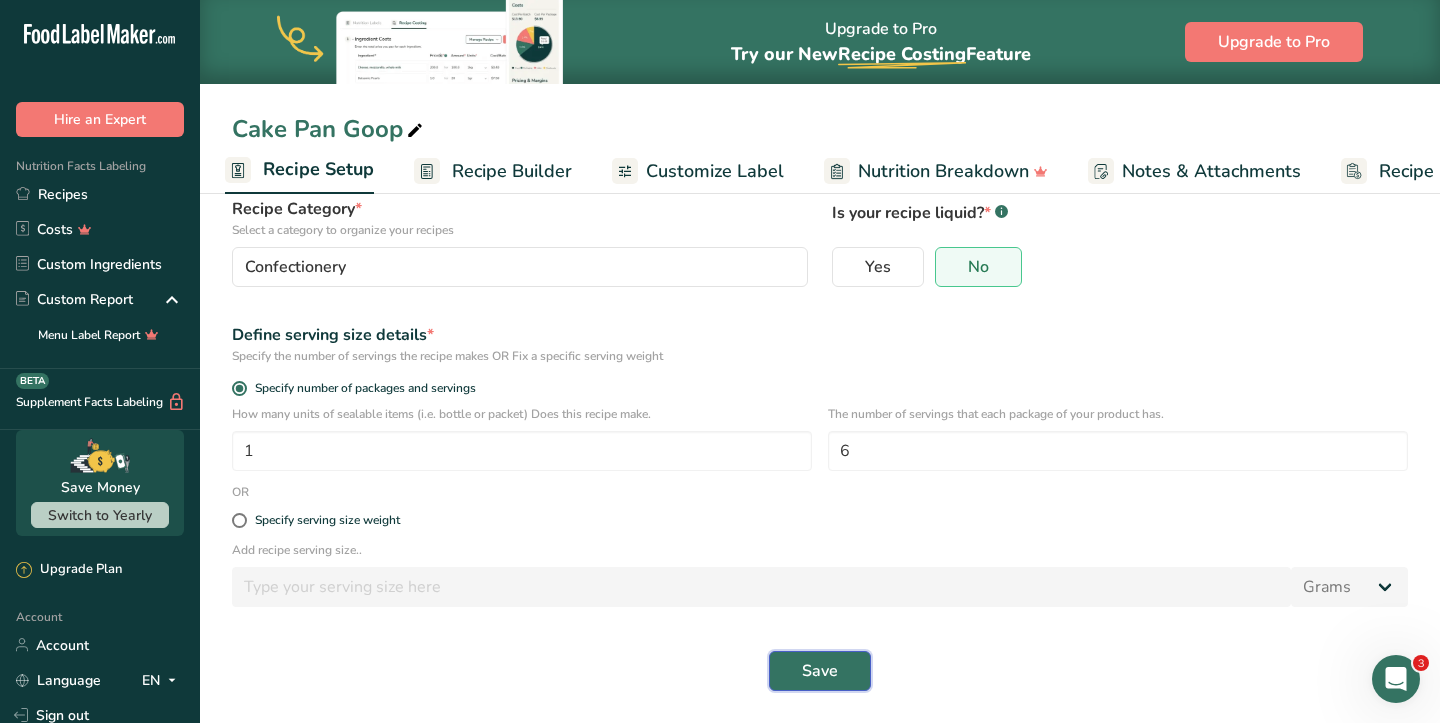 click on "Save" at bounding box center (820, 671) 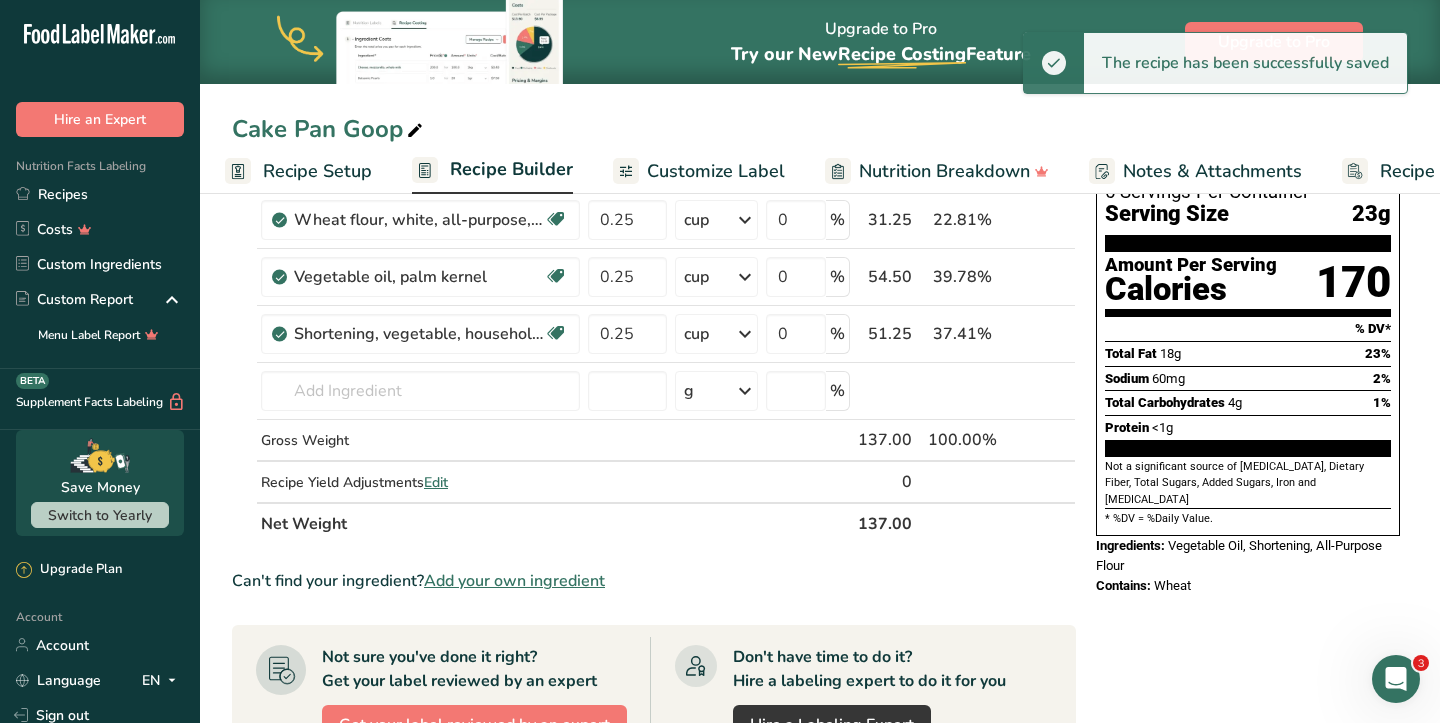 click on "Recipe Builder" at bounding box center [511, 169] 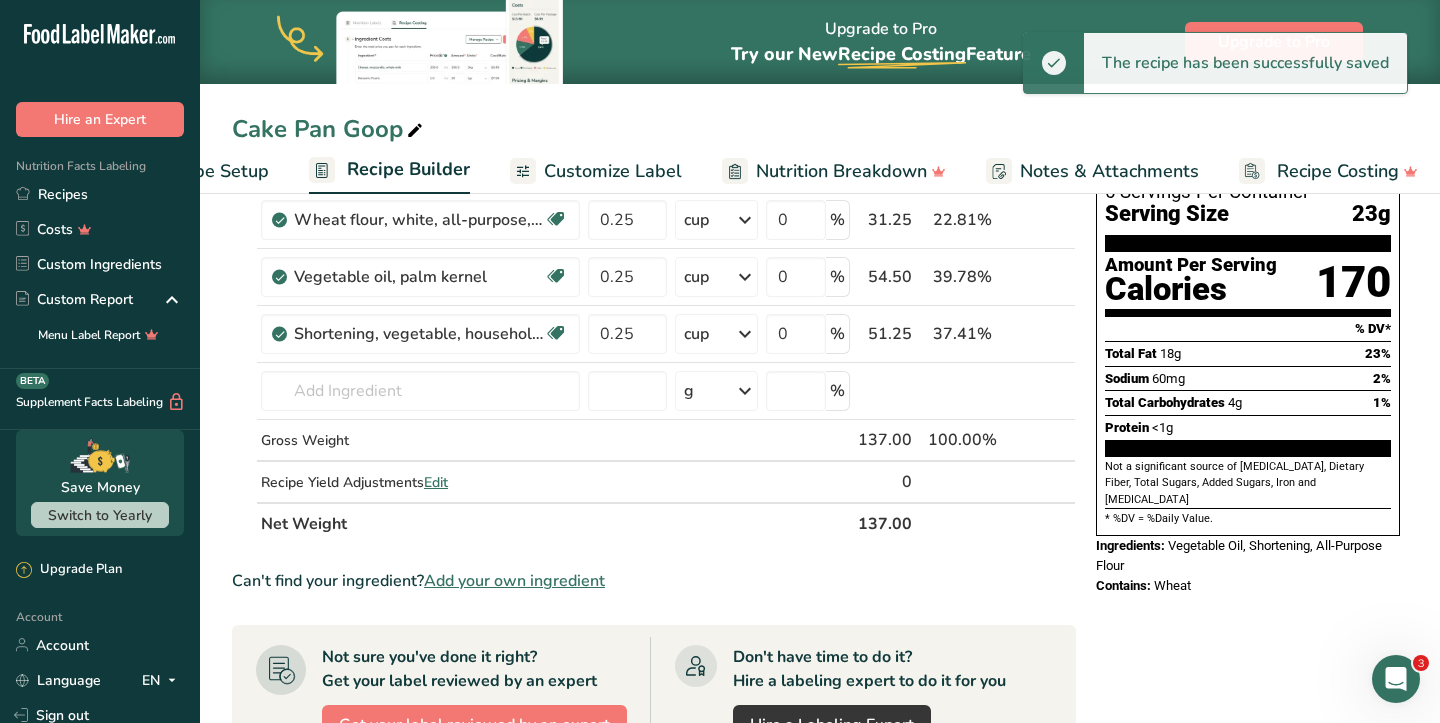 scroll, scrollTop: 0, scrollLeft: 119, axis: horizontal 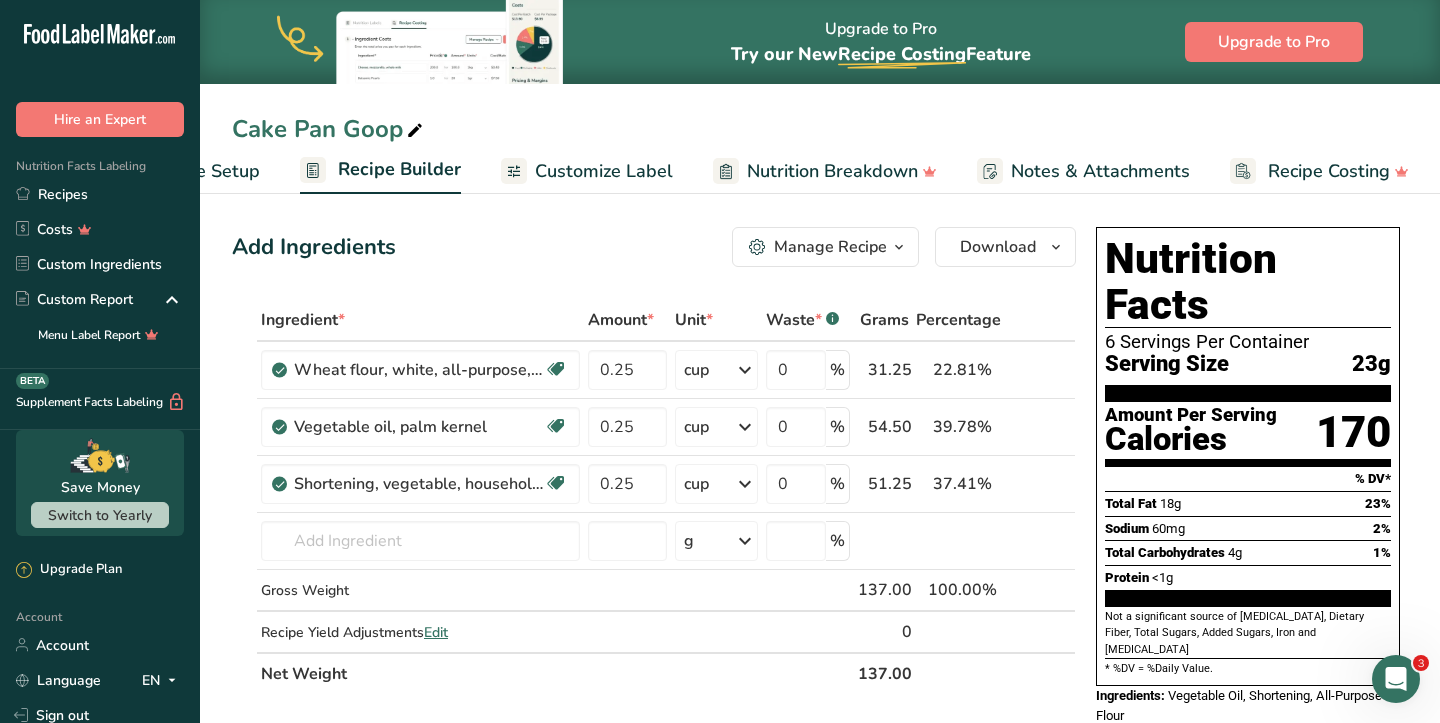 click on "Recipe Setup" at bounding box center [205, 171] 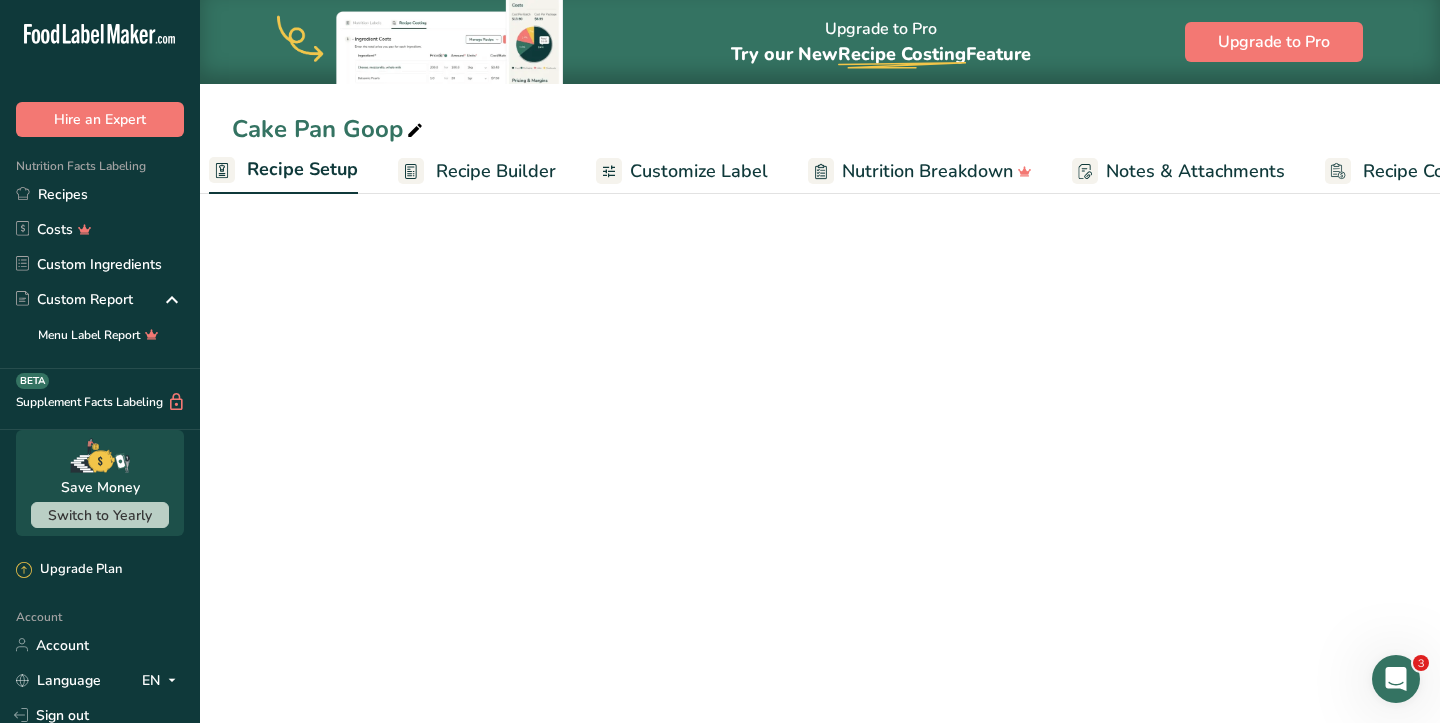 scroll, scrollTop: 0, scrollLeft: 7, axis: horizontal 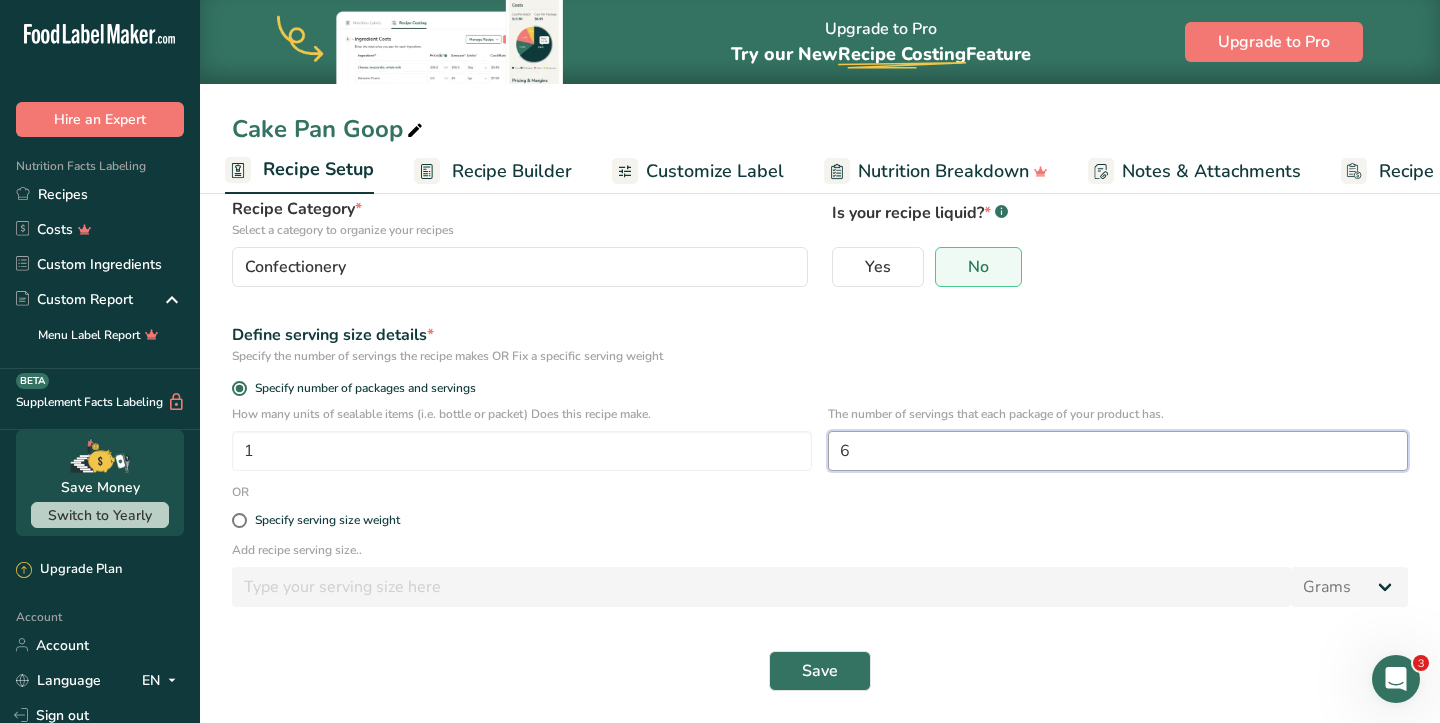 click on "6" at bounding box center [1118, 451] 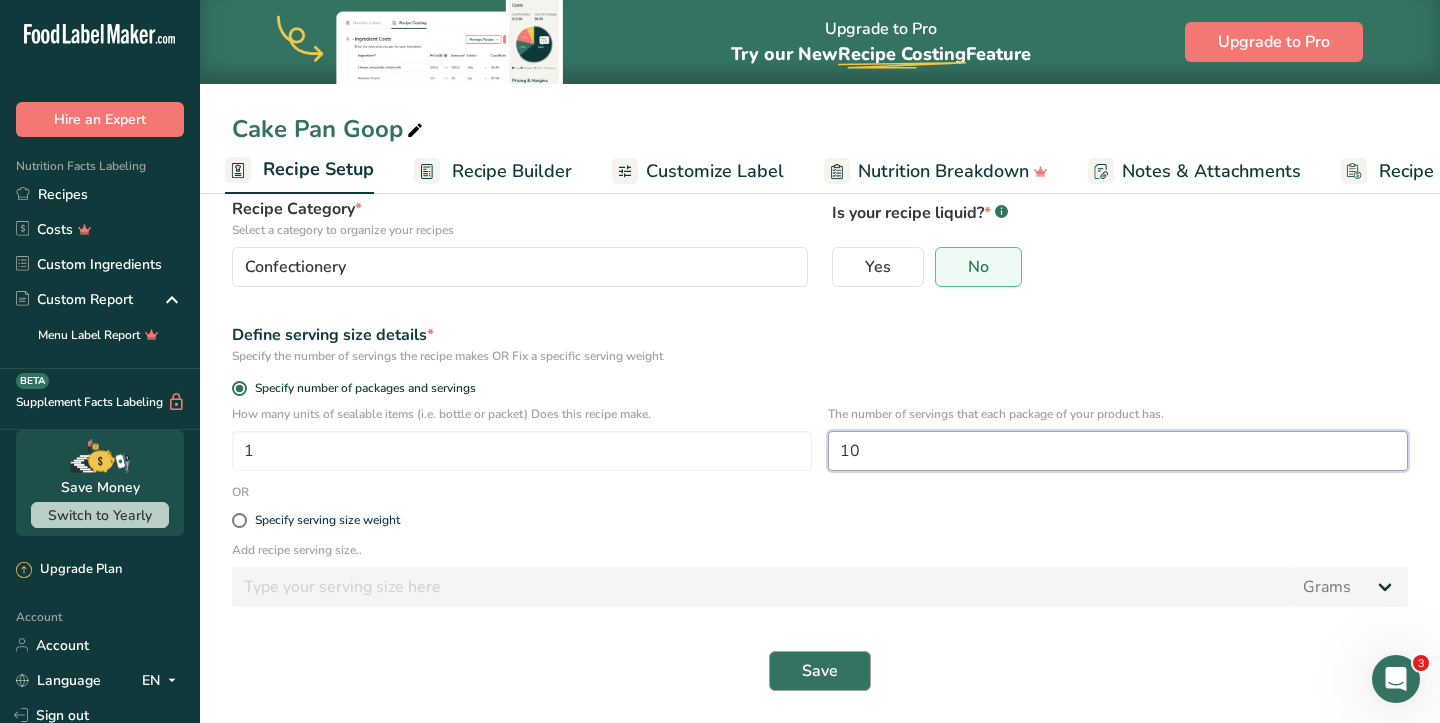 type on "10" 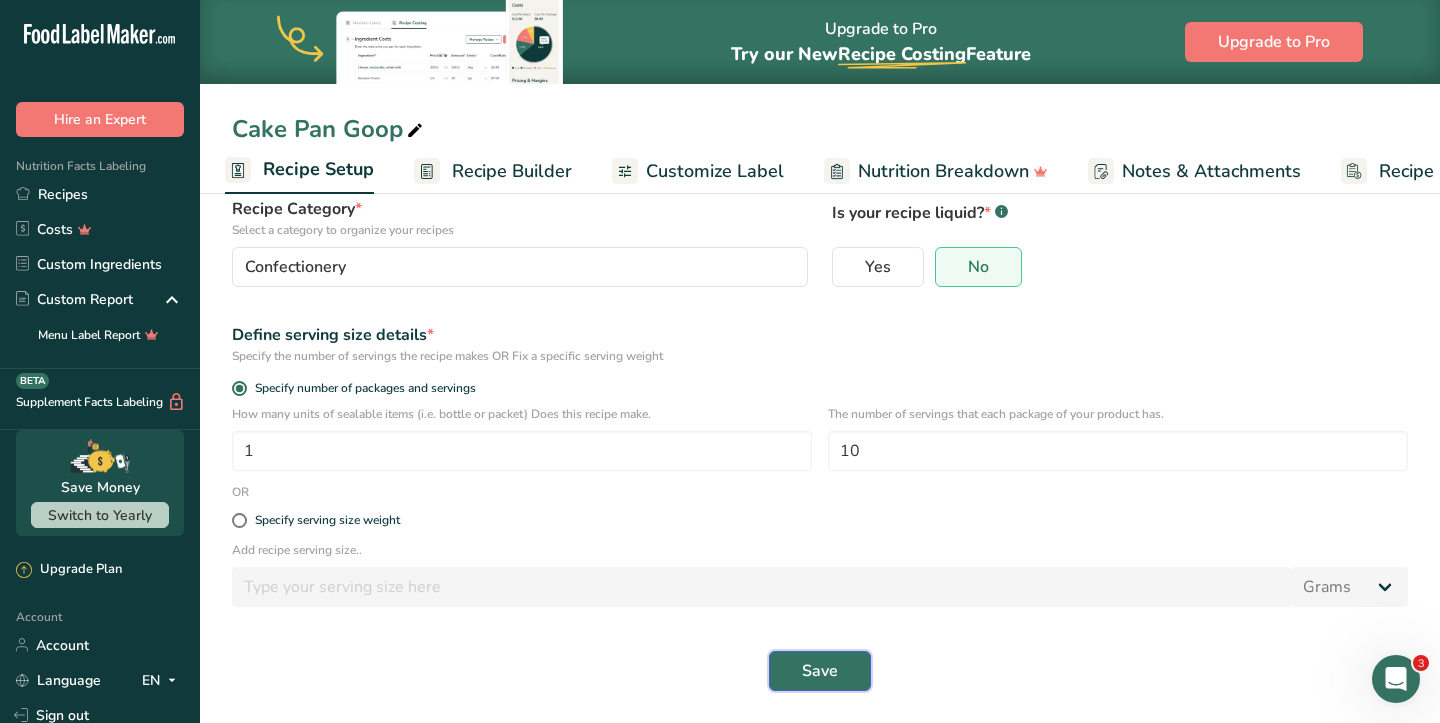 click on "Save" at bounding box center (820, 671) 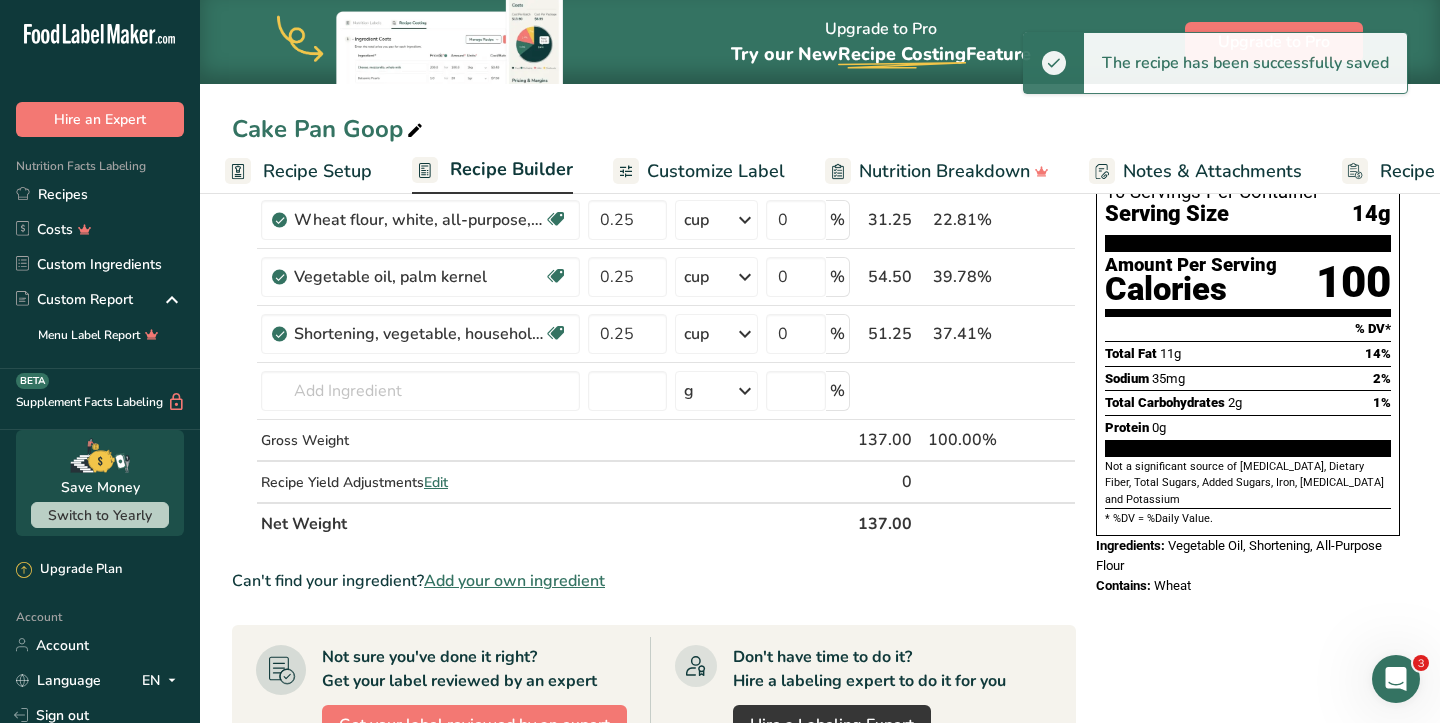 click on "Recipe Builder" at bounding box center (511, 169) 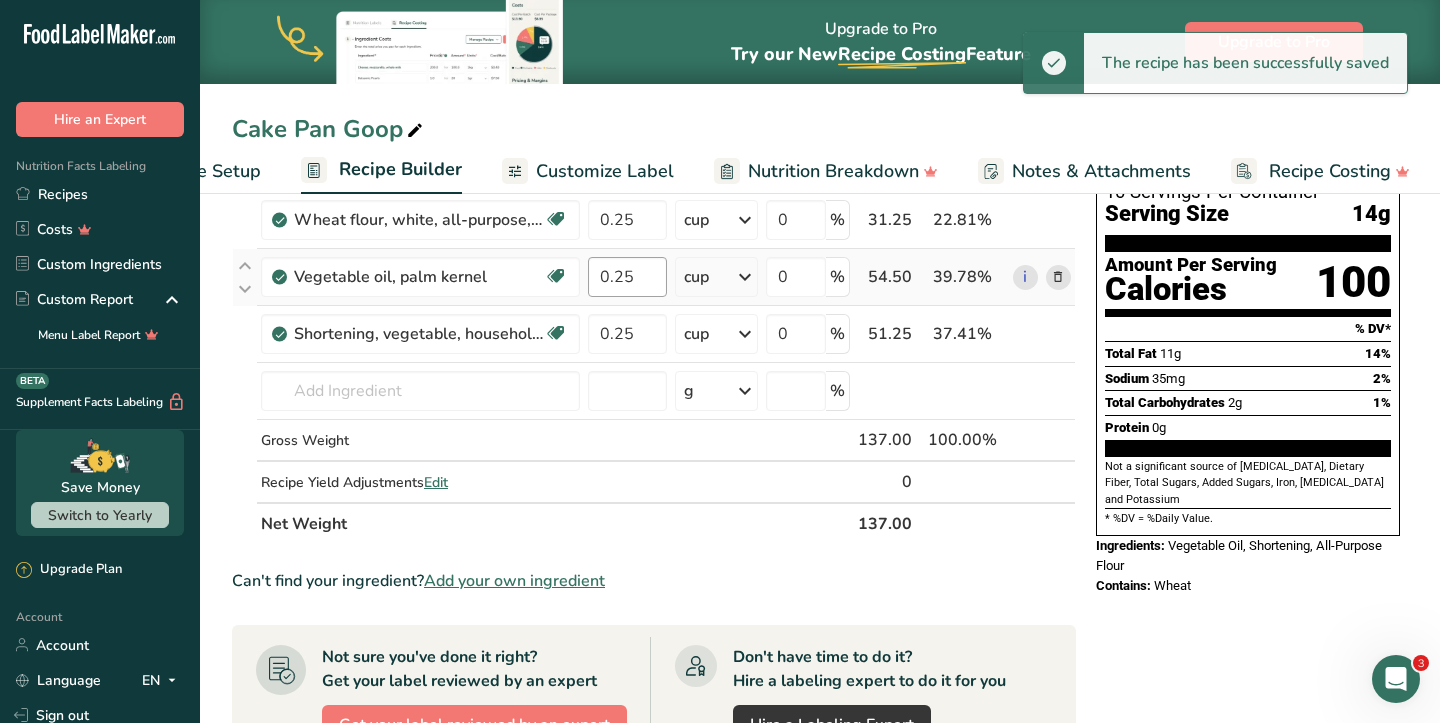 scroll, scrollTop: 0, scrollLeft: 119, axis: horizontal 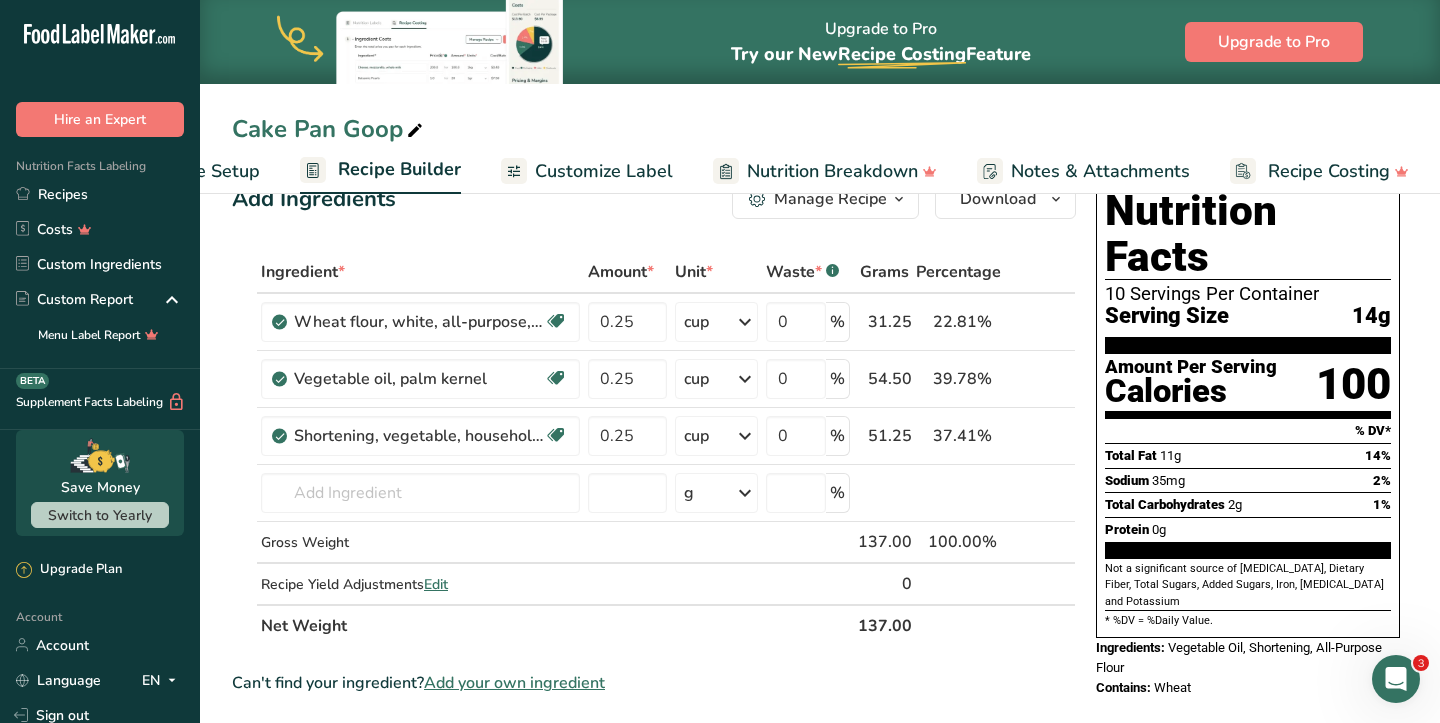 click on "Customize Label" at bounding box center [604, 171] 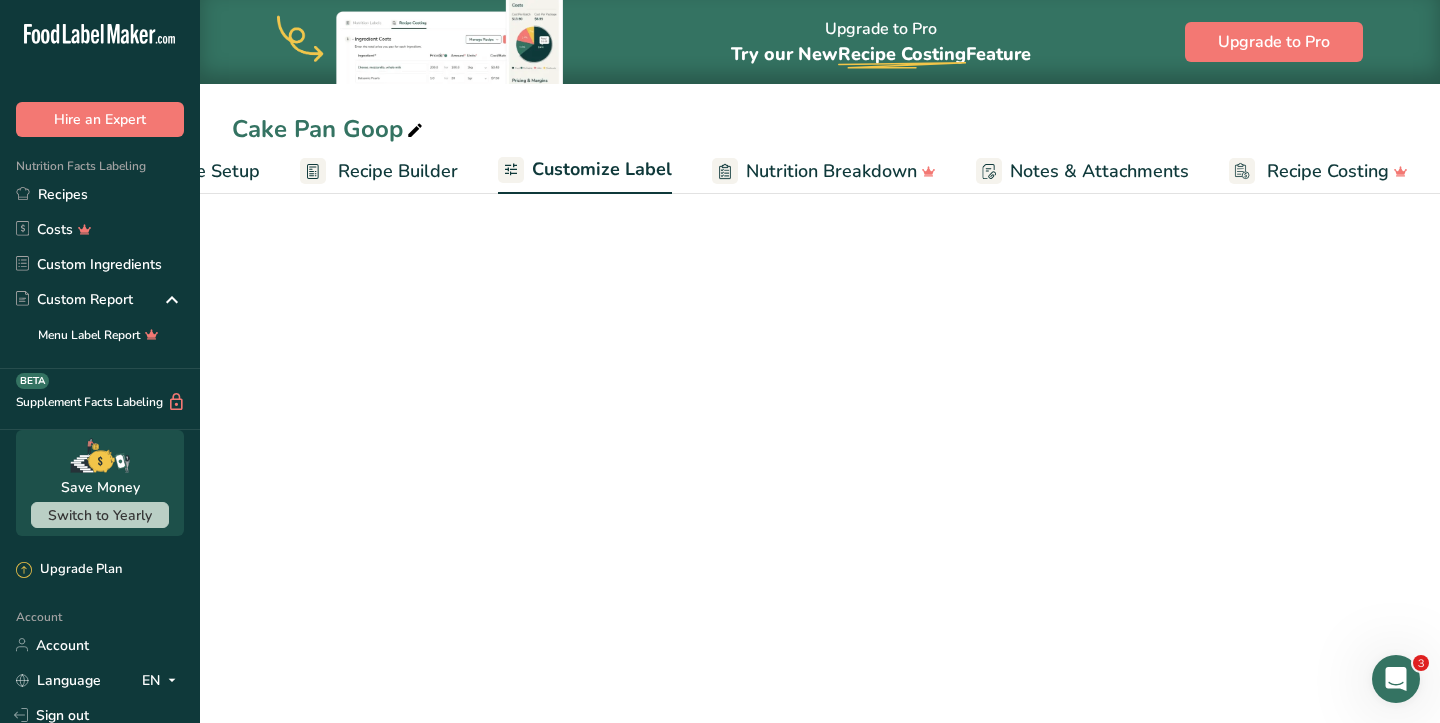 scroll, scrollTop: 0, scrollLeft: 119, axis: horizontal 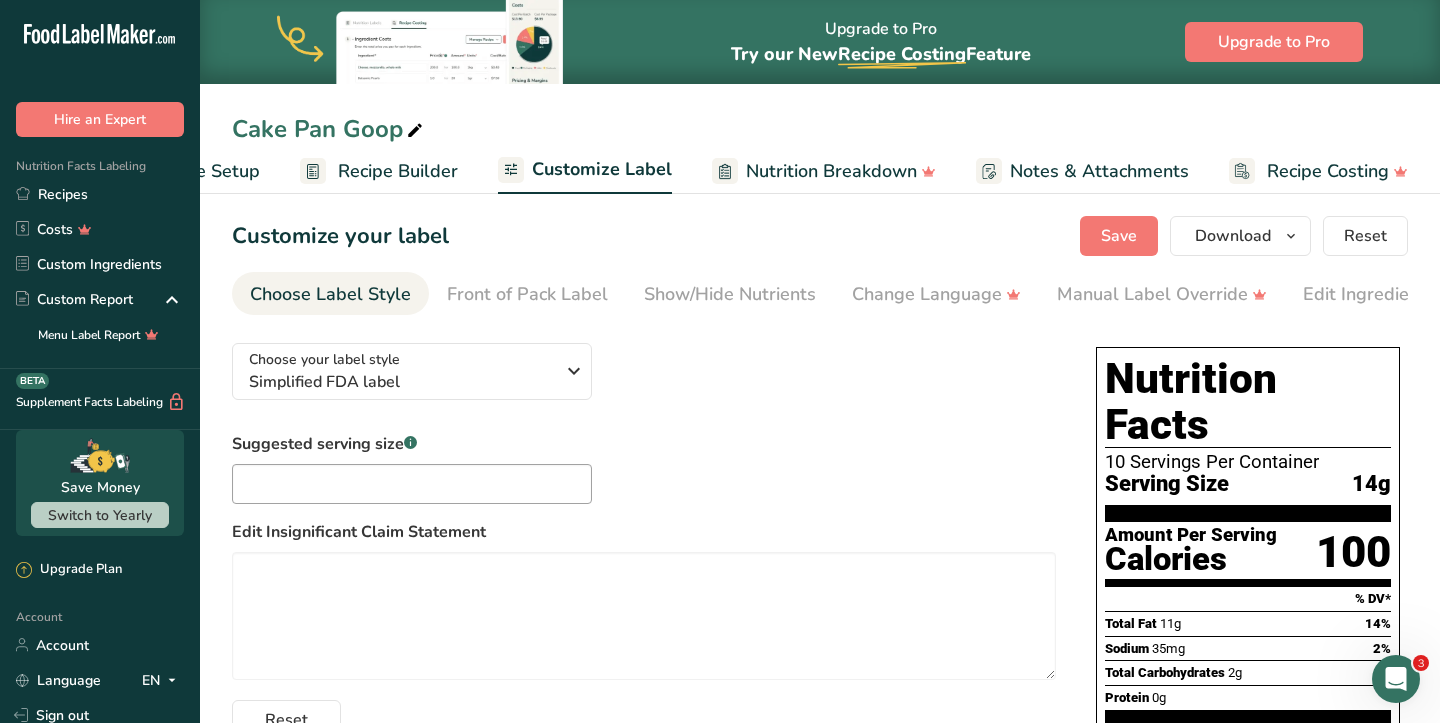 click on "Recipe Builder" at bounding box center (398, 171) 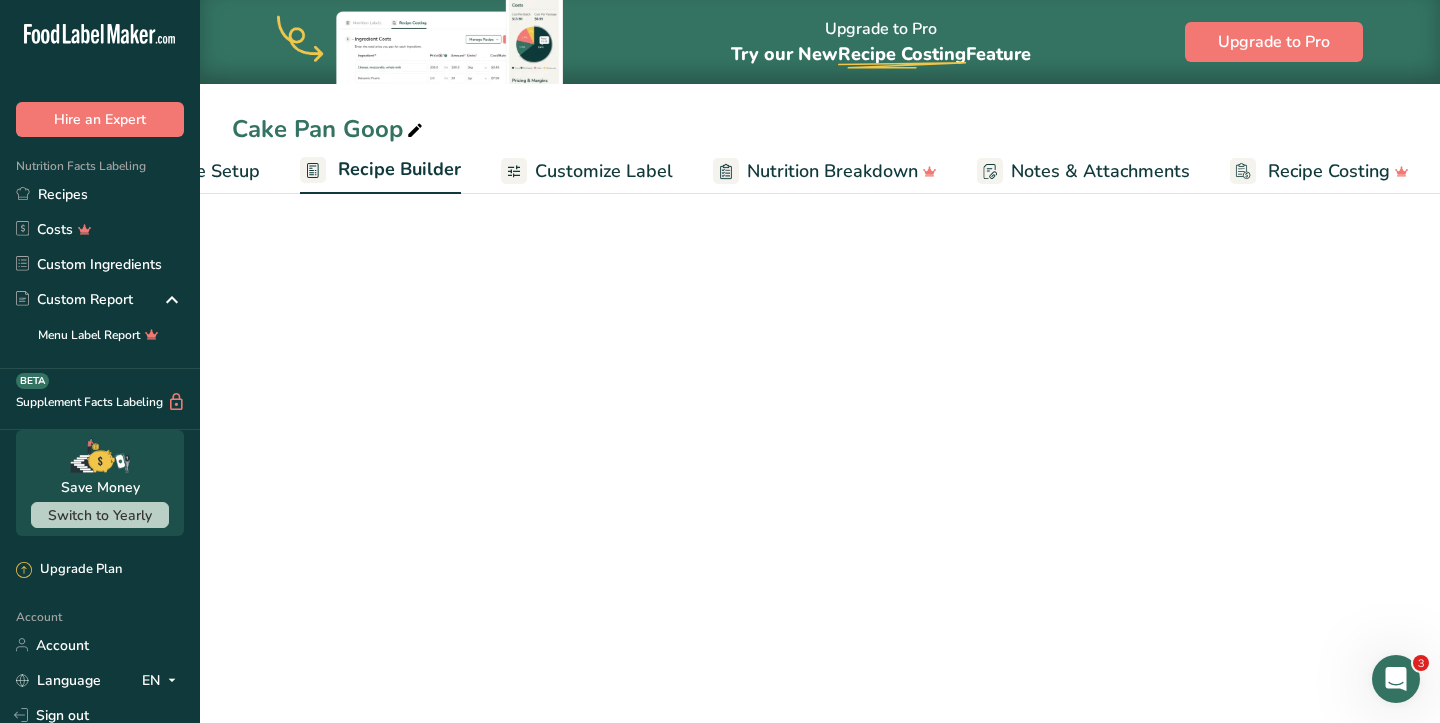 scroll, scrollTop: 0, scrollLeft: 119, axis: horizontal 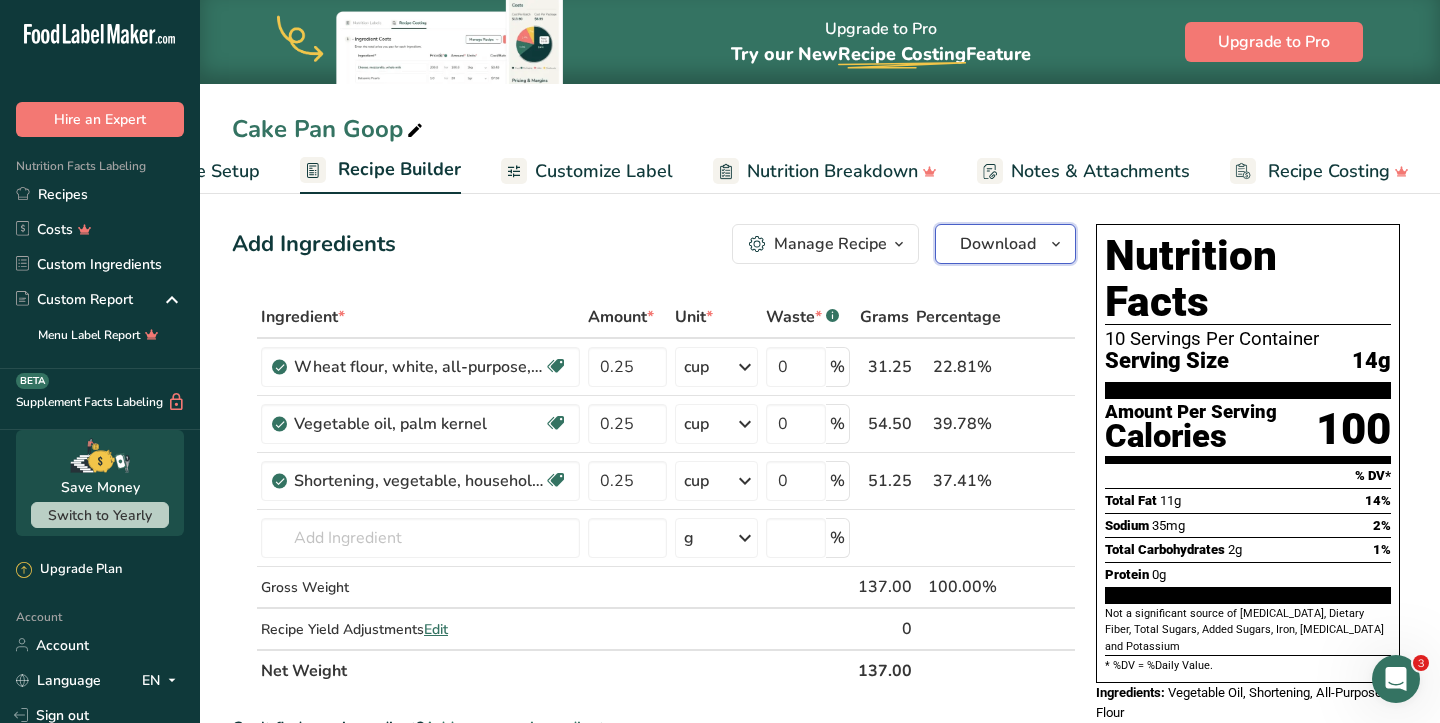 click on "Download" at bounding box center (998, 244) 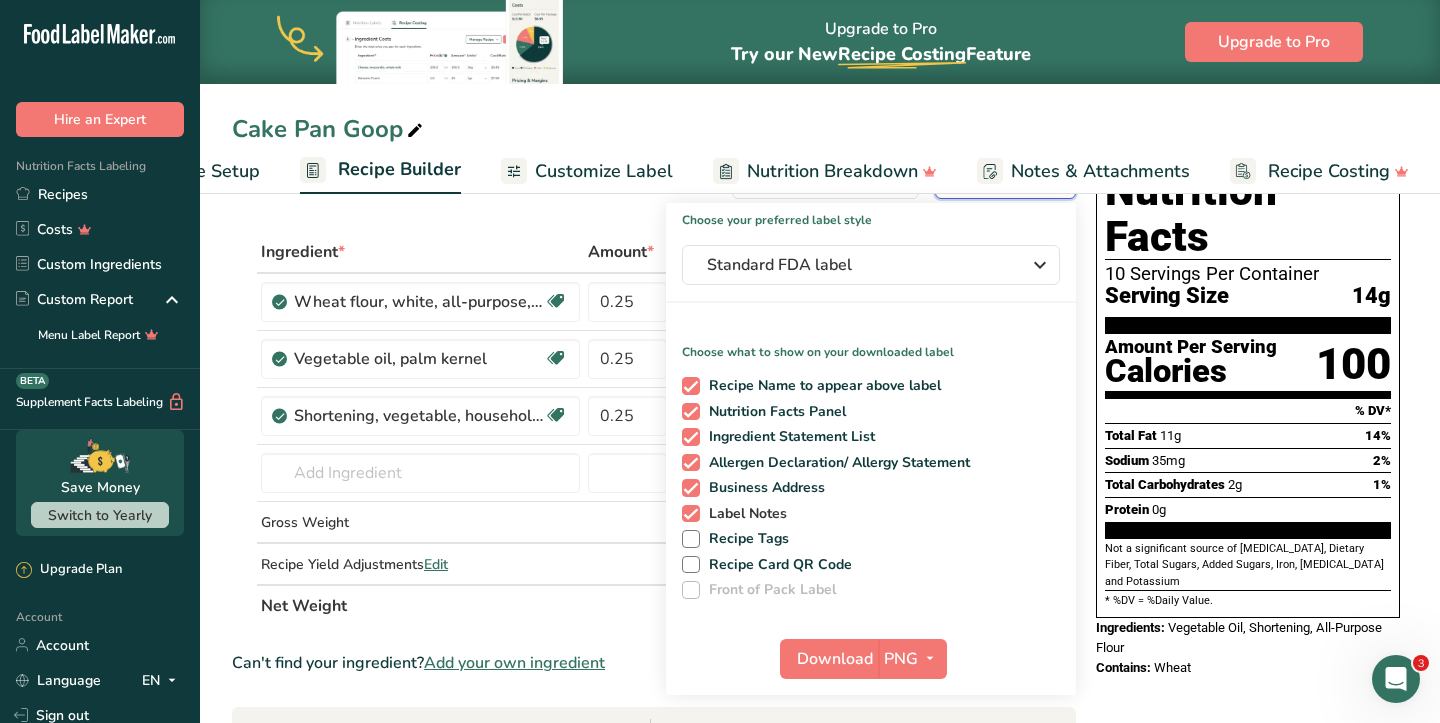 scroll, scrollTop: 134, scrollLeft: 0, axis: vertical 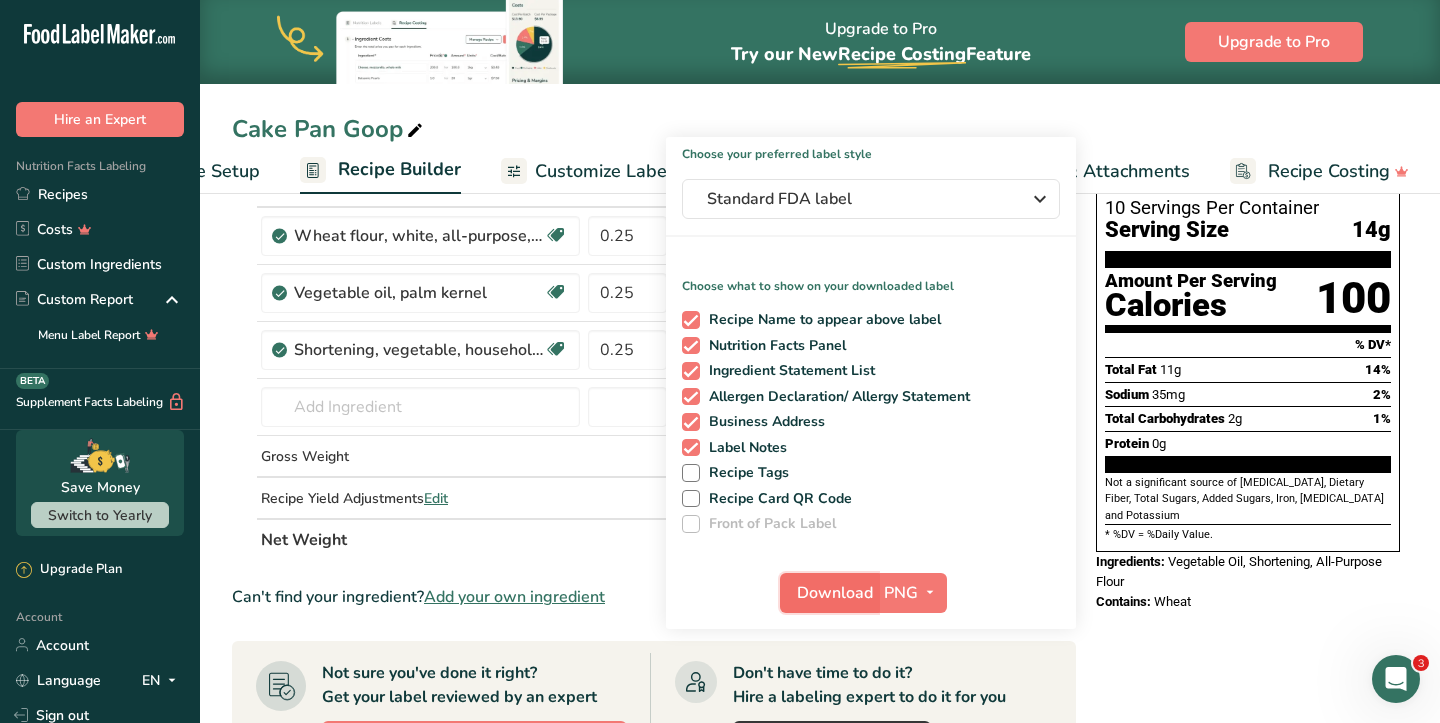 click on "Download" at bounding box center [835, 593] 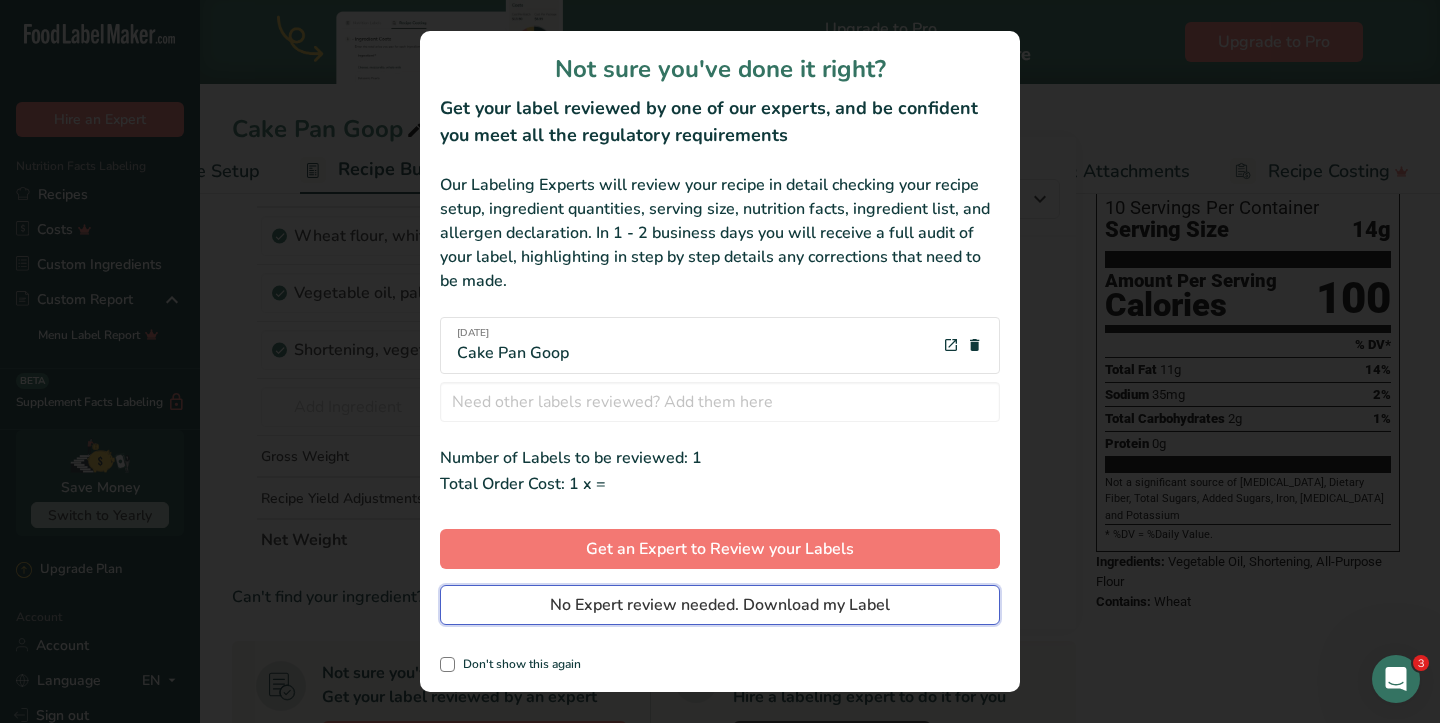 click on "No Expert review needed. Download my Label" at bounding box center [720, 605] 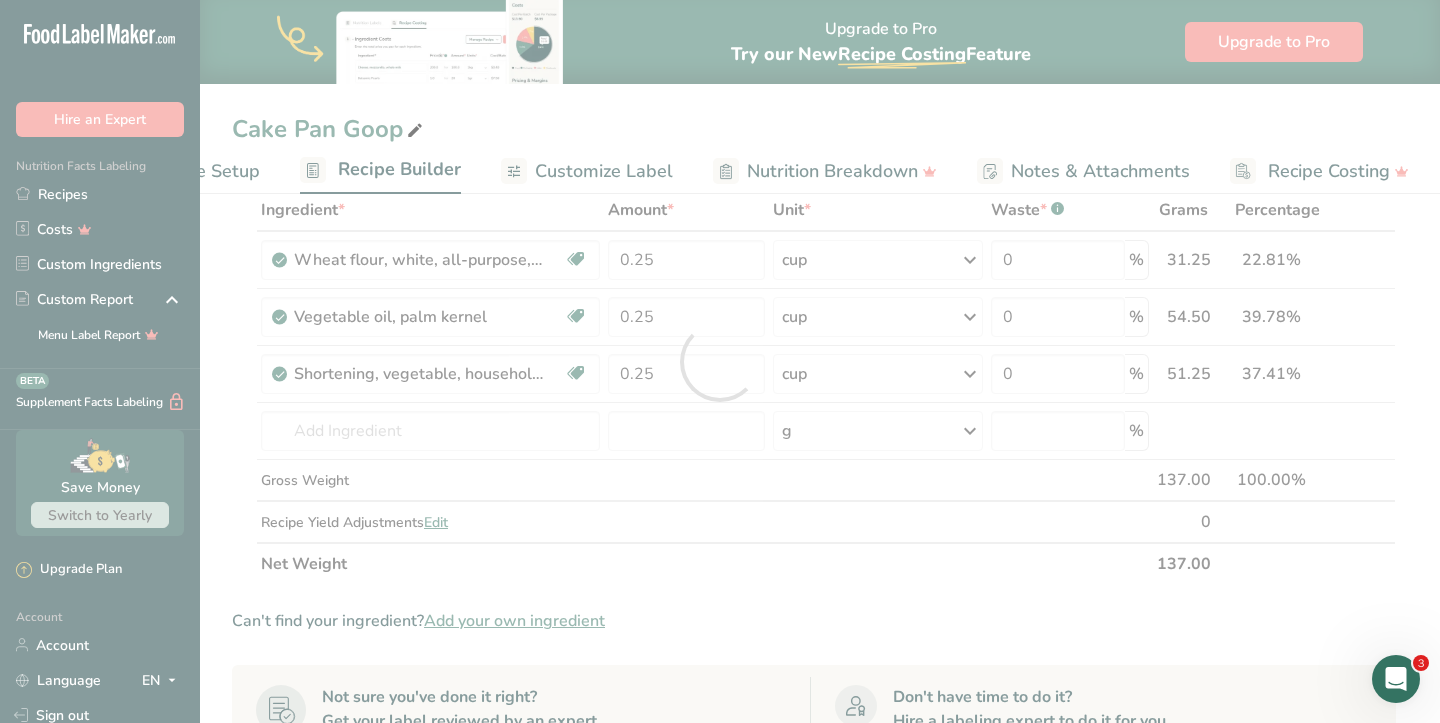 drag, startPoint x: 736, startPoint y: 579, endPoint x: 733, endPoint y: 499, distance: 80.05623 